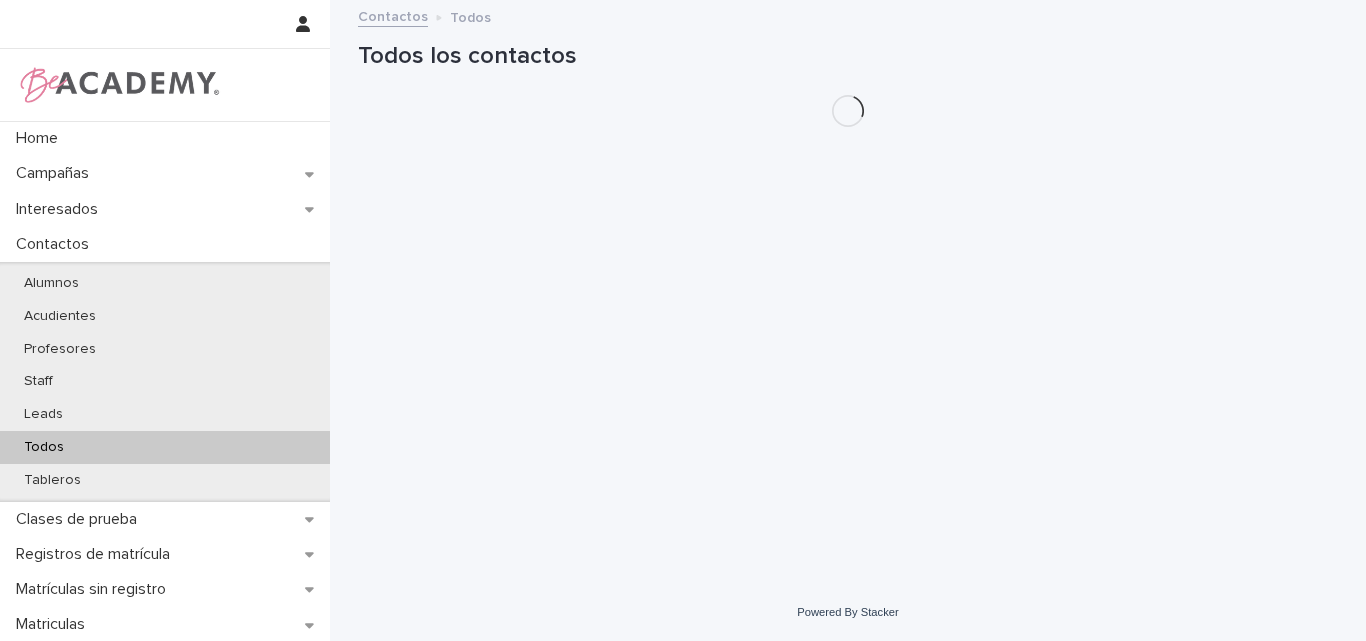 scroll, scrollTop: 0, scrollLeft: 0, axis: both 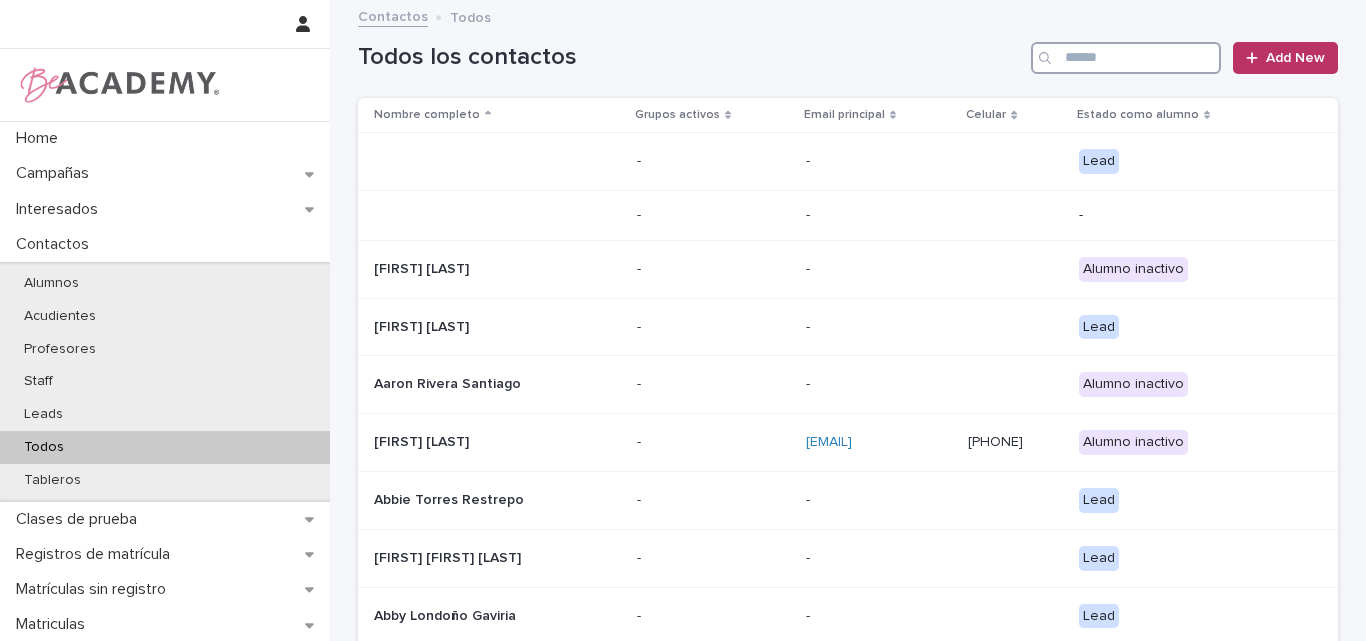 click at bounding box center (1126, 58) 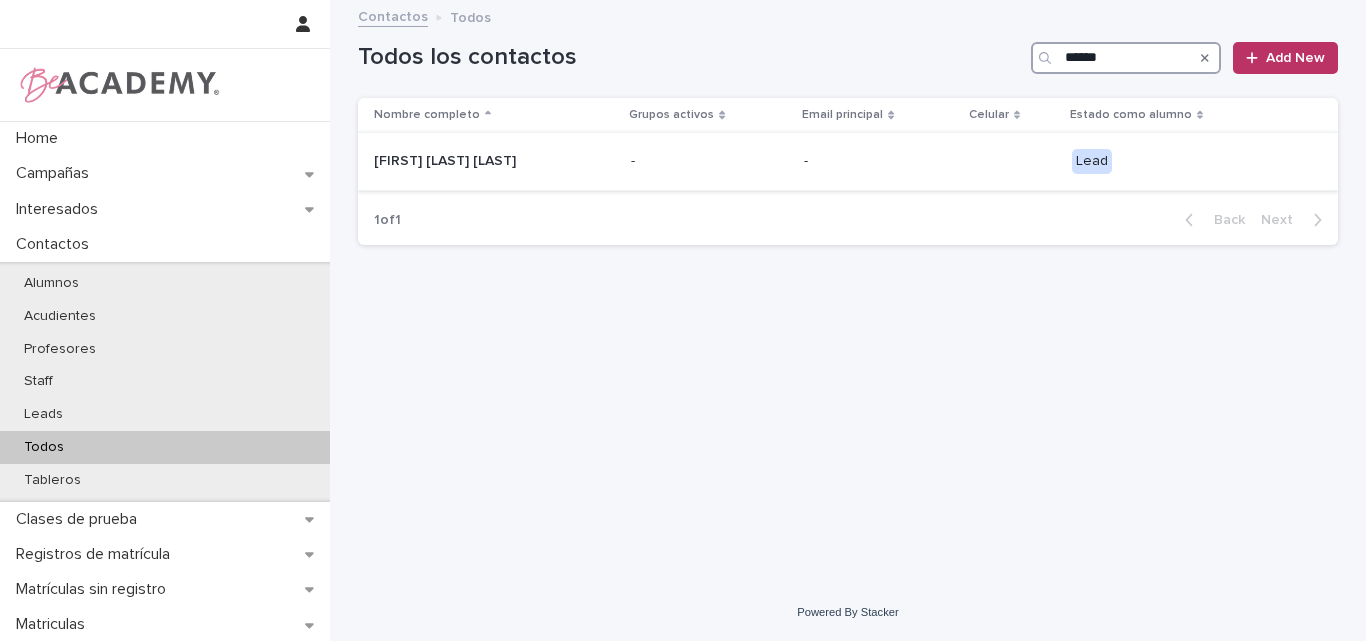 type on "******" 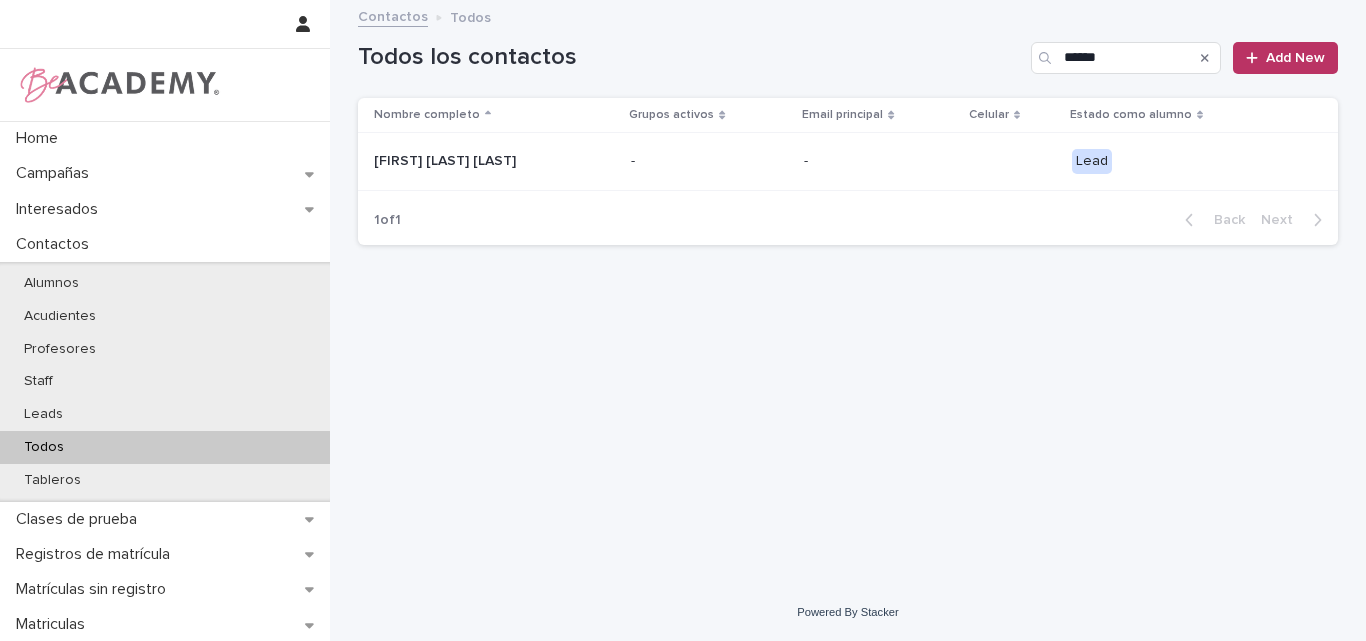 click on "Vienna Rose Giraldo Jaramillo" at bounding box center (474, 161) 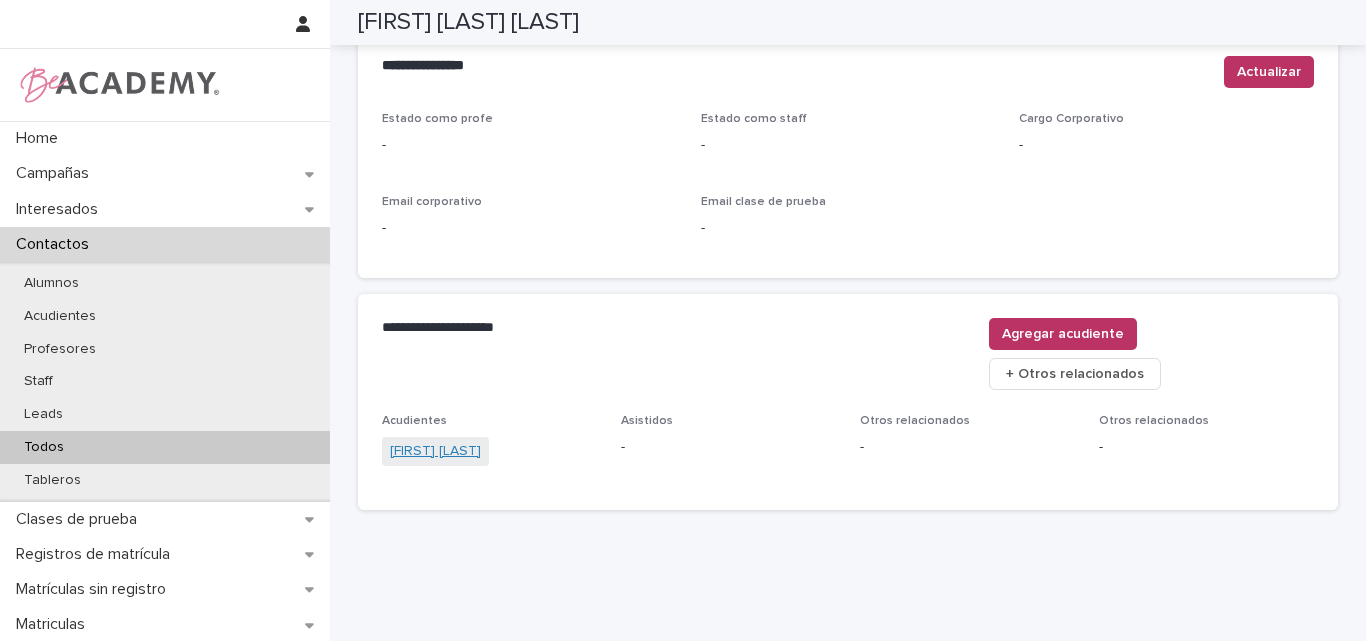 scroll, scrollTop: 847, scrollLeft: 0, axis: vertical 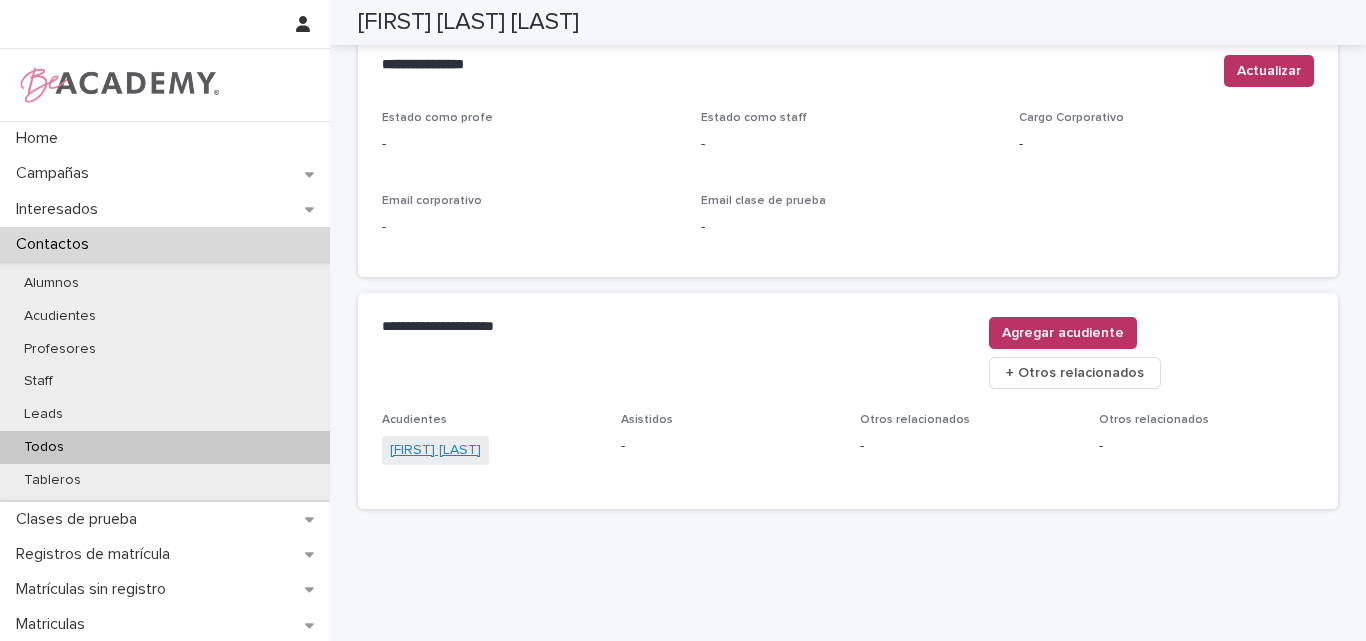 click on "Mariana Giraldo Jaramillo" at bounding box center (435, 450) 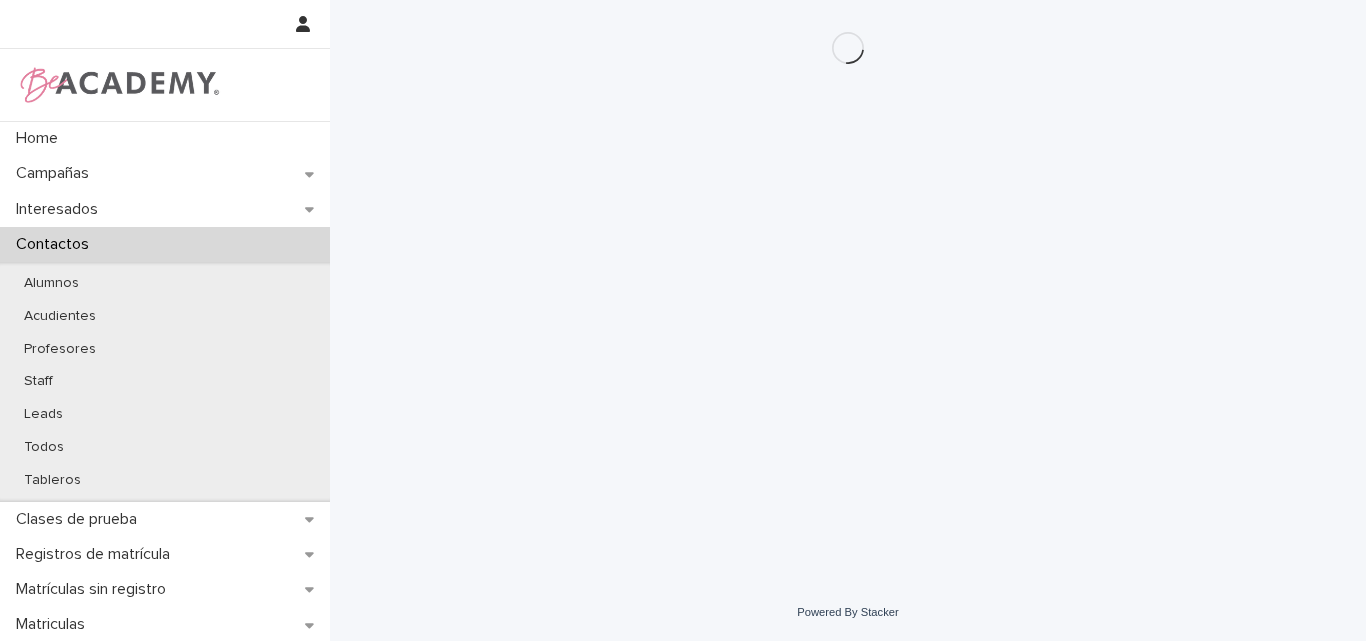 scroll, scrollTop: 0, scrollLeft: 0, axis: both 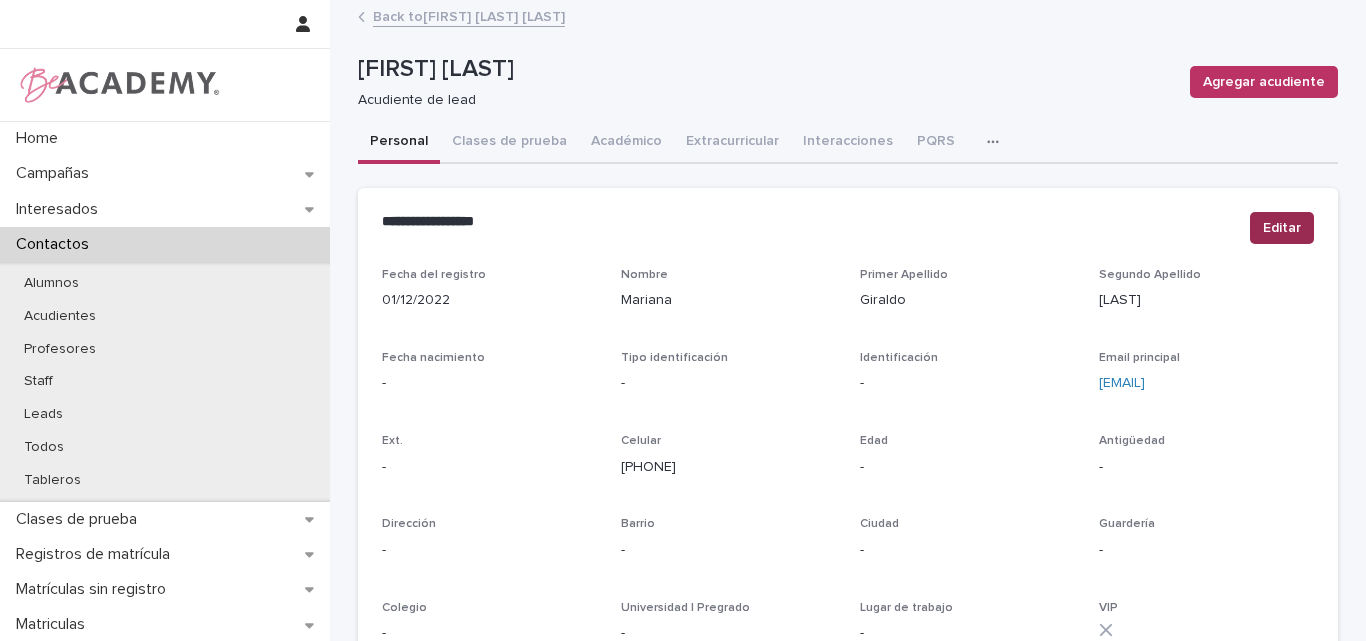 click on "Editar" at bounding box center [1282, 228] 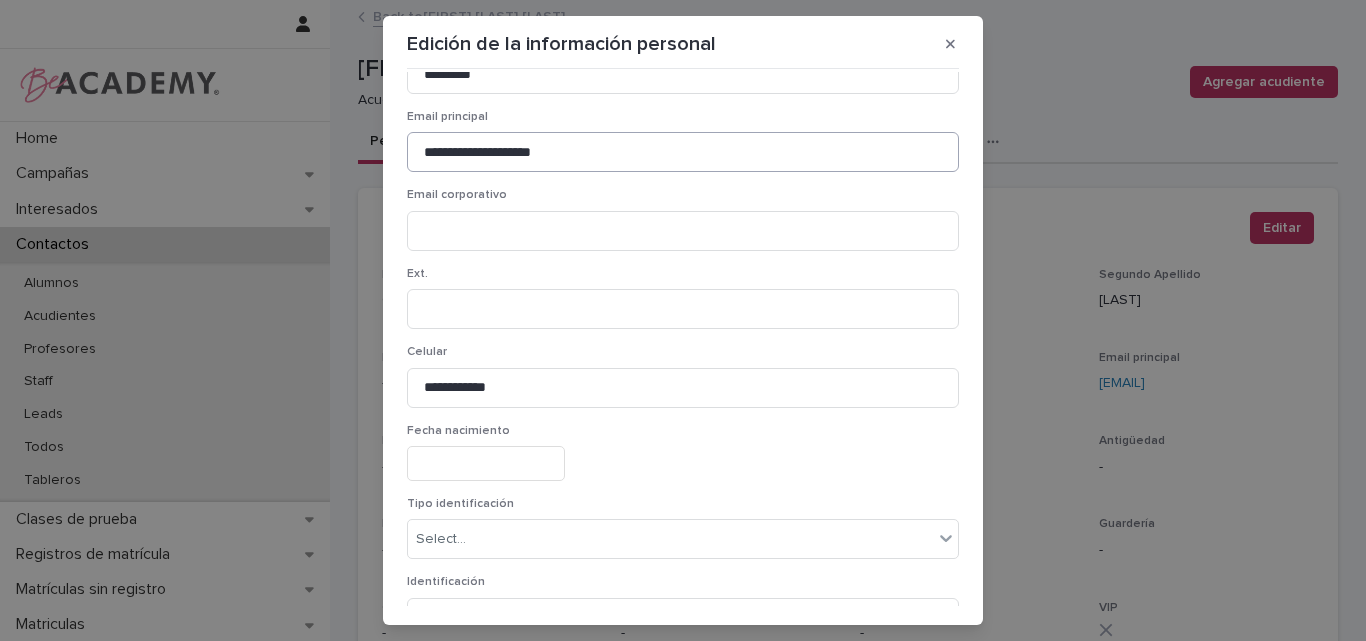 scroll, scrollTop: 300, scrollLeft: 0, axis: vertical 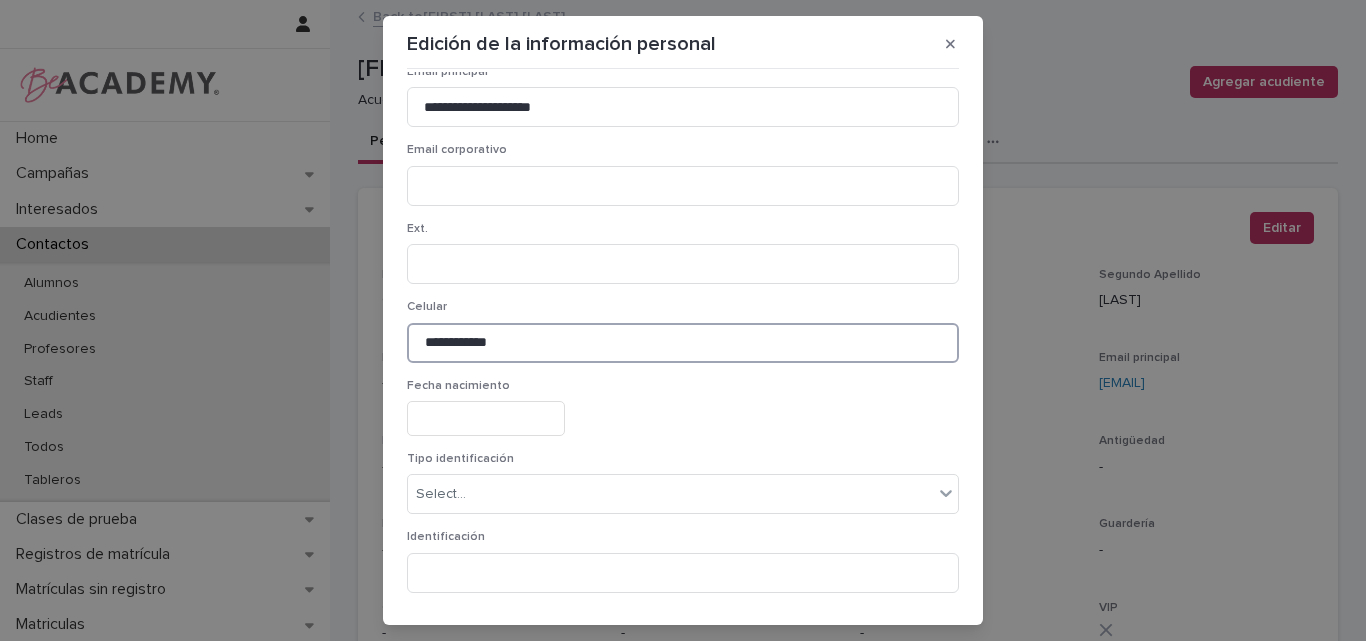 drag, startPoint x: 560, startPoint y: 347, endPoint x: 337, endPoint y: 319, distance: 224.75098 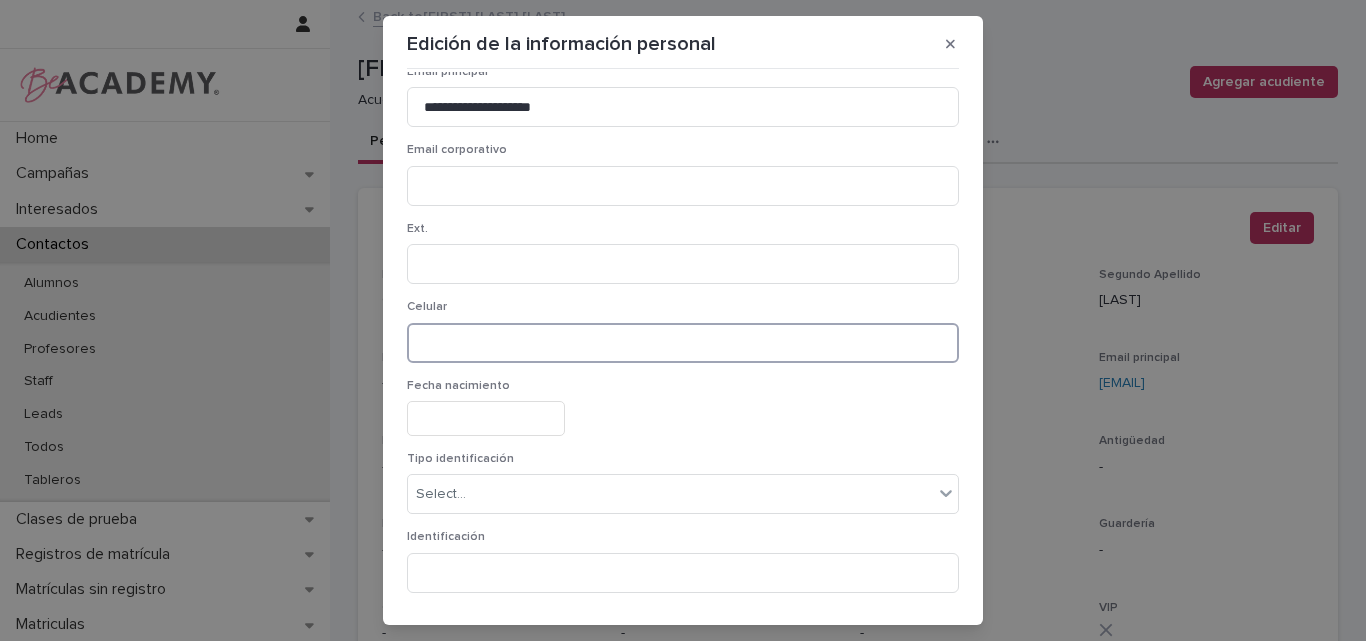 type on "*" 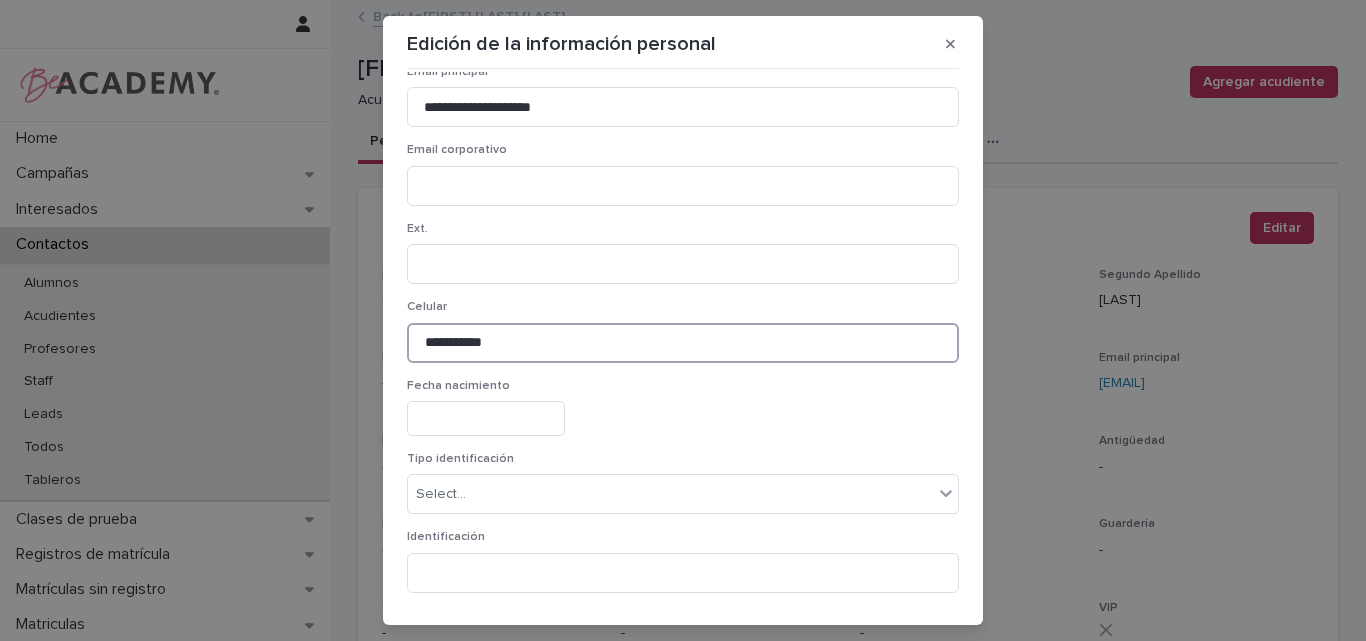 click on "**********" at bounding box center (683, 343) 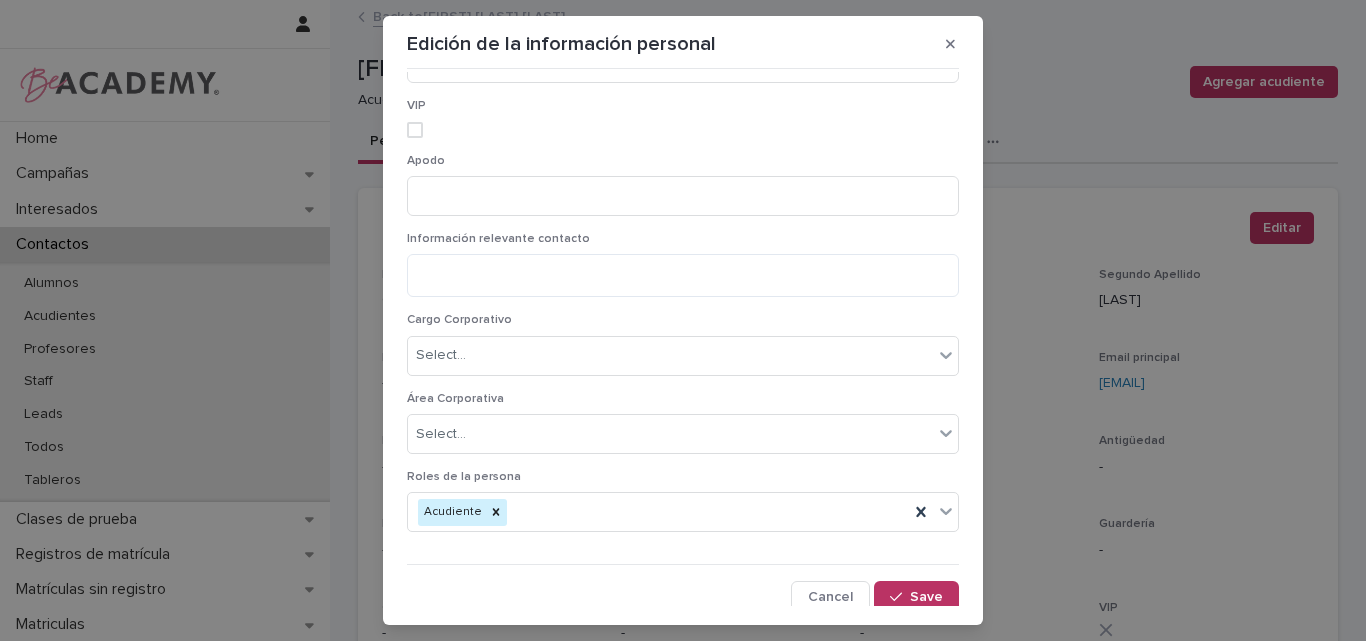 scroll, scrollTop: 1474, scrollLeft: 0, axis: vertical 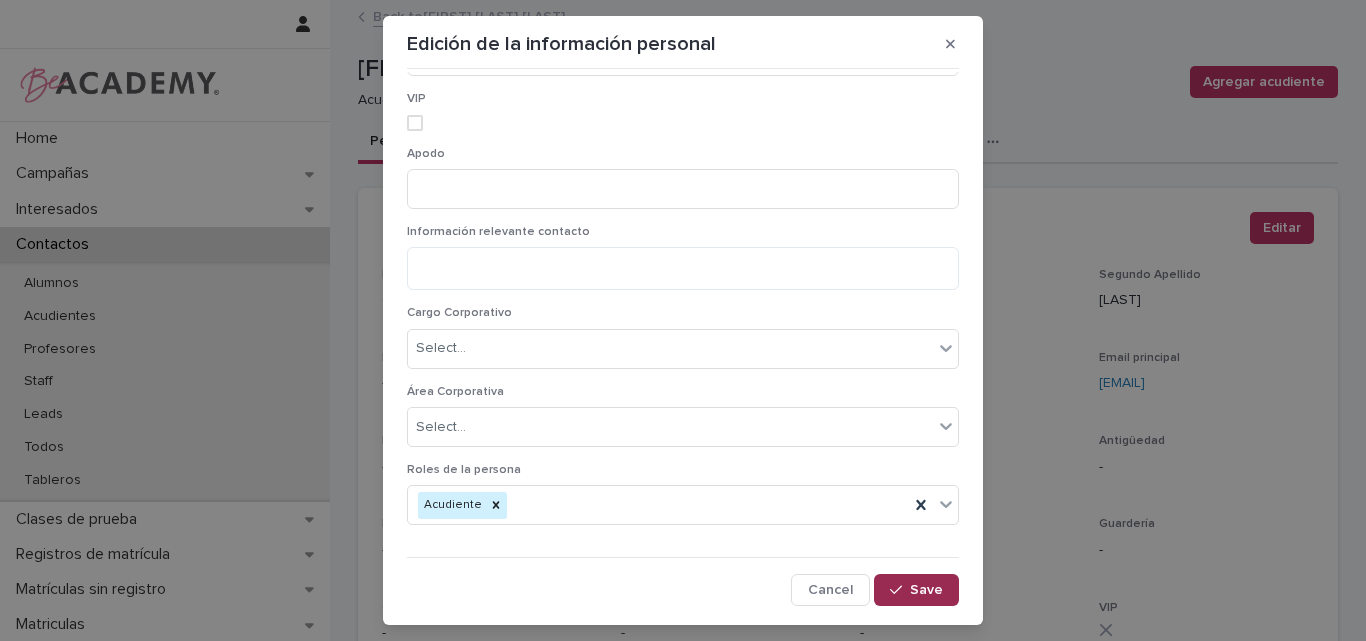 type on "**********" 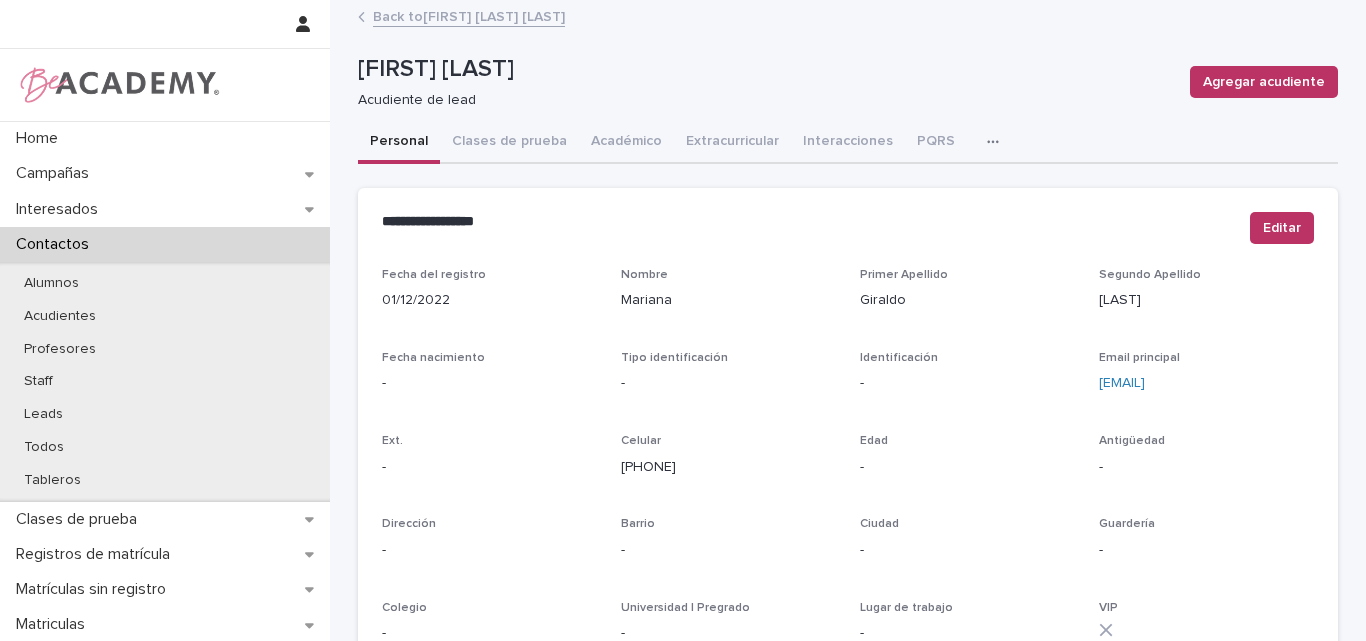 scroll, scrollTop: 0, scrollLeft: 0, axis: both 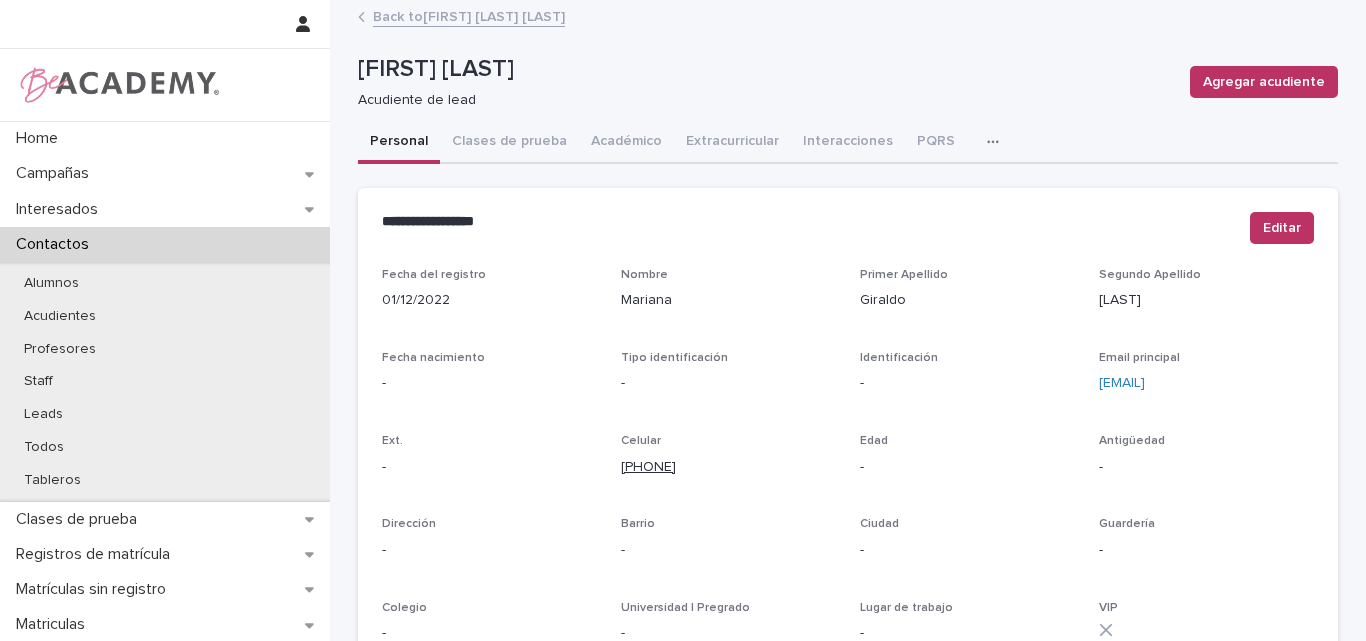 drag, startPoint x: 711, startPoint y: 469, endPoint x: 615, endPoint y: 472, distance: 96.04687 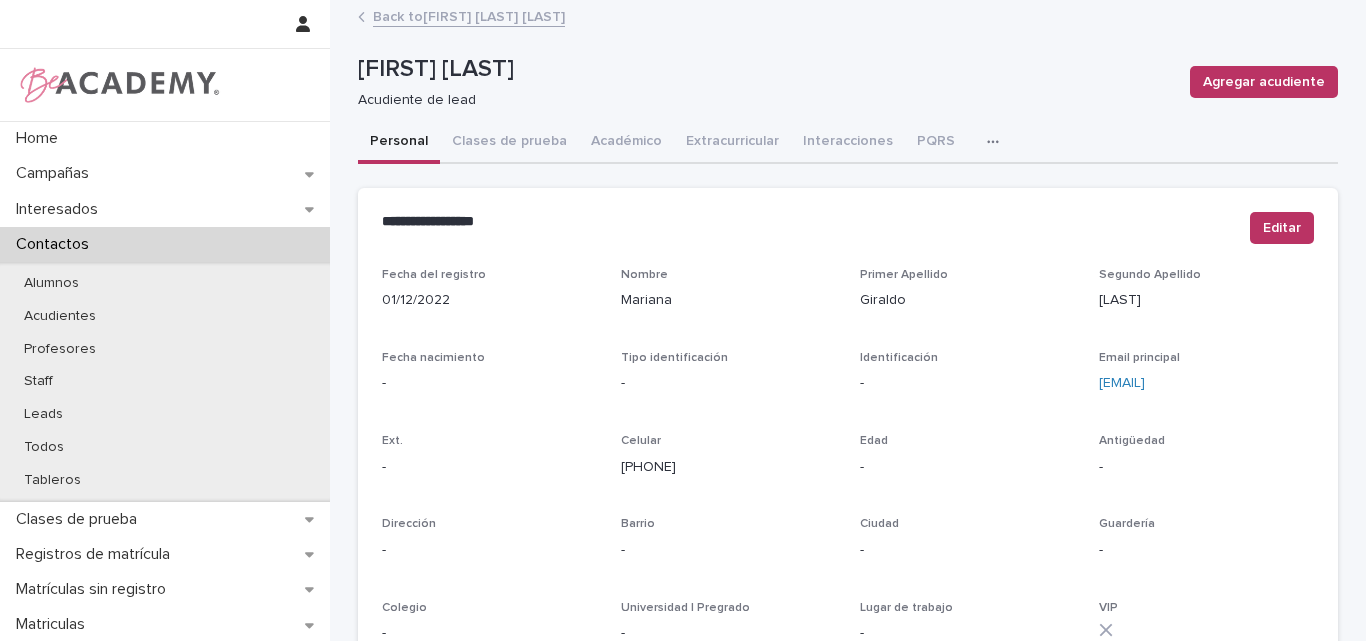 click on "Mariana Giraldo Jaramillo Acudiente de lead Agregar acudiente" at bounding box center [848, 82] 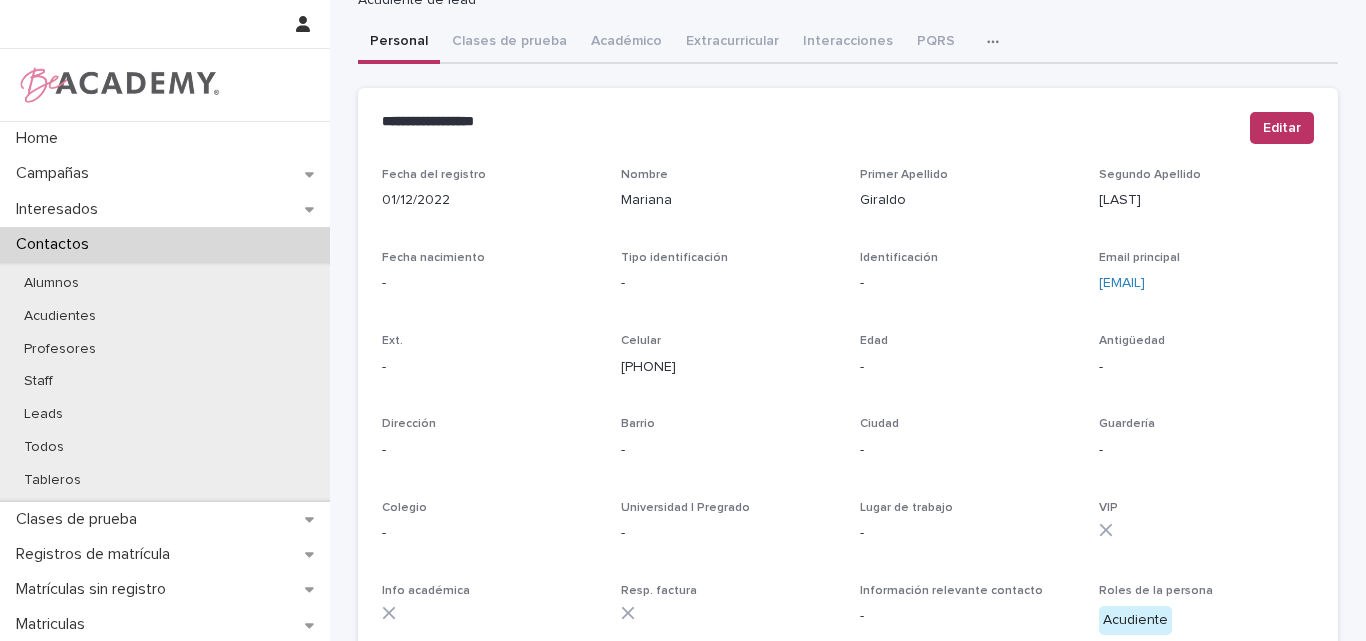 scroll, scrollTop: 0, scrollLeft: 0, axis: both 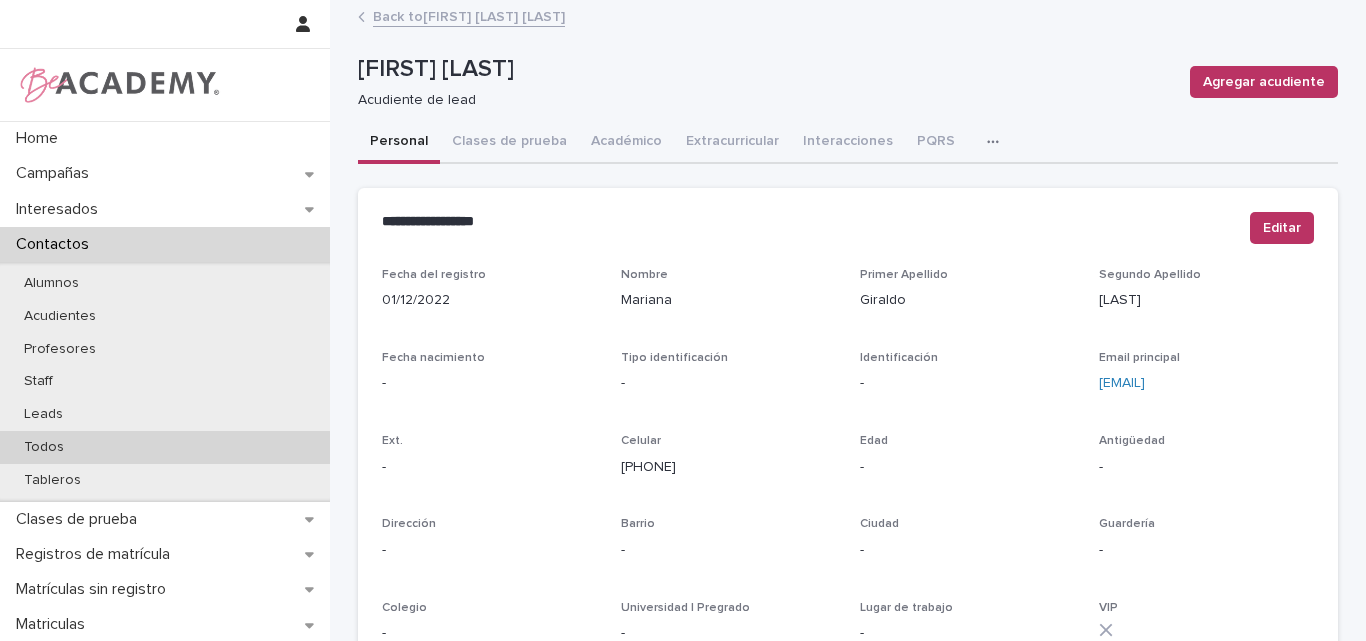 click on "Todos" at bounding box center (165, 447) 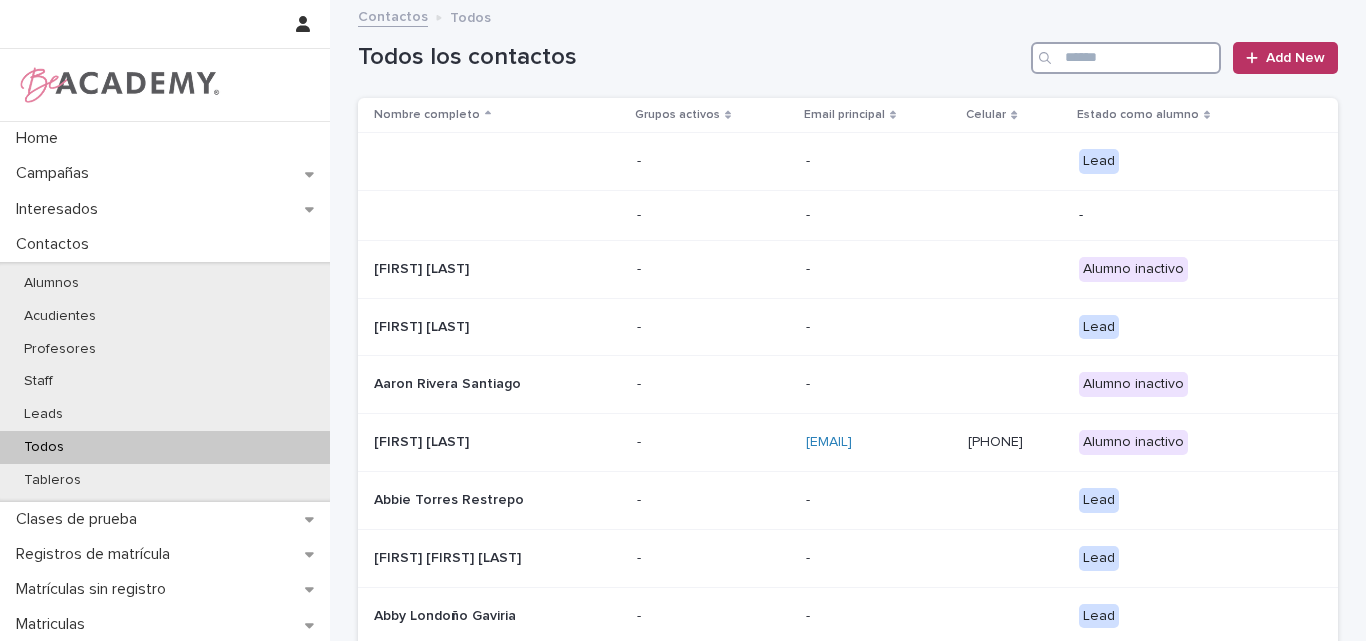 click at bounding box center [1126, 58] 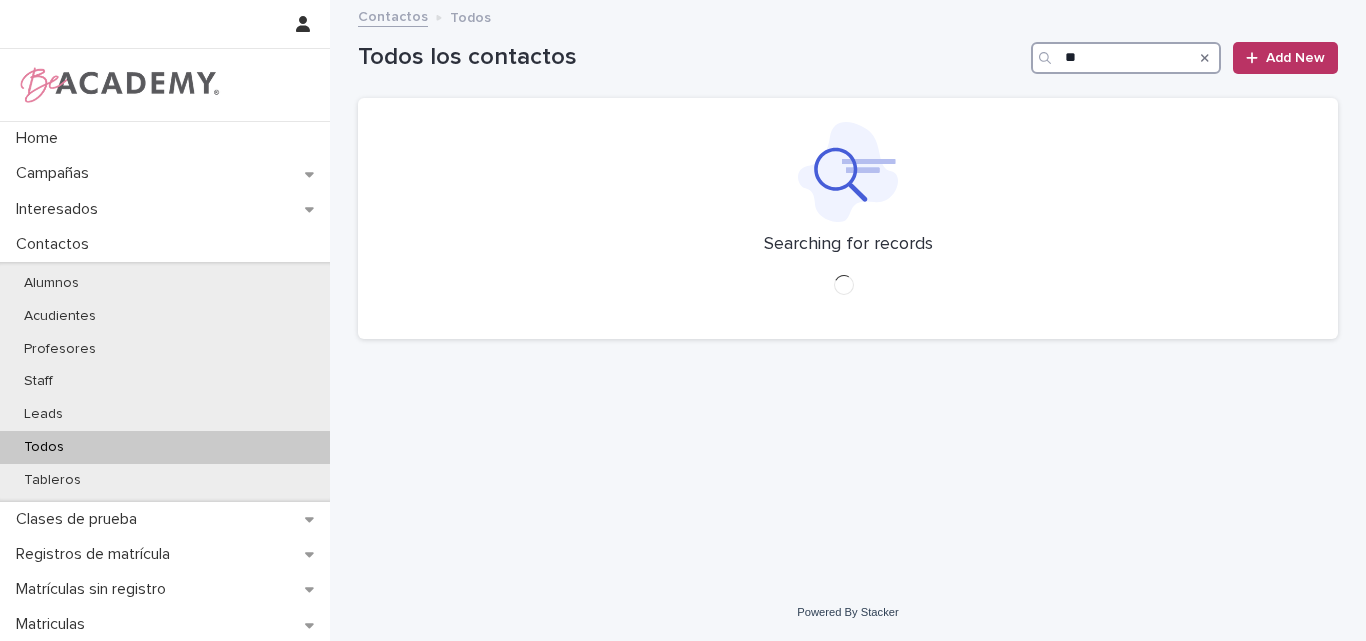 type on "*" 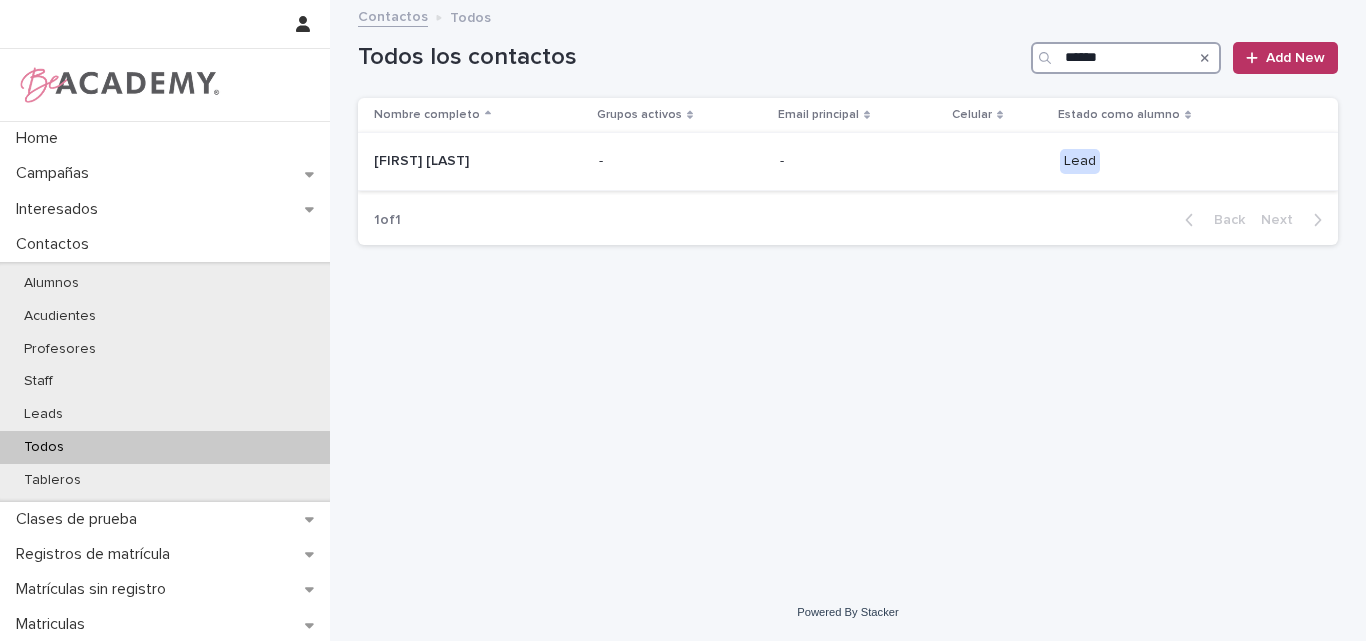 type on "******" 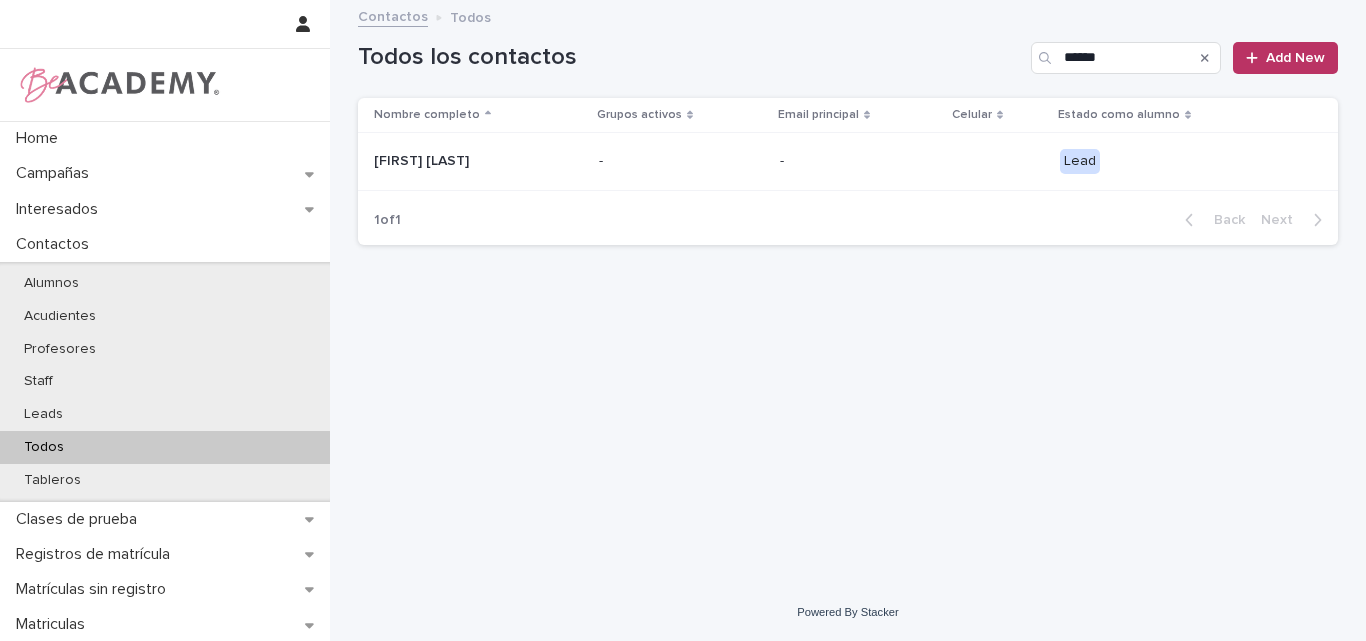click on "Aviva Caraballo Restrepo" at bounding box center [474, 161] 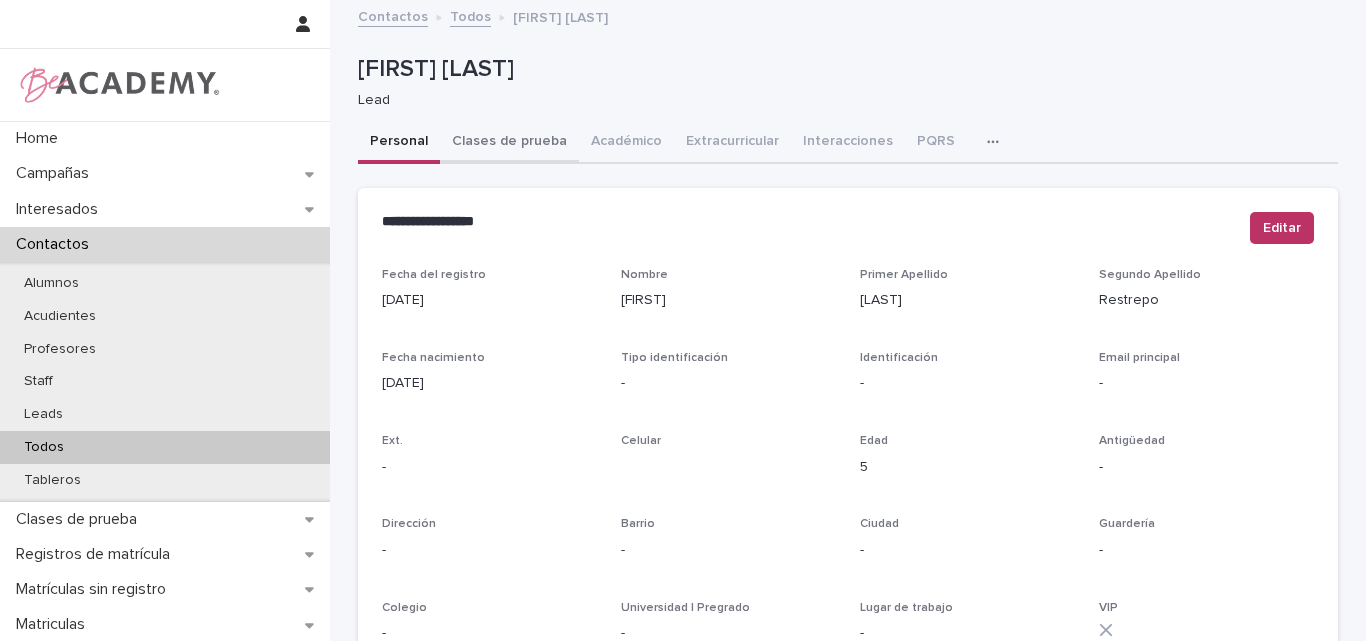 click on "Clases de prueba" at bounding box center (509, 143) 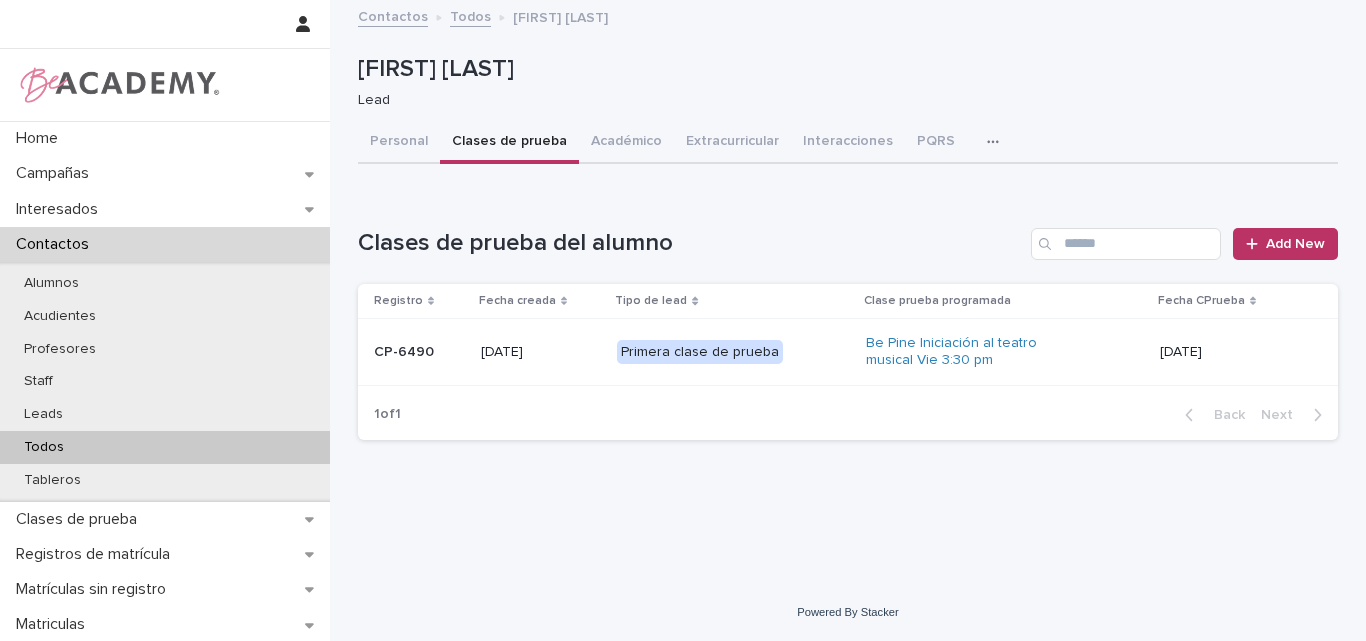 click on "Todos" at bounding box center (165, 447) 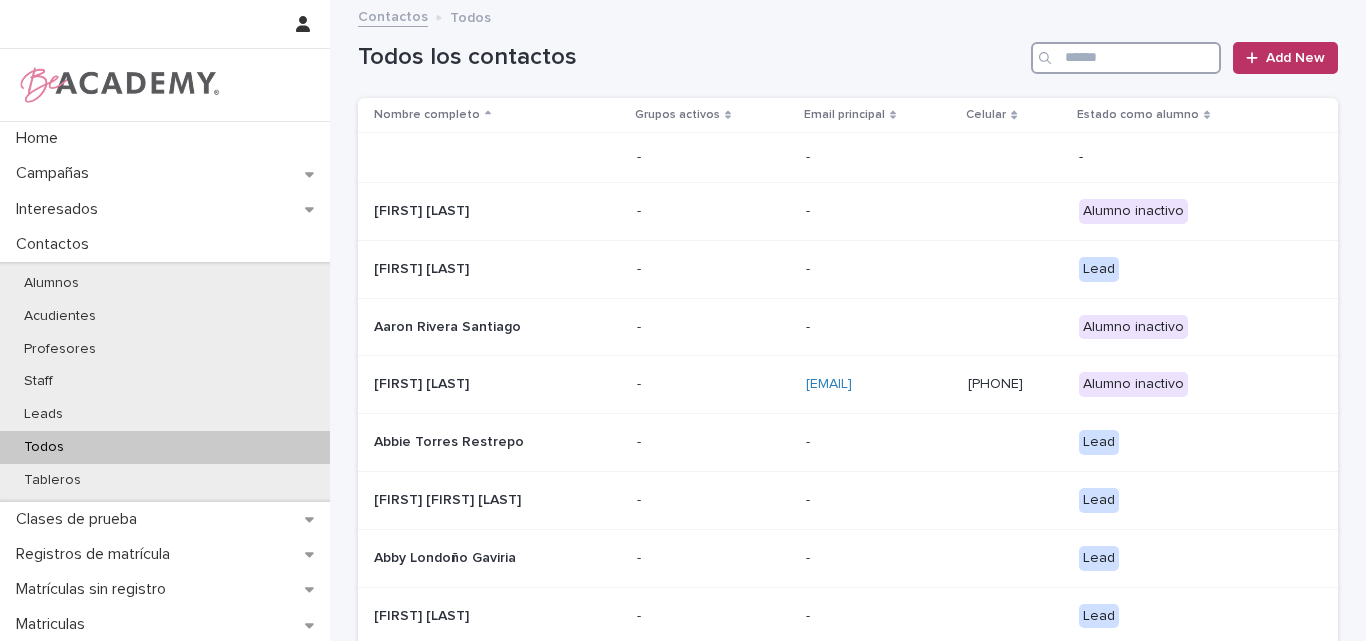 click at bounding box center [1126, 58] 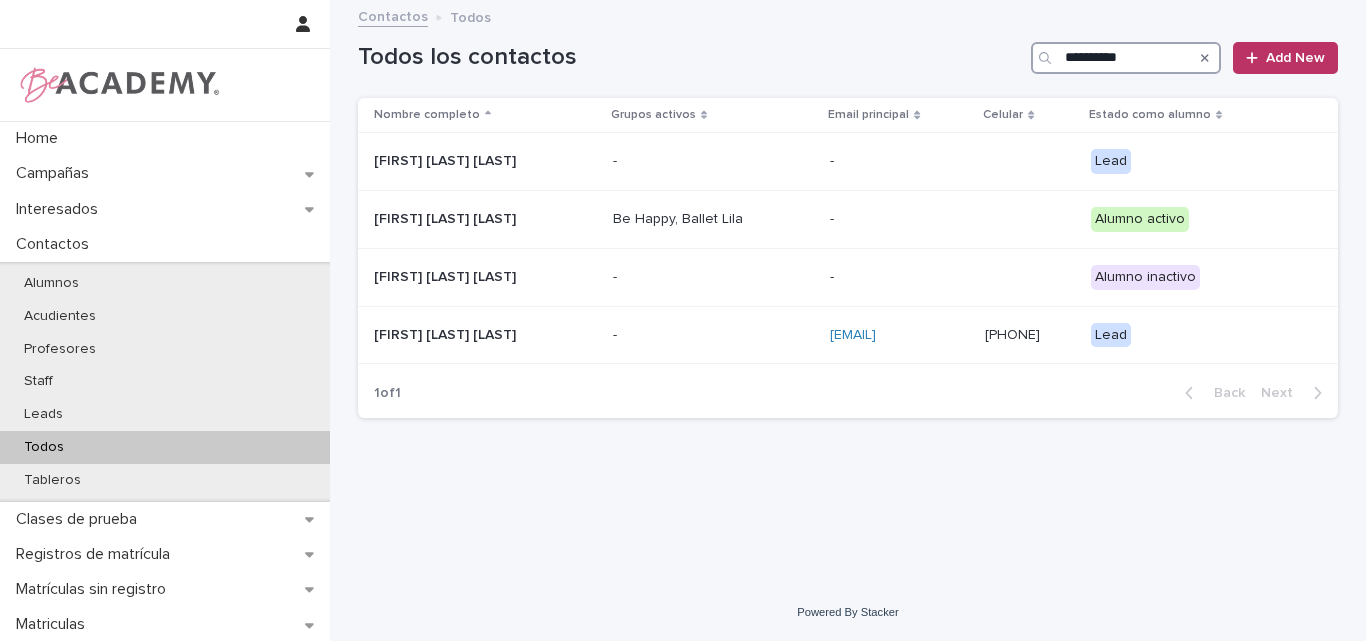 type on "**********" 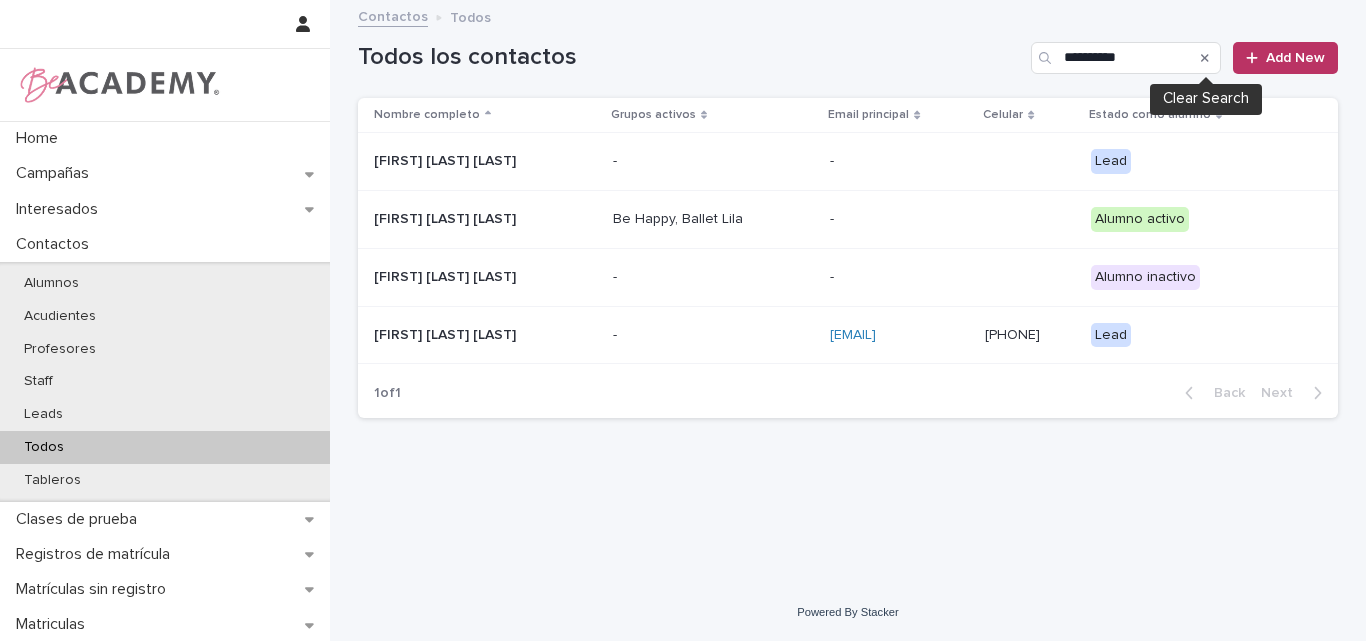 click on "Todos los contactos" at bounding box center [690, 57] 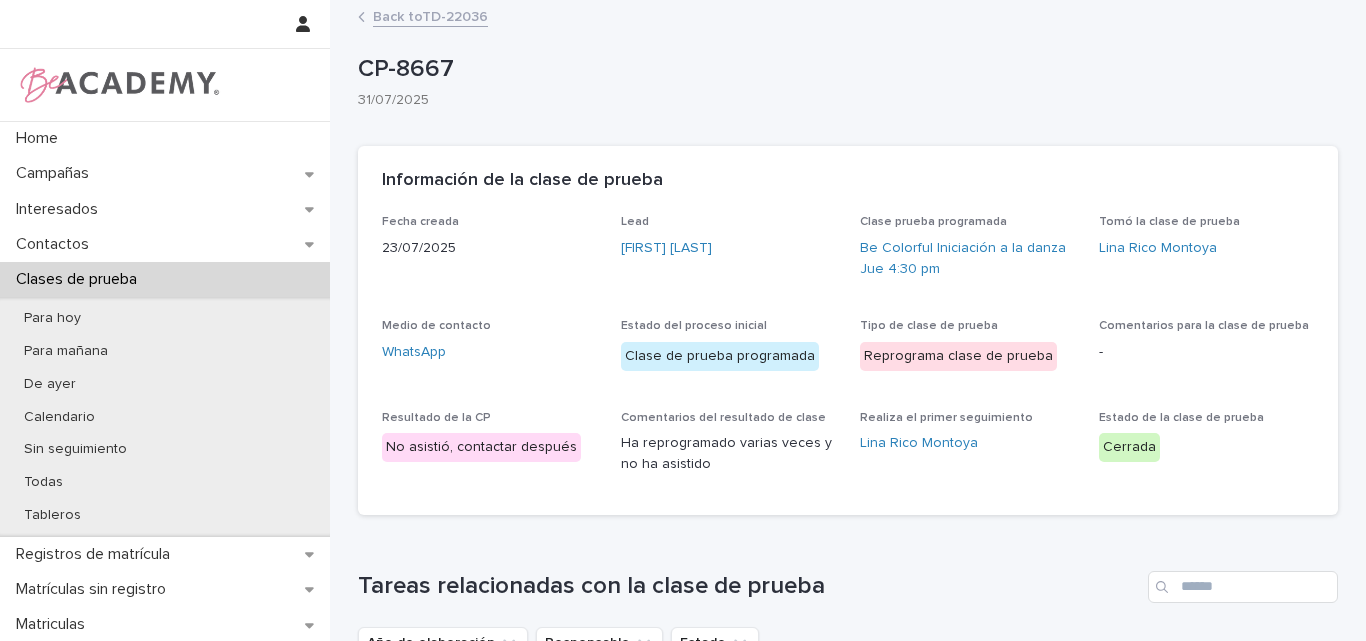 scroll, scrollTop: 0, scrollLeft: 0, axis: both 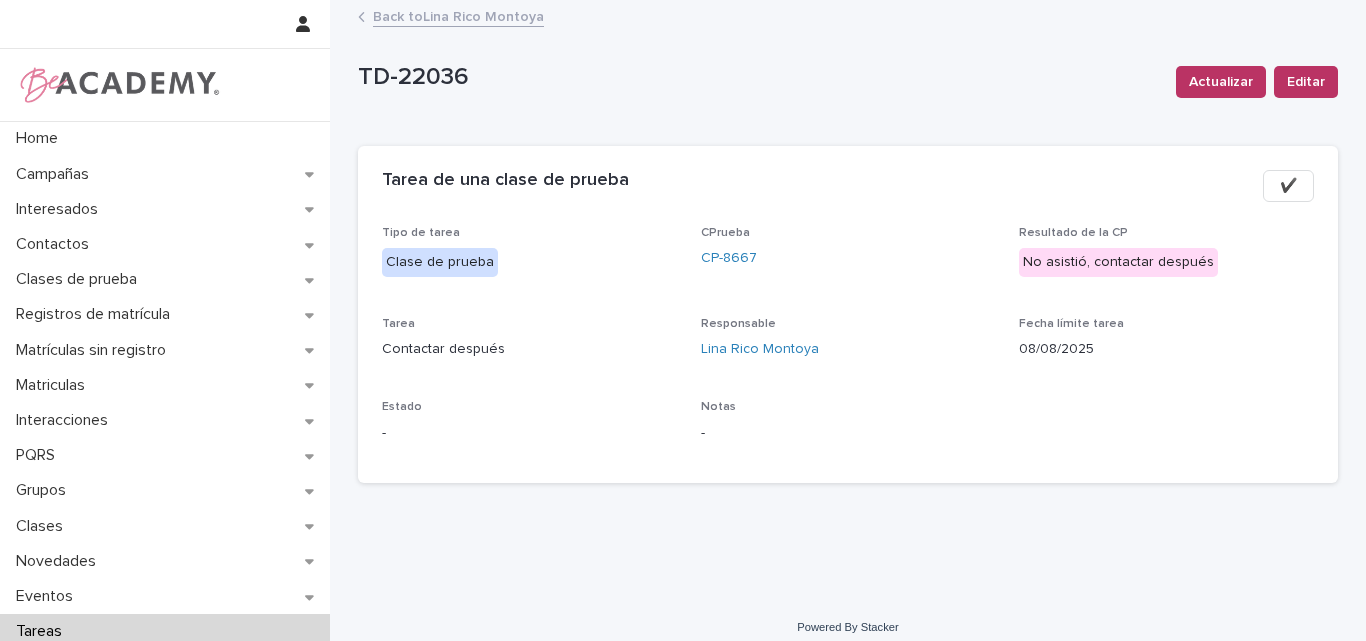 click on "Back to  Lina Rico Montoya" at bounding box center (458, 15) 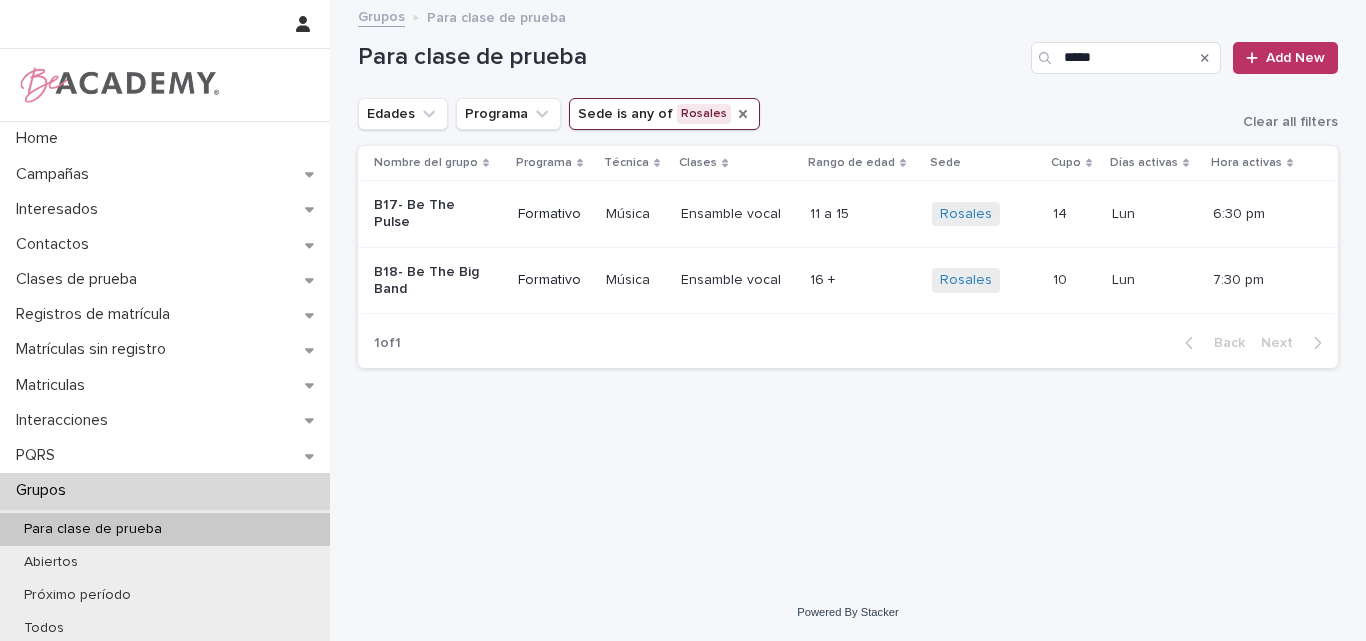 scroll, scrollTop: 0, scrollLeft: 0, axis: both 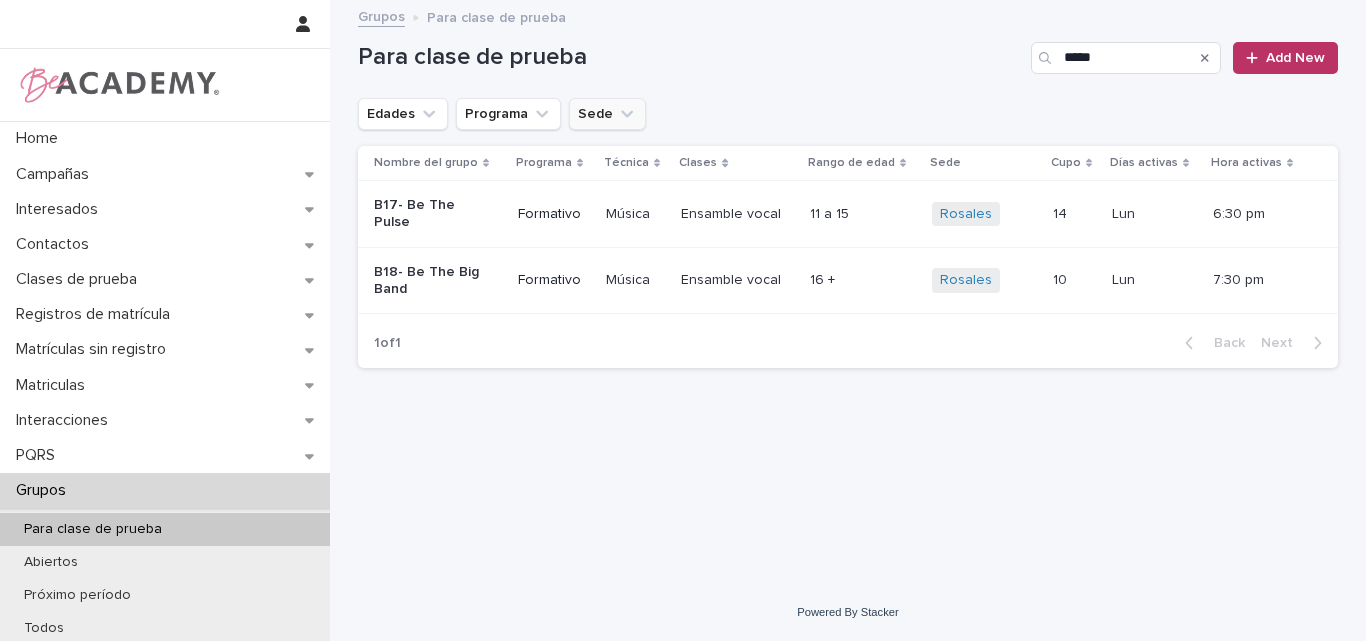 click 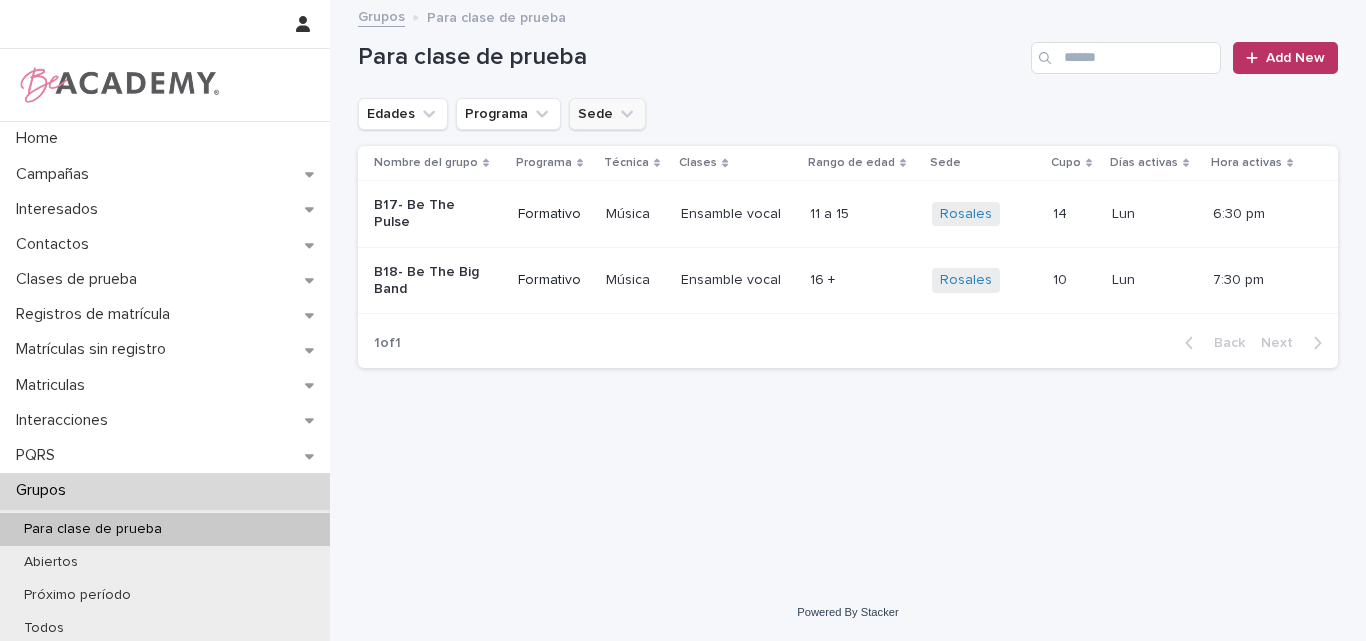 click 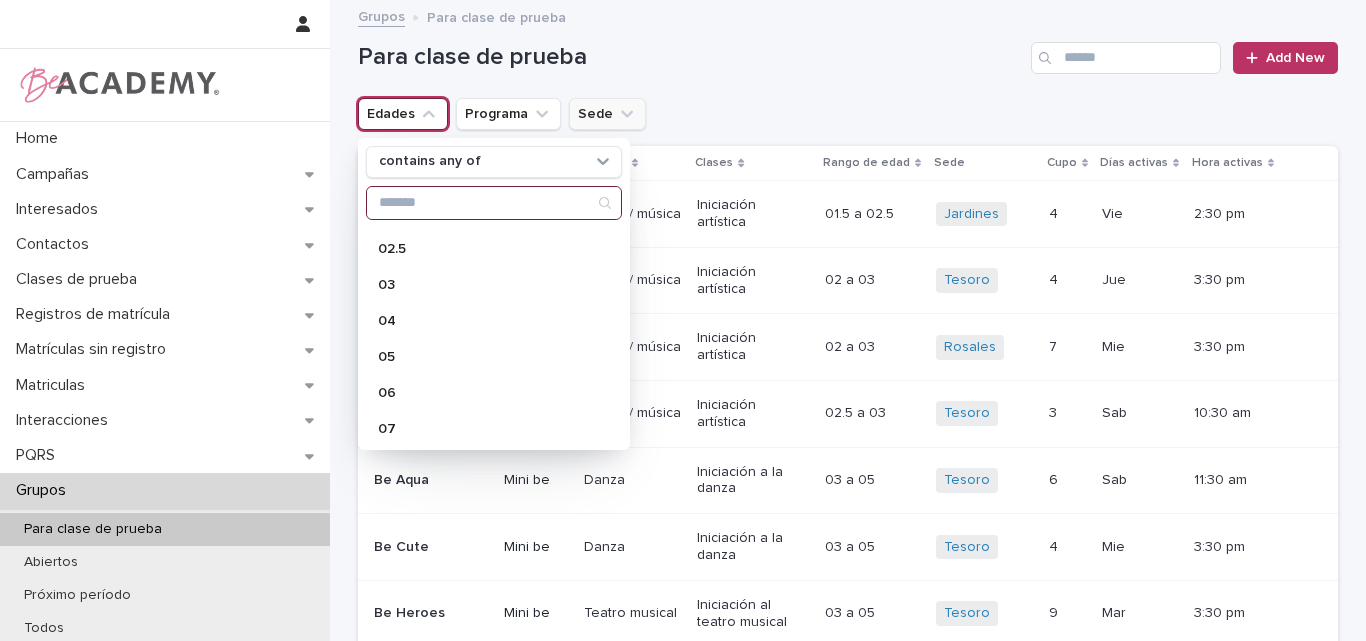 scroll, scrollTop: 200, scrollLeft: 0, axis: vertical 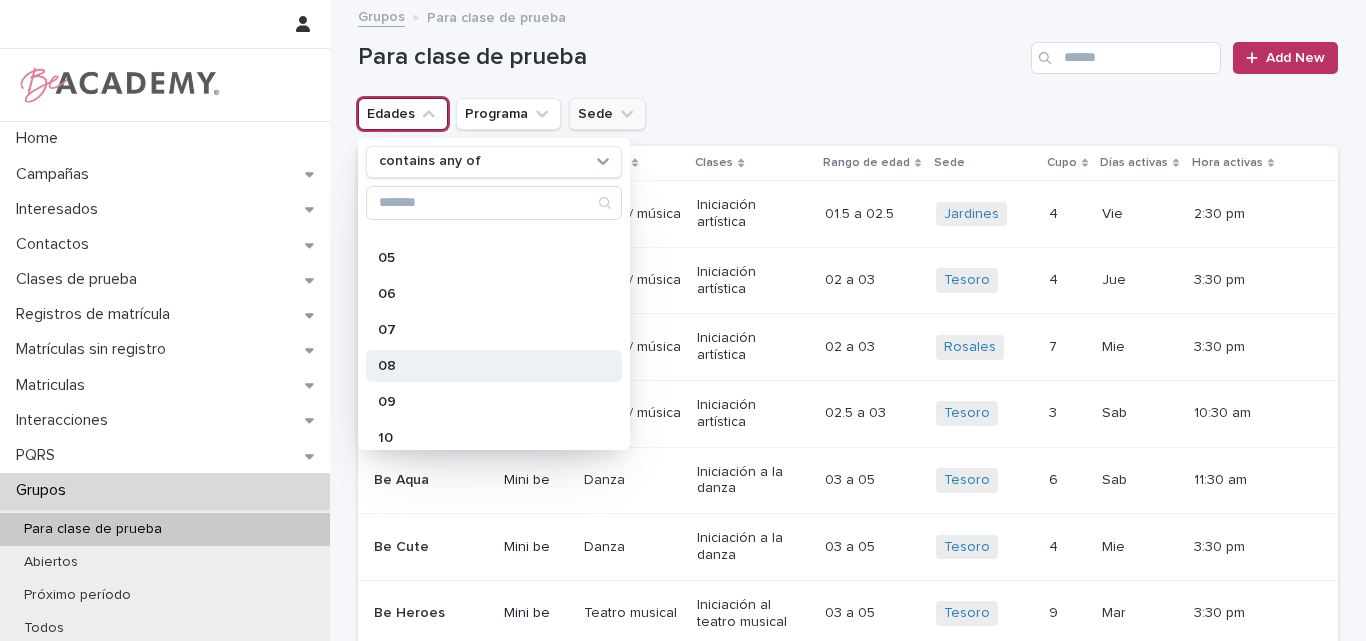 click on "08" at bounding box center (494, 366) 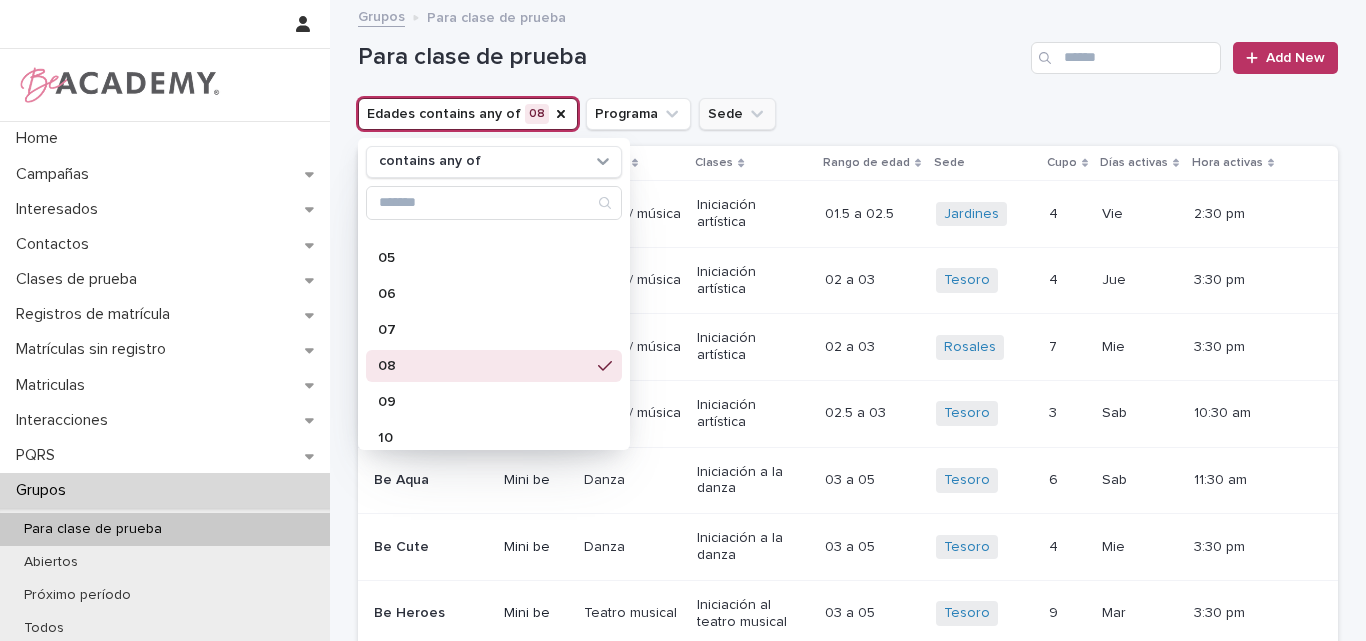 click on "Para clase de prueba" at bounding box center [690, 57] 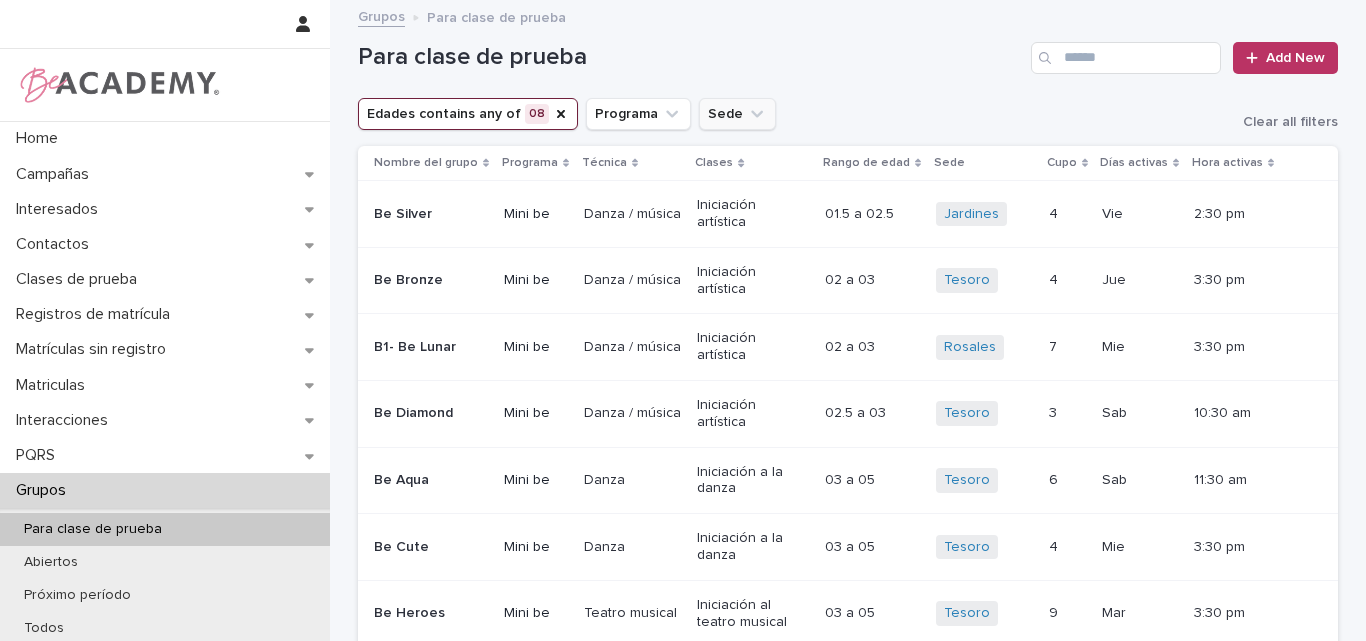 click 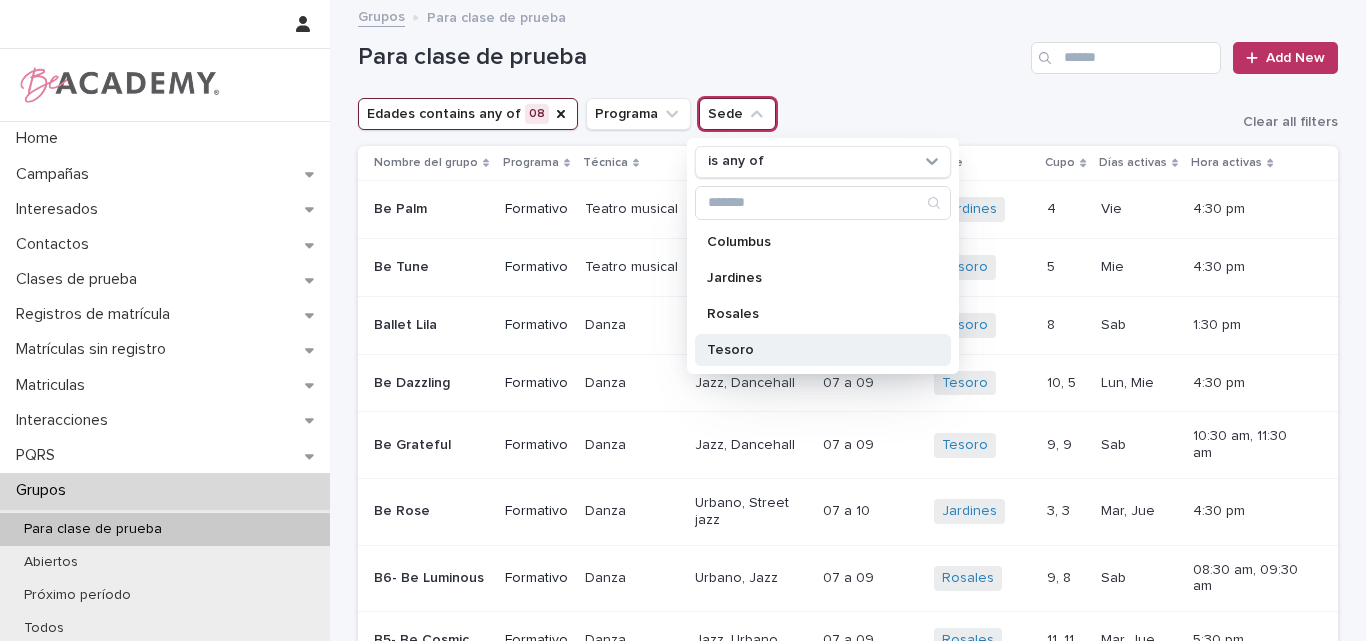 click on "Tesoro" at bounding box center (813, 350) 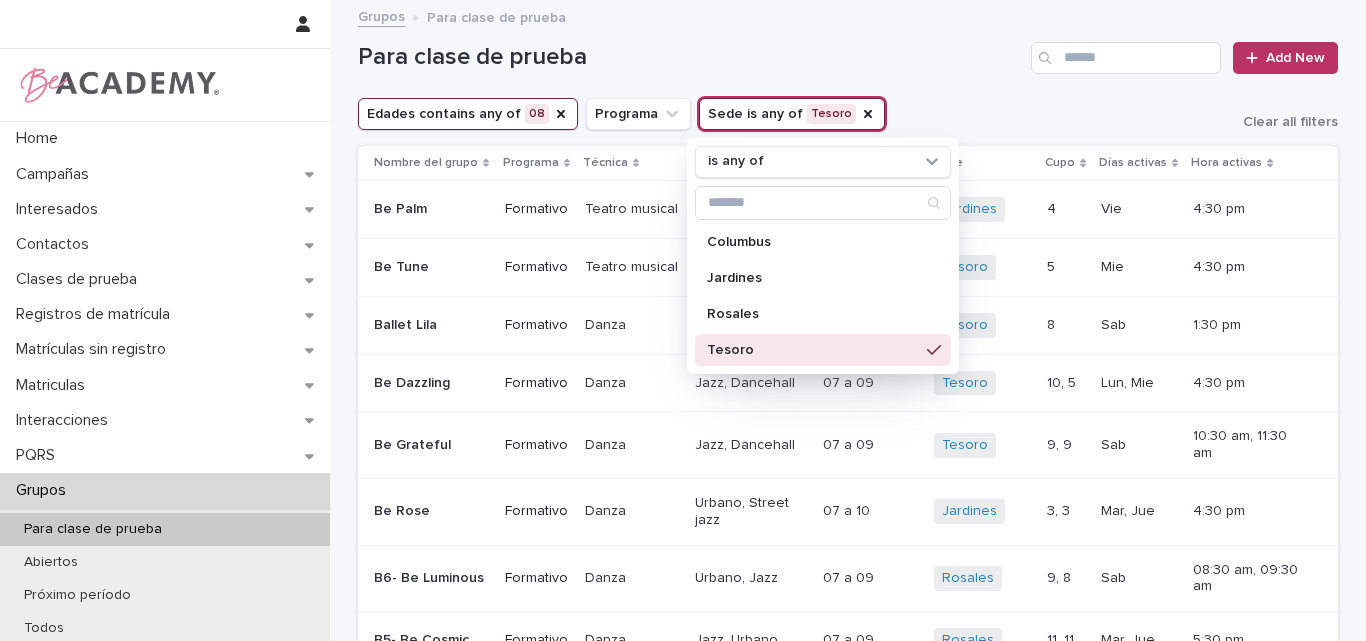 click on "Edades contains any of 08 Programa Sede is any of Tesoro is any of Columbus Jardines Rosales Tesoro Clear all filters" at bounding box center [848, 114] 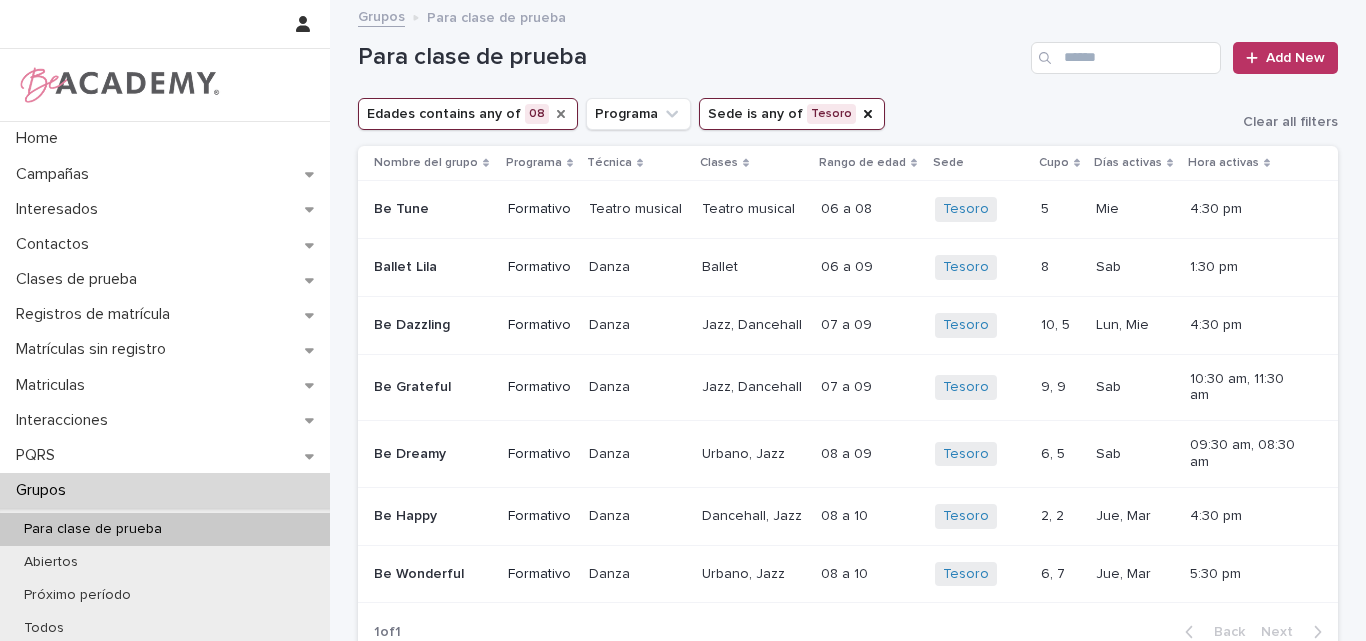 click 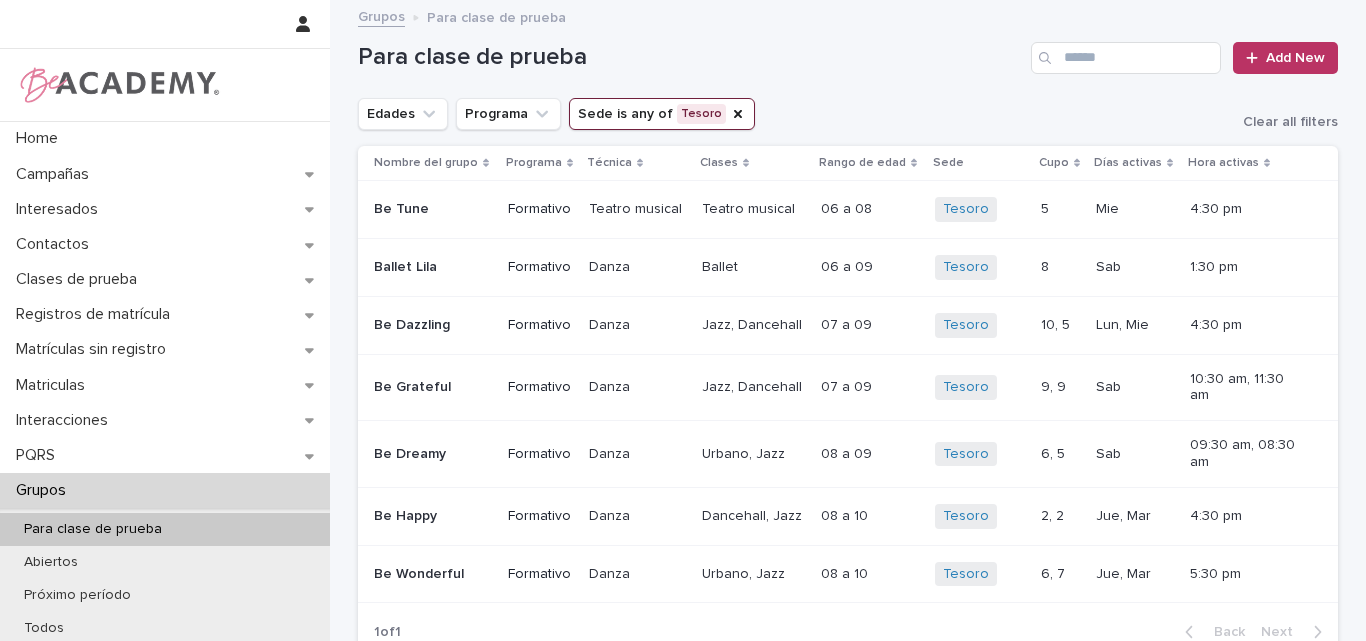 click 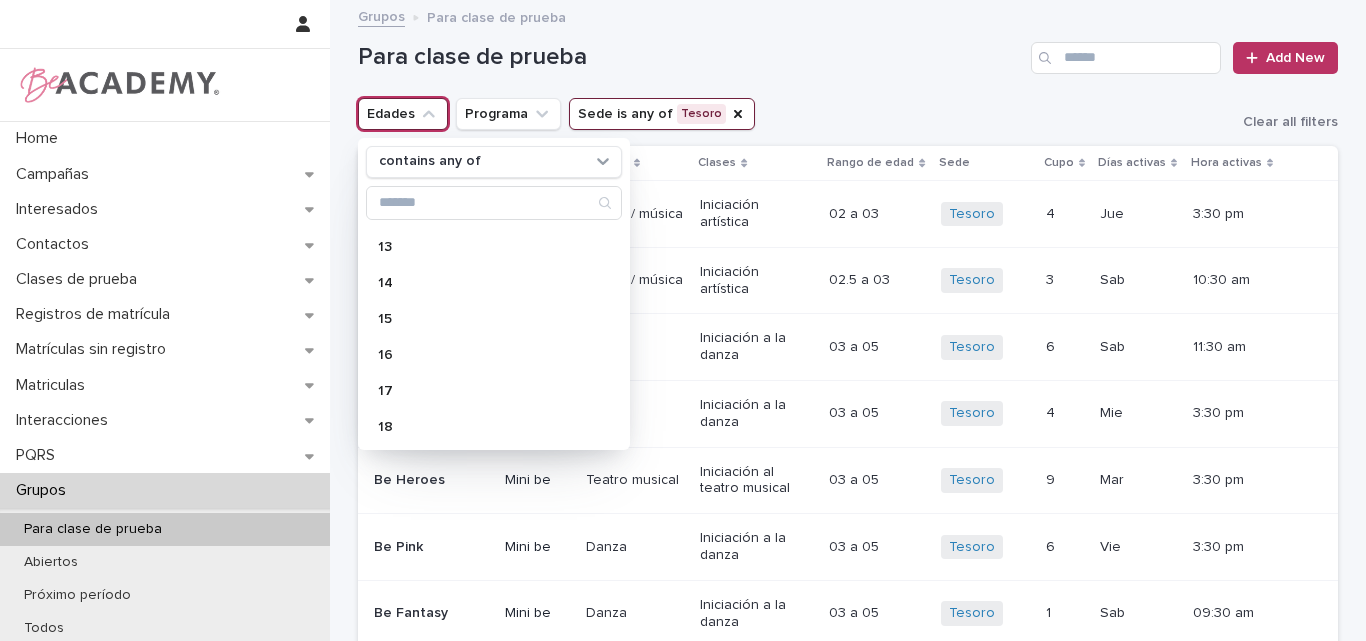 scroll, scrollTop: 500, scrollLeft: 0, axis: vertical 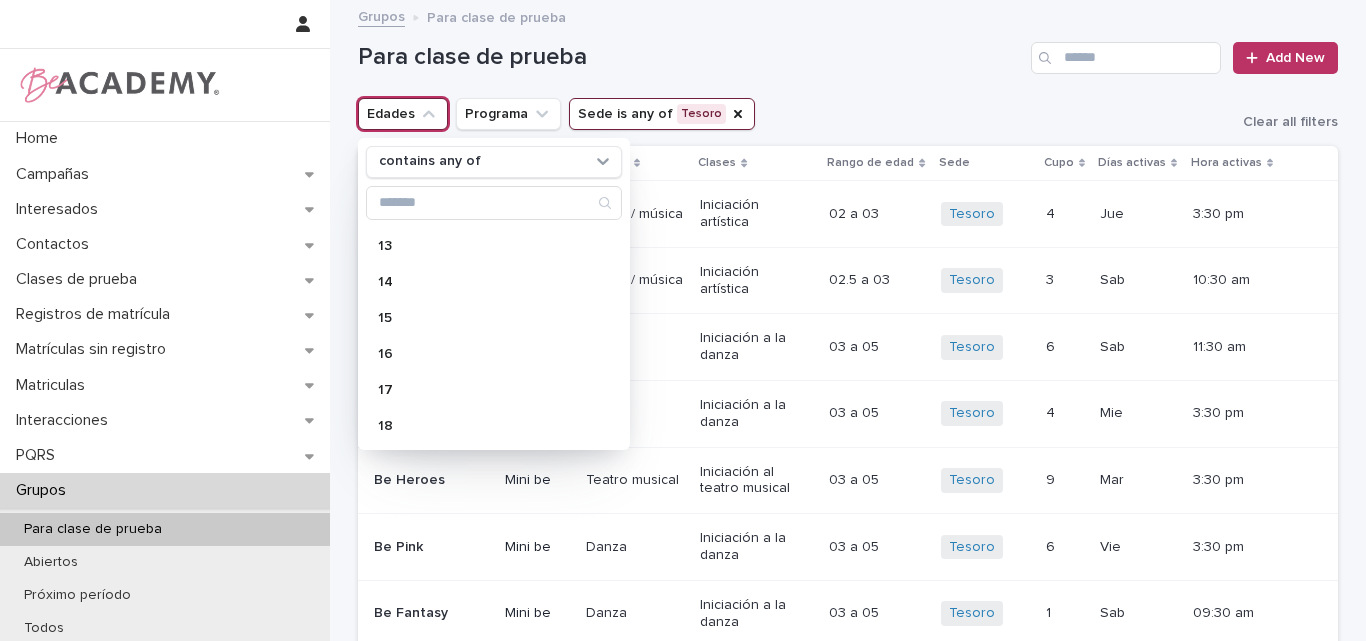 click on "14" at bounding box center (484, 282) 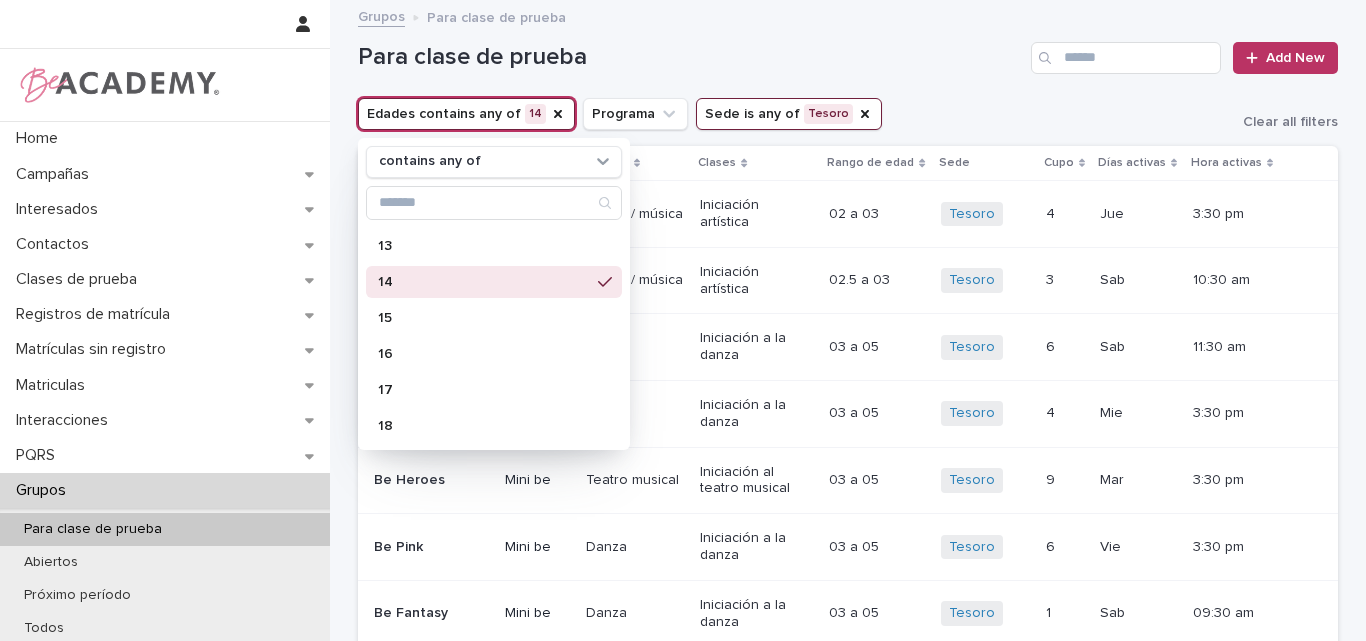 click on "Para clase de prueba Add New" at bounding box center (848, 50) 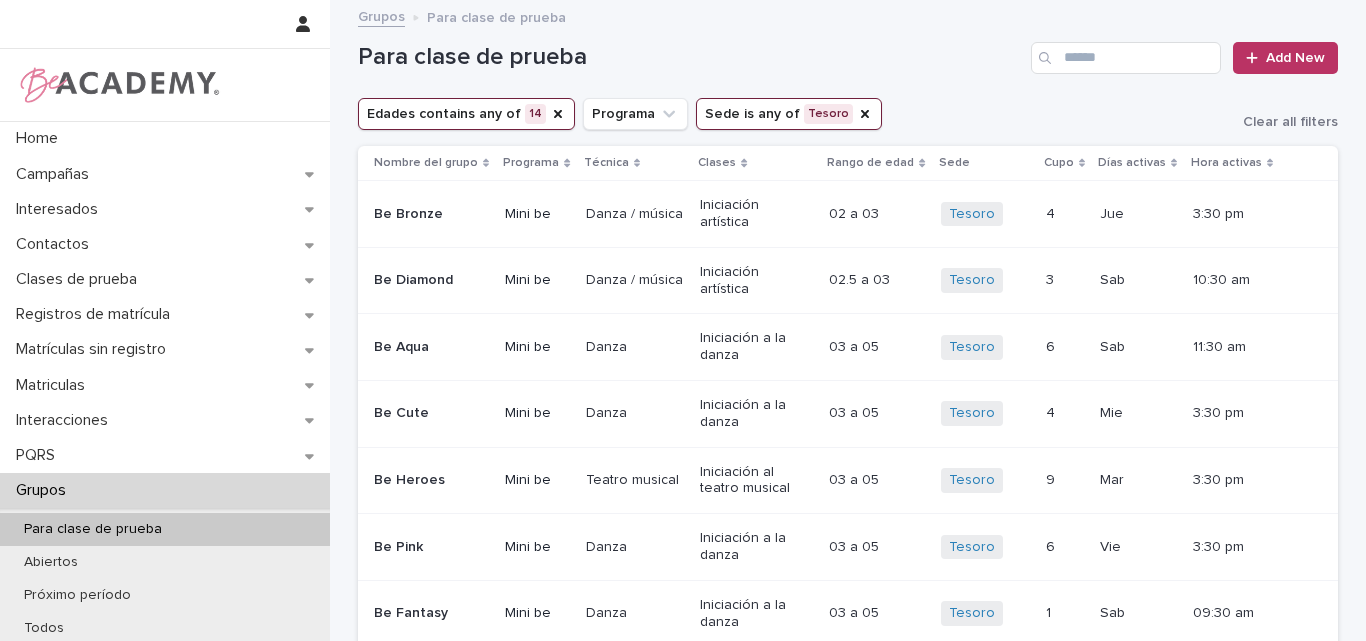 click on "Para clase de prueba Add New" at bounding box center (848, 50) 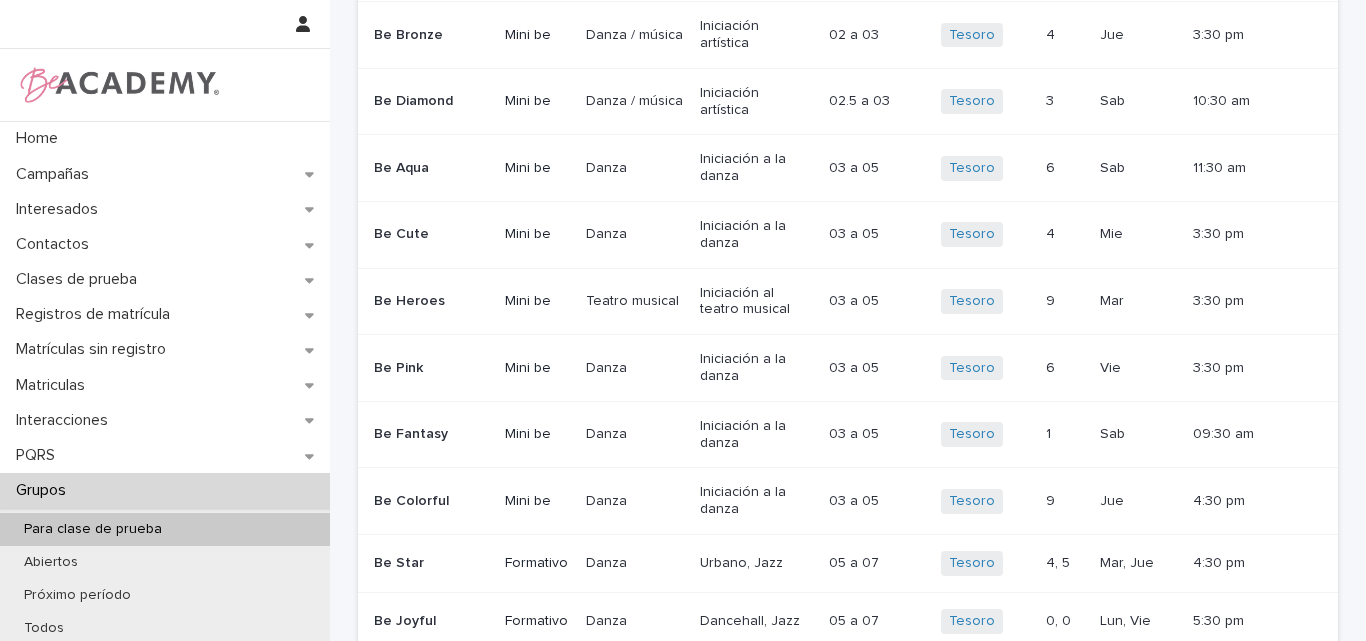 scroll, scrollTop: 0, scrollLeft: 0, axis: both 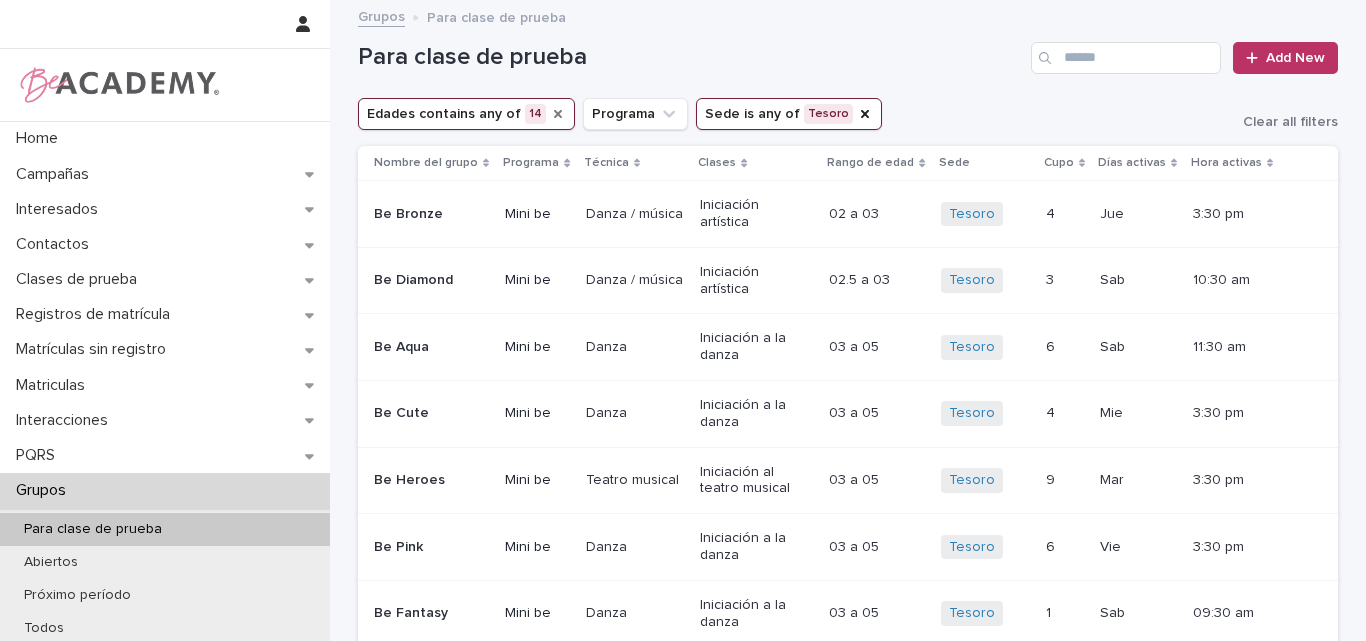 click 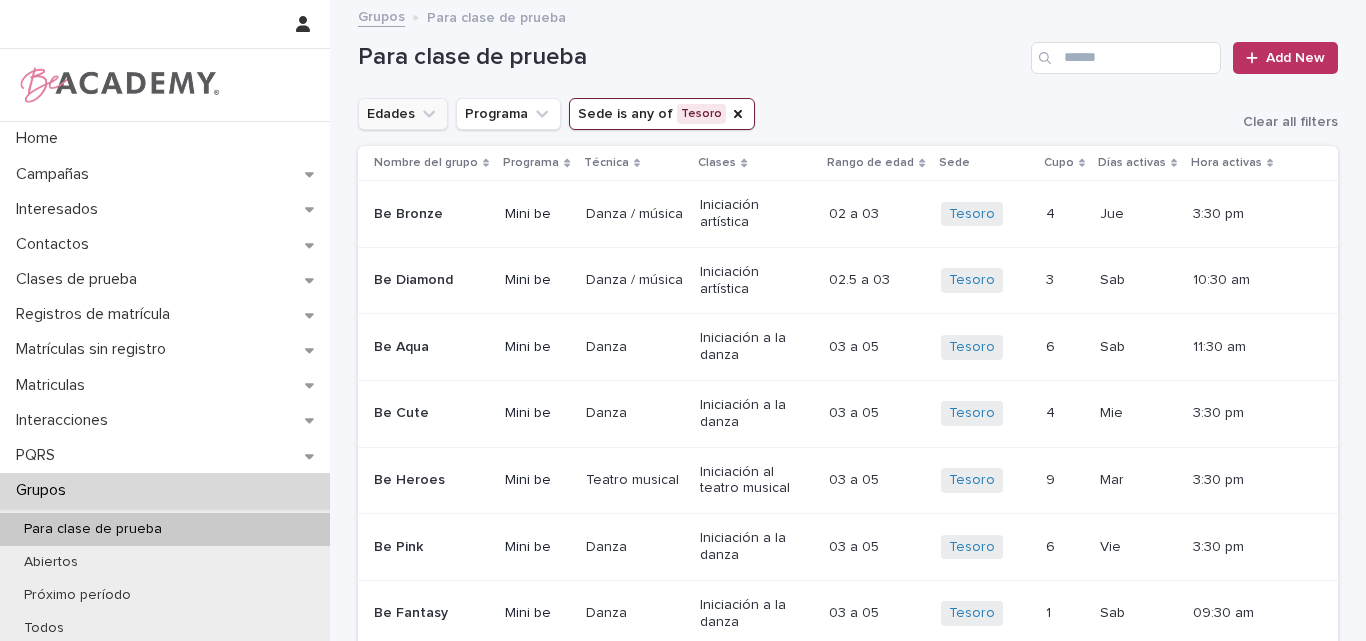 click 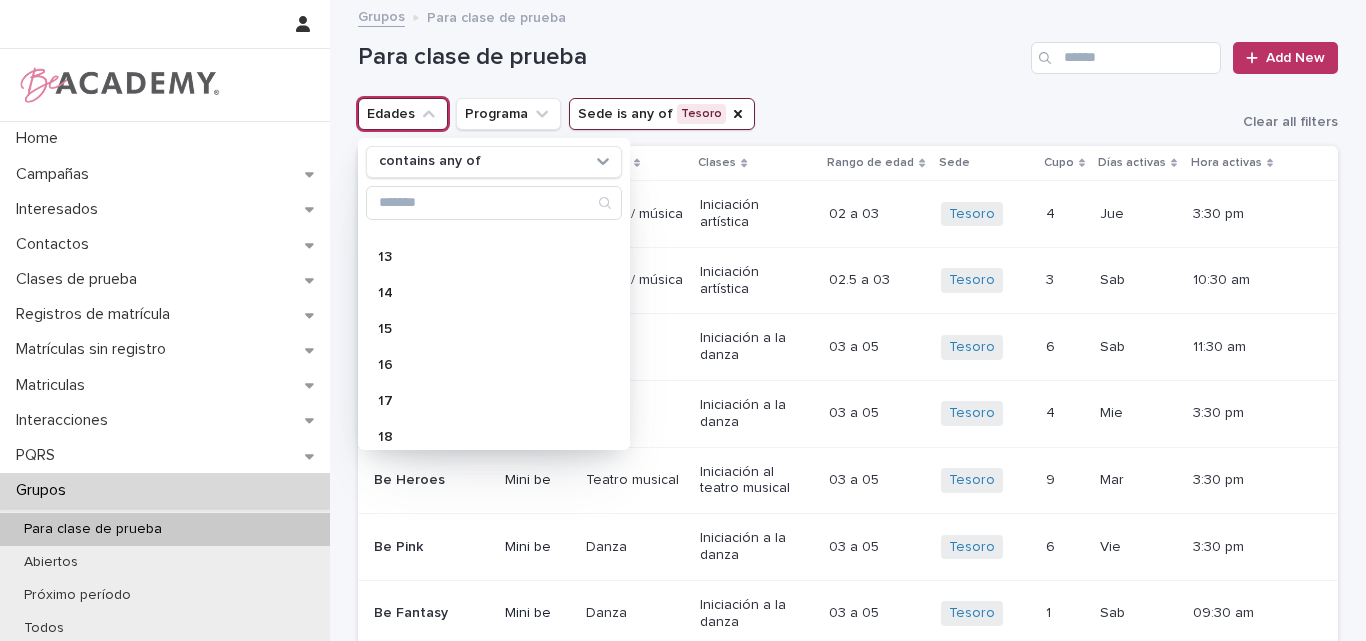 scroll, scrollTop: 500, scrollLeft: 0, axis: vertical 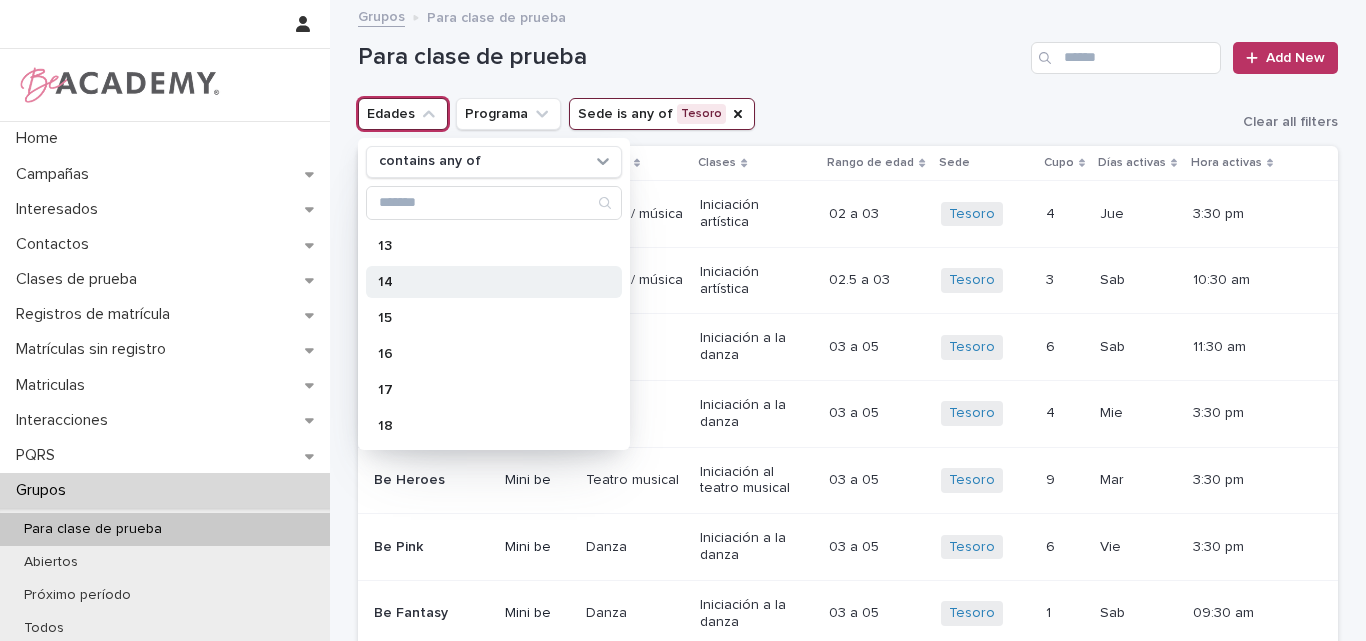 click on "14" at bounding box center [484, 282] 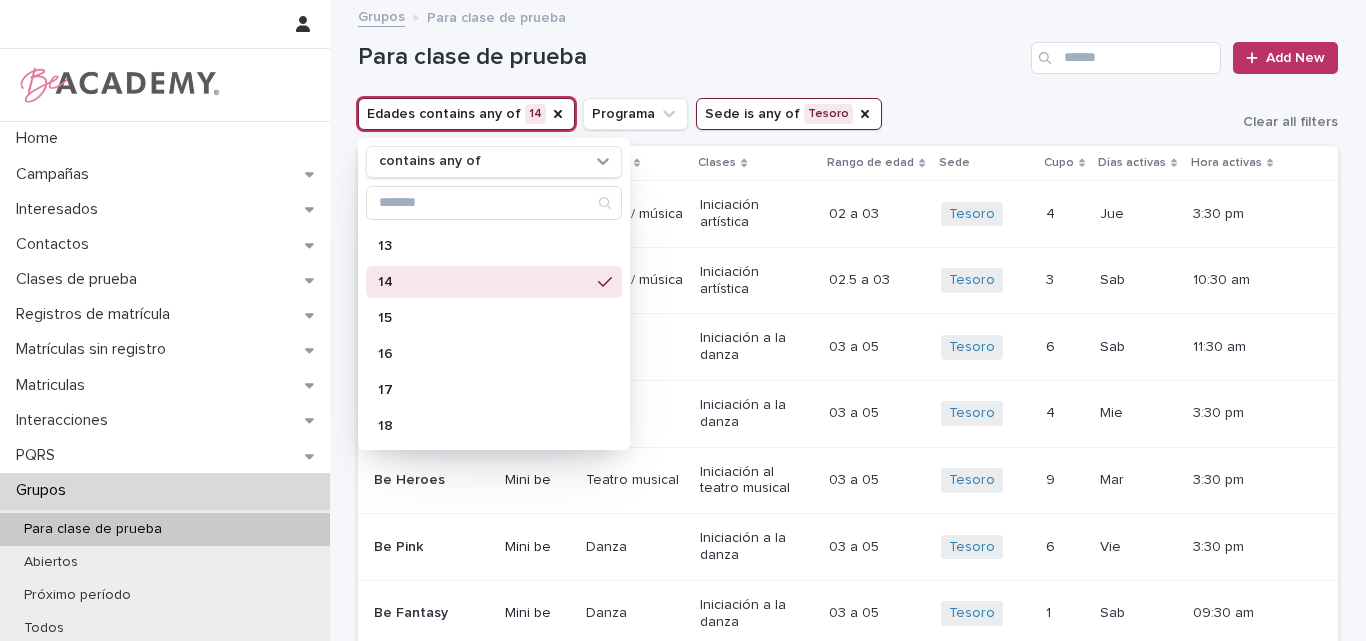 click on "Para clase de prueba Add New" at bounding box center (848, 58) 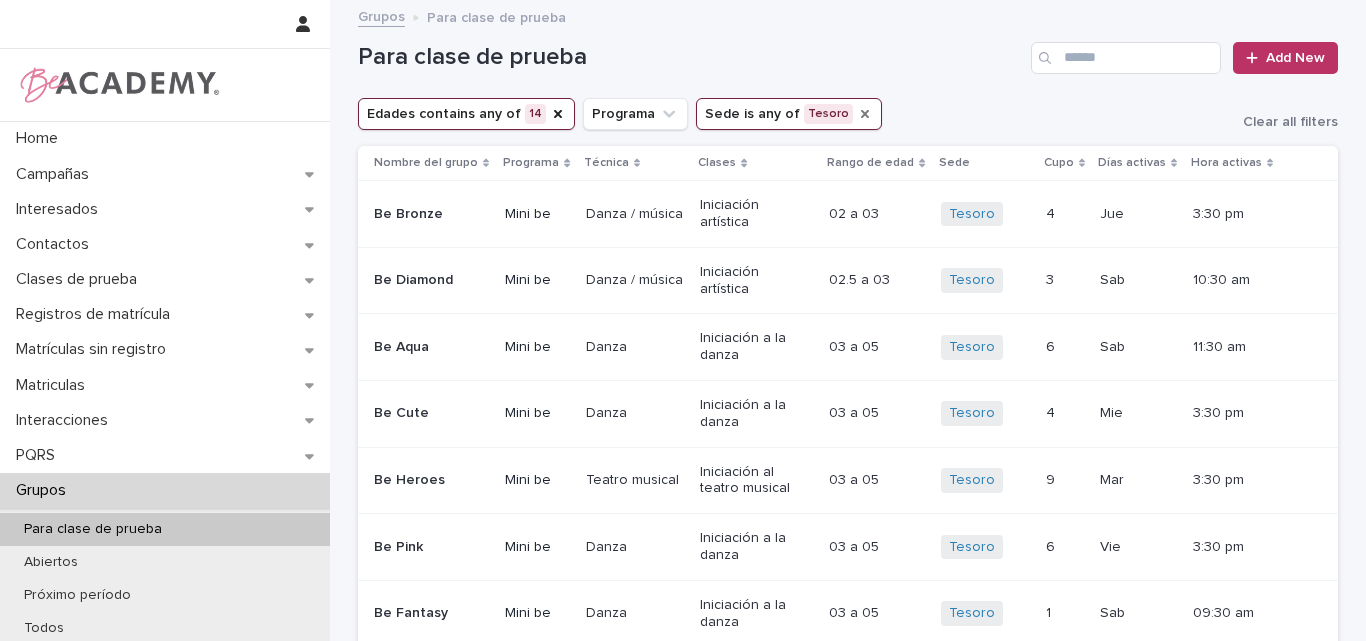 click 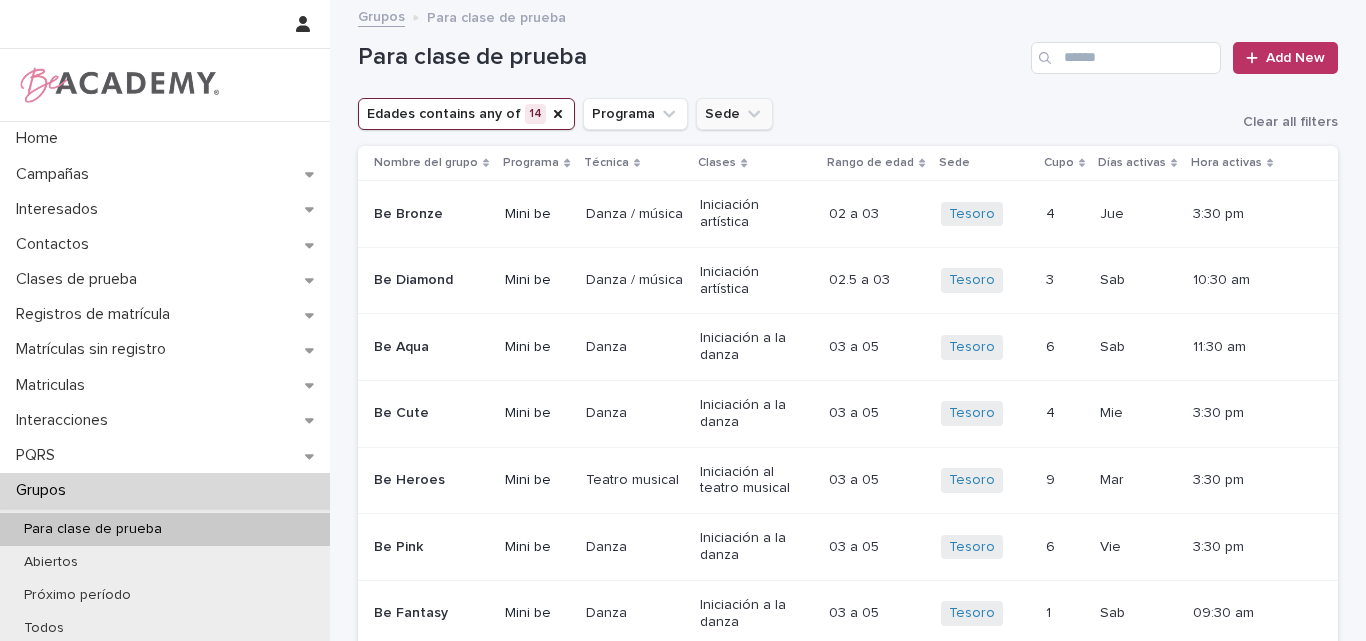 click 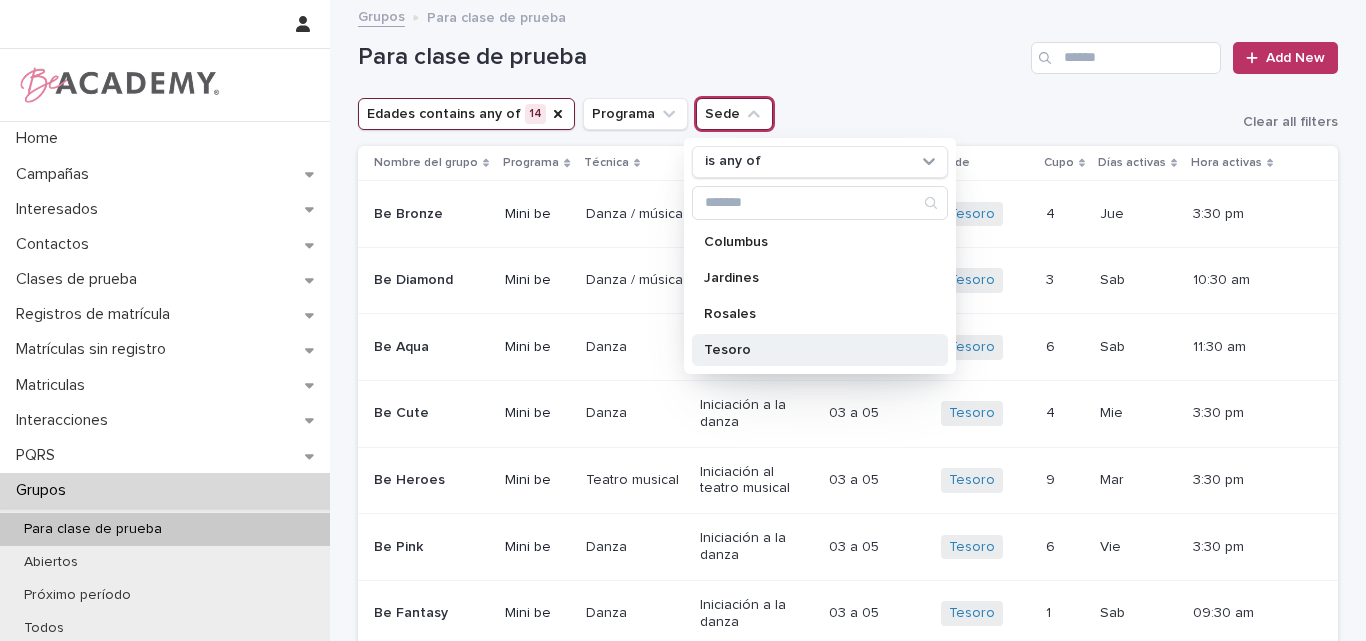click on "Tesoro" at bounding box center [810, 350] 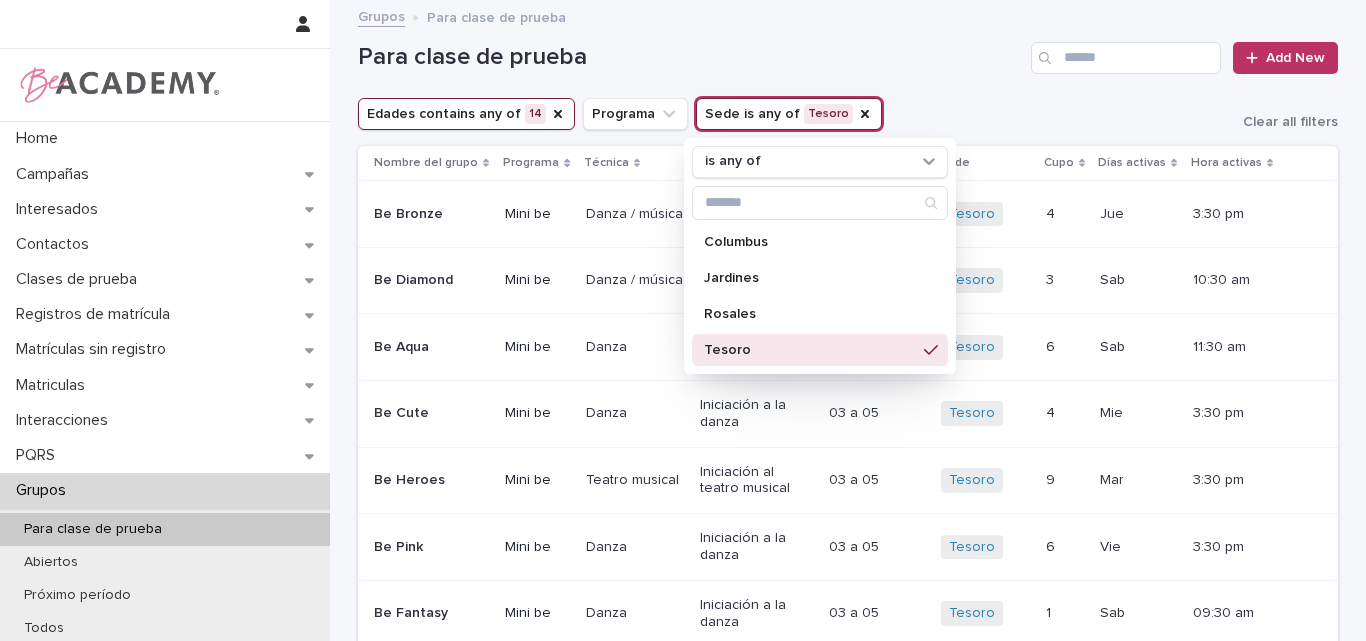 click on "Para clase de prueba" at bounding box center [690, 57] 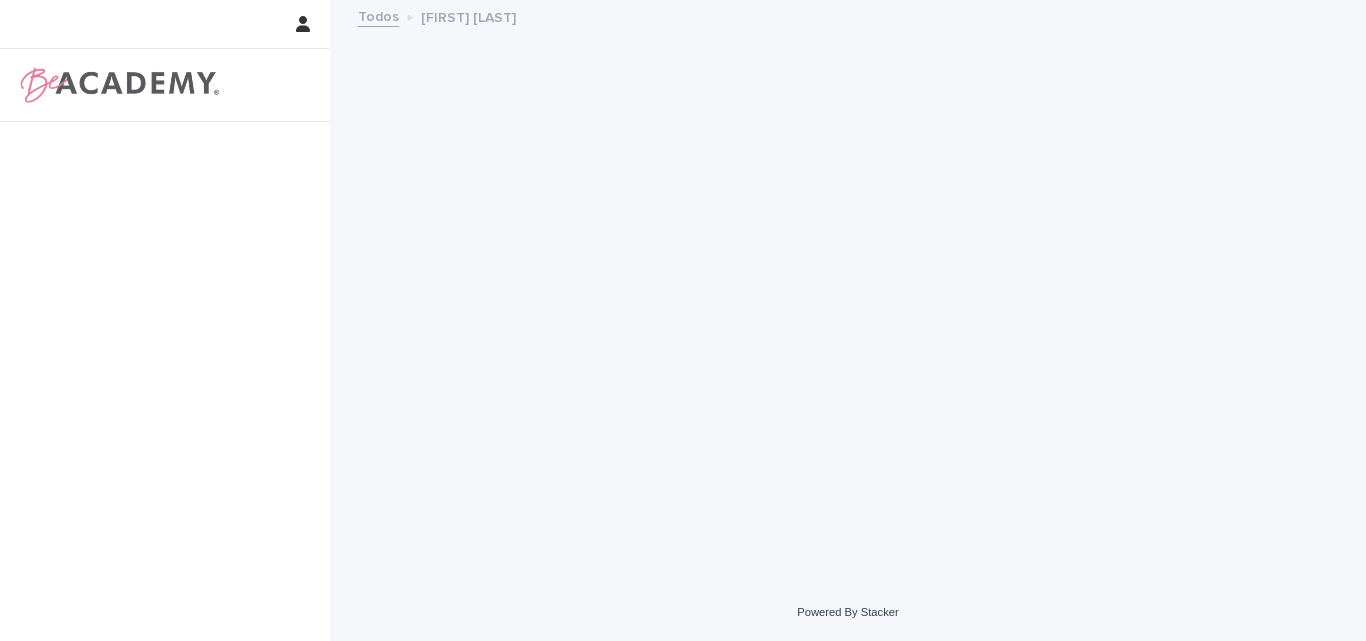scroll, scrollTop: 0, scrollLeft: 0, axis: both 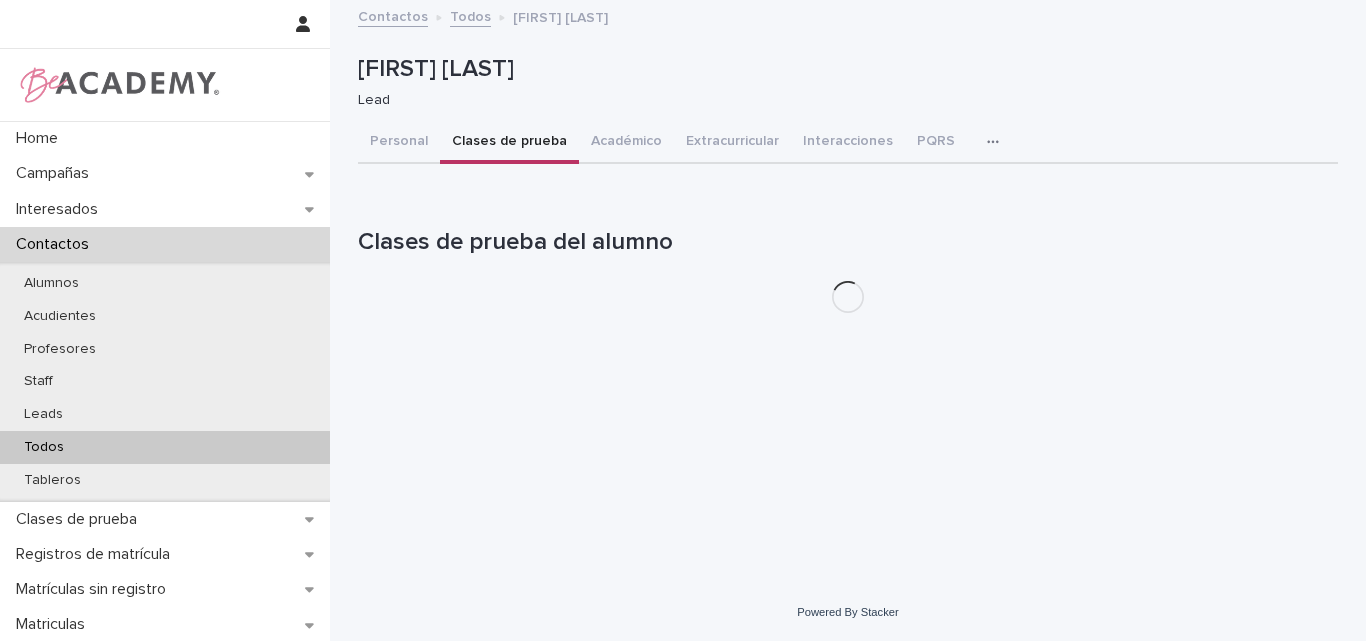 click on "Todos" at bounding box center (44, 447) 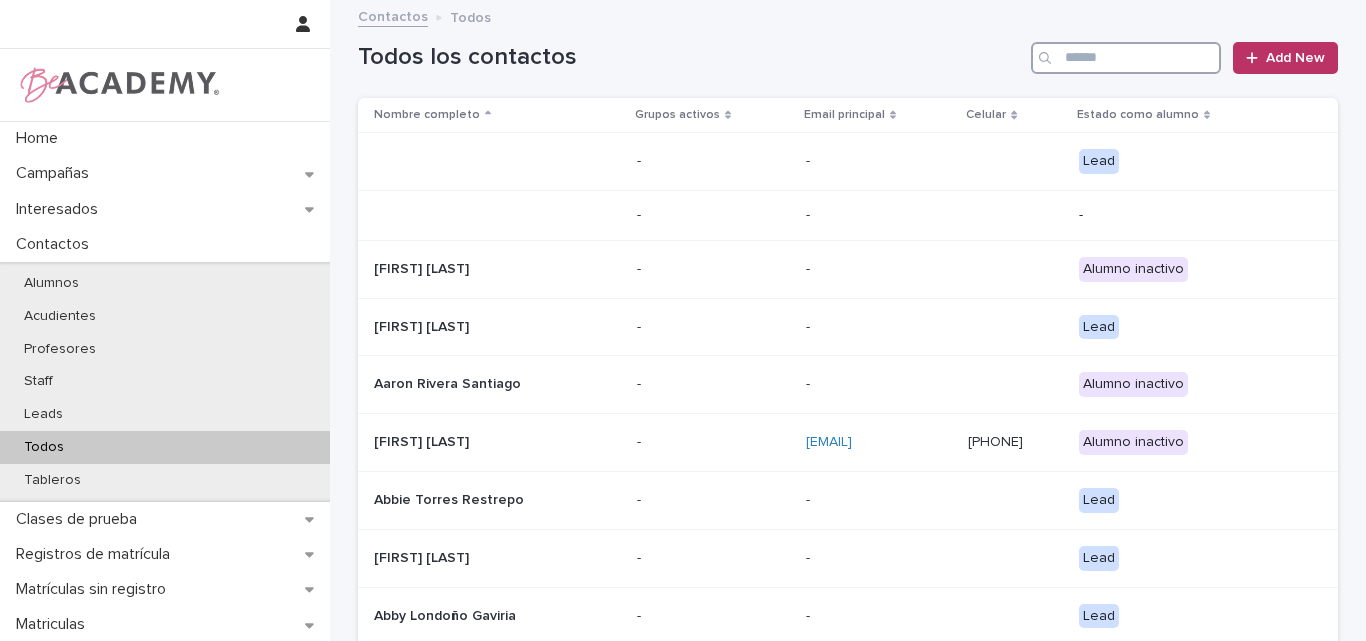 click at bounding box center (1126, 58) 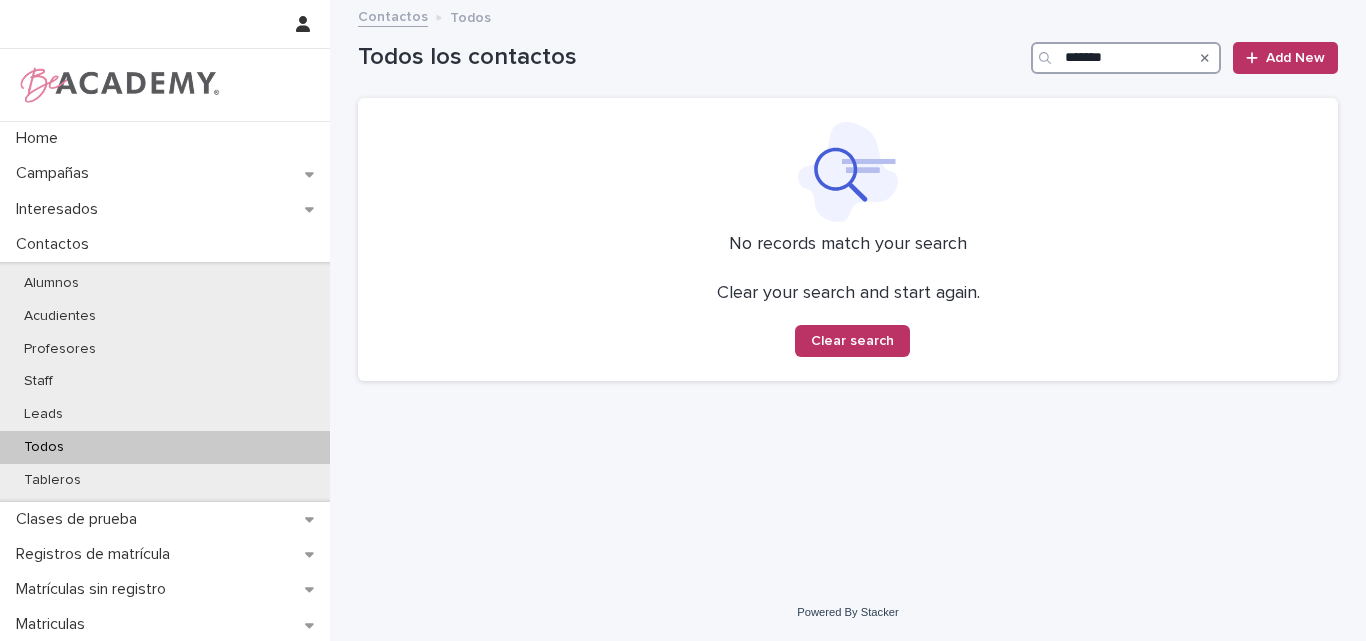 type on "*******" 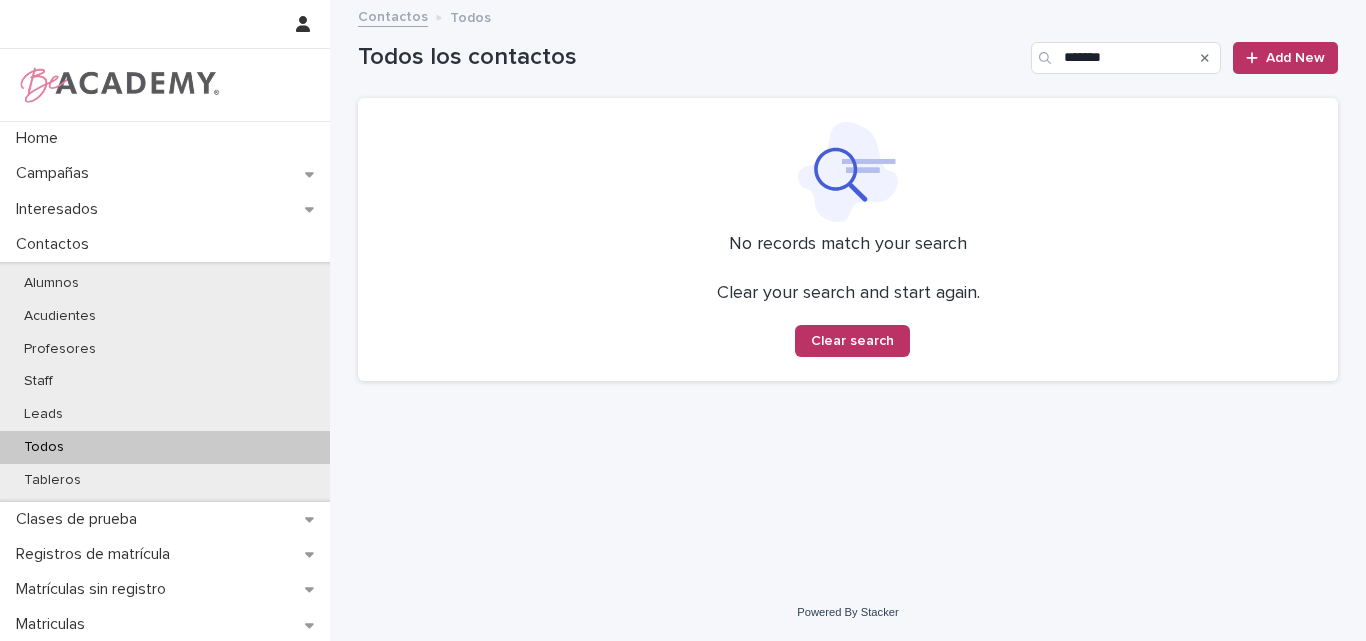 click 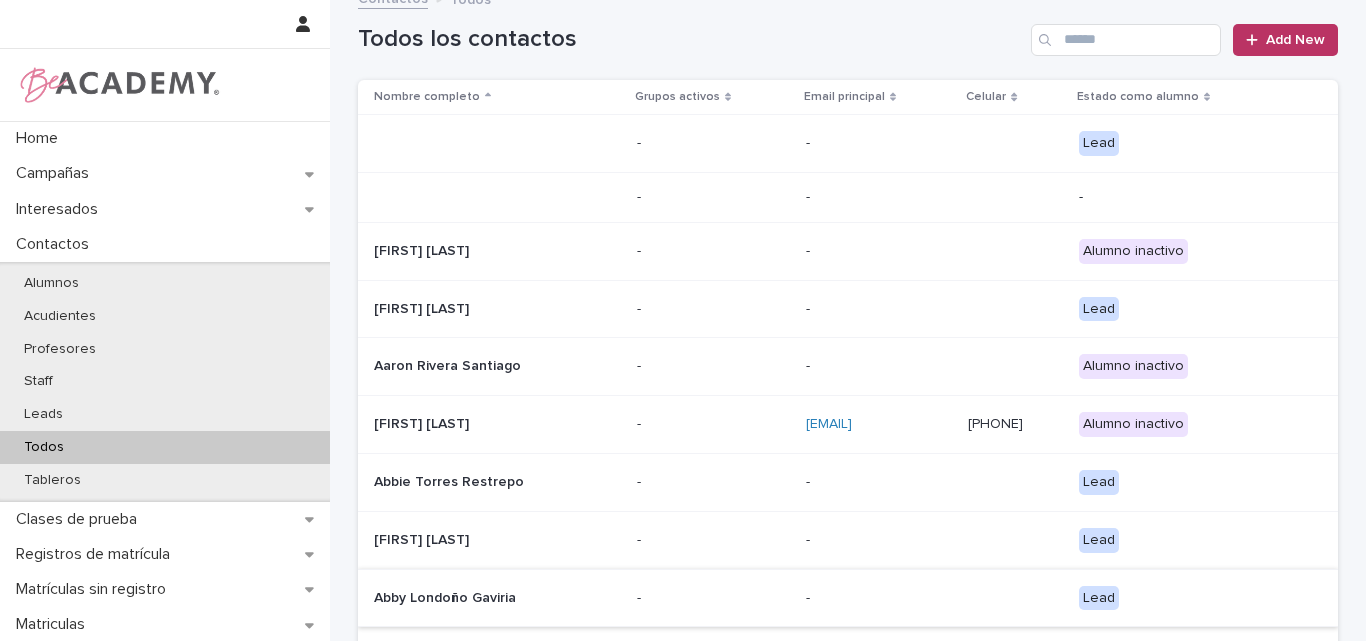 scroll, scrollTop: 0, scrollLeft: 0, axis: both 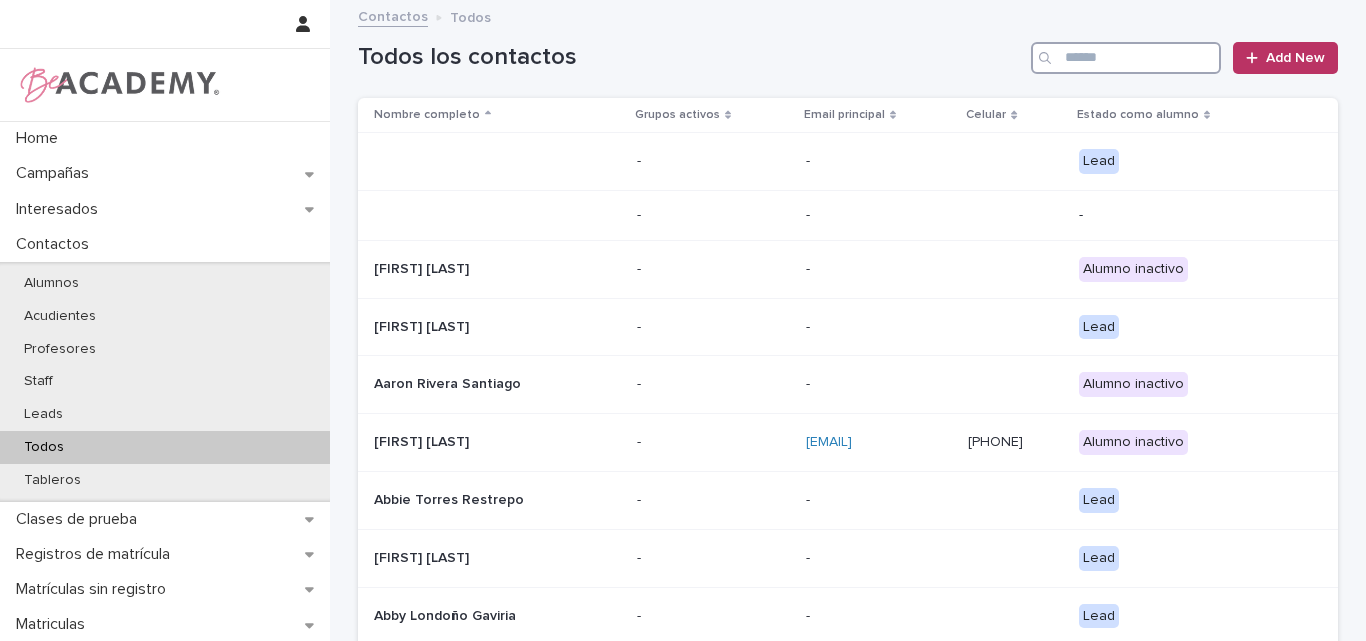 click at bounding box center (1126, 58) 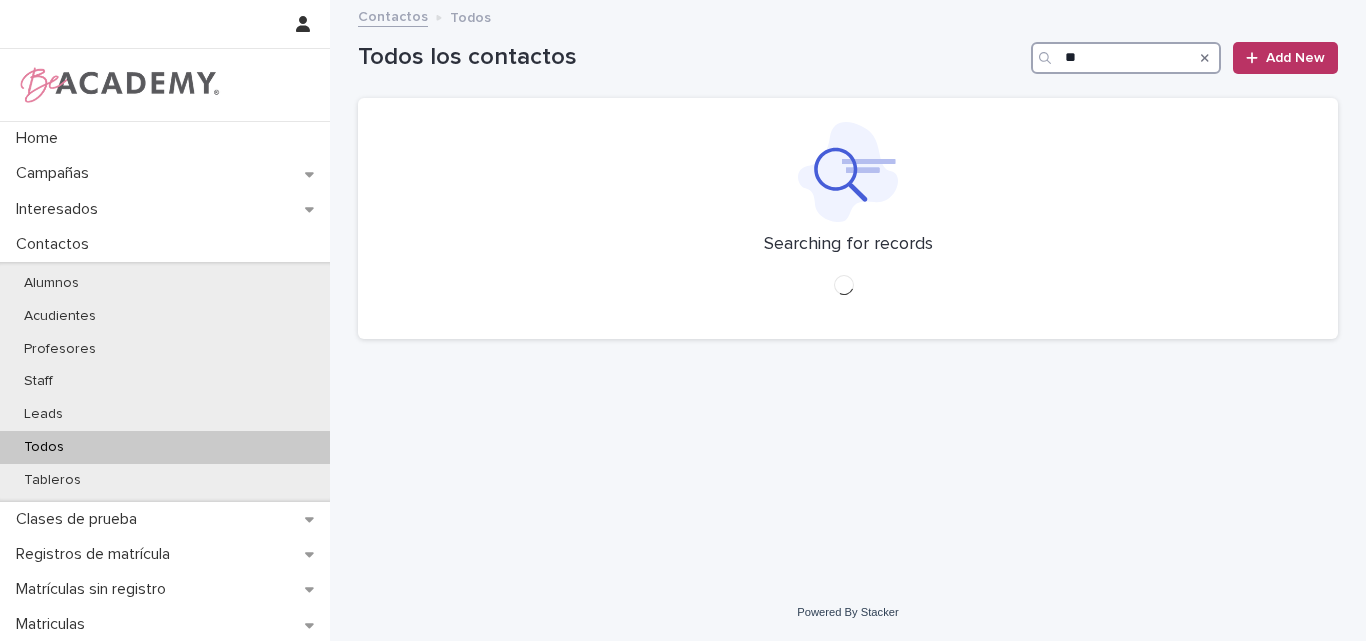 type on "*" 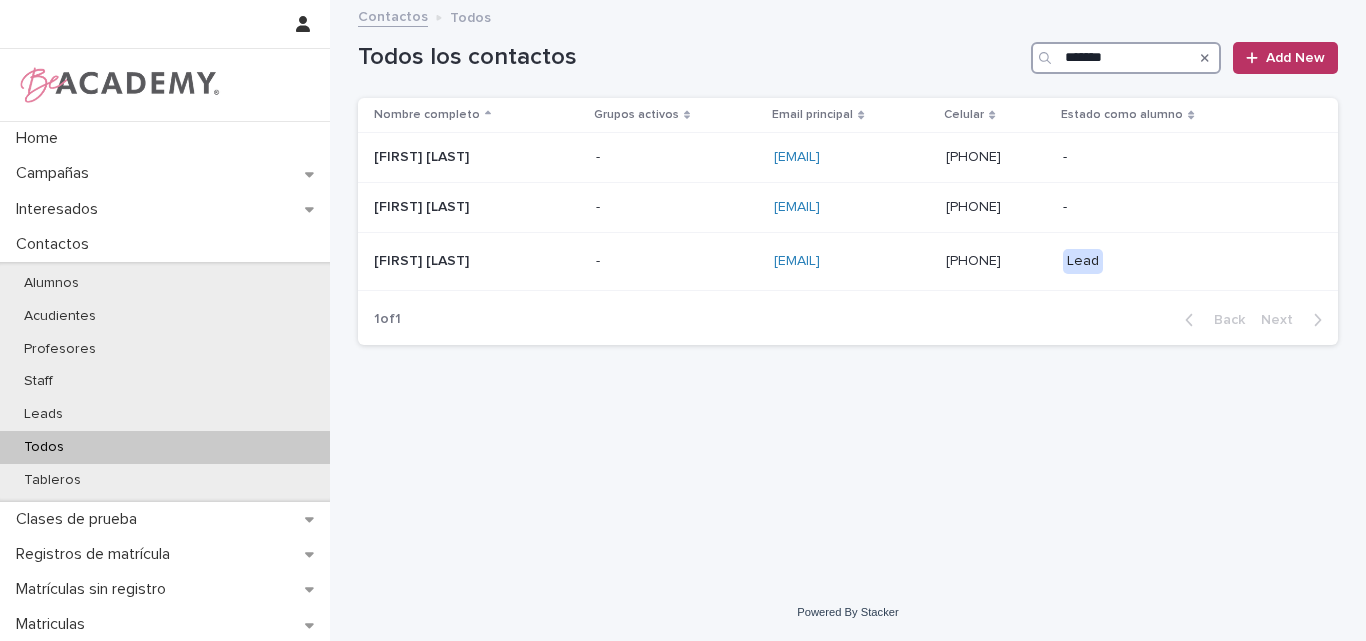 type on "*******" 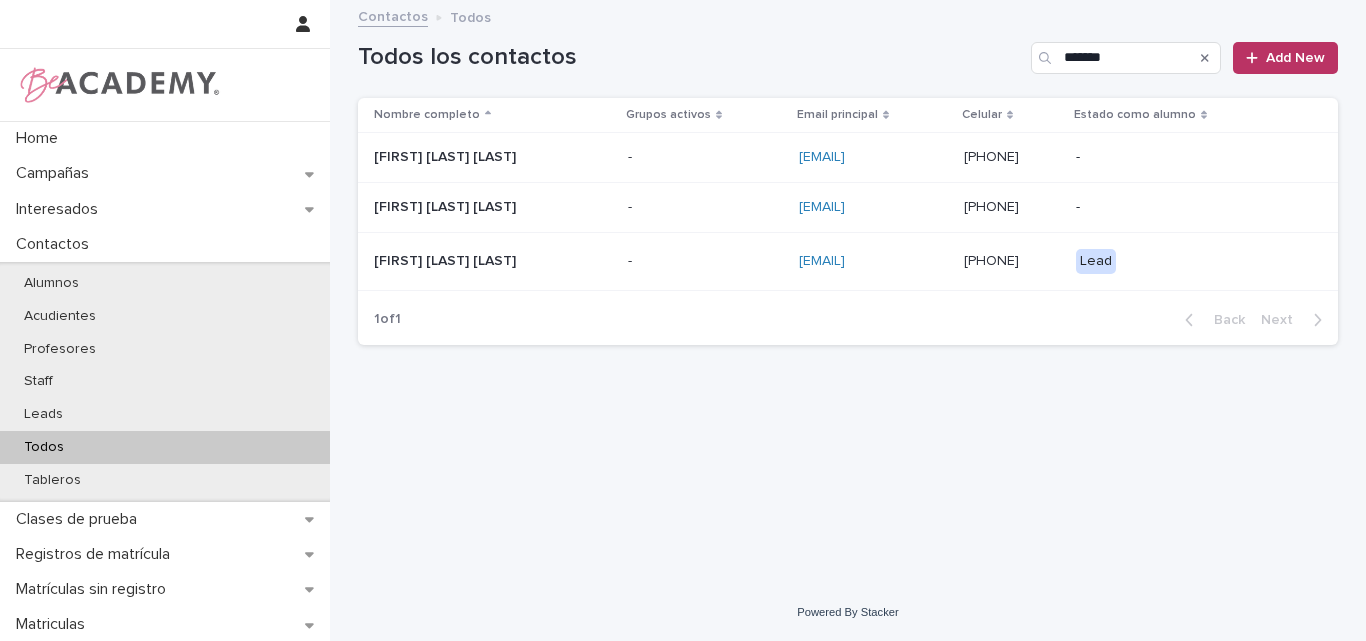 scroll, scrollTop: 0, scrollLeft: 0, axis: both 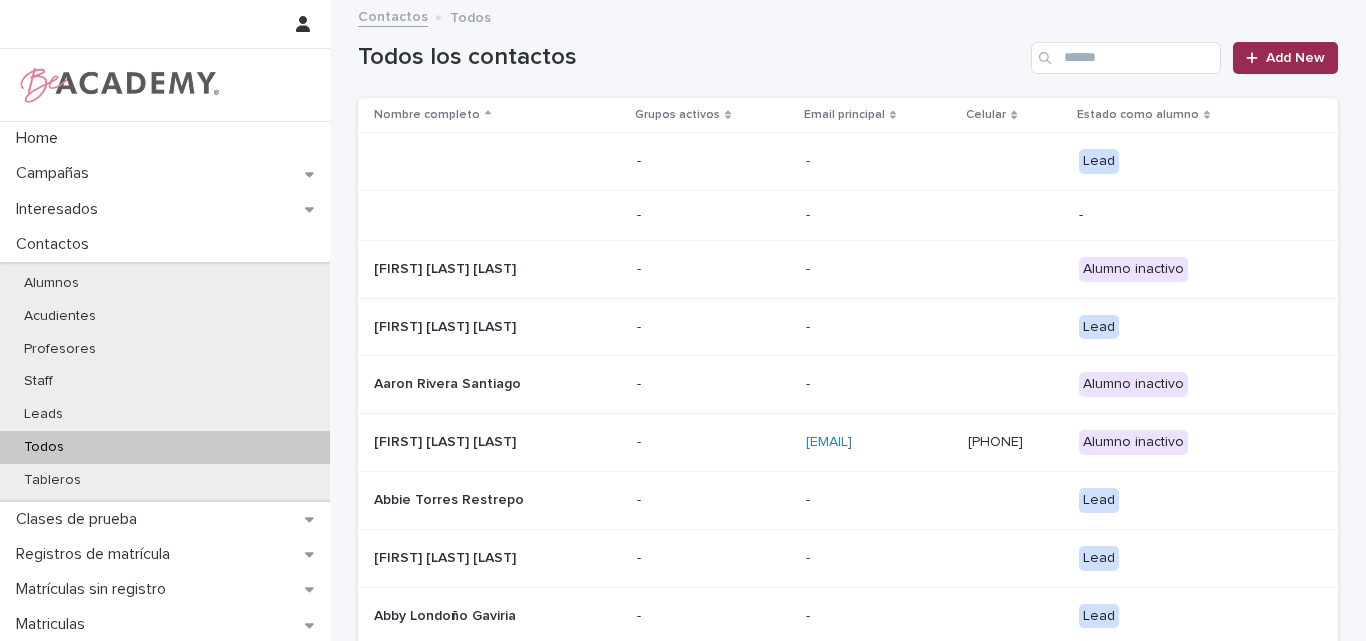 click on "Add New" at bounding box center (1285, 58) 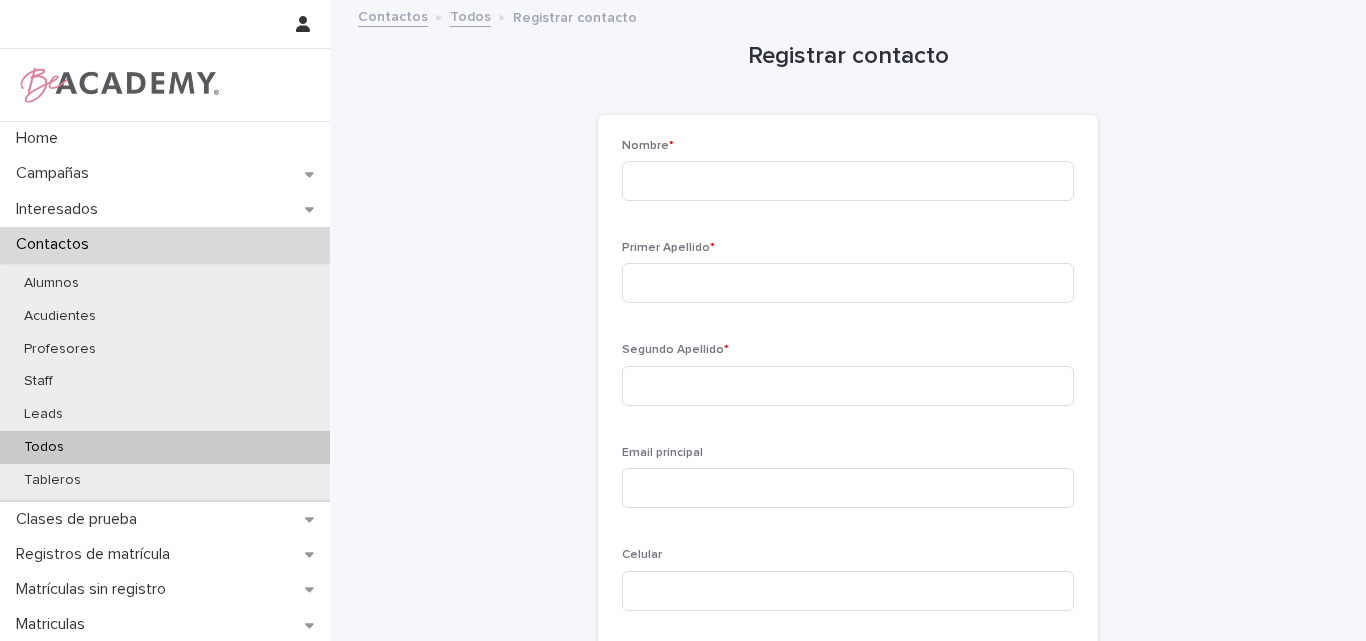 click on "Todos" at bounding box center [470, 15] 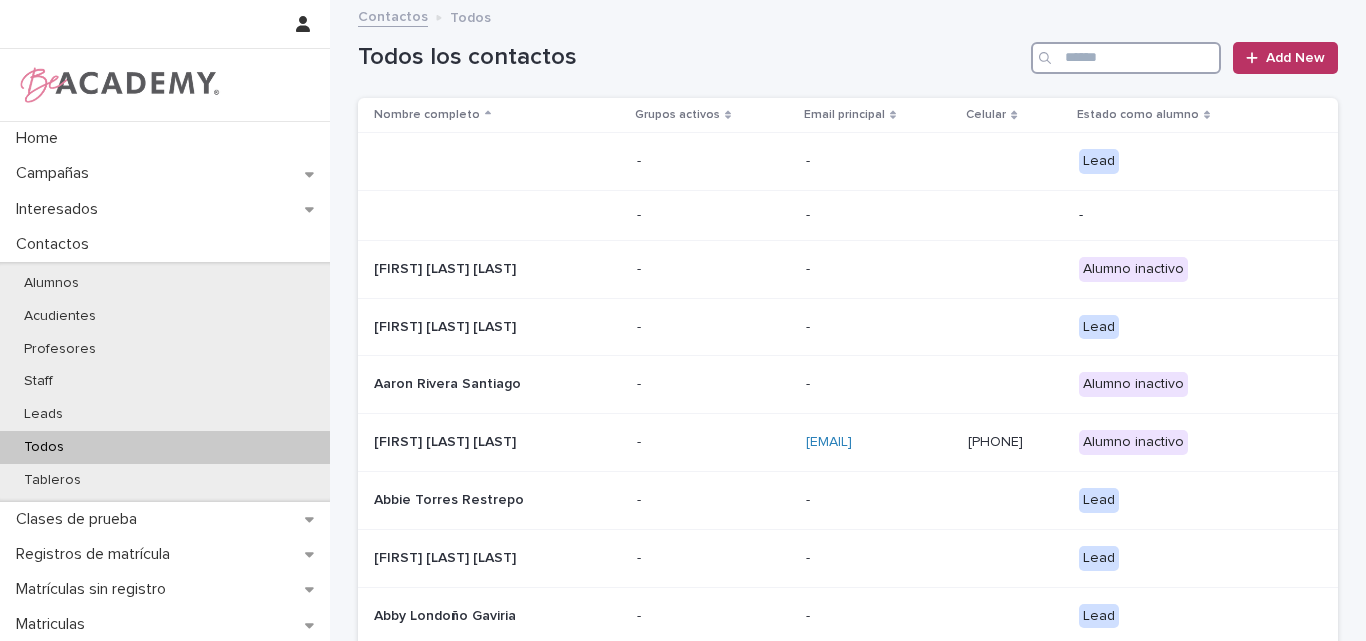 click at bounding box center (1126, 58) 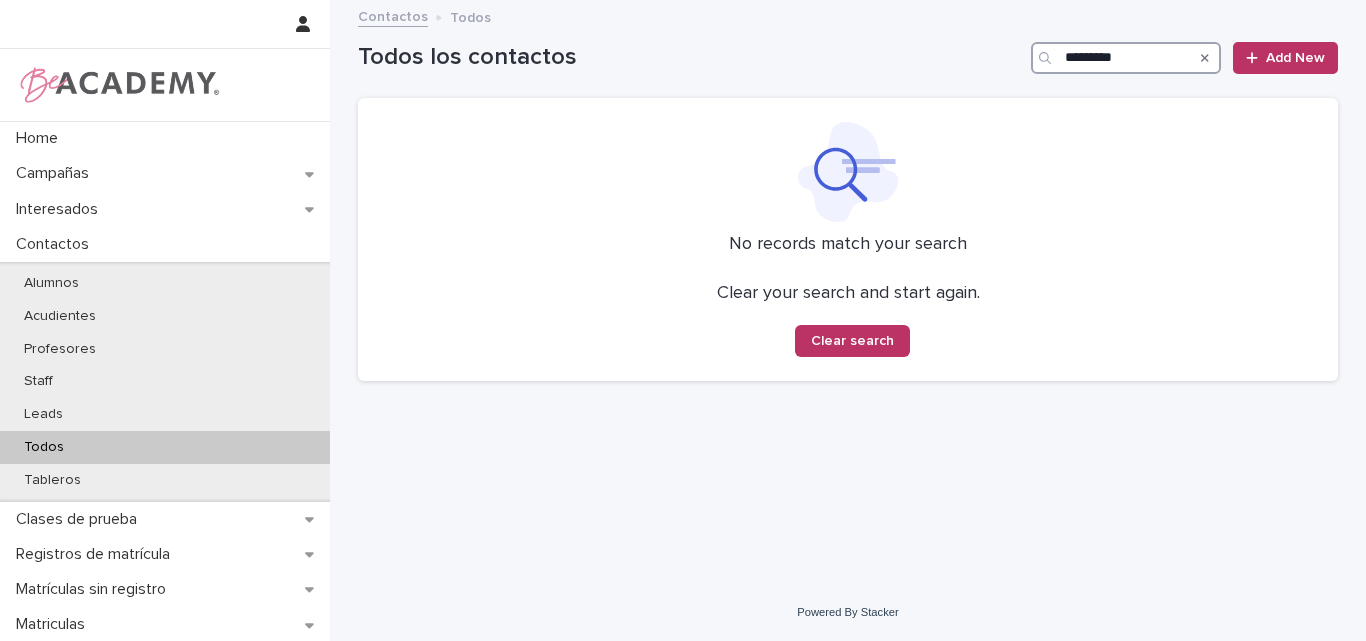 type on "*********" 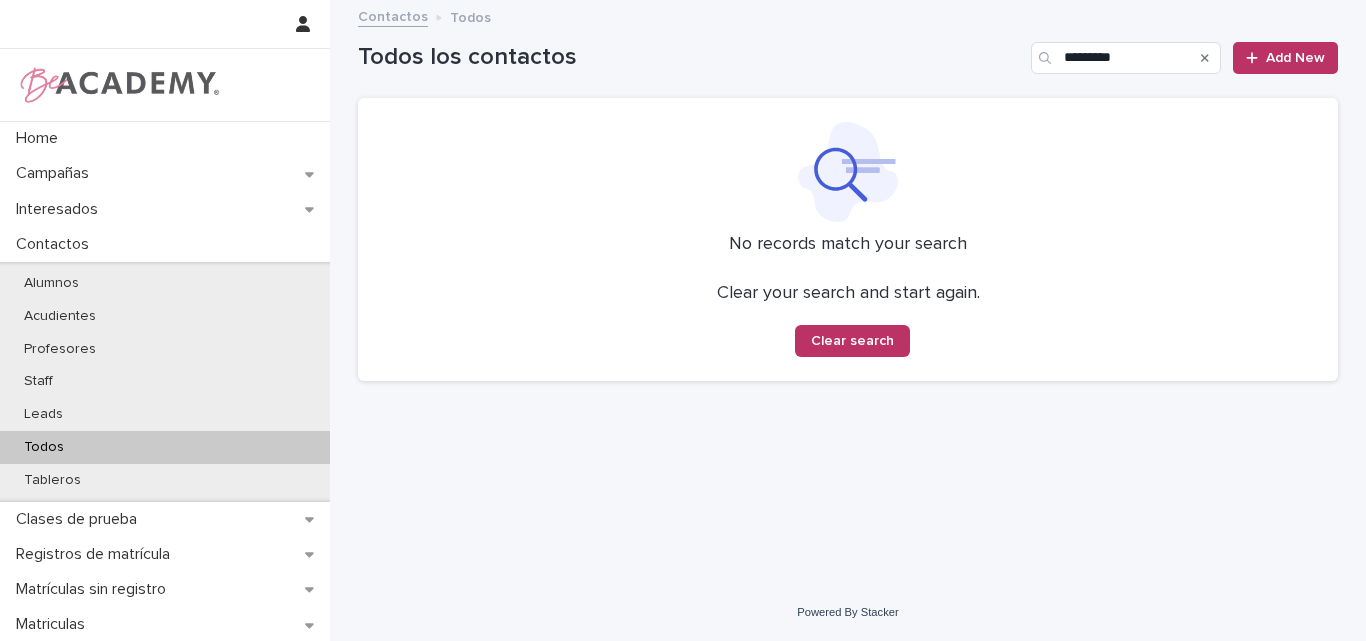 click on "Todos" at bounding box center [470, 16] 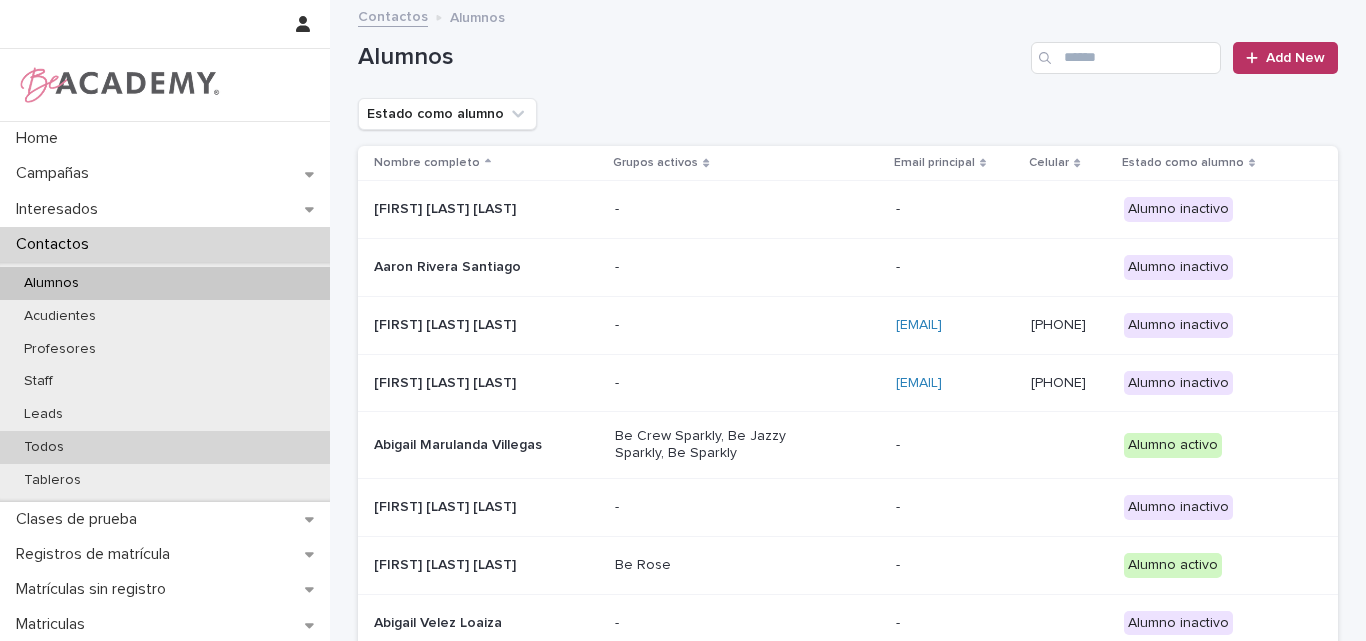 click on "Todos" at bounding box center (165, 447) 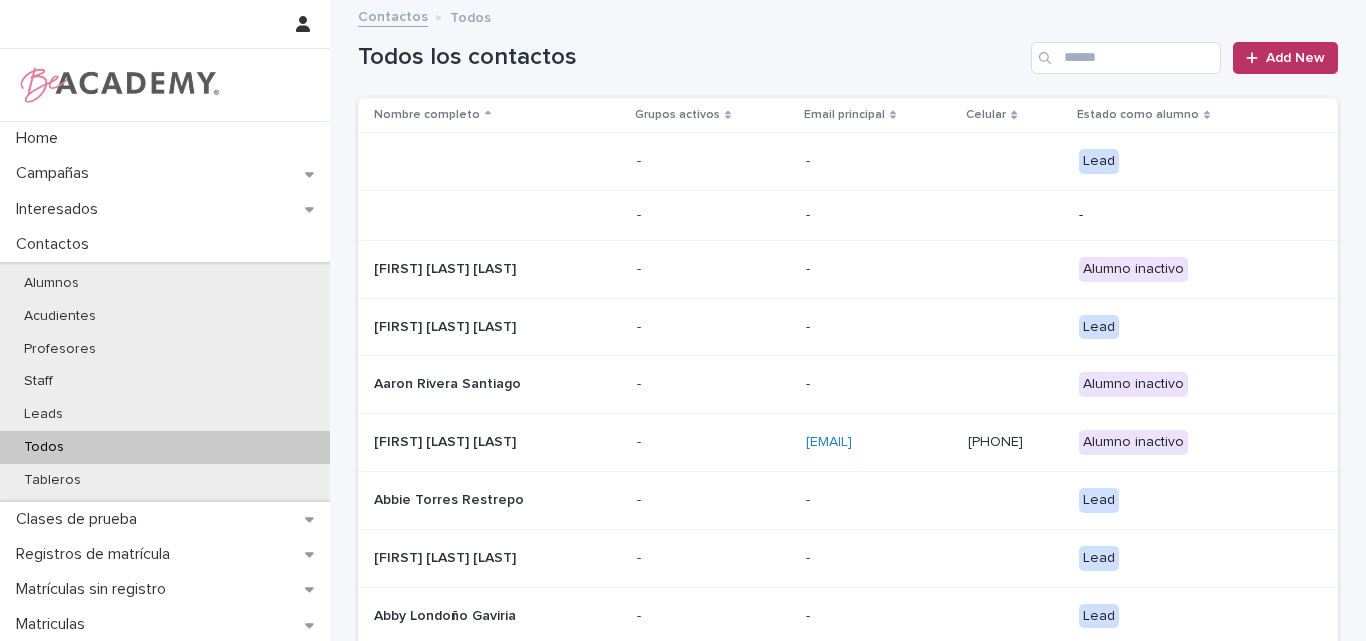 click on "Lead" at bounding box center (1099, 161) 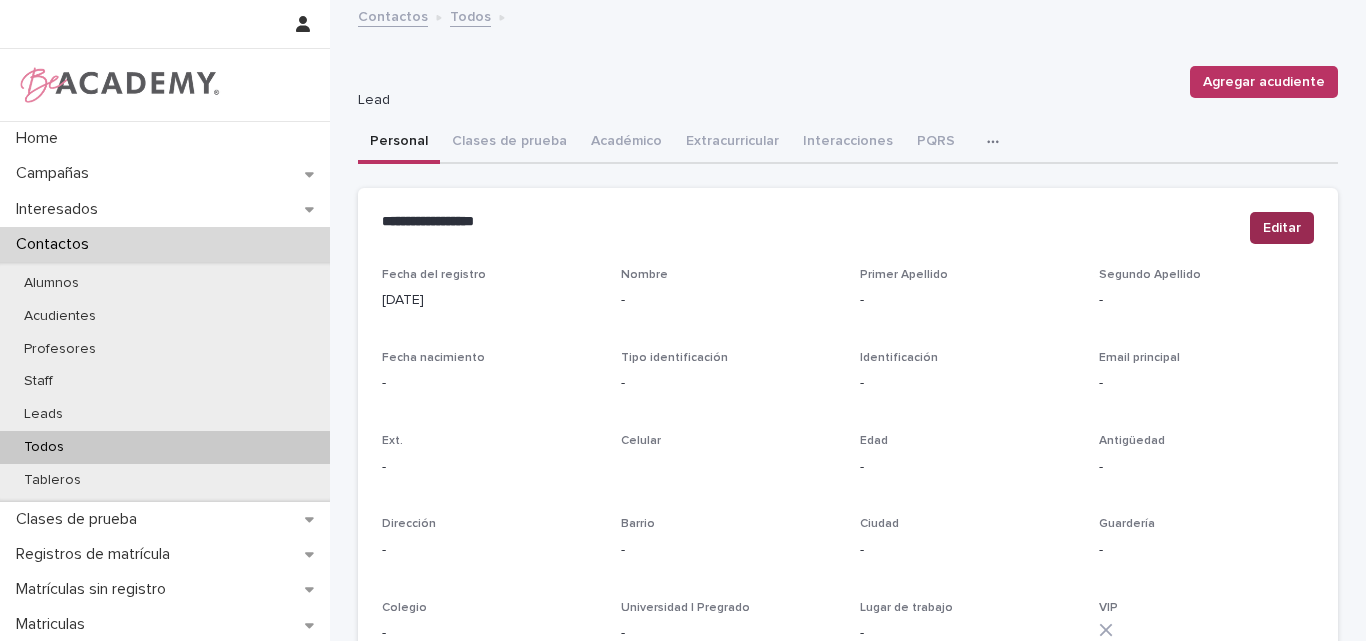 click on "Editar" at bounding box center [1282, 228] 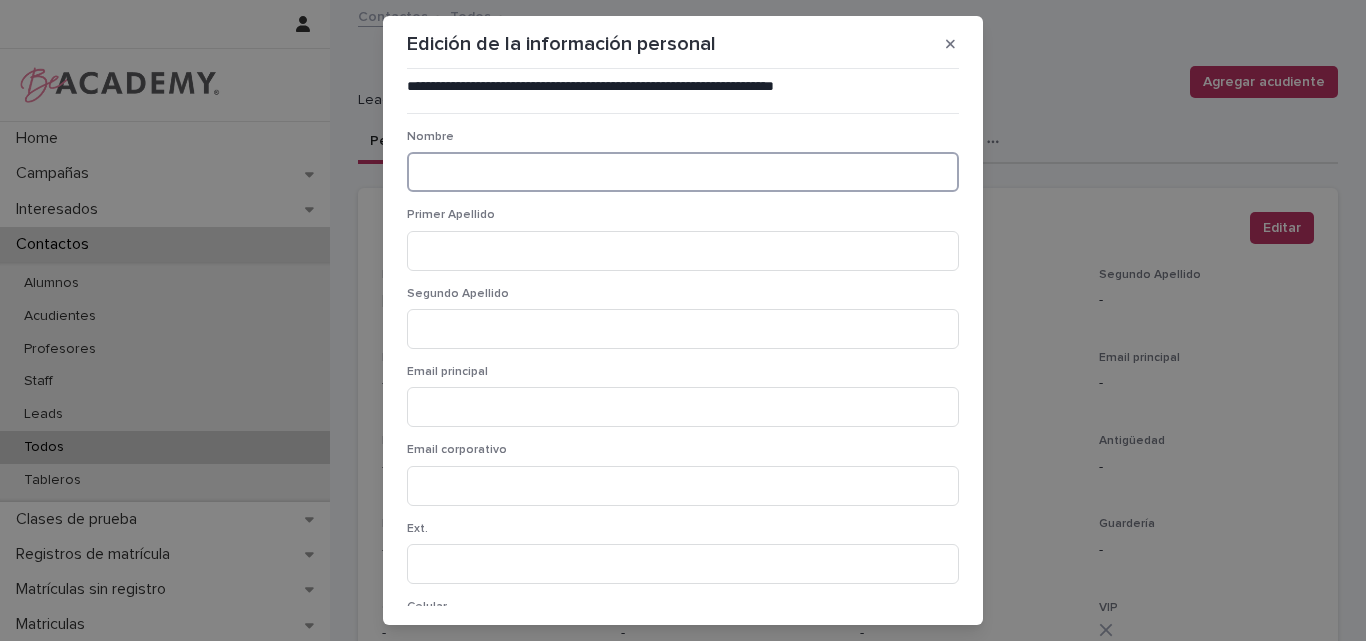 click at bounding box center [683, 172] 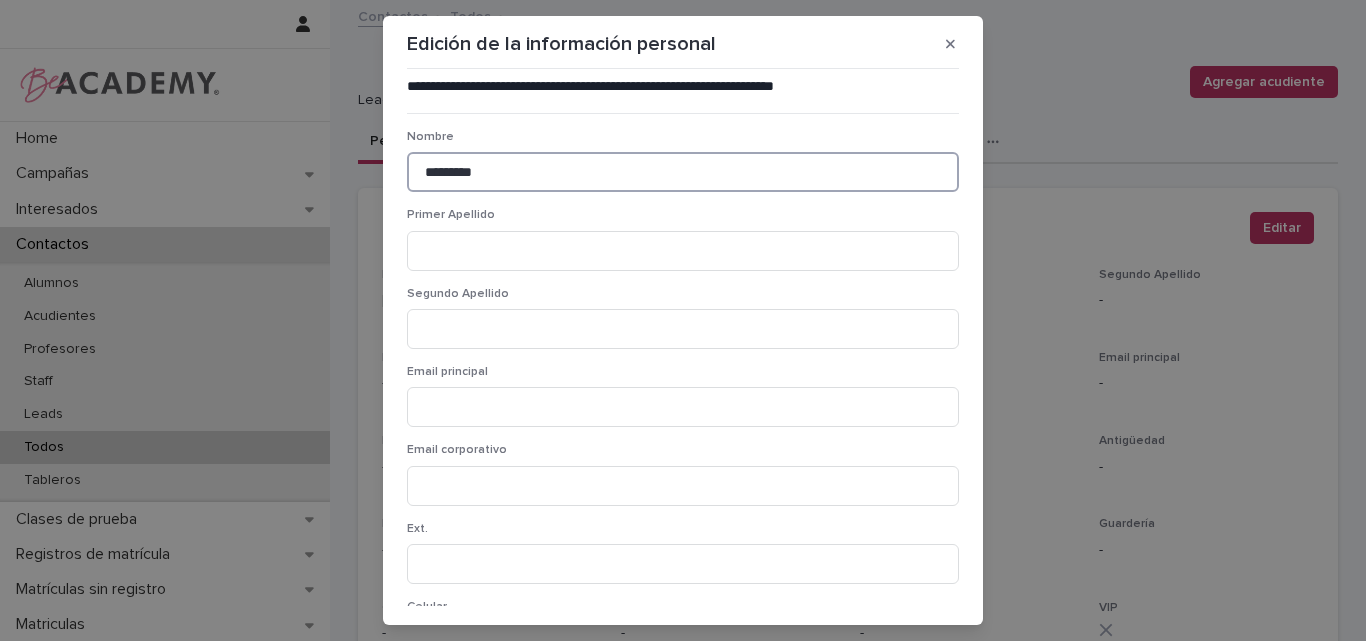 type on "*********" 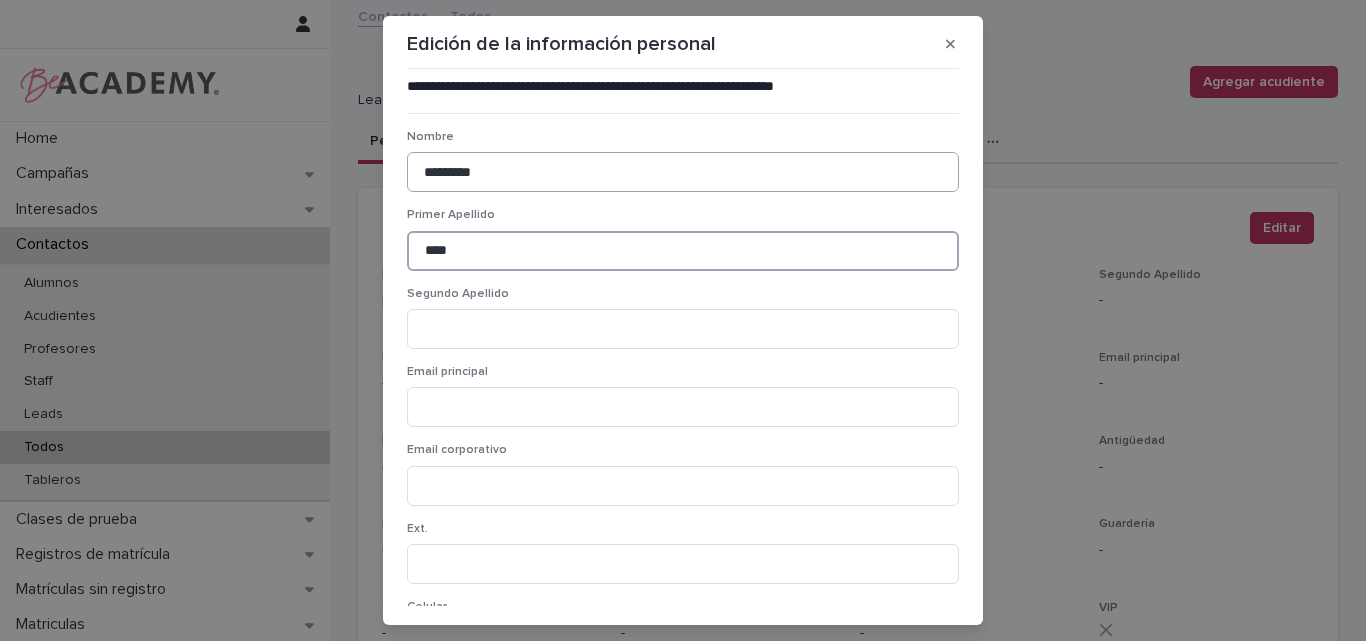 type on "****" 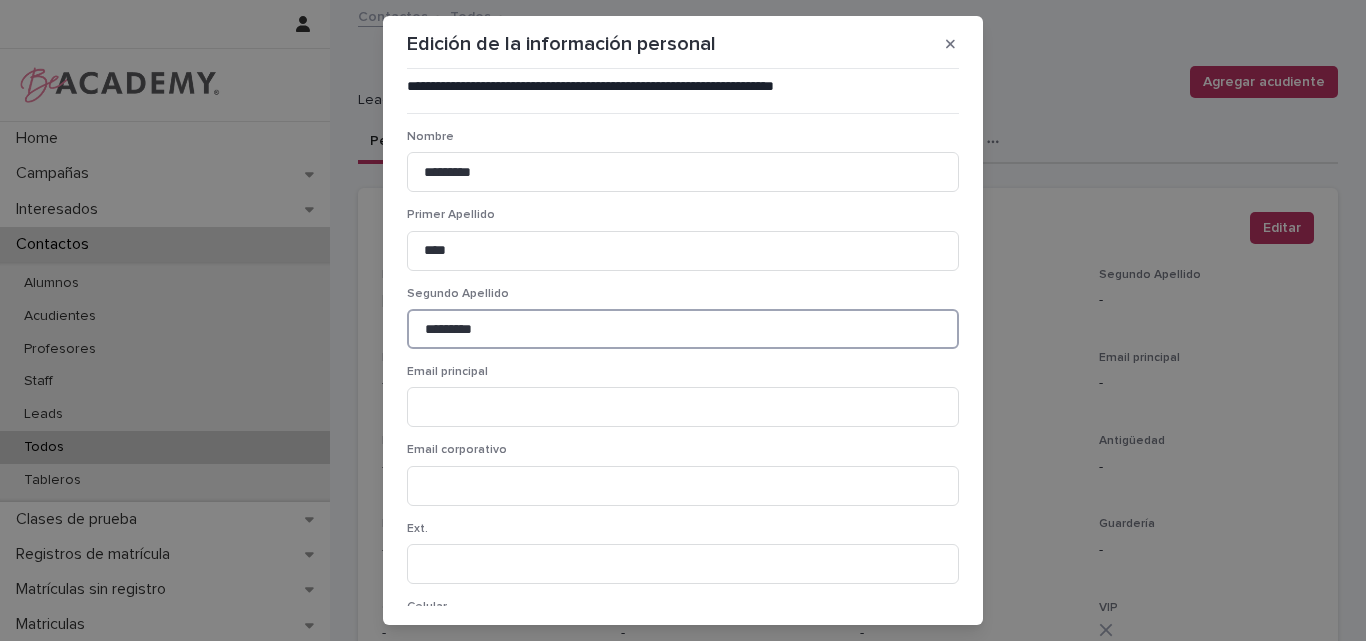 type on "*********" 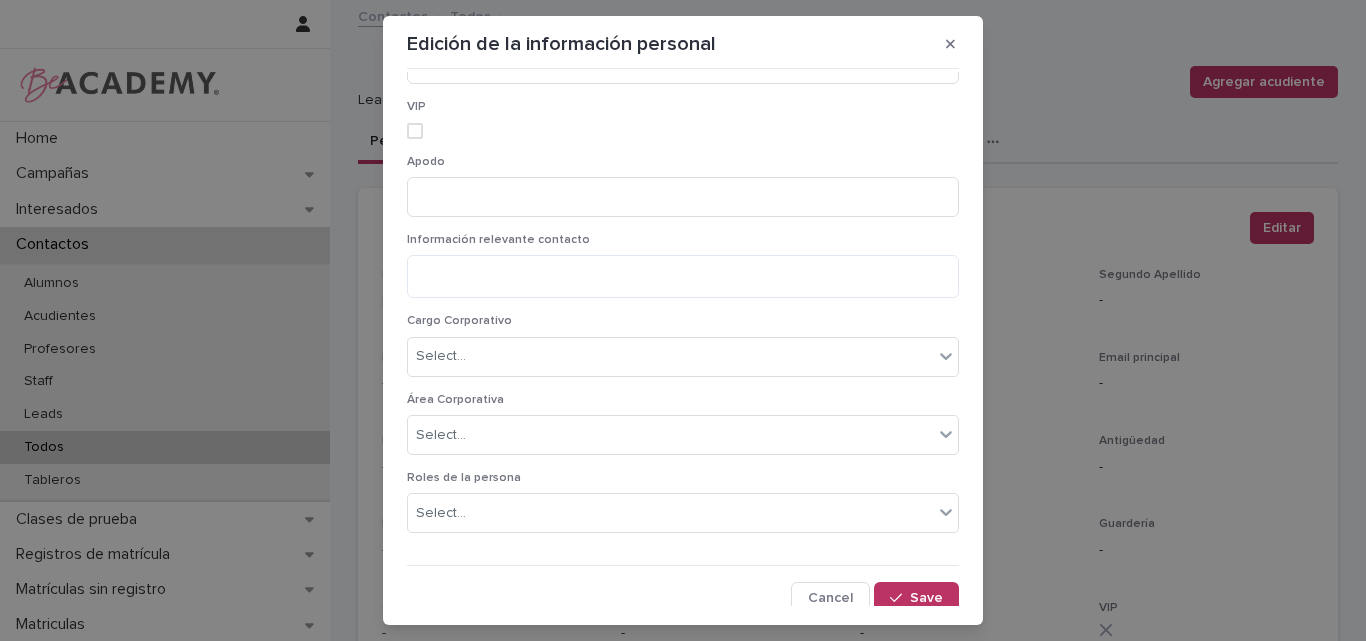 scroll, scrollTop: 1474, scrollLeft: 0, axis: vertical 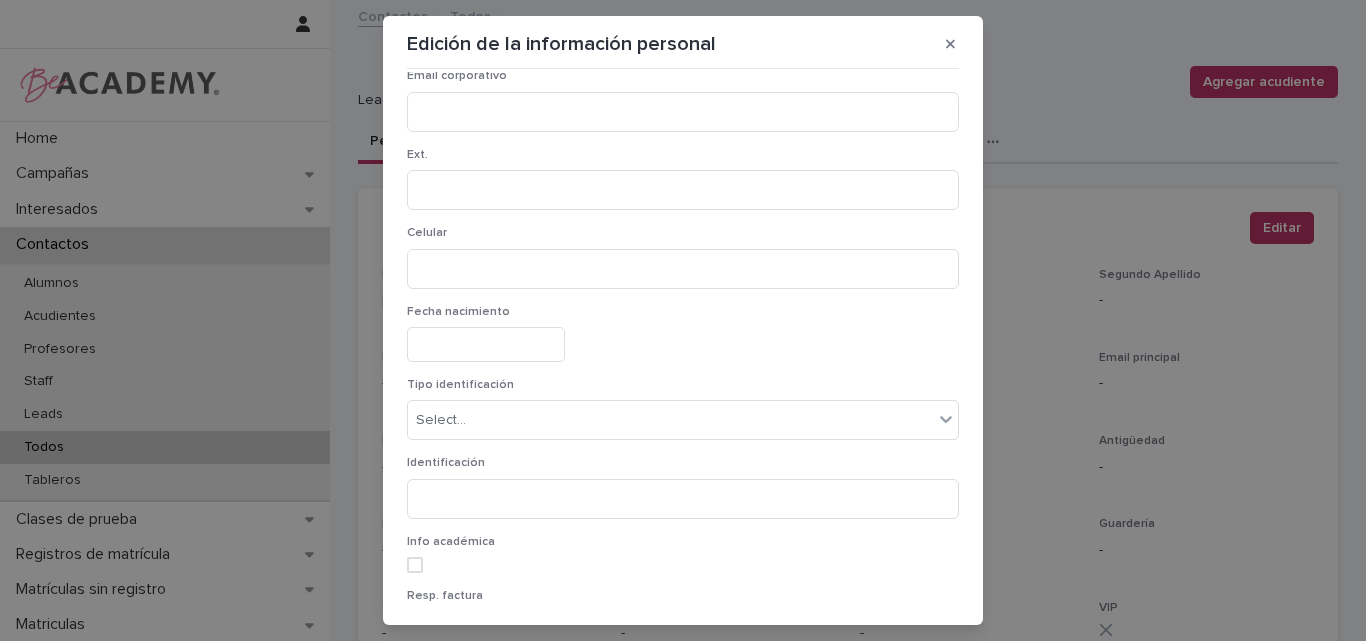 click at bounding box center [486, 344] 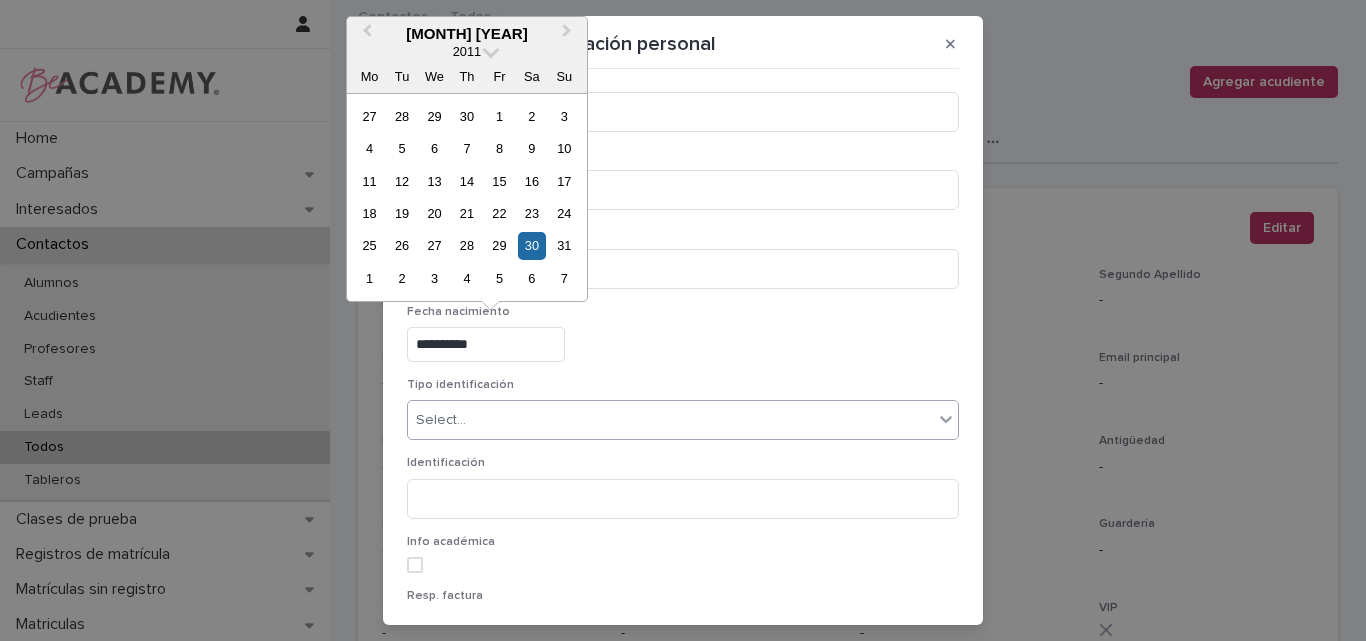 type on "**********" 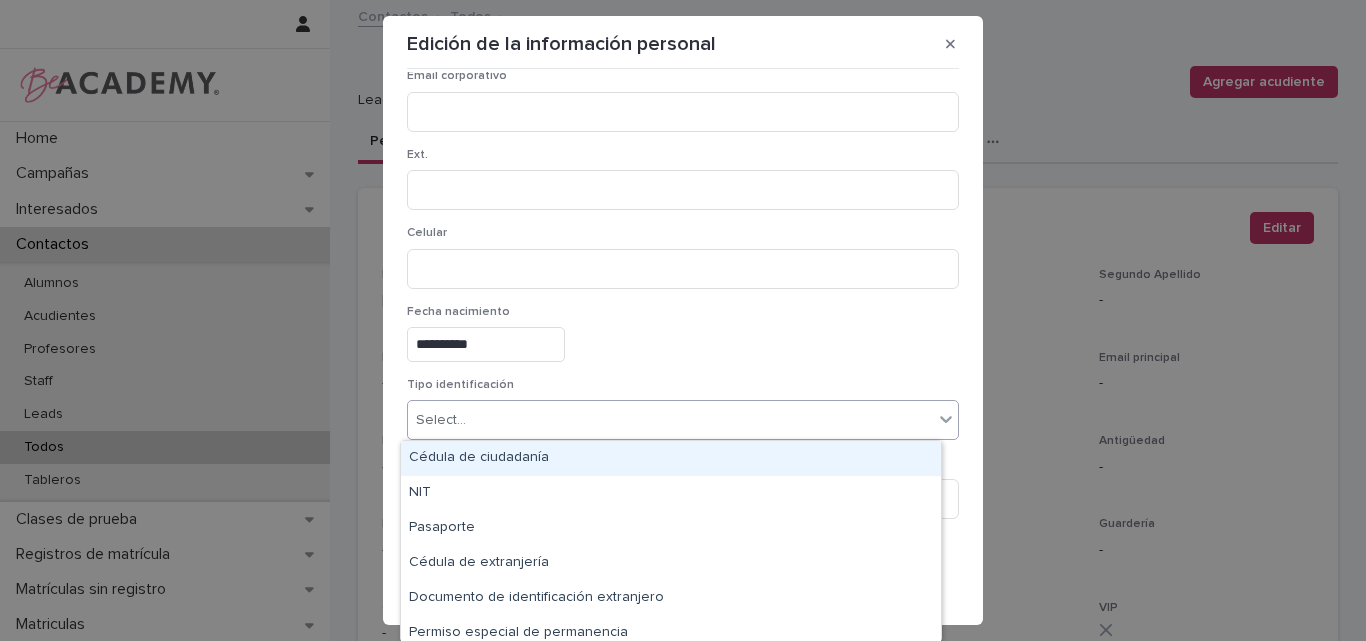 click on "**********" at bounding box center (683, 344) 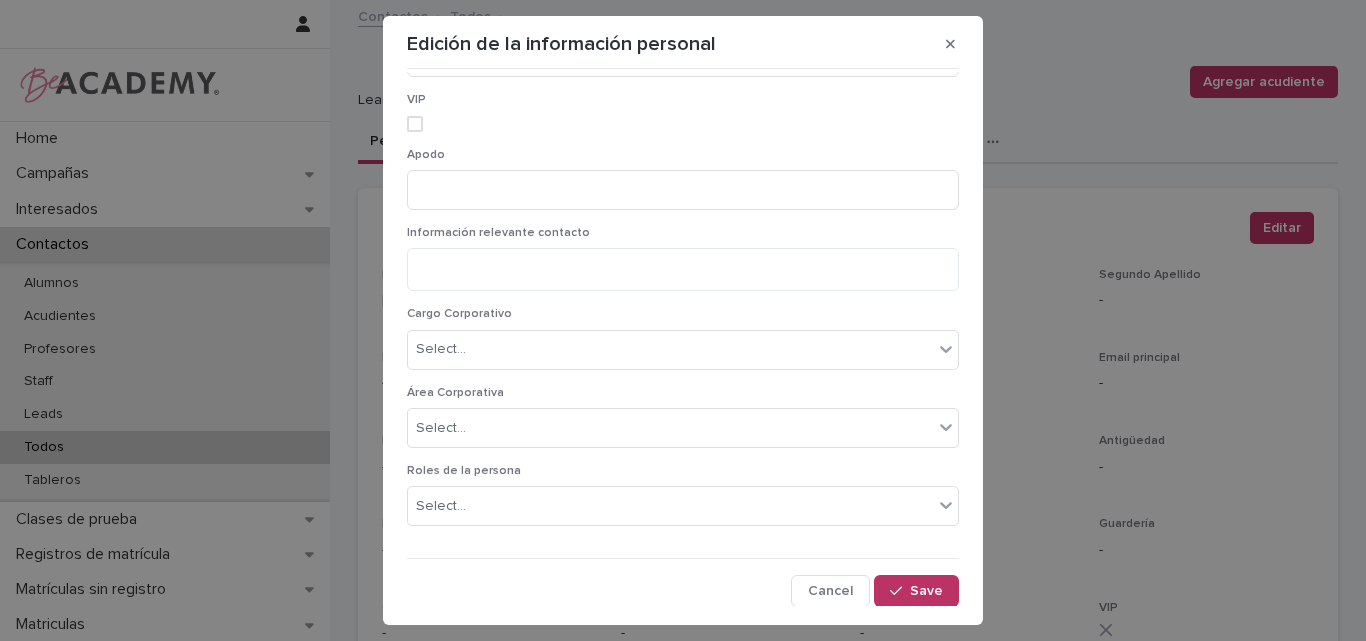scroll, scrollTop: 1474, scrollLeft: 0, axis: vertical 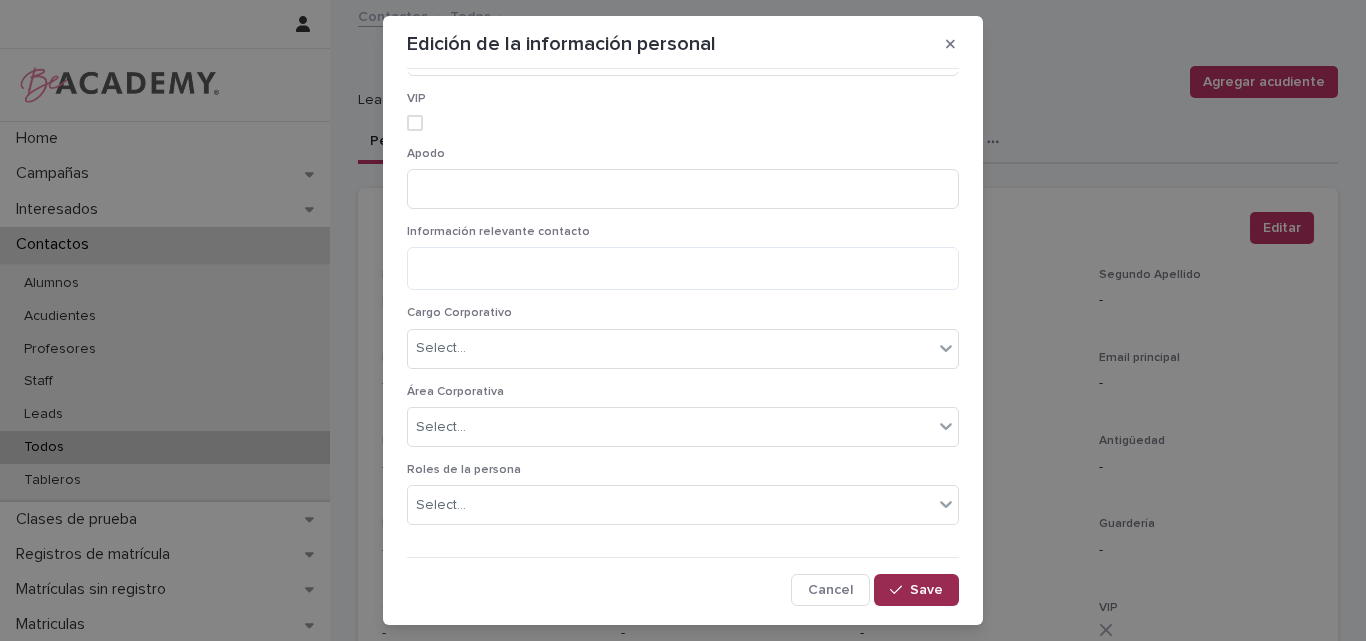 click on "Save" at bounding box center (926, 590) 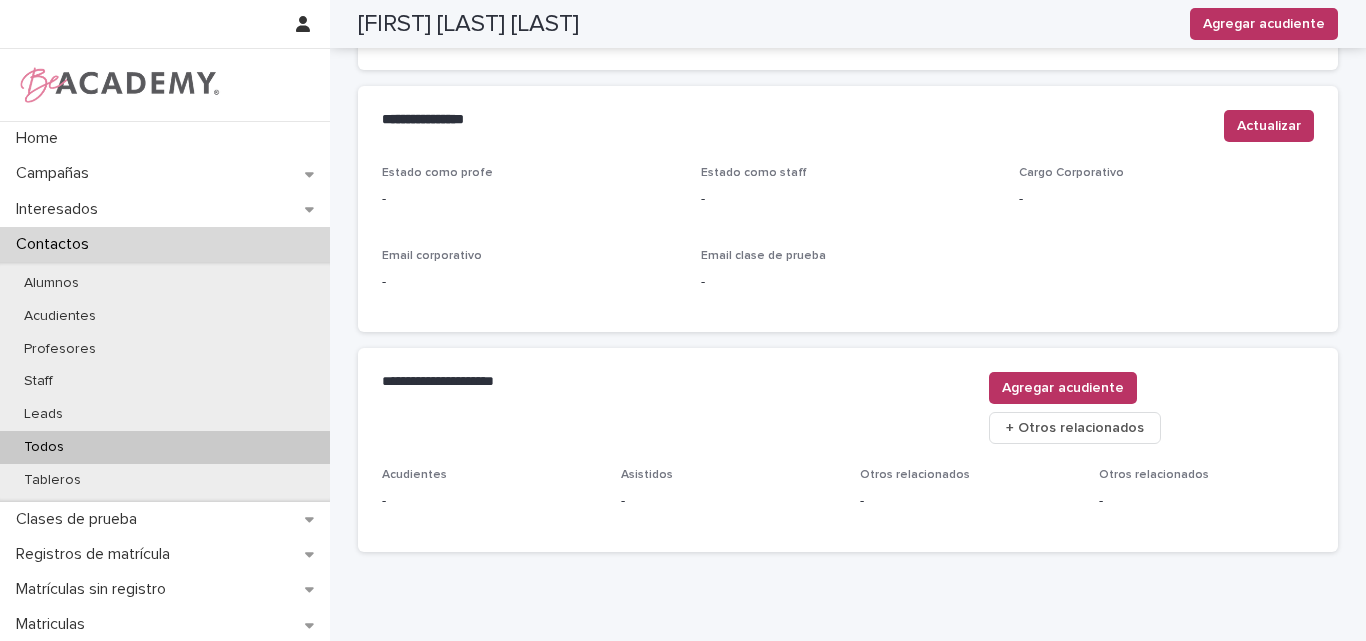 scroll, scrollTop: 800, scrollLeft: 0, axis: vertical 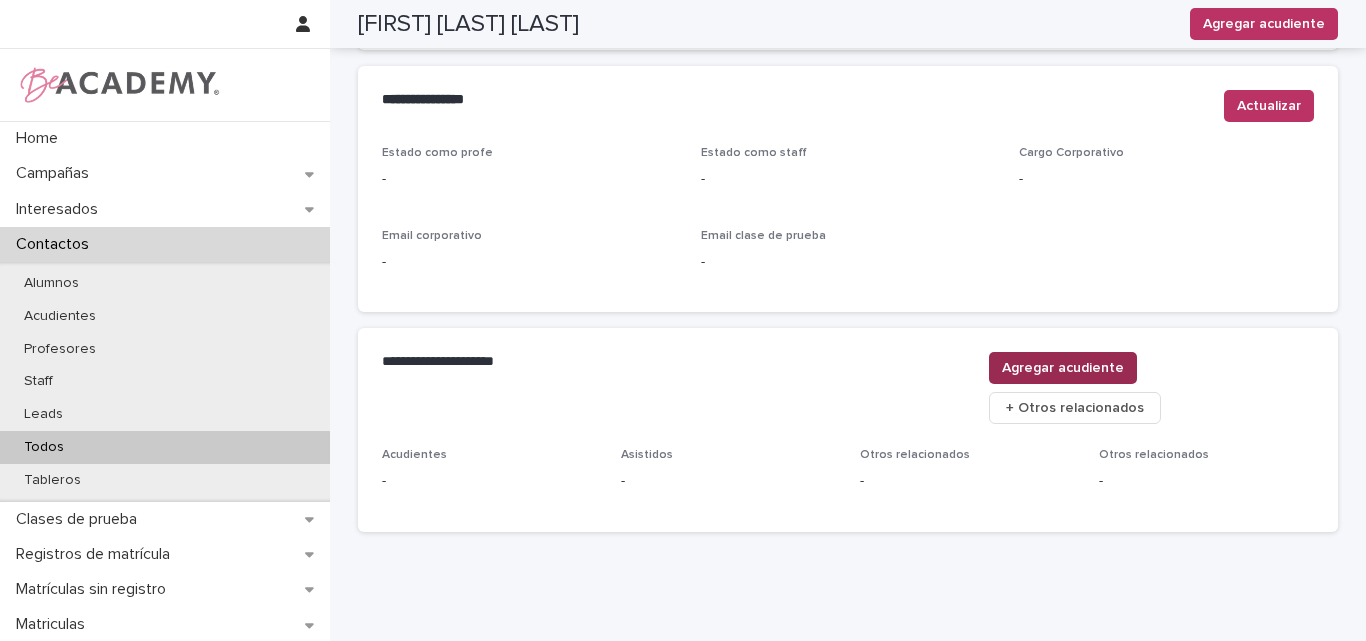 click on "Agregar acudiente" at bounding box center (1063, 368) 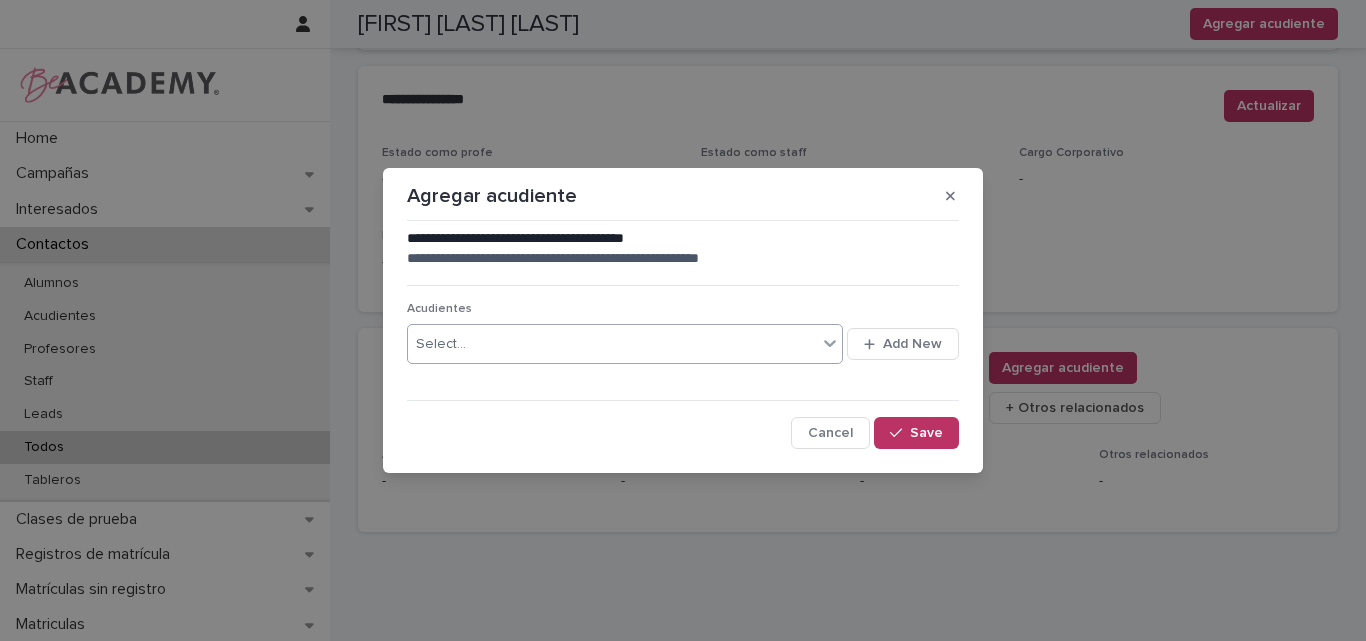 click on "Select..." at bounding box center (612, 344) 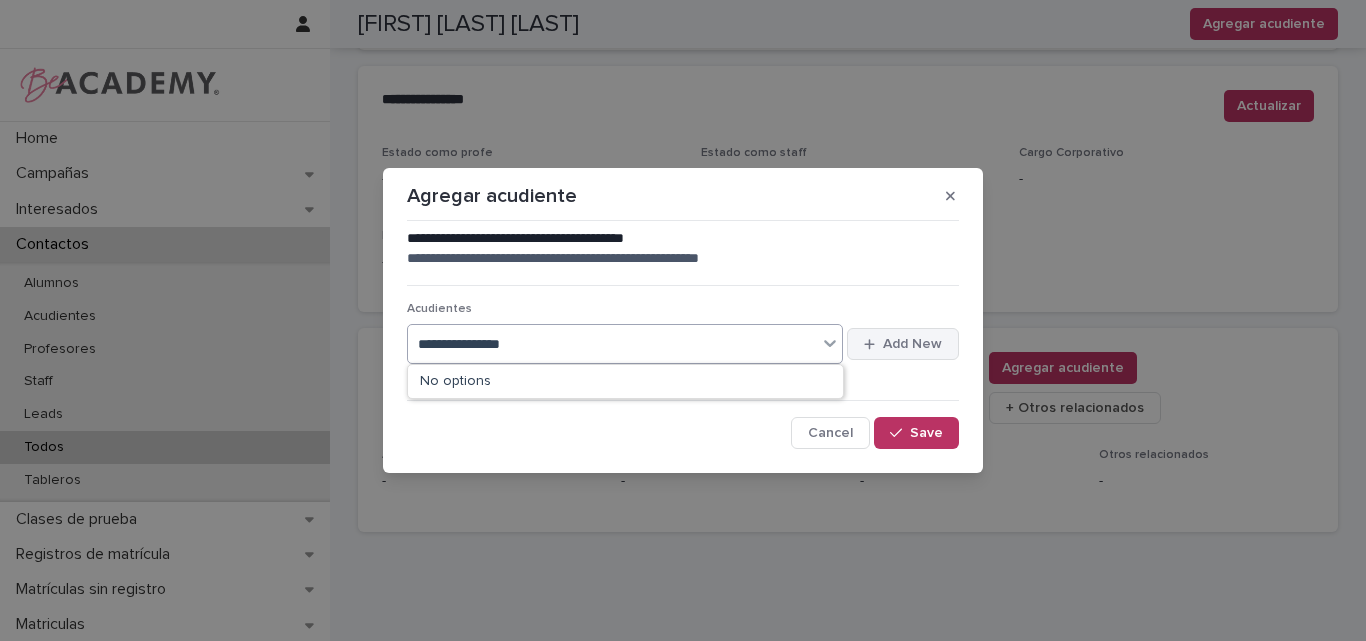 type on "**********" 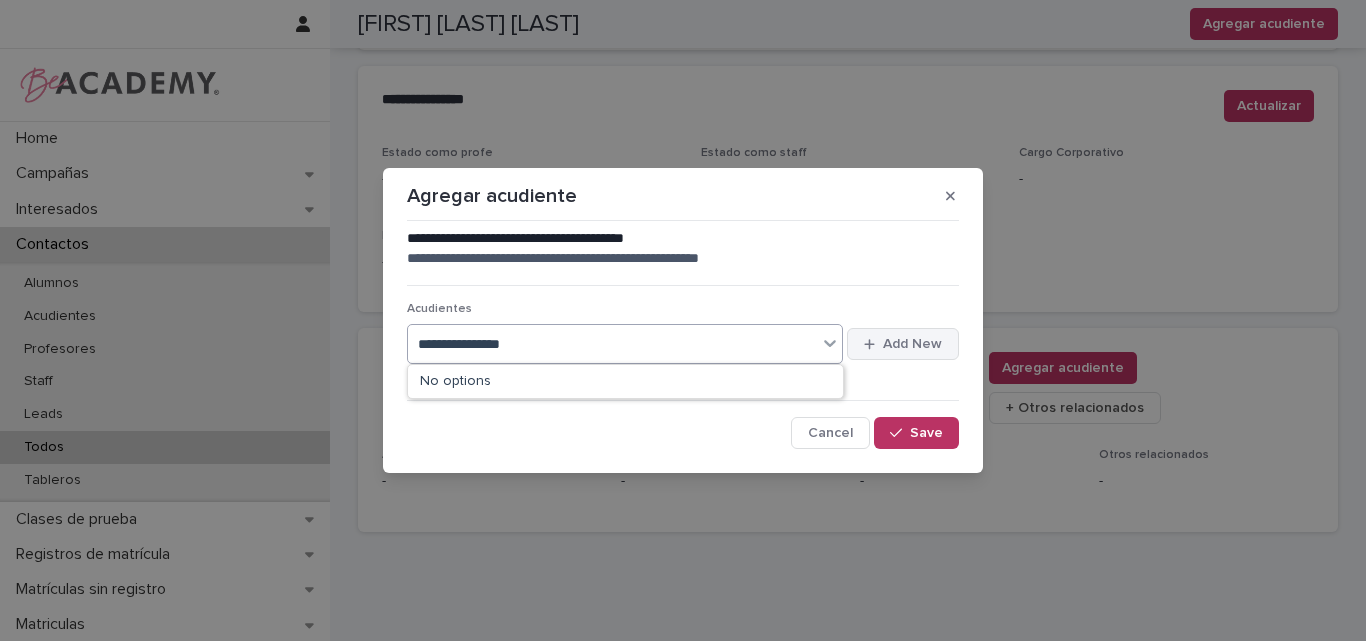 type 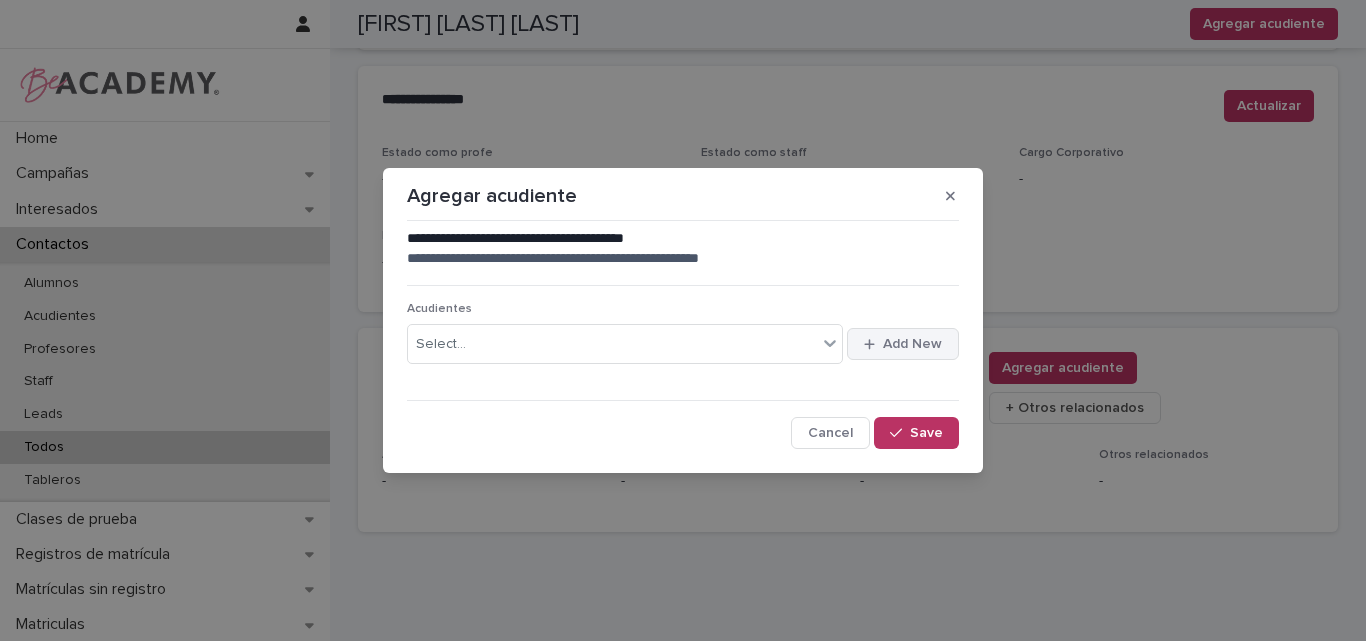click on "Add New" at bounding box center (912, 344) 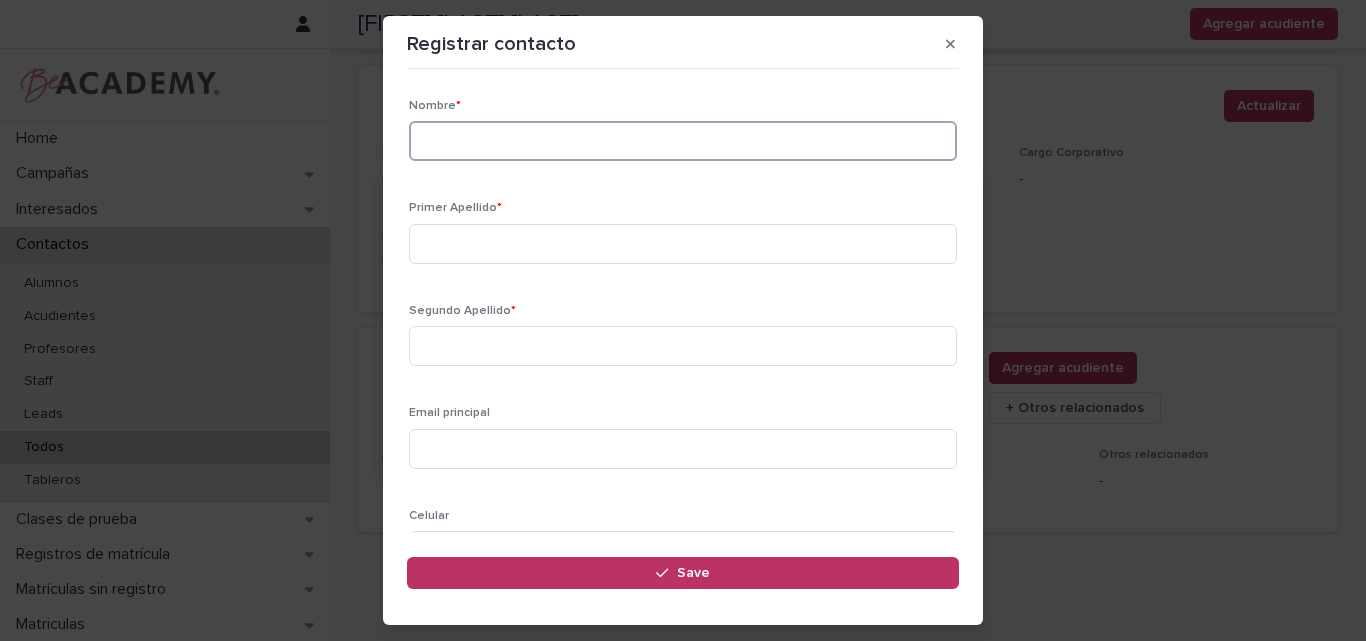 click at bounding box center (683, 141) 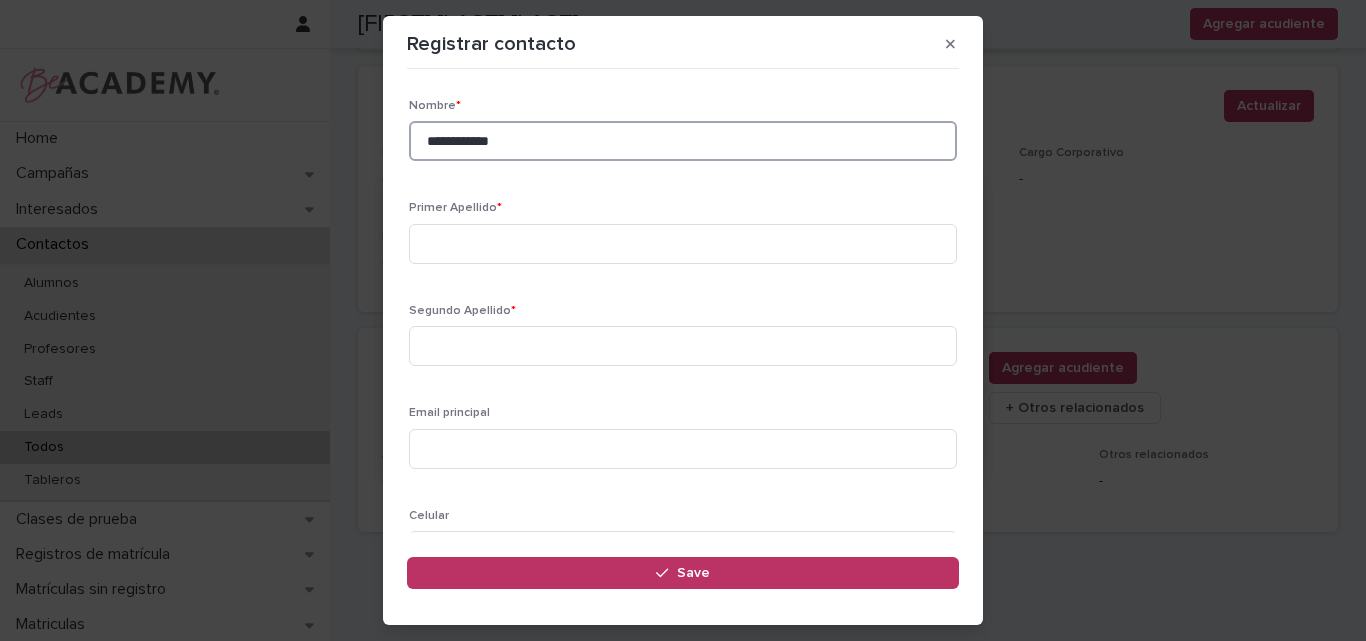 type on "**********" 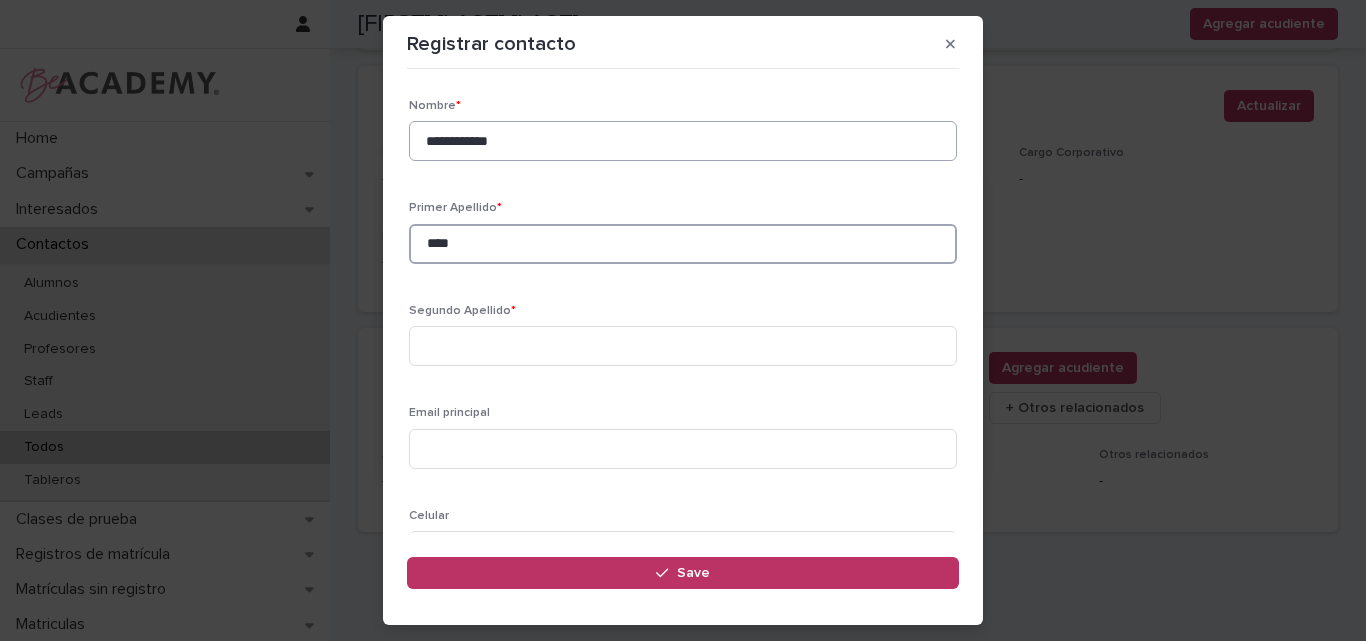 type on "****" 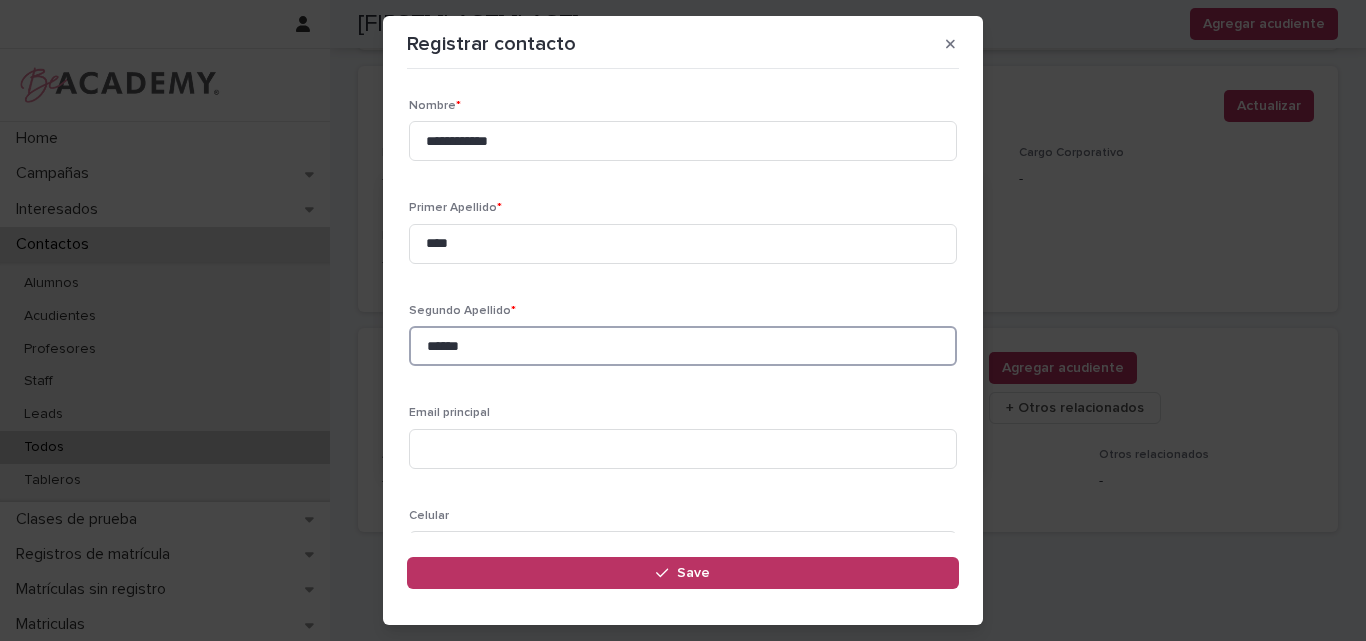 type on "******" 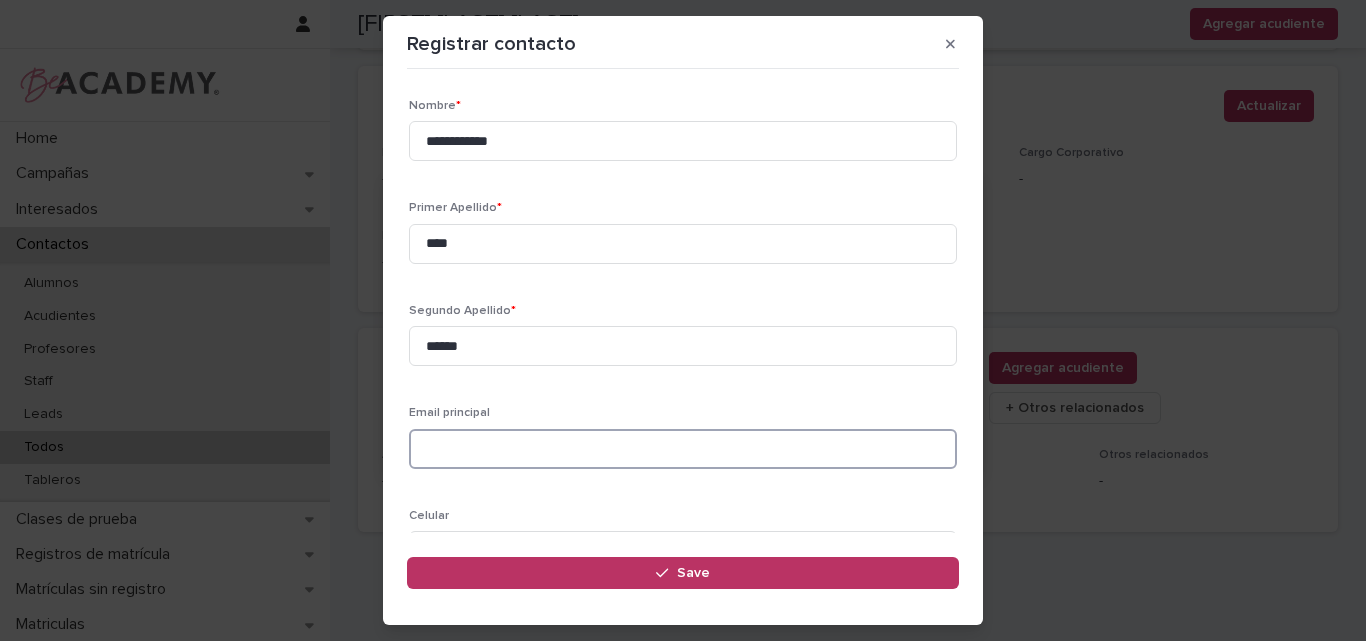 click at bounding box center [683, 449] 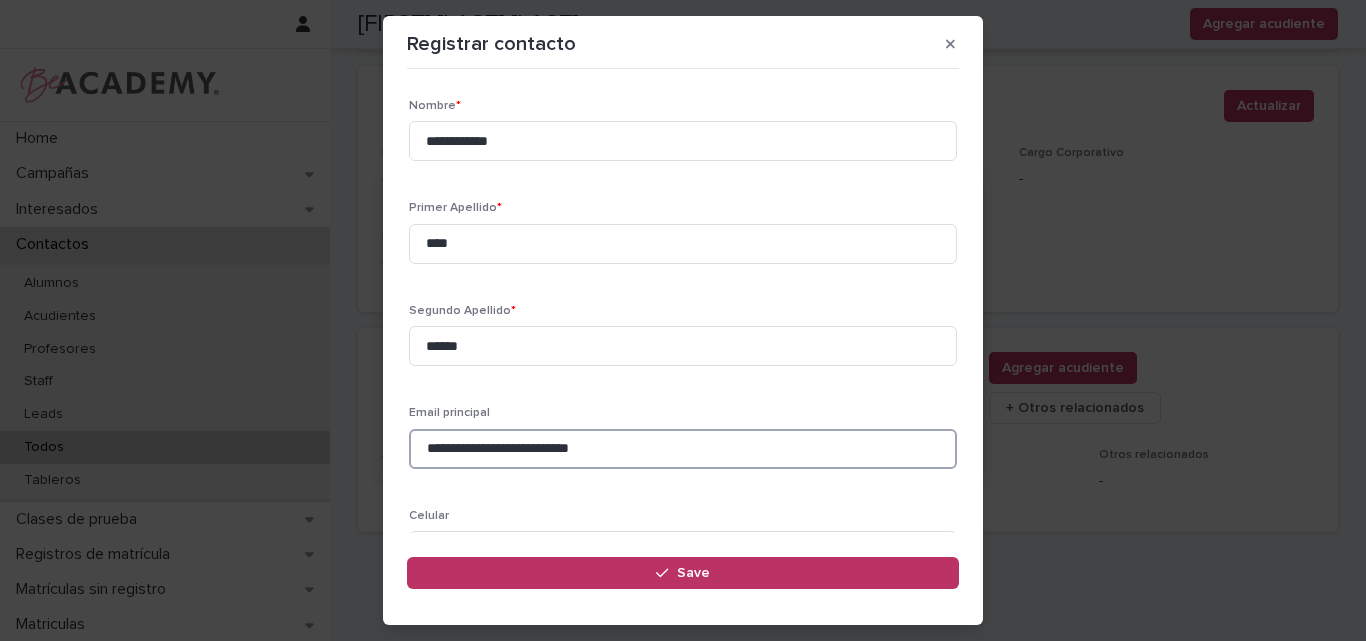 drag, startPoint x: 641, startPoint y: 453, endPoint x: 412, endPoint y: 448, distance: 229.05458 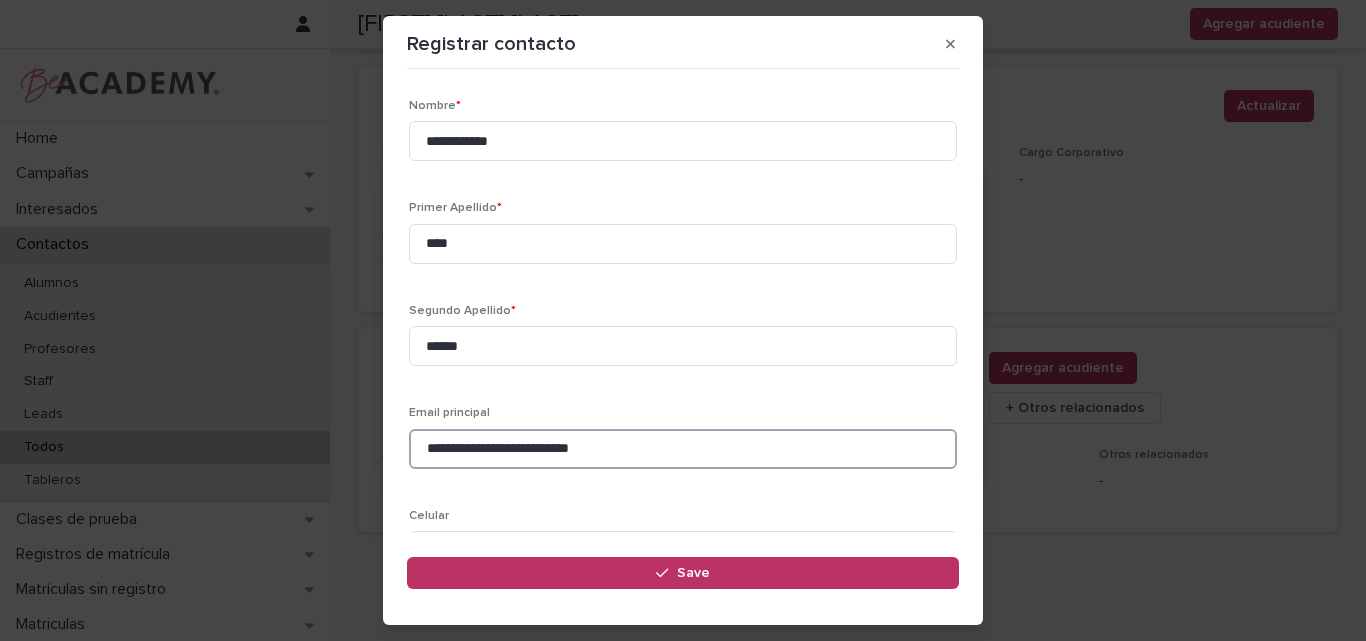 click on "**********" at bounding box center (683, 449) 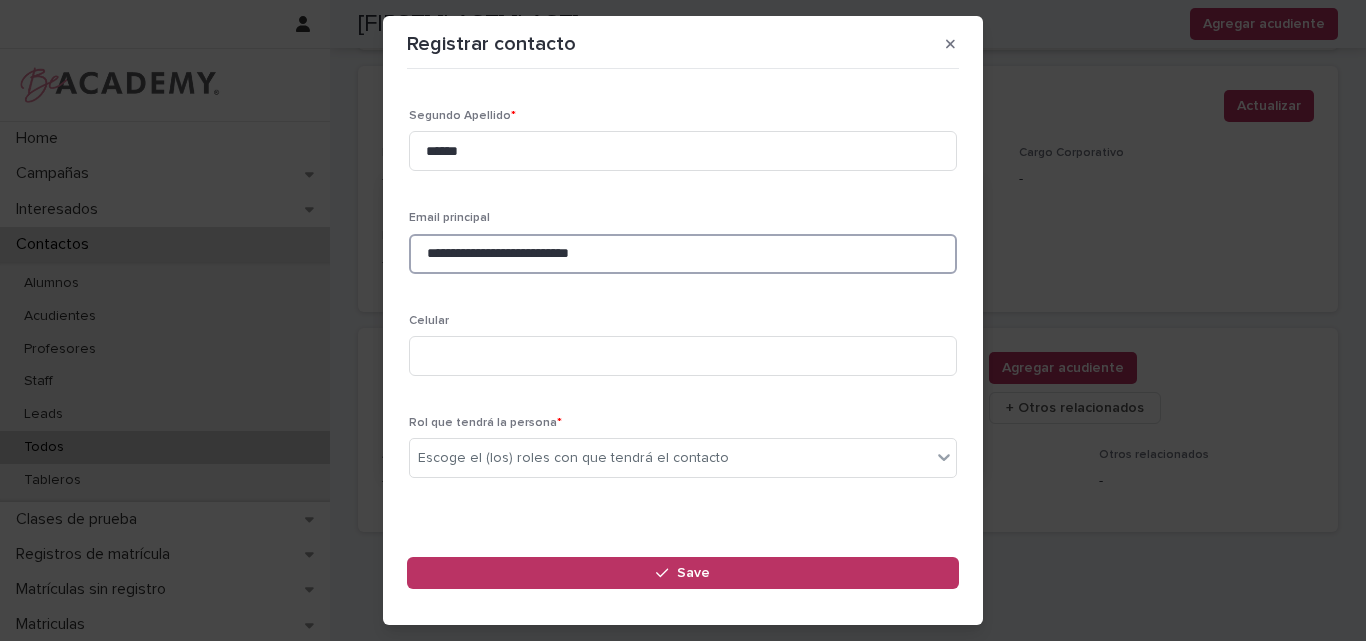scroll, scrollTop: 200, scrollLeft: 0, axis: vertical 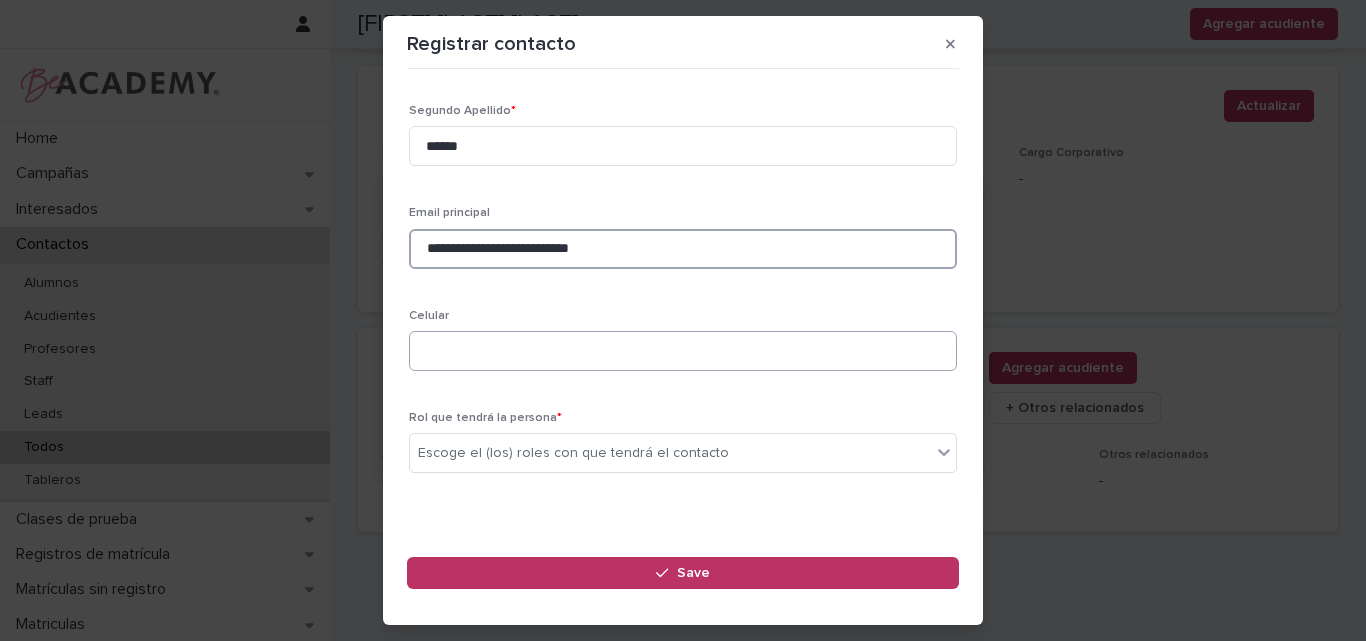 type on "**********" 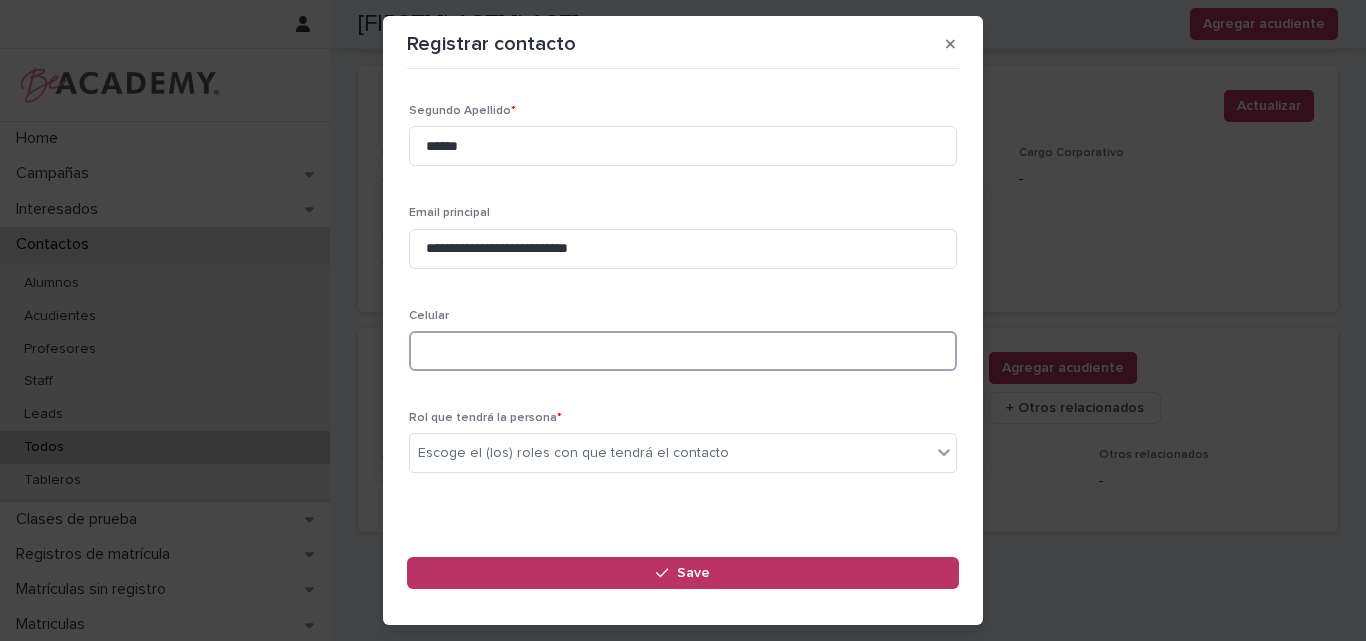 click at bounding box center [683, 351] 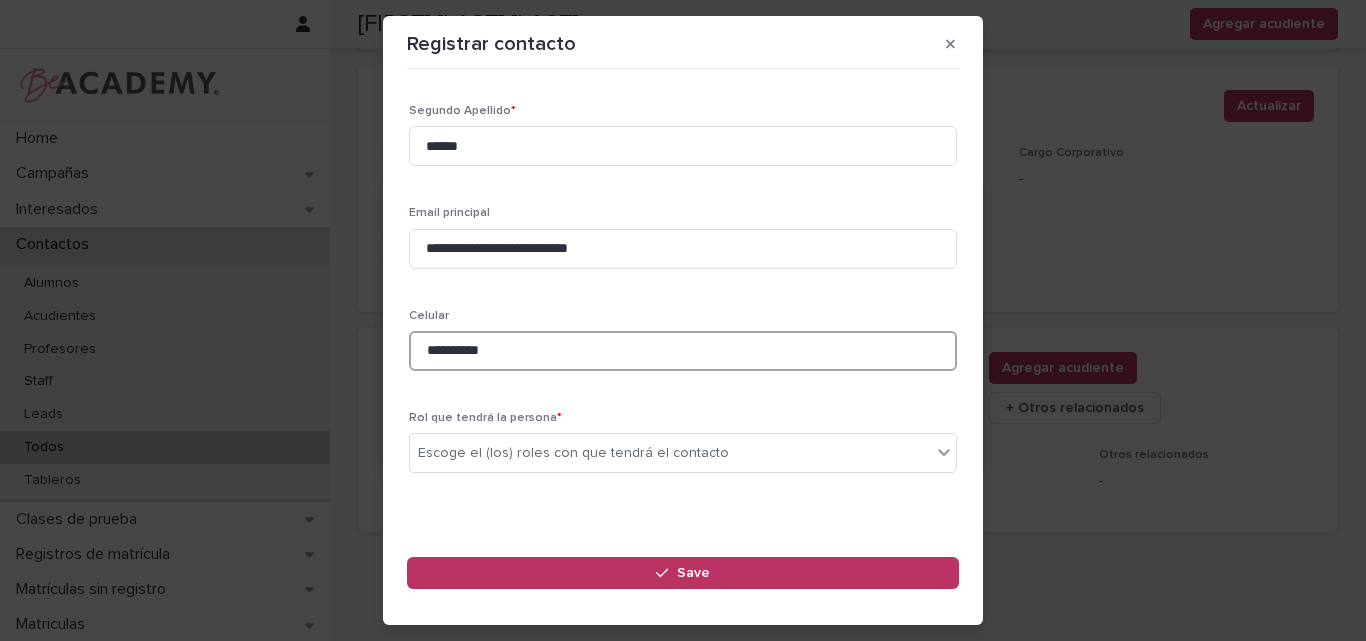 drag, startPoint x: 528, startPoint y: 350, endPoint x: 411, endPoint y: 351, distance: 117.00427 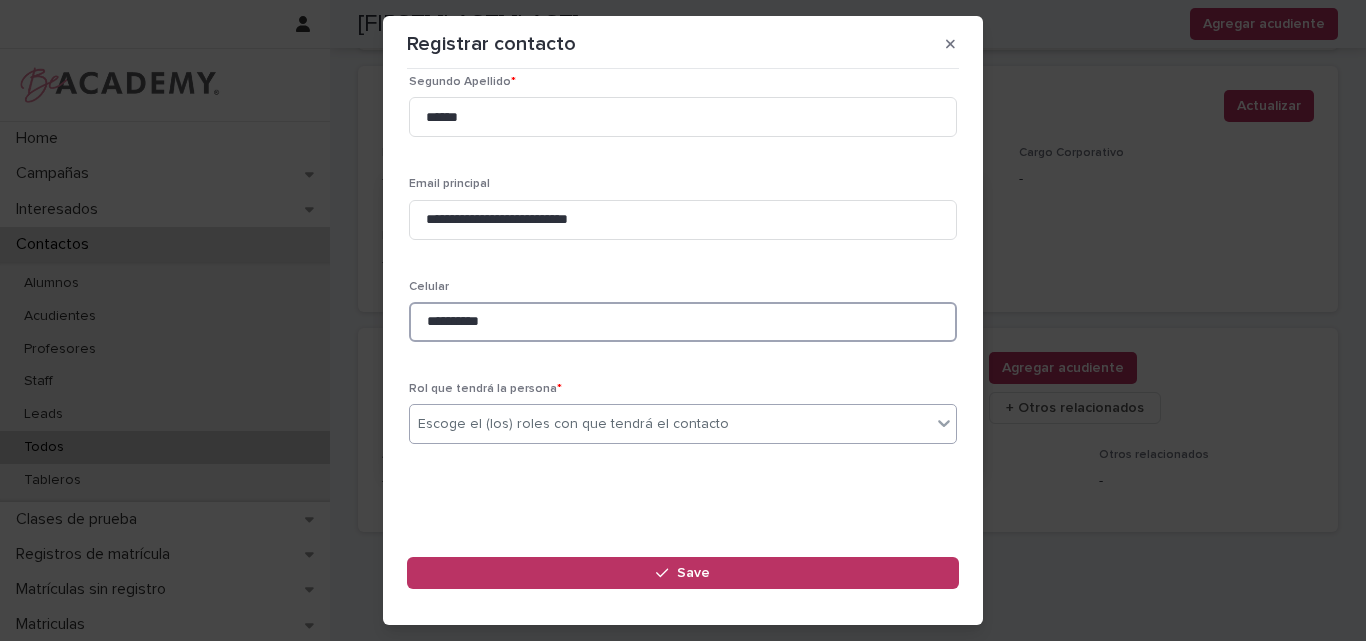 type on "**********" 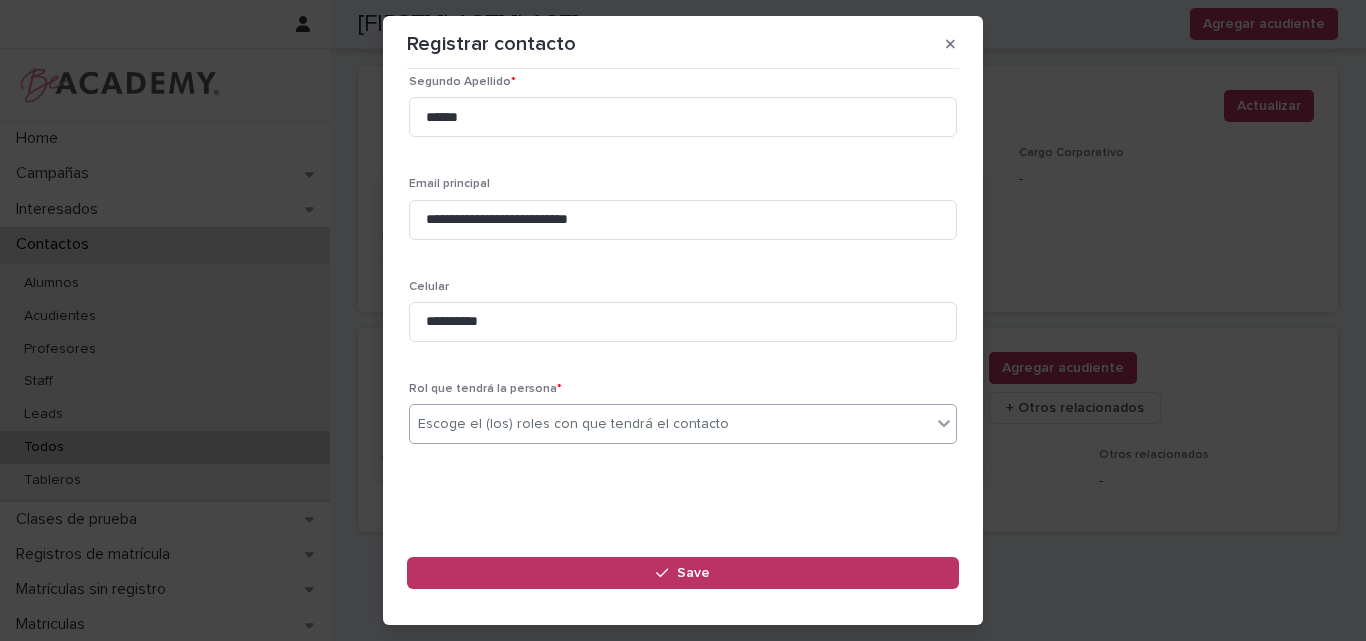 click on "Escoge el (los) roles con que tendrá el contacto" at bounding box center [573, 424] 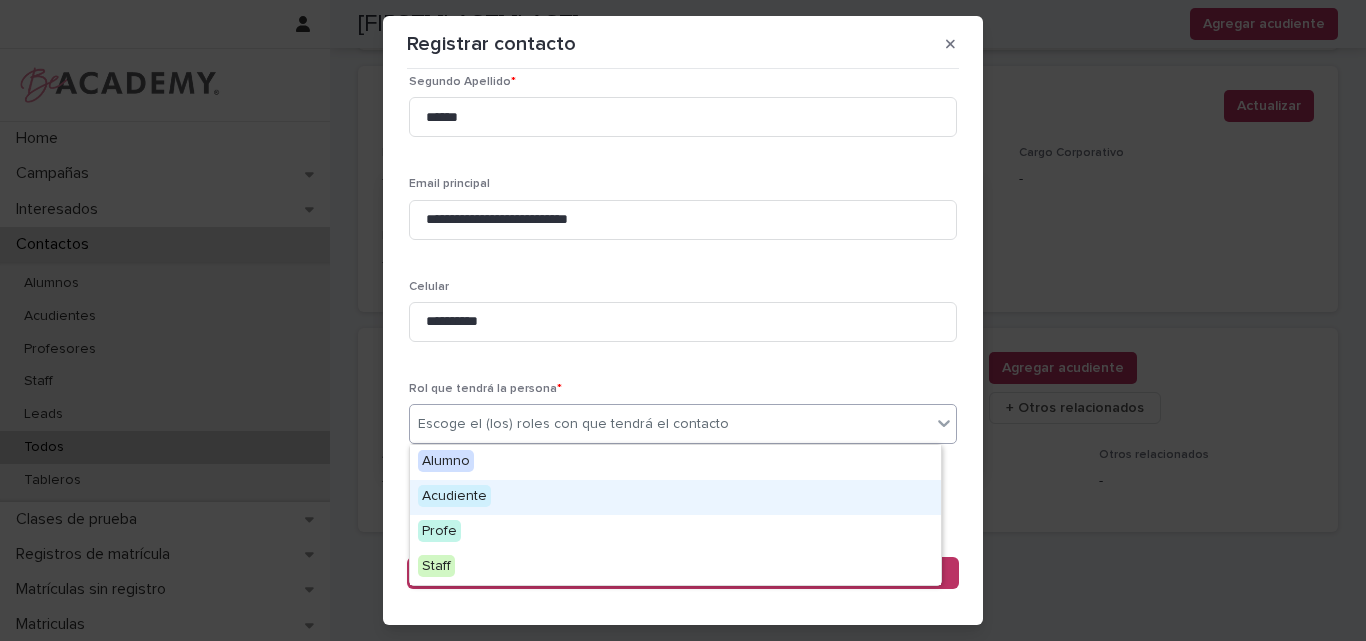 click on "Acudiente" at bounding box center (675, 497) 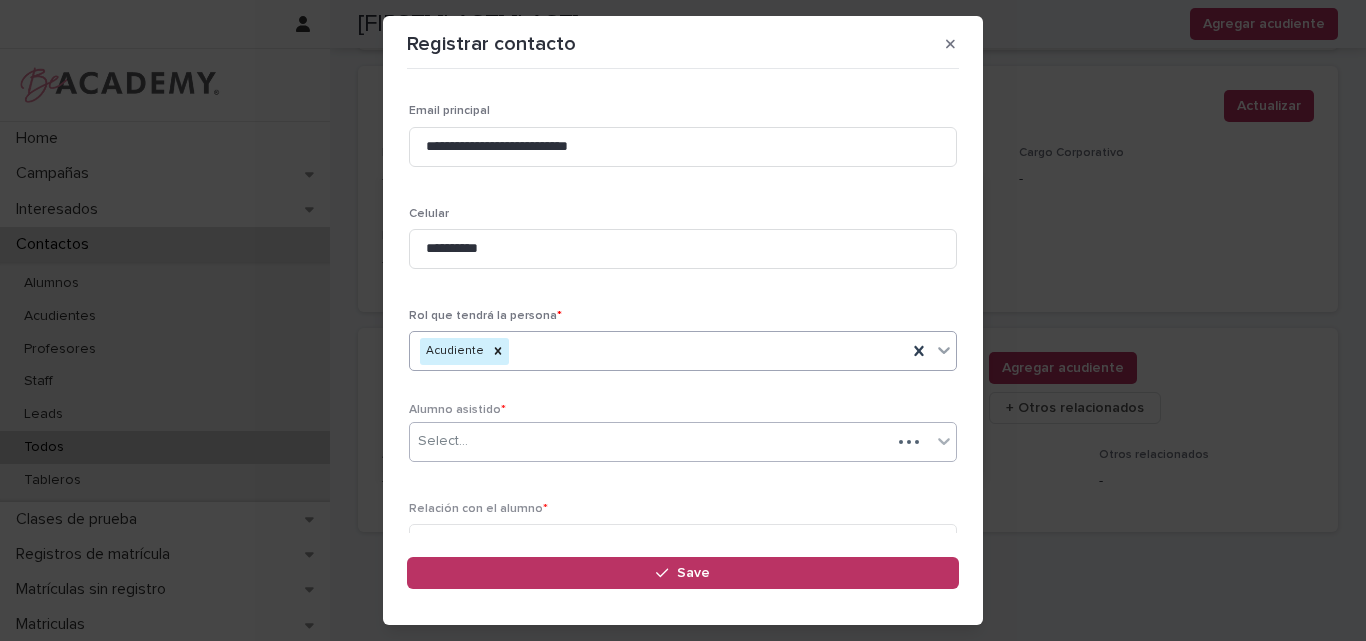 scroll, scrollTop: 325, scrollLeft: 0, axis: vertical 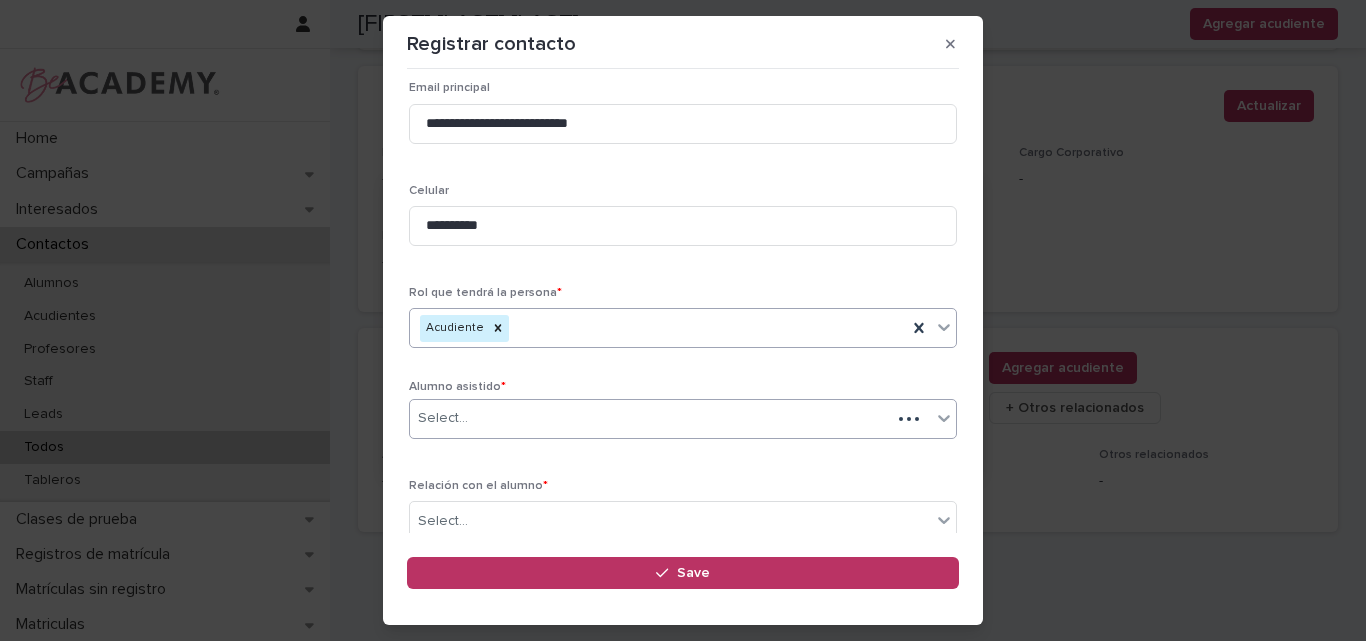 click on "Select..." at bounding box center [650, 418] 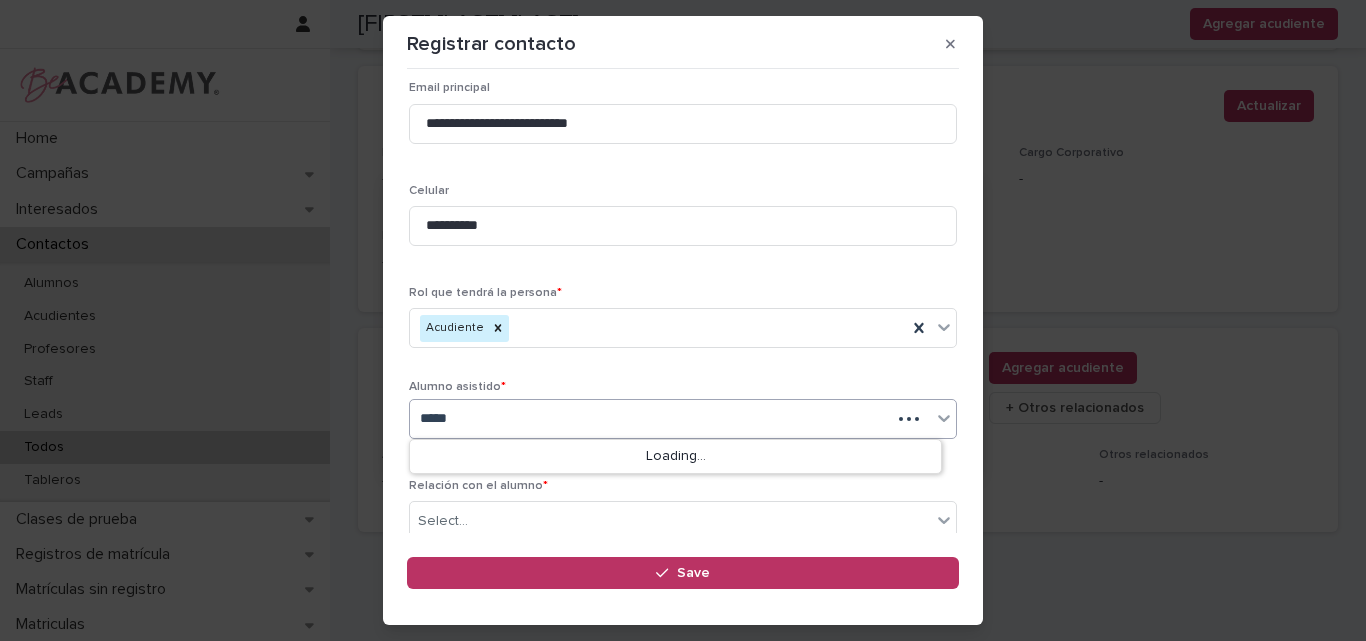 type on "******" 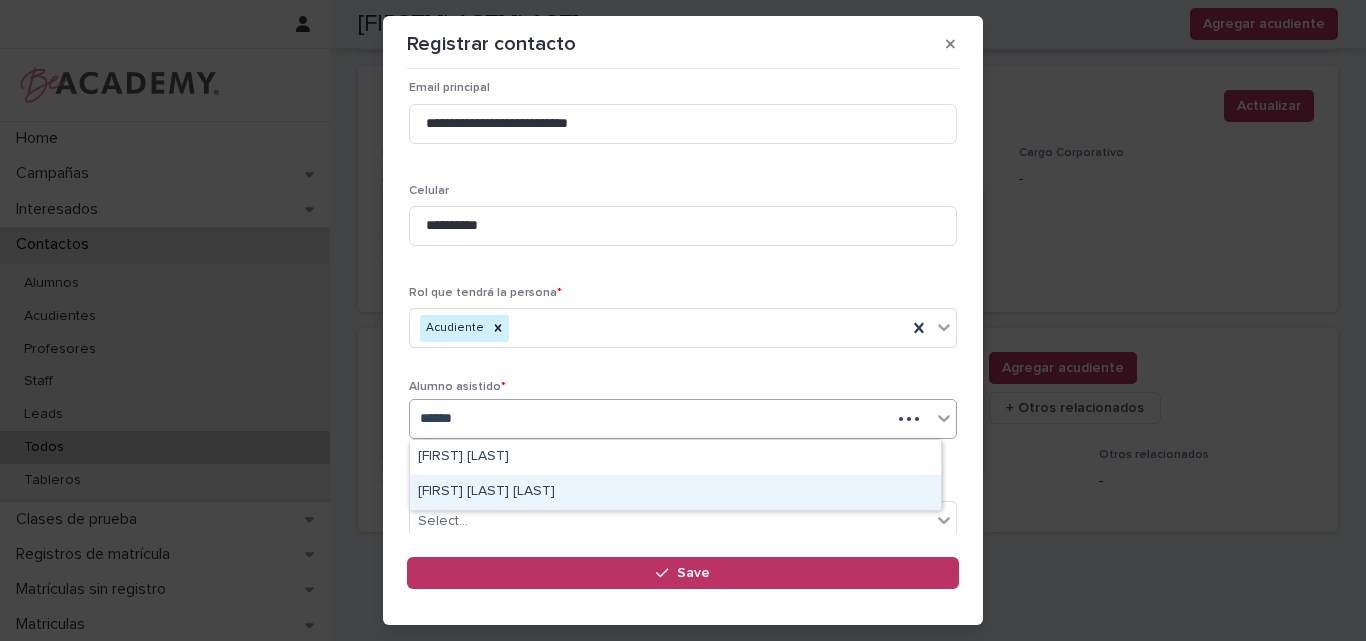 click on "Maria Paz Diaz Caraballo" at bounding box center [675, 492] 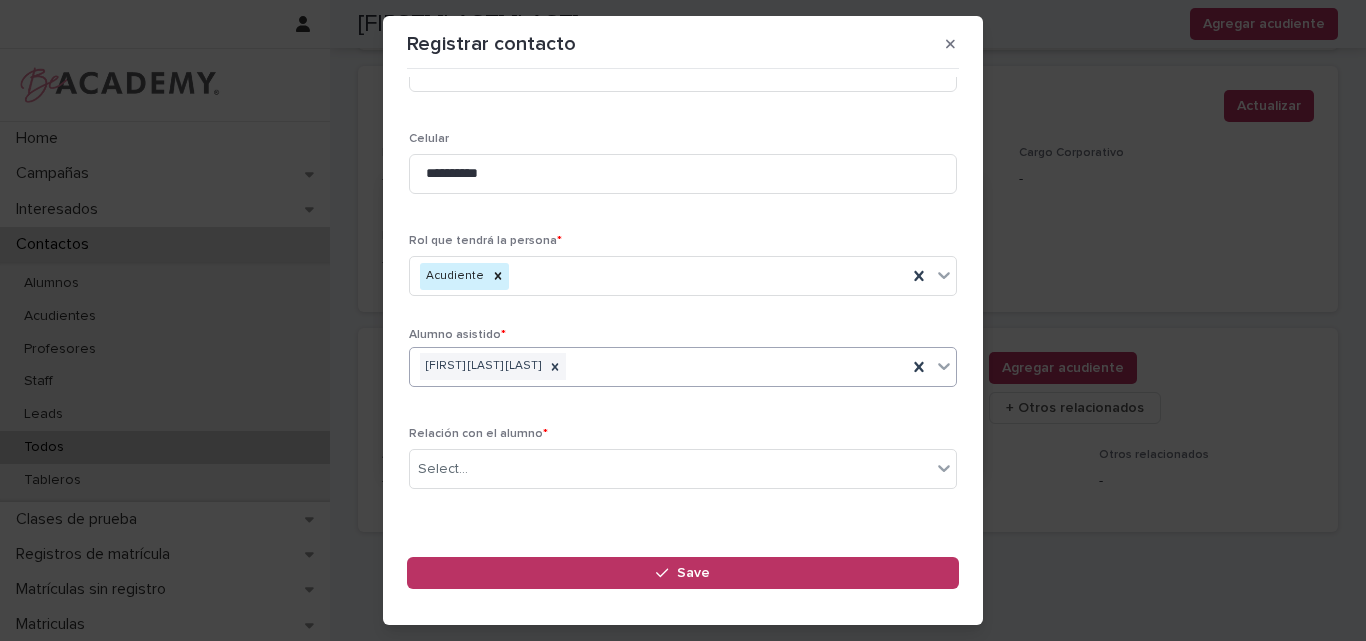 scroll, scrollTop: 422, scrollLeft: 0, axis: vertical 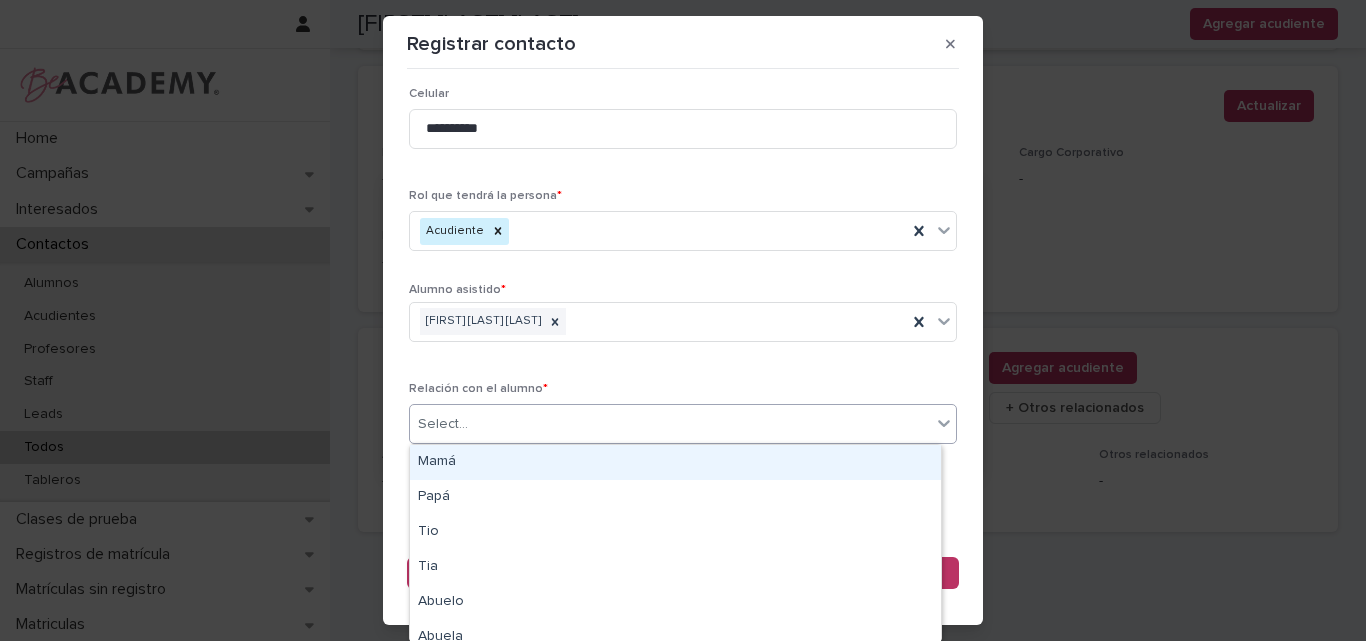 click on "Select..." at bounding box center (670, 424) 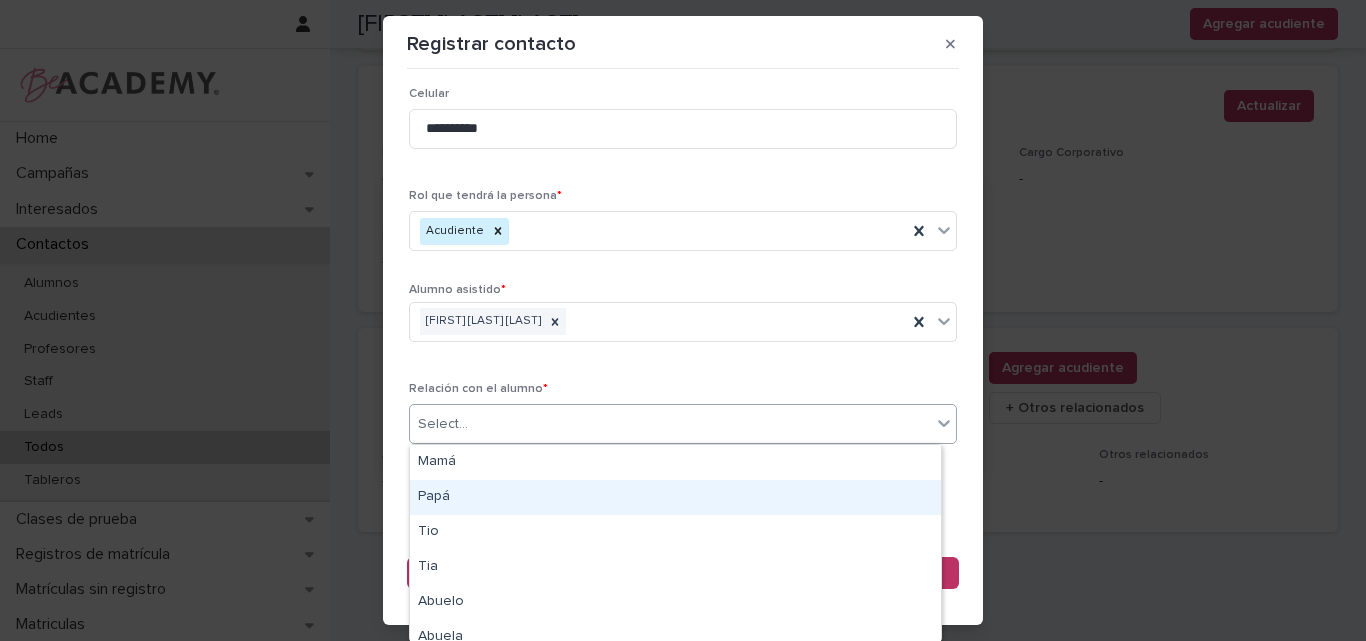 click on "Papá" at bounding box center (675, 497) 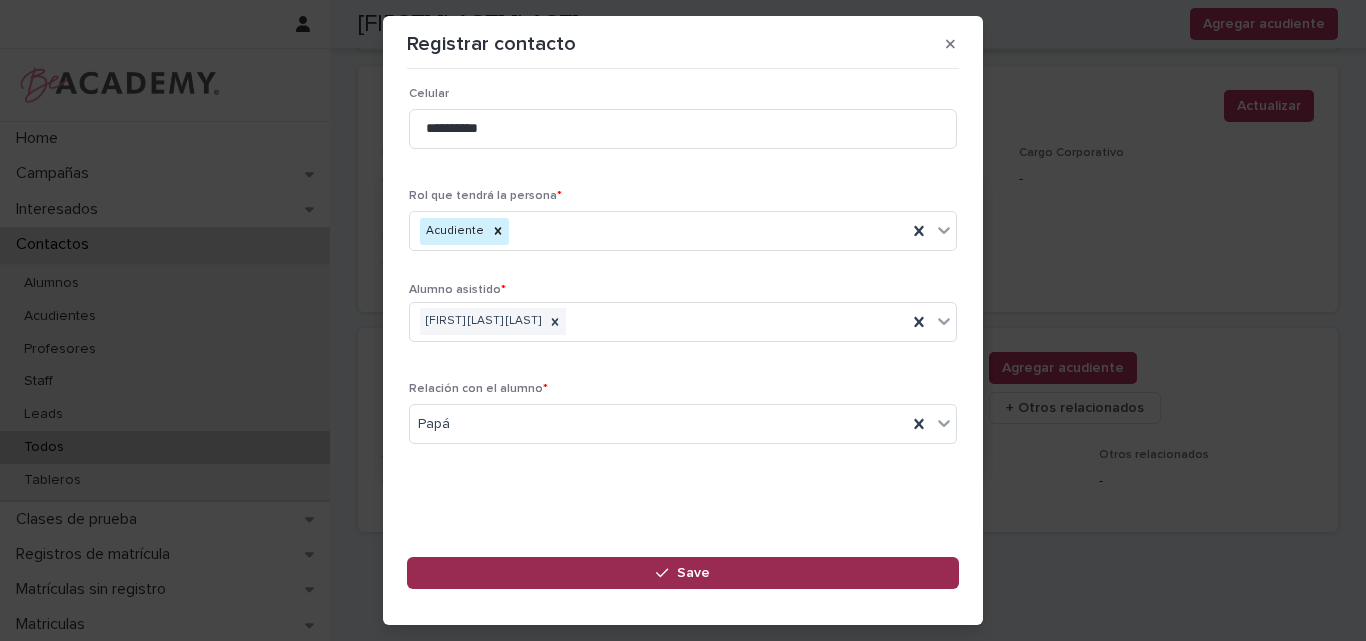 click 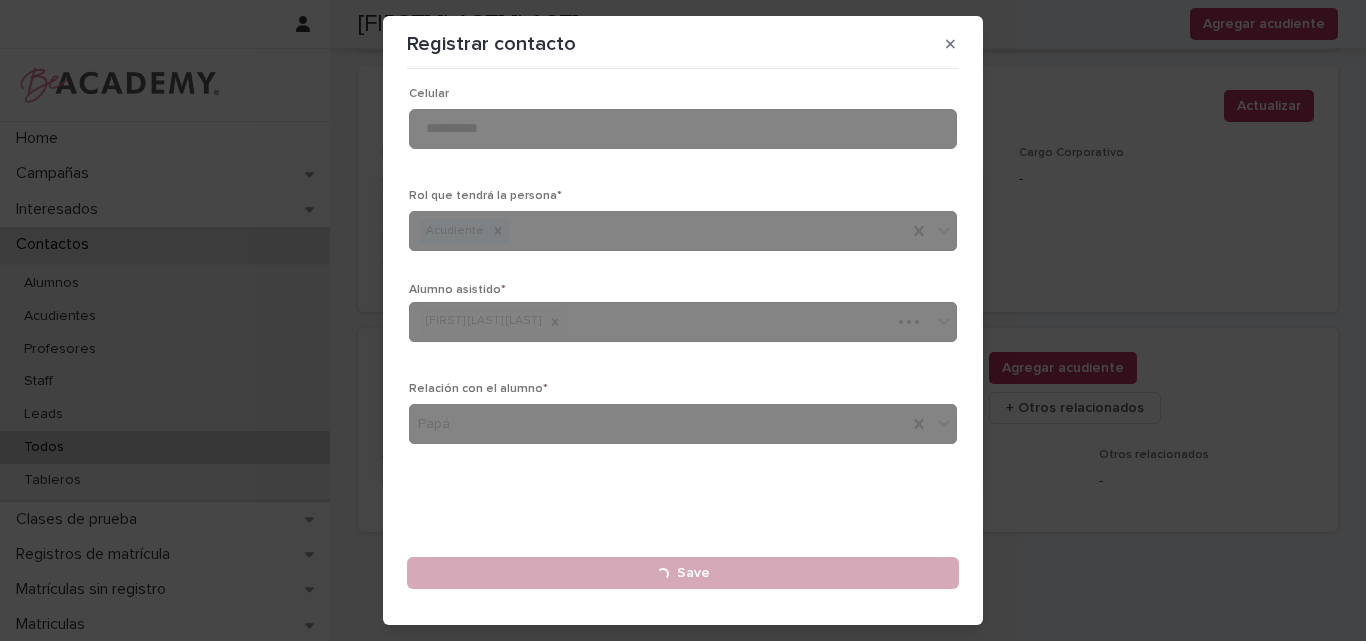 type 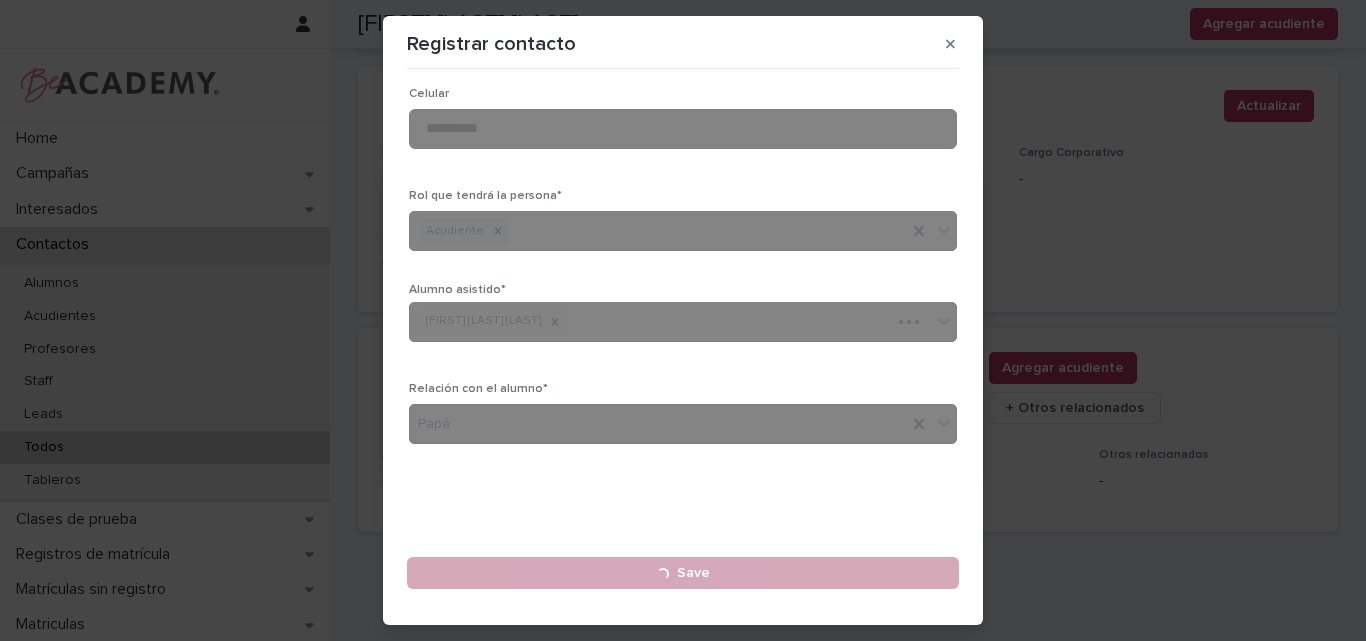 type 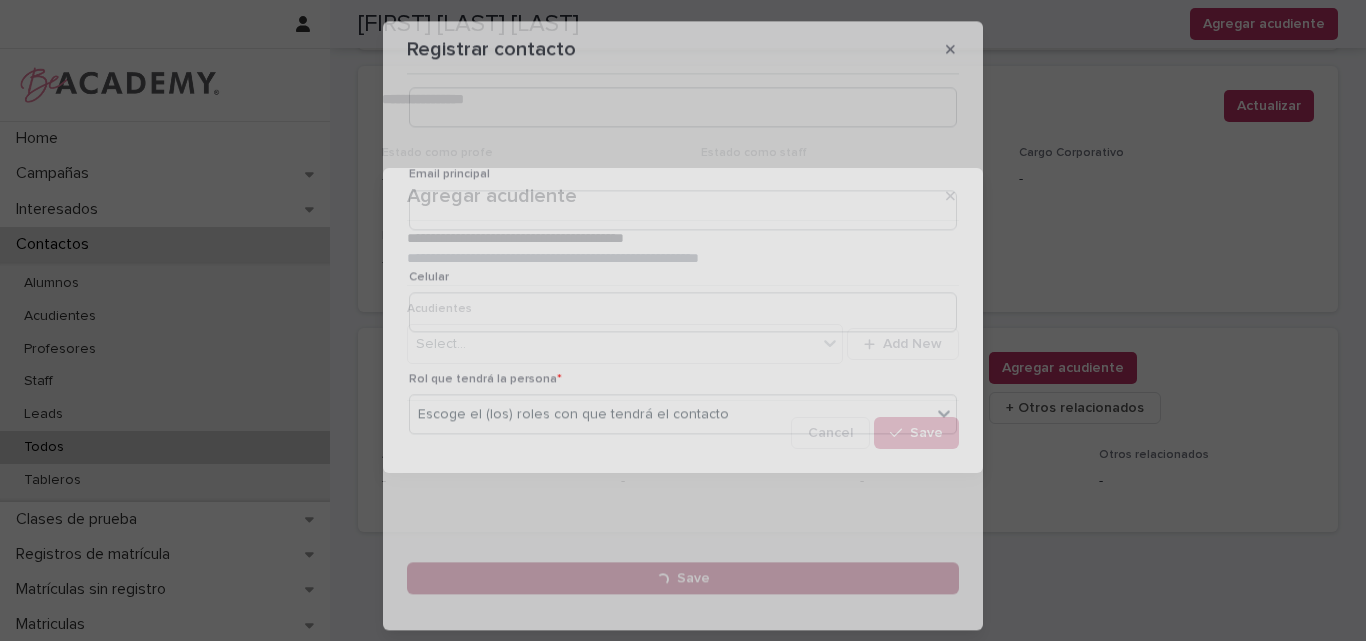 scroll, scrollTop: 0, scrollLeft: 0, axis: both 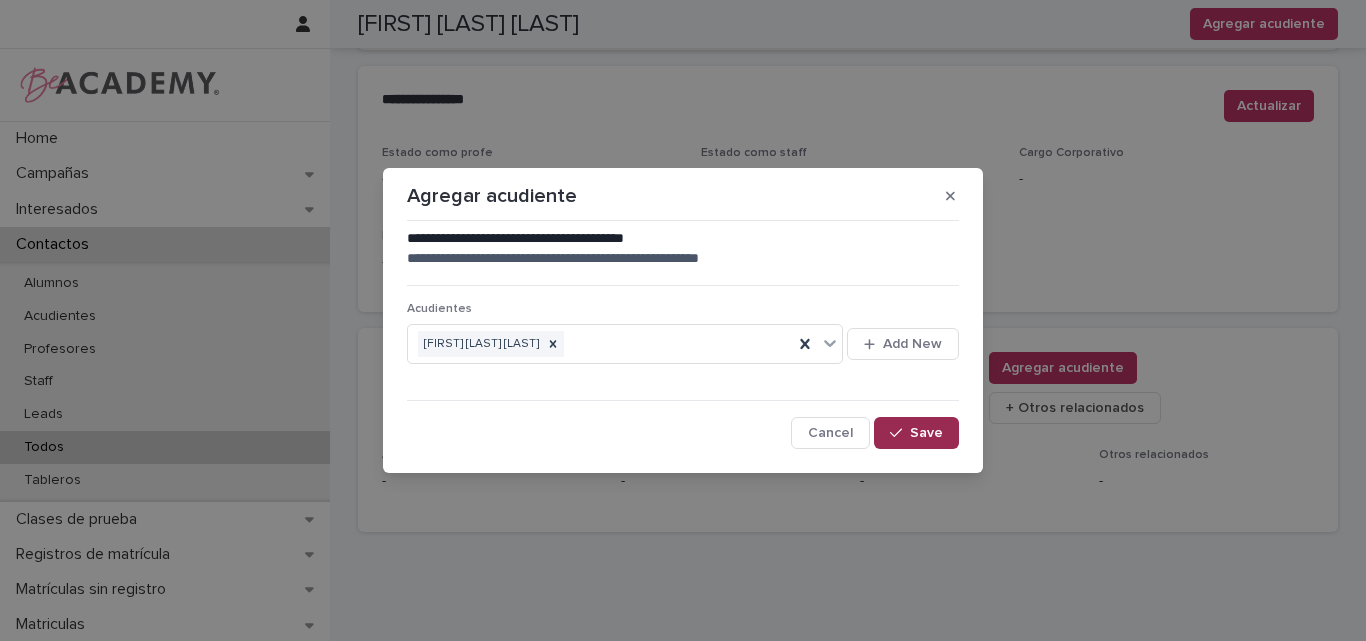click on "Save" at bounding box center [926, 433] 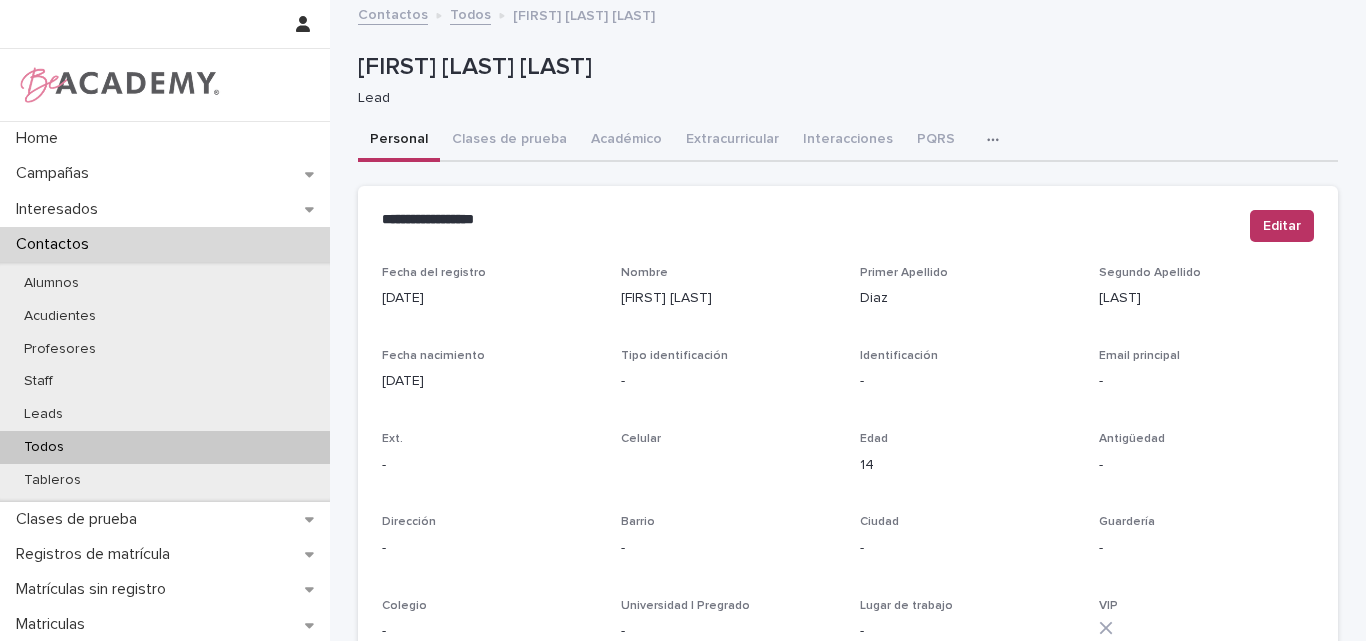 scroll, scrollTop: 0, scrollLeft: 0, axis: both 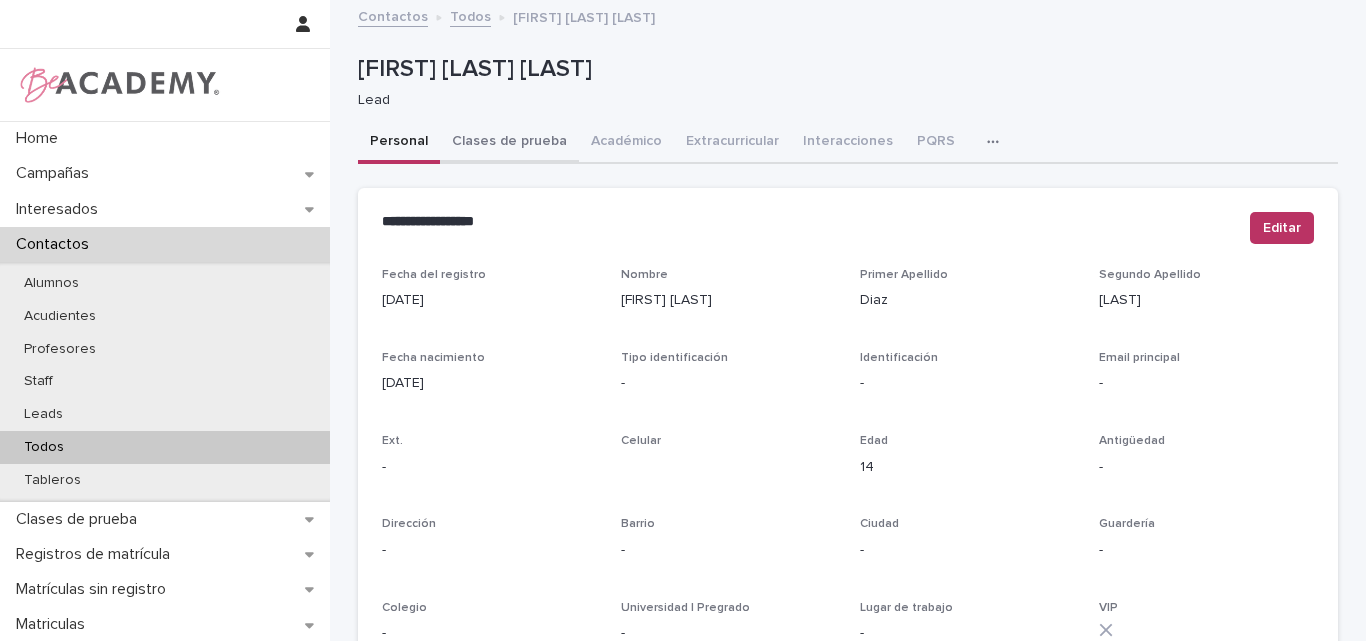 click on "Clases de prueba" at bounding box center (509, 143) 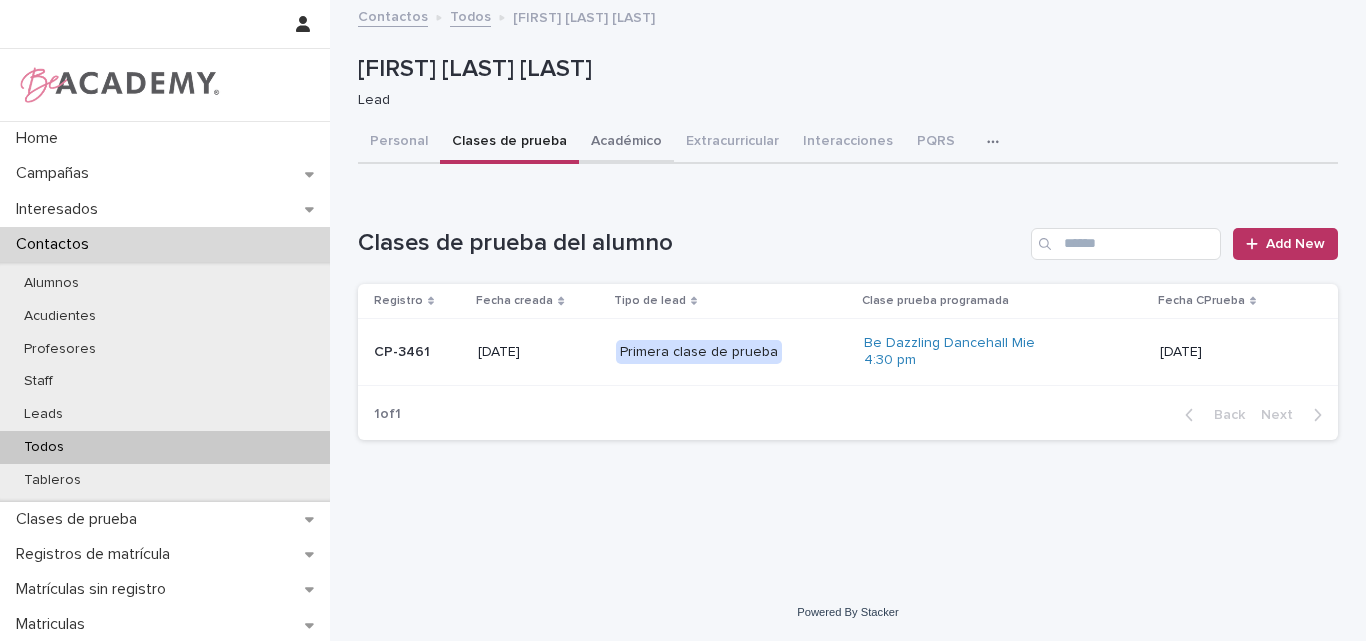 click on "Académico" at bounding box center (626, 143) 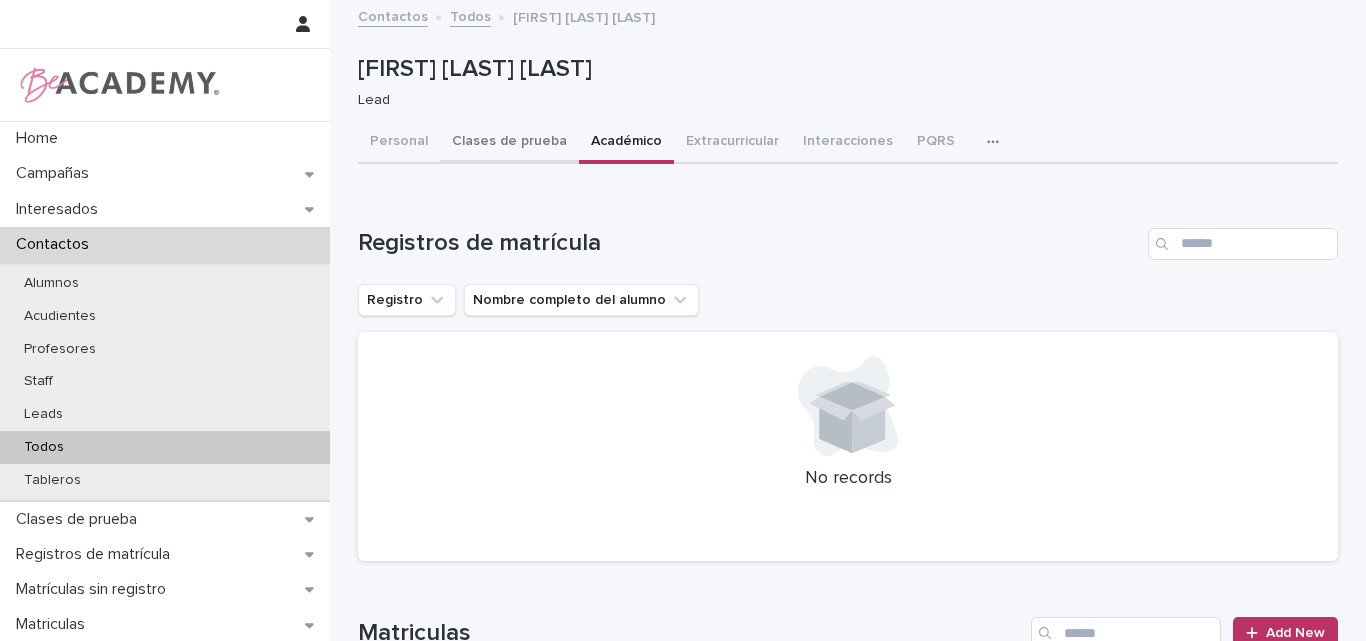 click on "Clases de prueba" at bounding box center [509, 143] 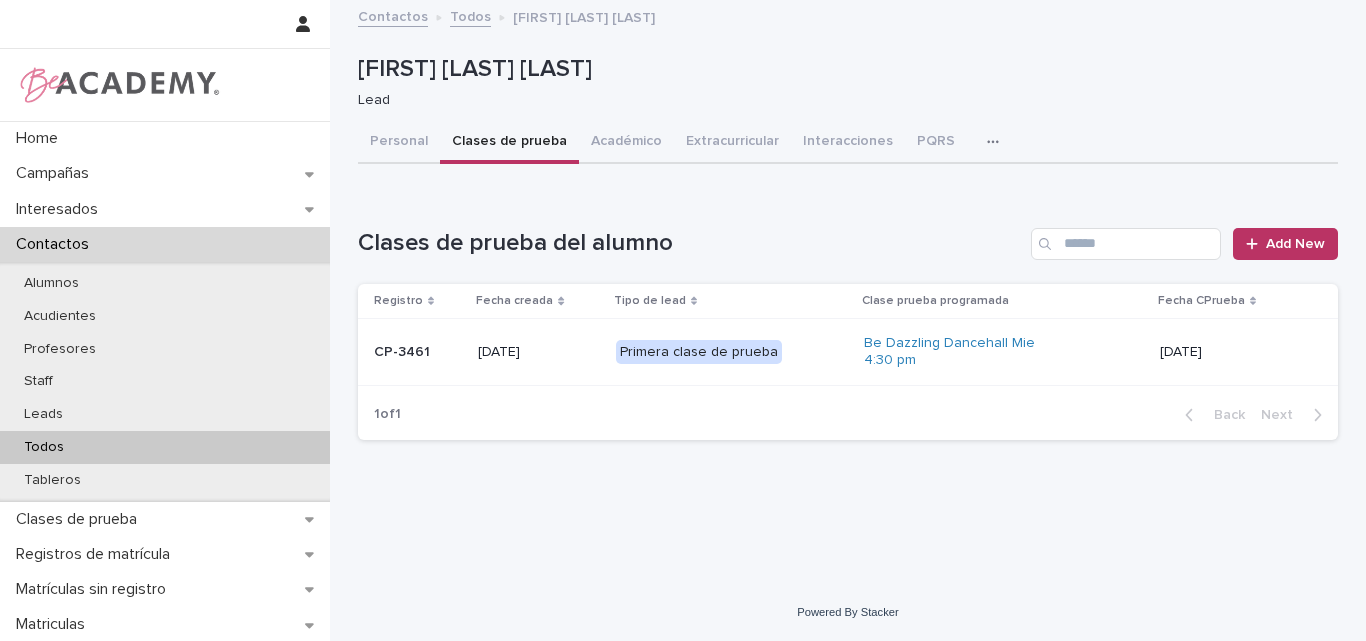 click on "CP-3461" at bounding box center [418, 352] 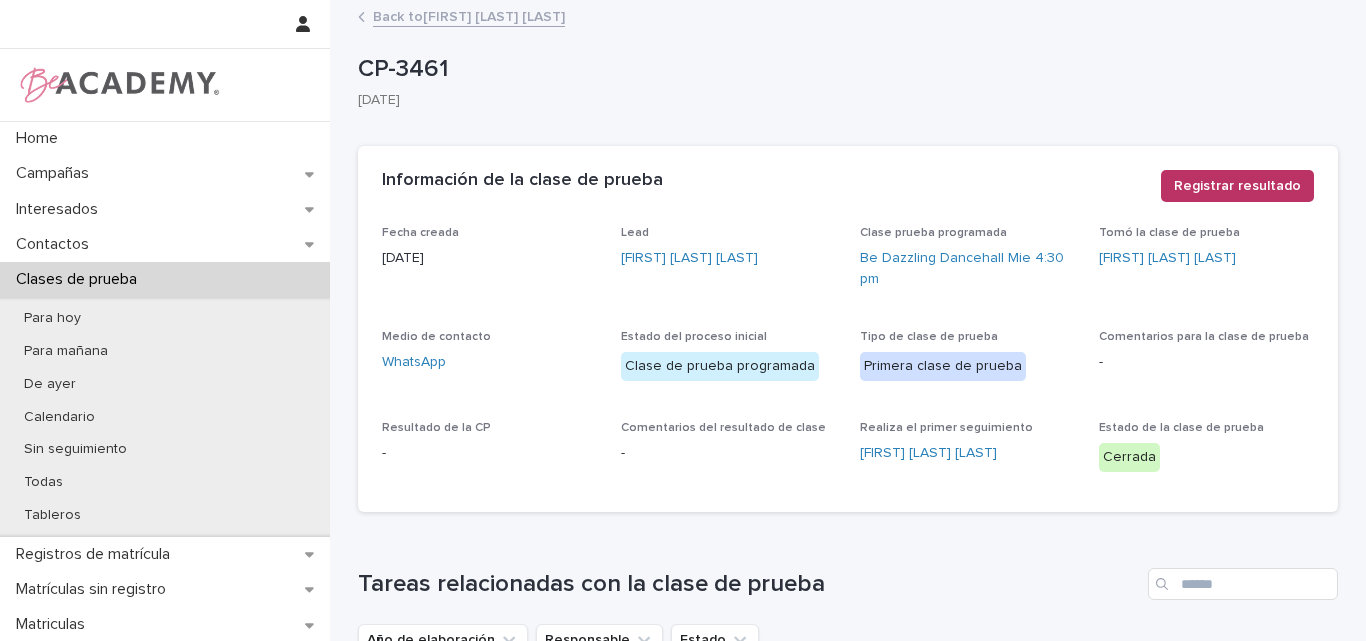 click on "Back to  Maria Paz Diaz Caraballo" at bounding box center [469, 15] 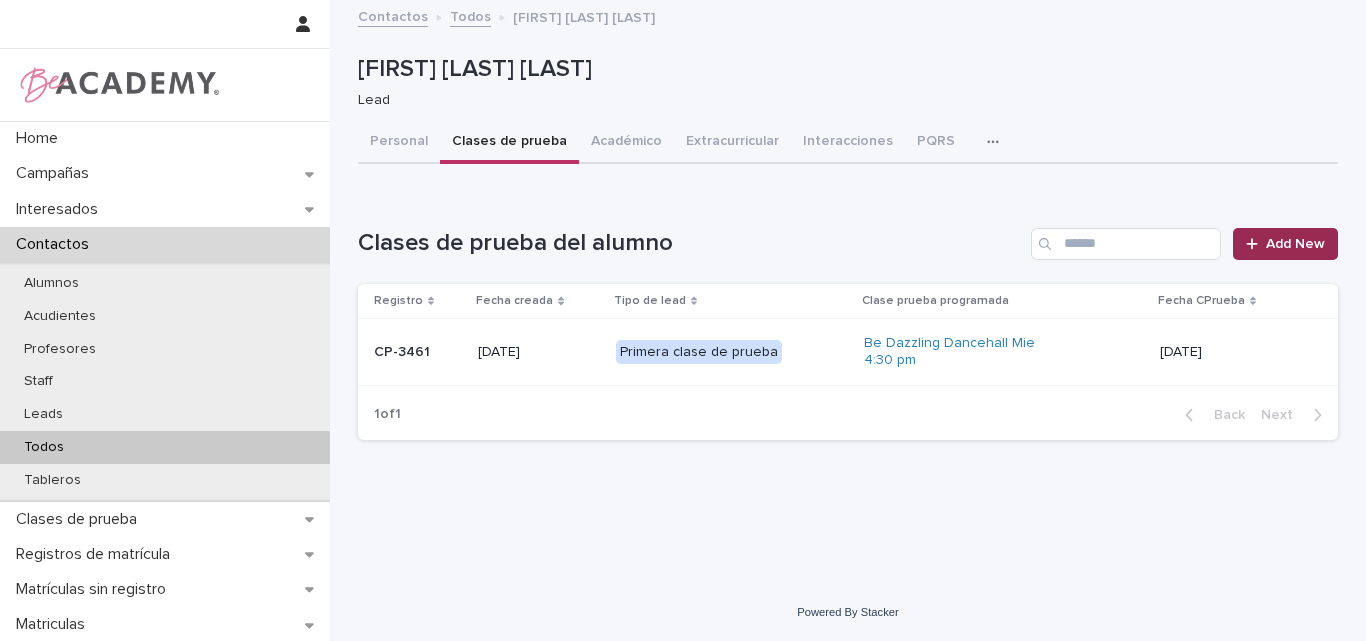 click on "Add New" at bounding box center [1295, 244] 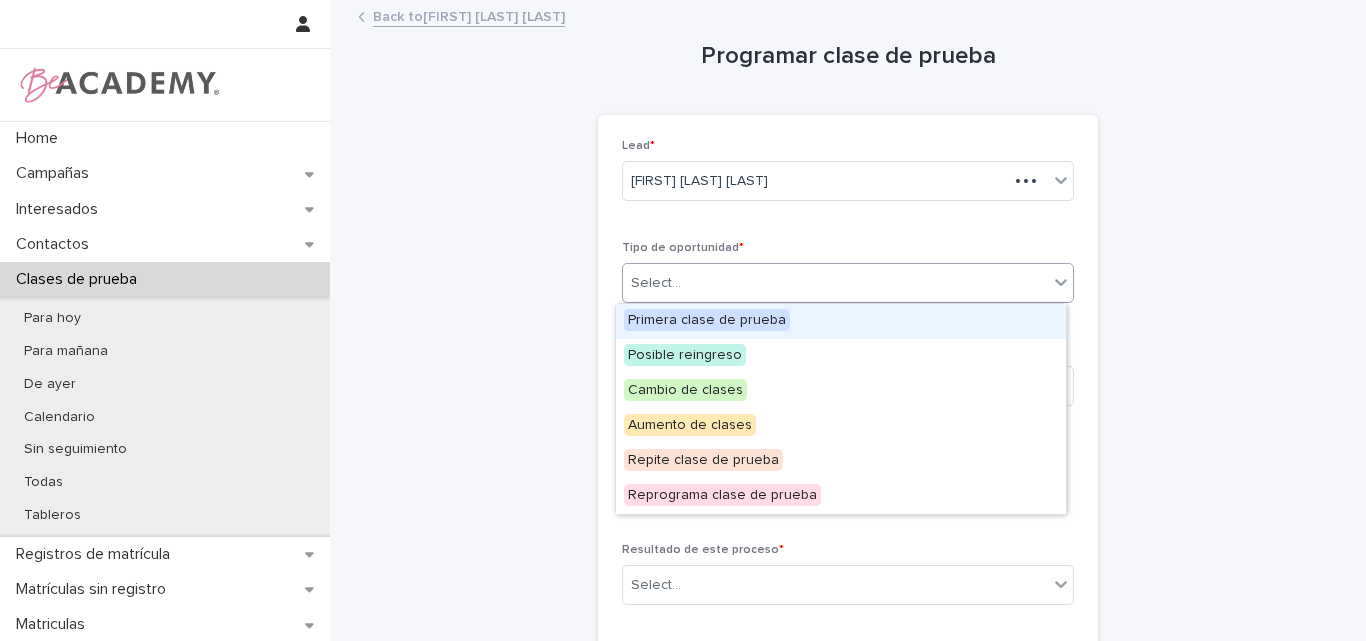 click on "Select..." at bounding box center [835, 283] 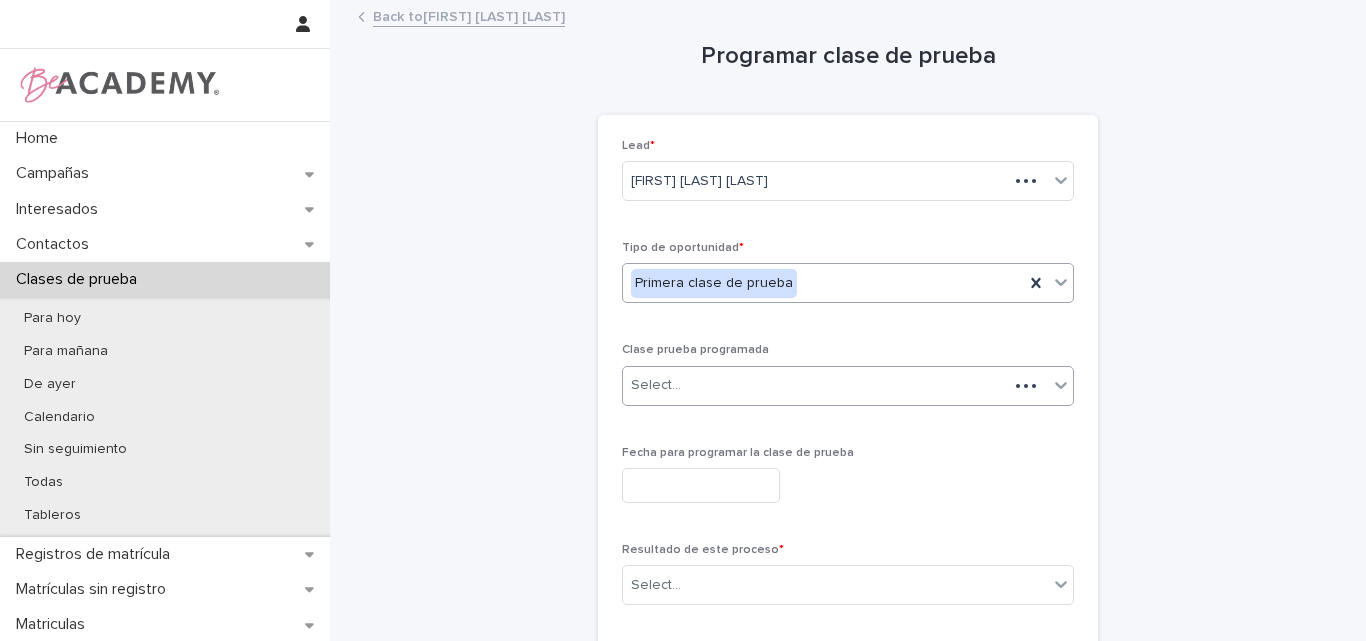 click on "Select..." at bounding box center [815, 385] 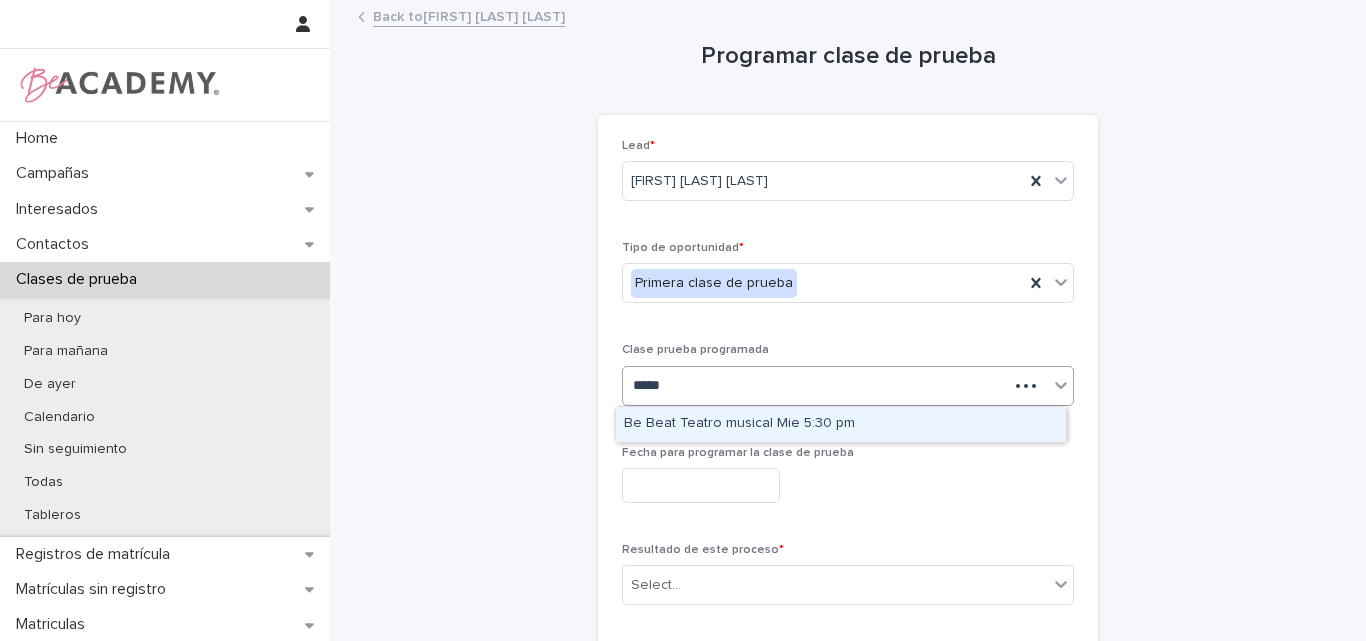 type on "******" 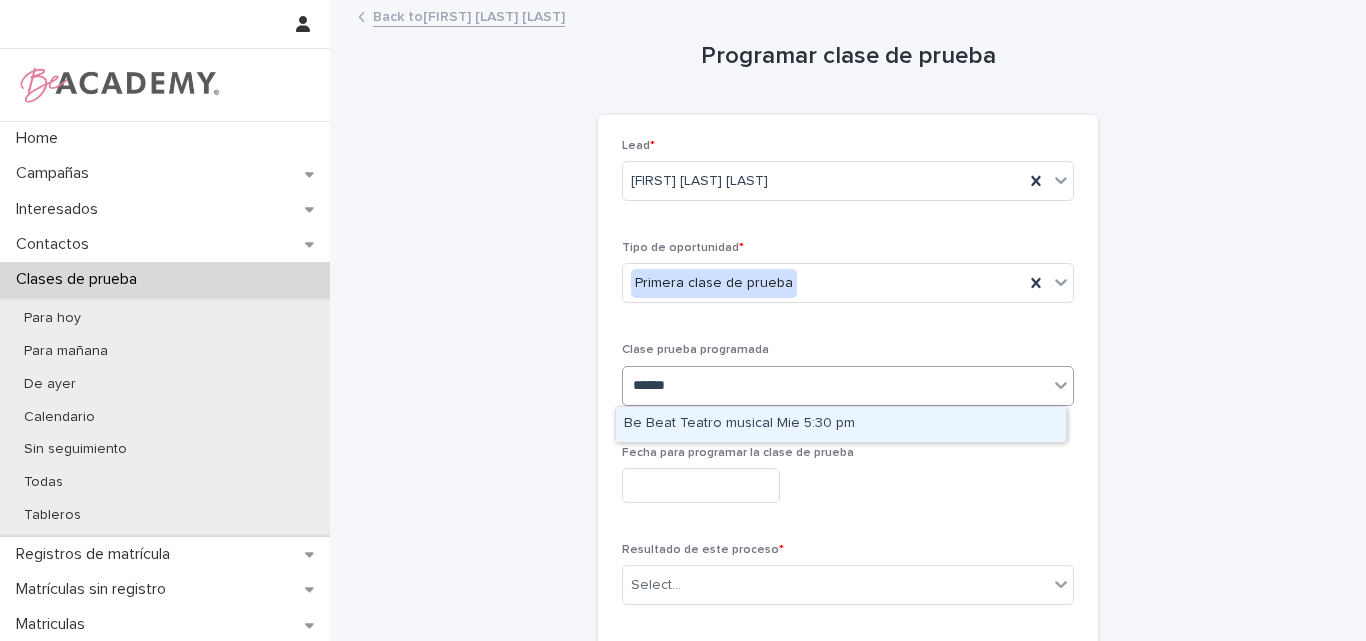 click on "Be Beat Teatro musical Mie 5:30 pm" at bounding box center [841, 424] 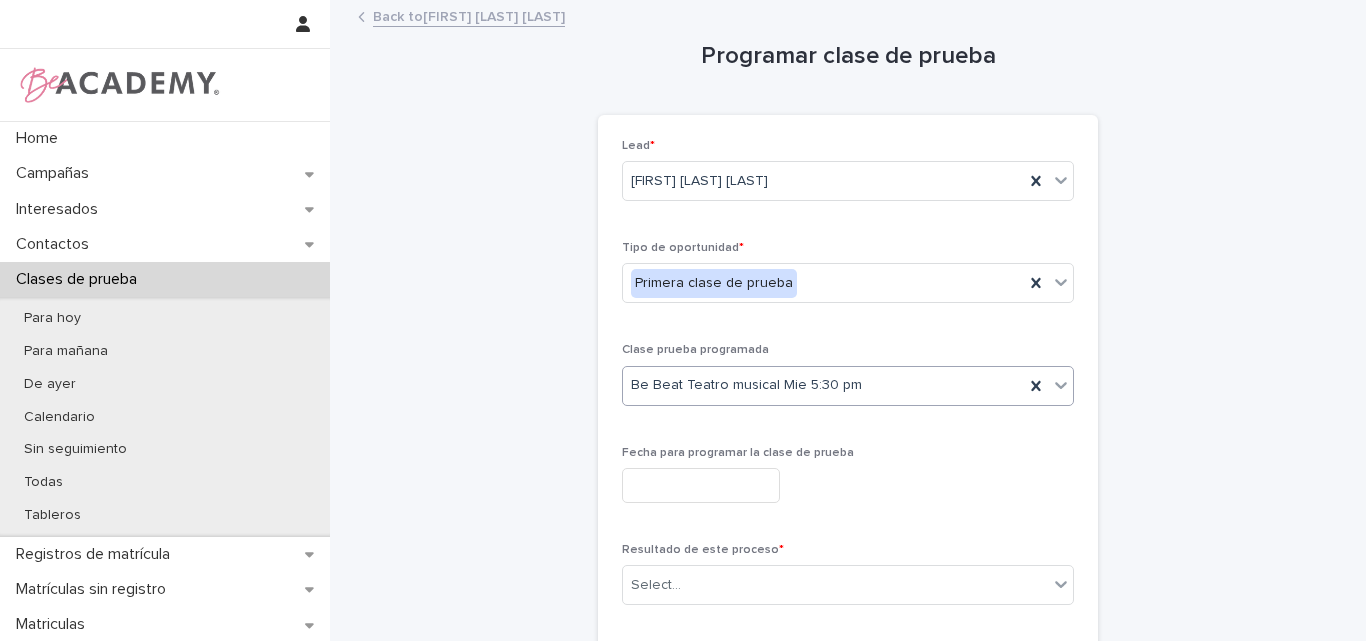 click at bounding box center [701, 485] 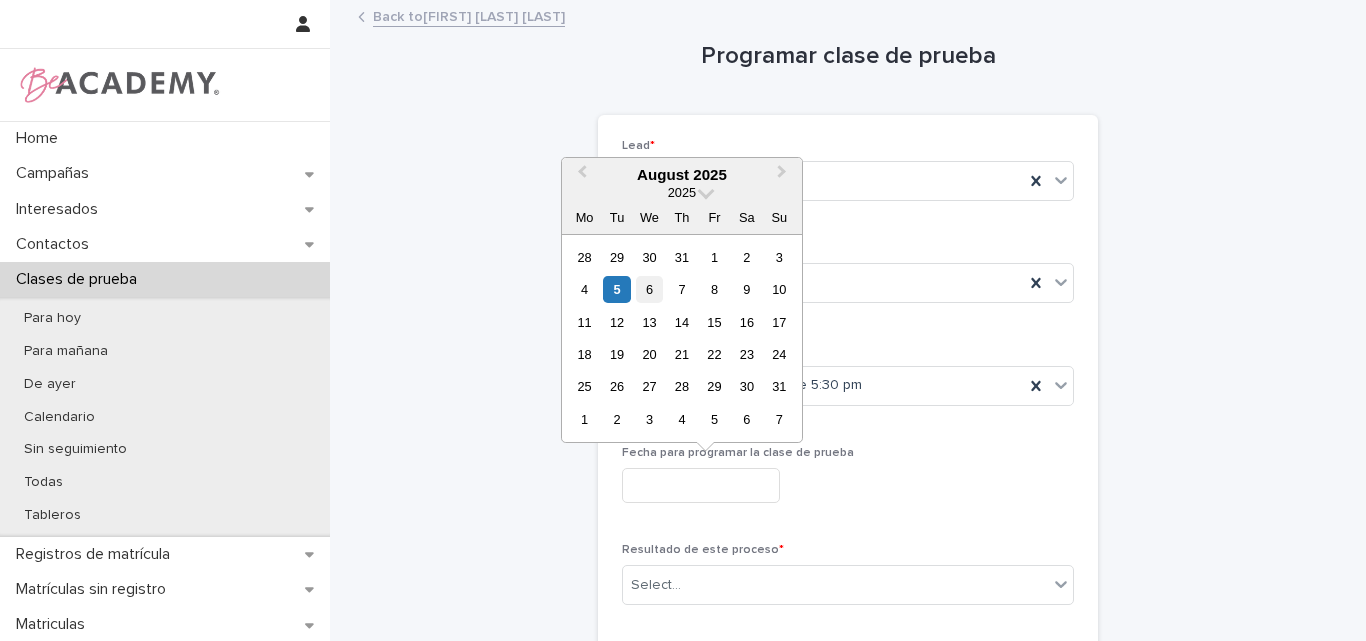 click on "6" at bounding box center (649, 289) 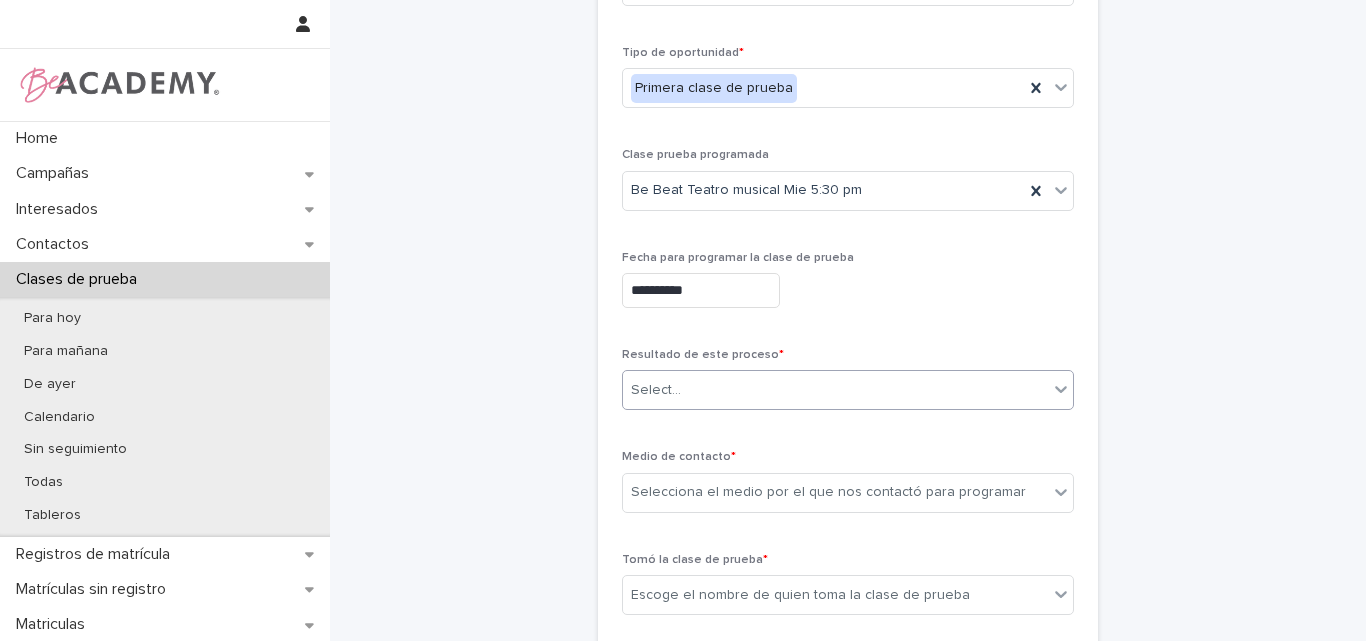 scroll, scrollTop: 200, scrollLeft: 0, axis: vertical 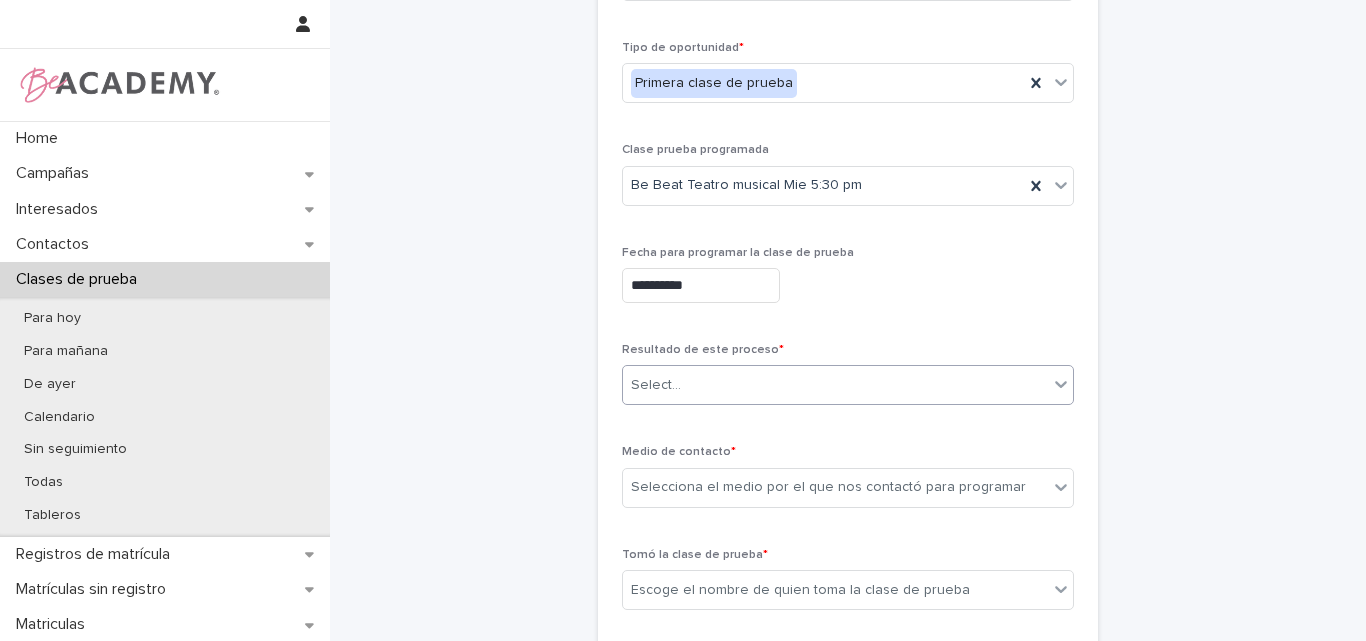 click on "Select..." at bounding box center [835, 385] 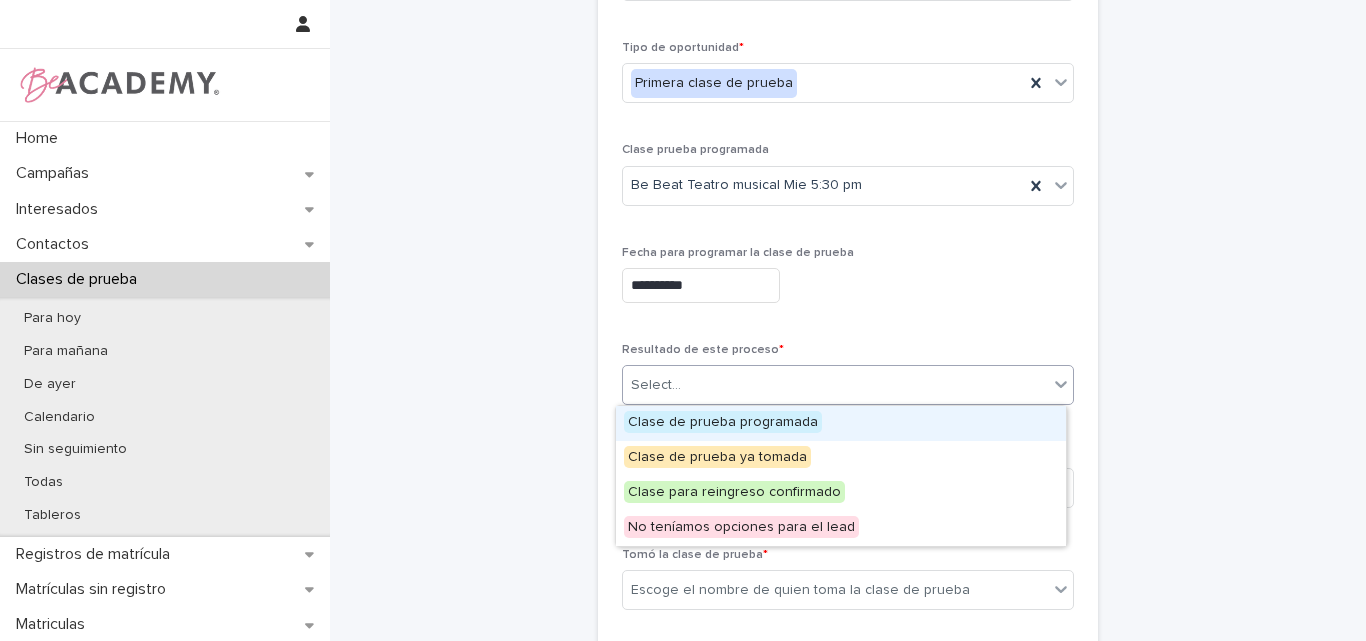 click on "Clase de prueba programada" at bounding box center [723, 422] 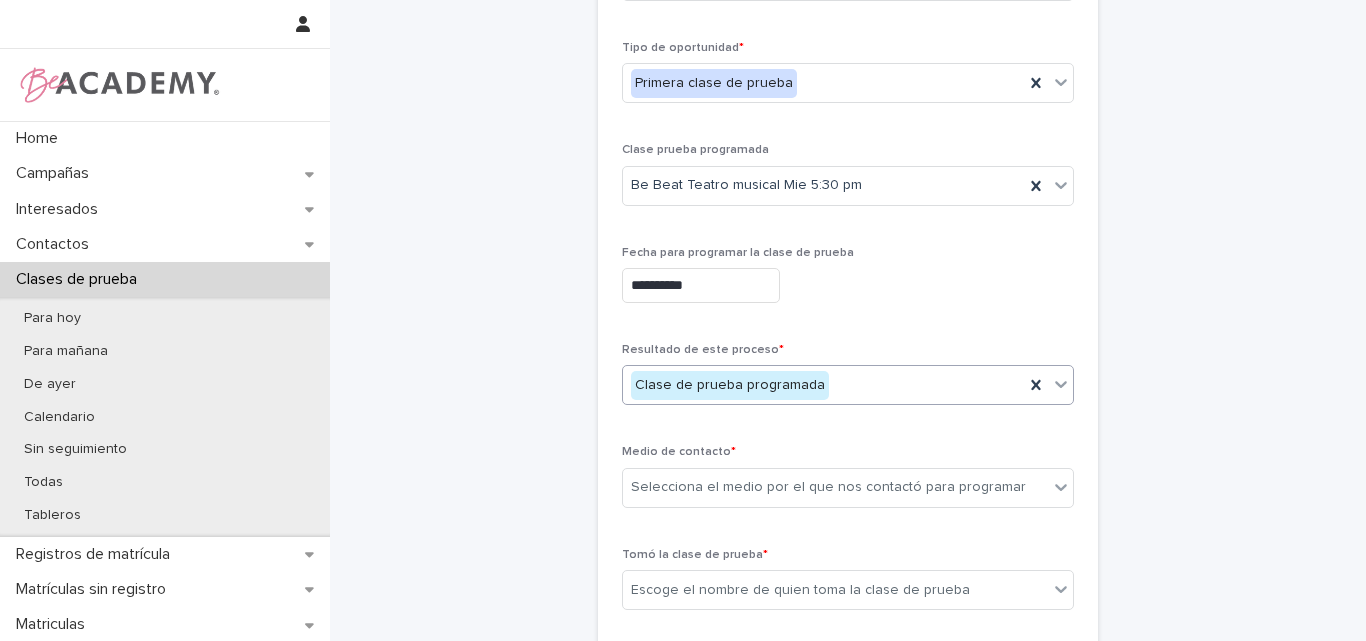 scroll, scrollTop: 300, scrollLeft: 0, axis: vertical 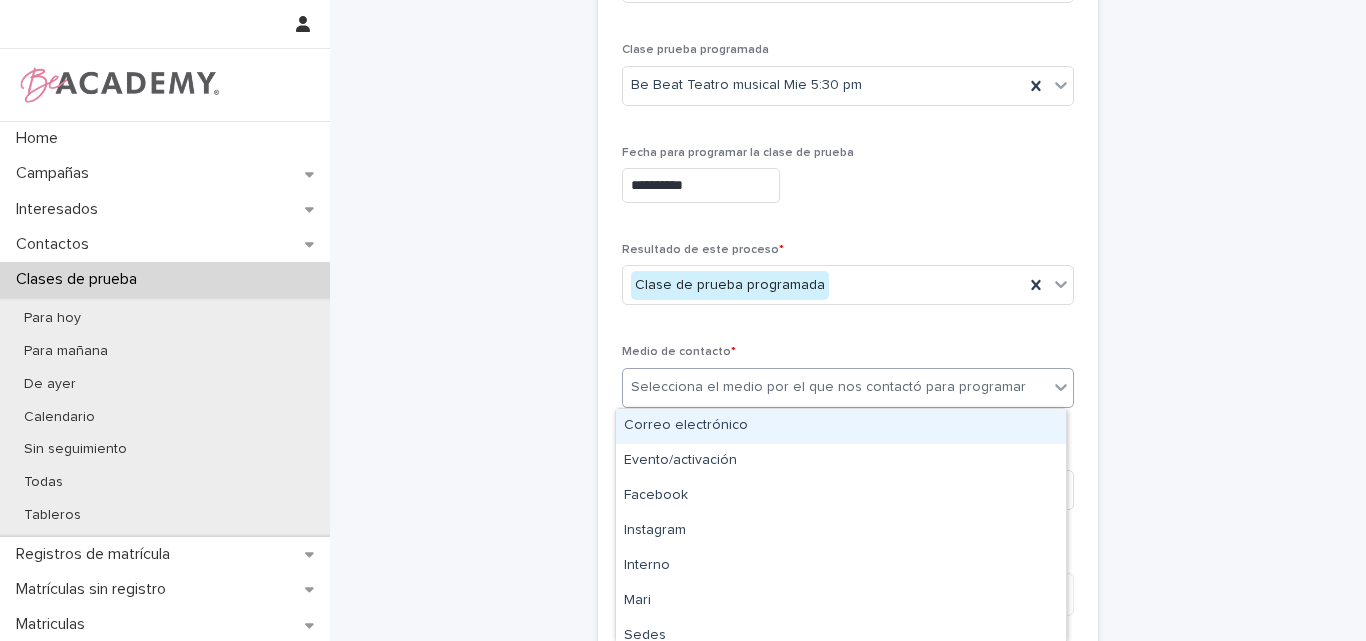 click on "Selecciona el medio por el que nos contactó para programar" at bounding box center (828, 387) 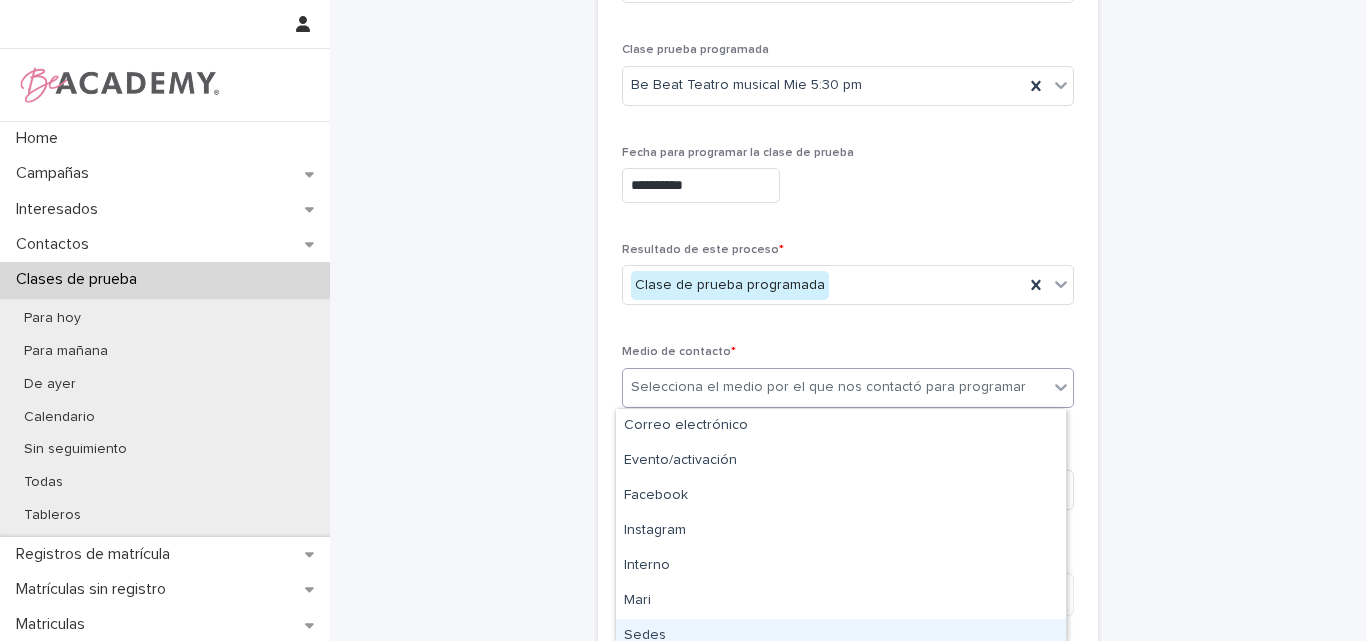 type on "*" 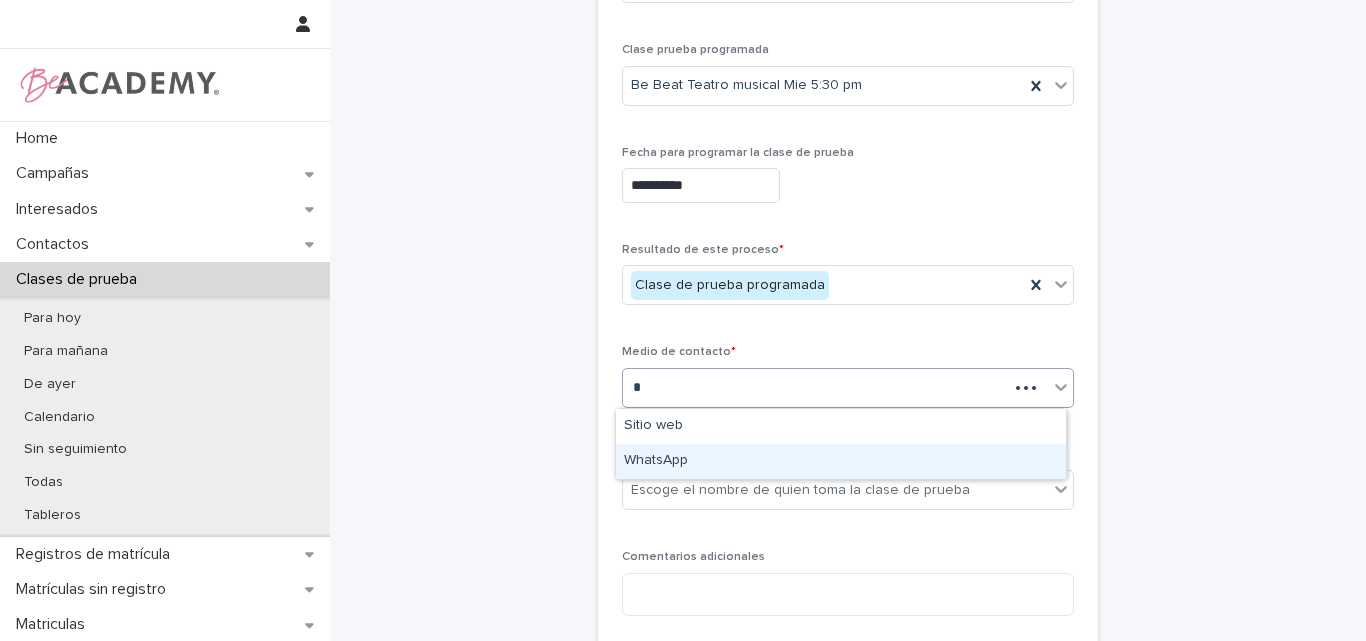 click on "WhatsApp" at bounding box center (841, 461) 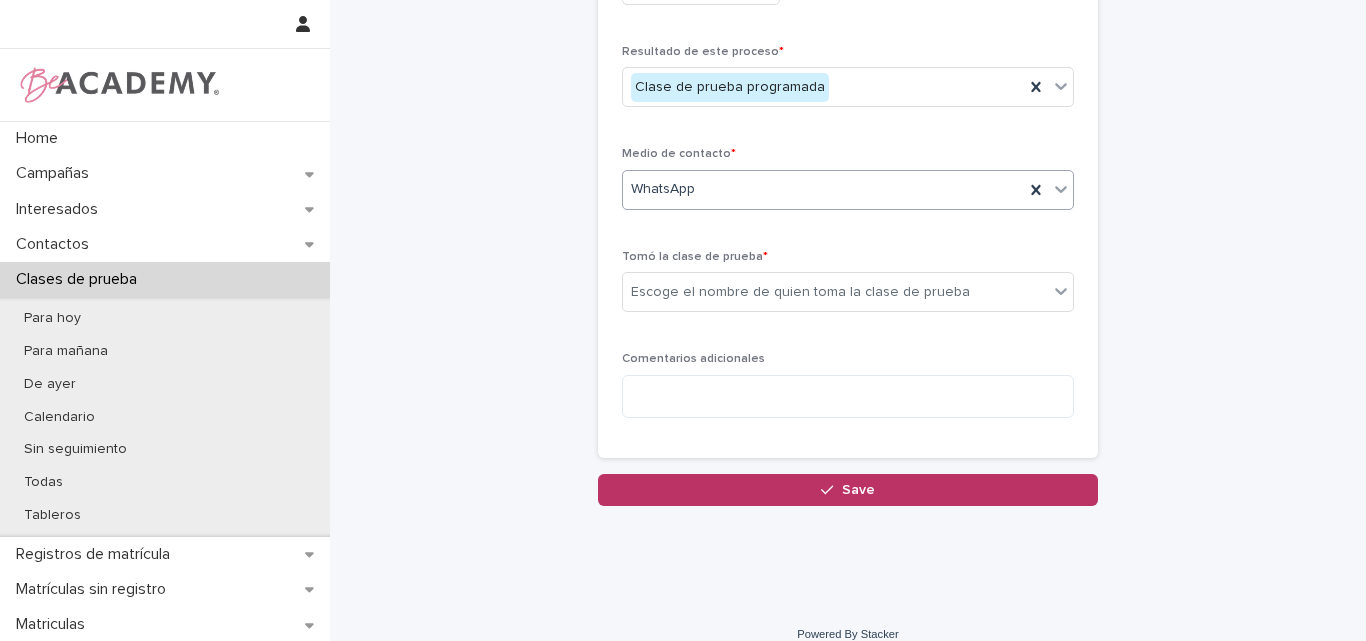 scroll, scrollTop: 500, scrollLeft: 0, axis: vertical 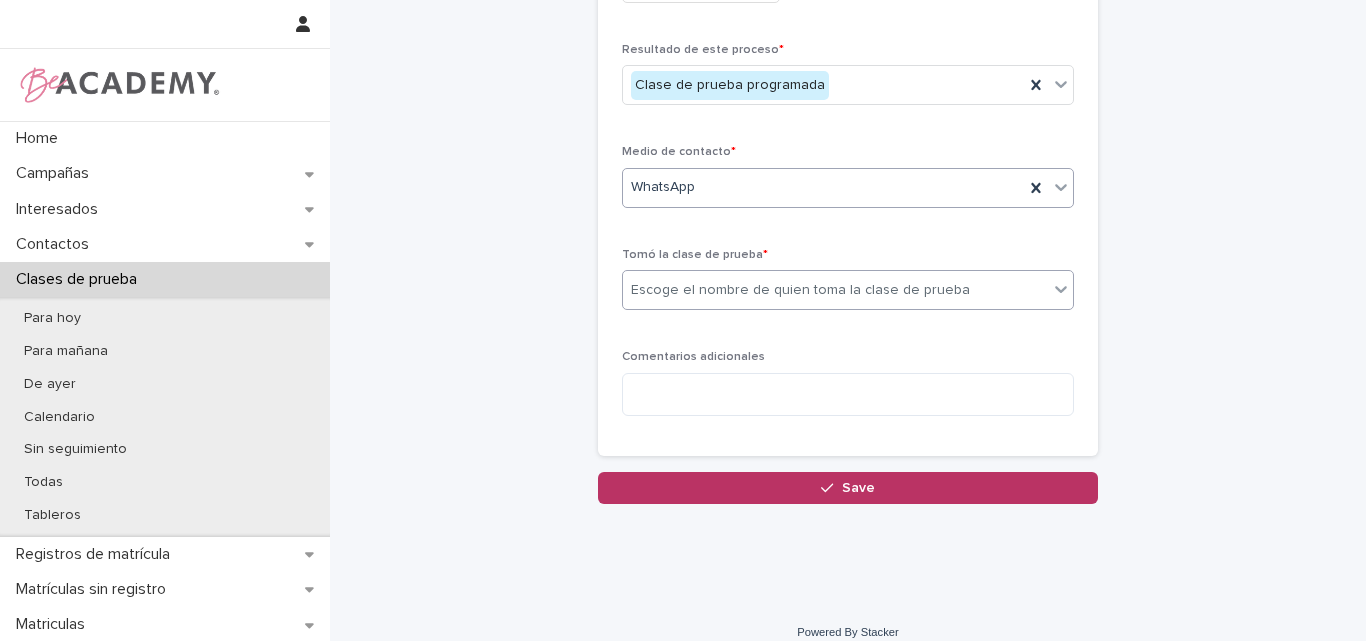 click on "Escoge el nombre de quien toma la clase de prueba" at bounding box center (800, 290) 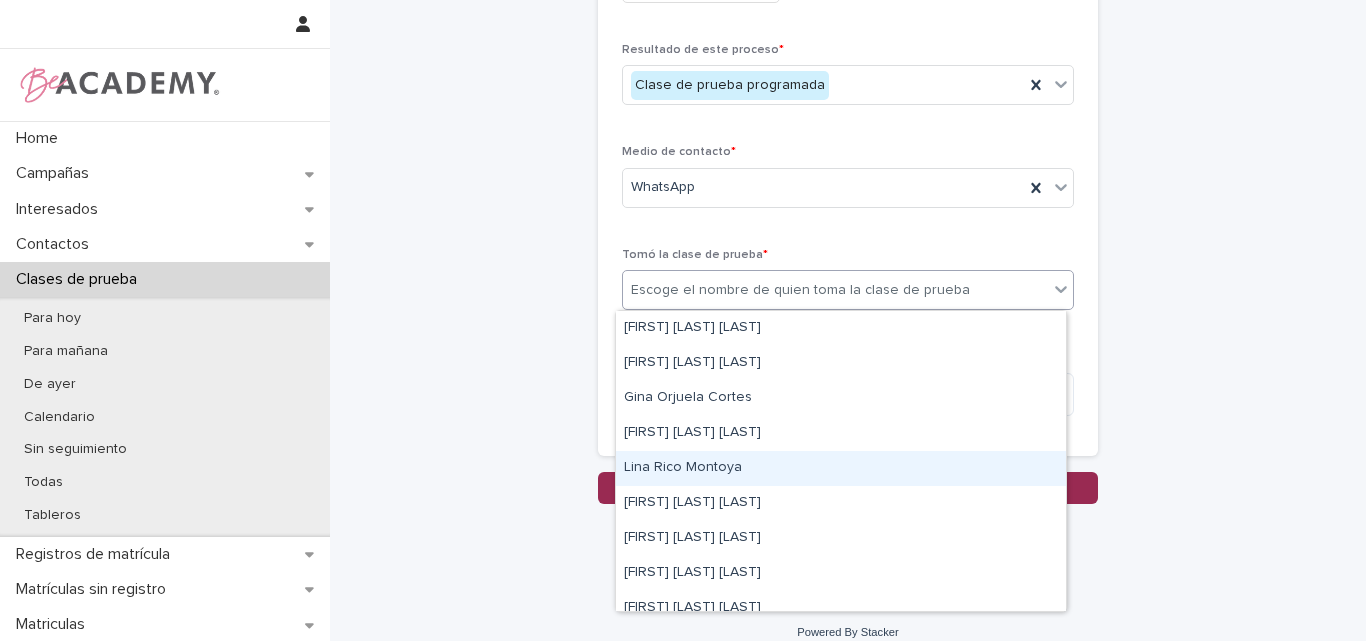 click on "Lina Rico Montoya" at bounding box center [841, 468] 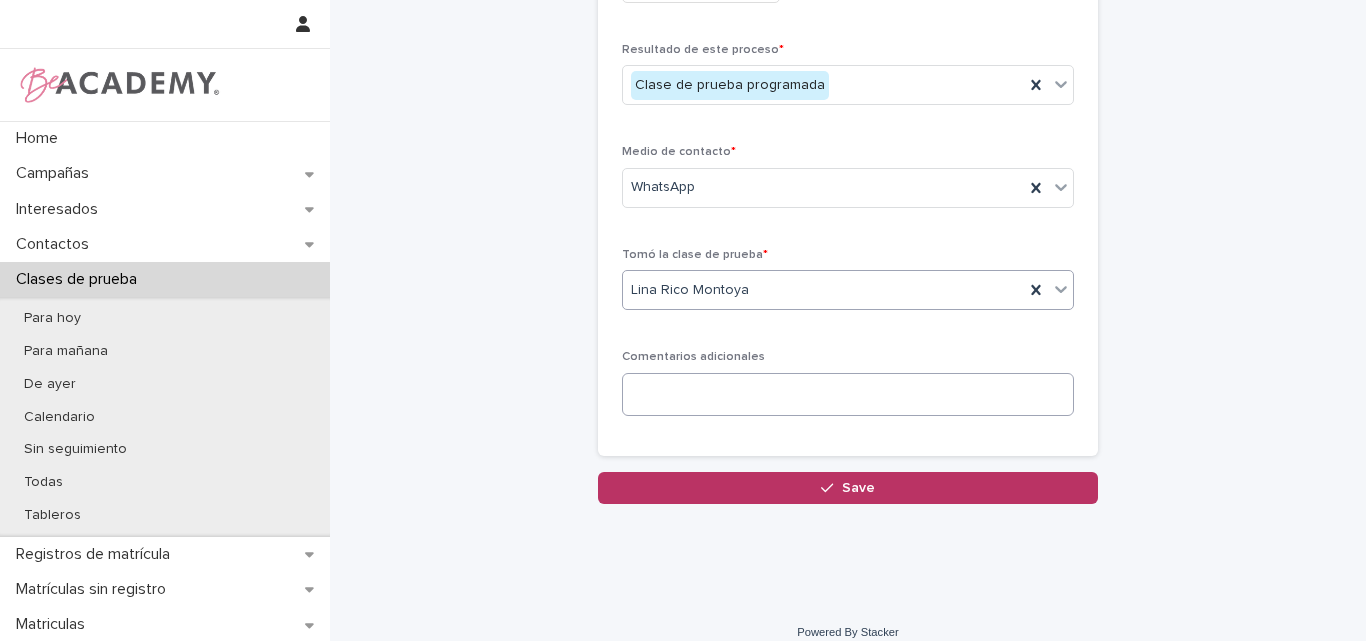 scroll, scrollTop: 519, scrollLeft: 0, axis: vertical 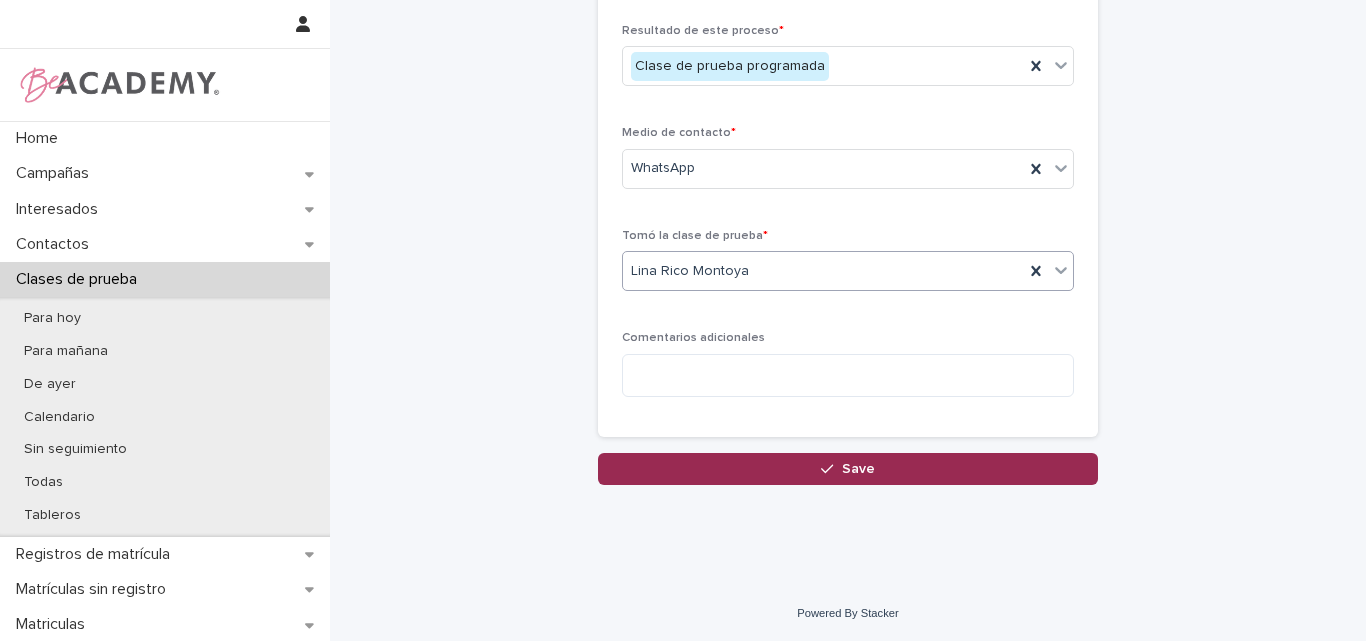 click on "Save" at bounding box center [858, 469] 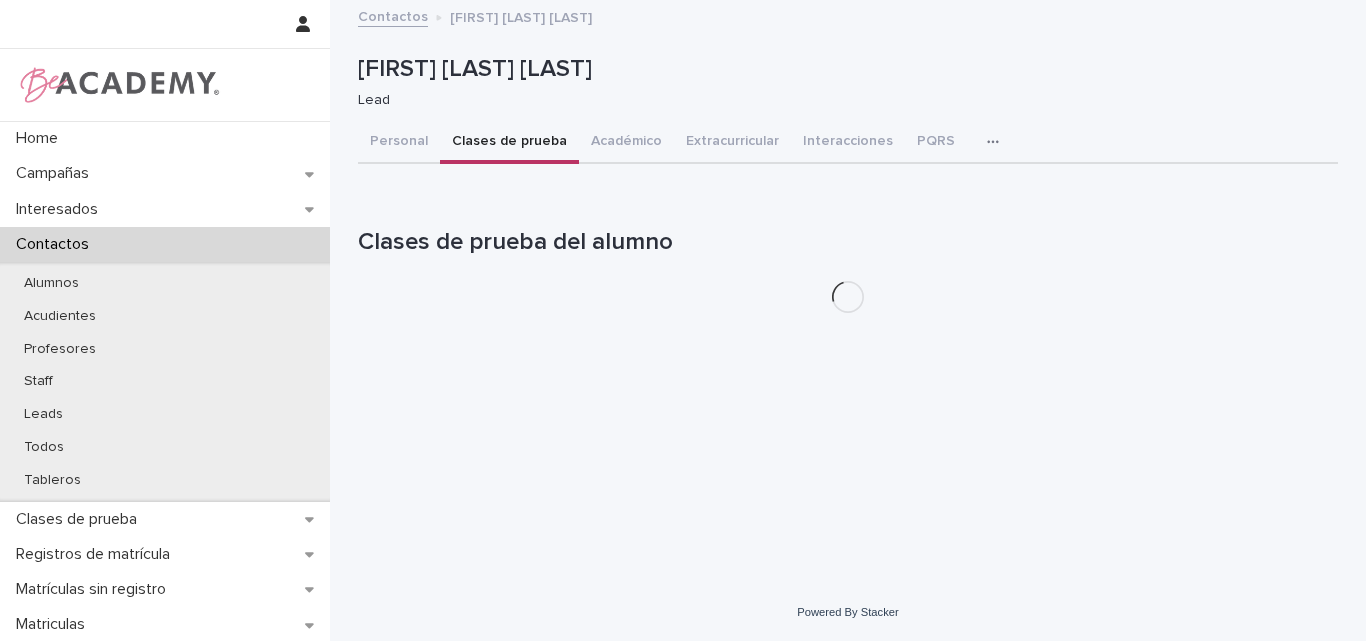 scroll, scrollTop: 0, scrollLeft: 0, axis: both 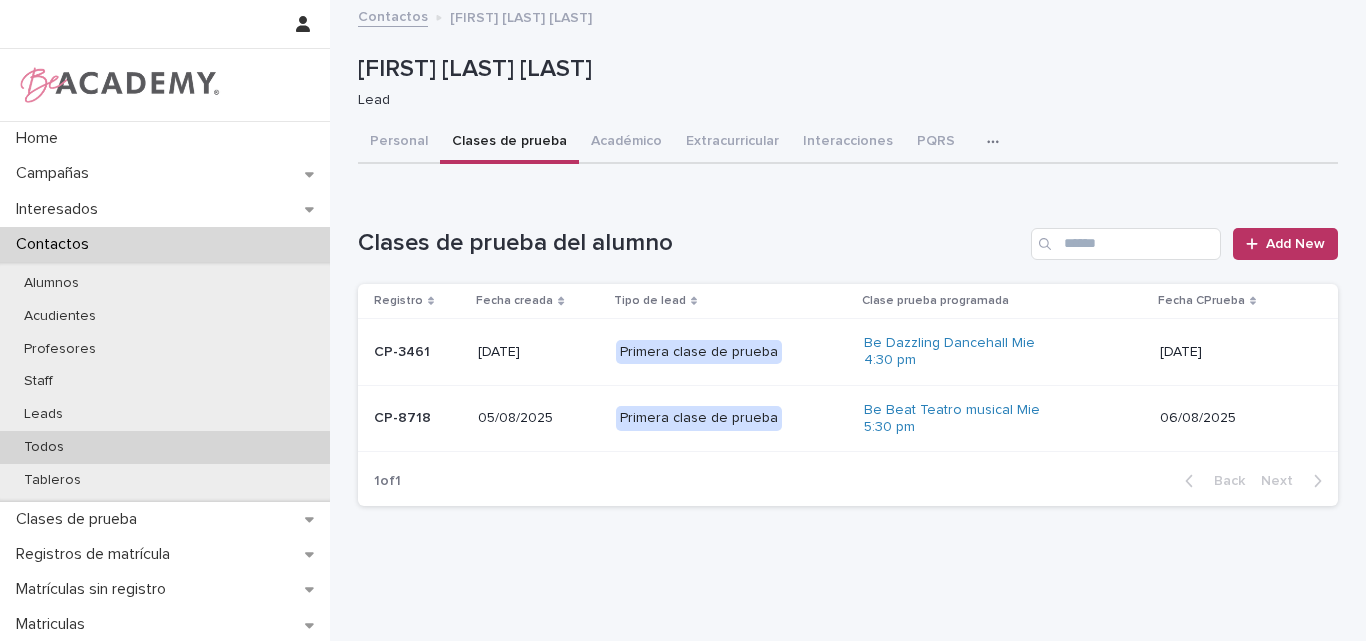 click on "Todos" at bounding box center (44, 447) 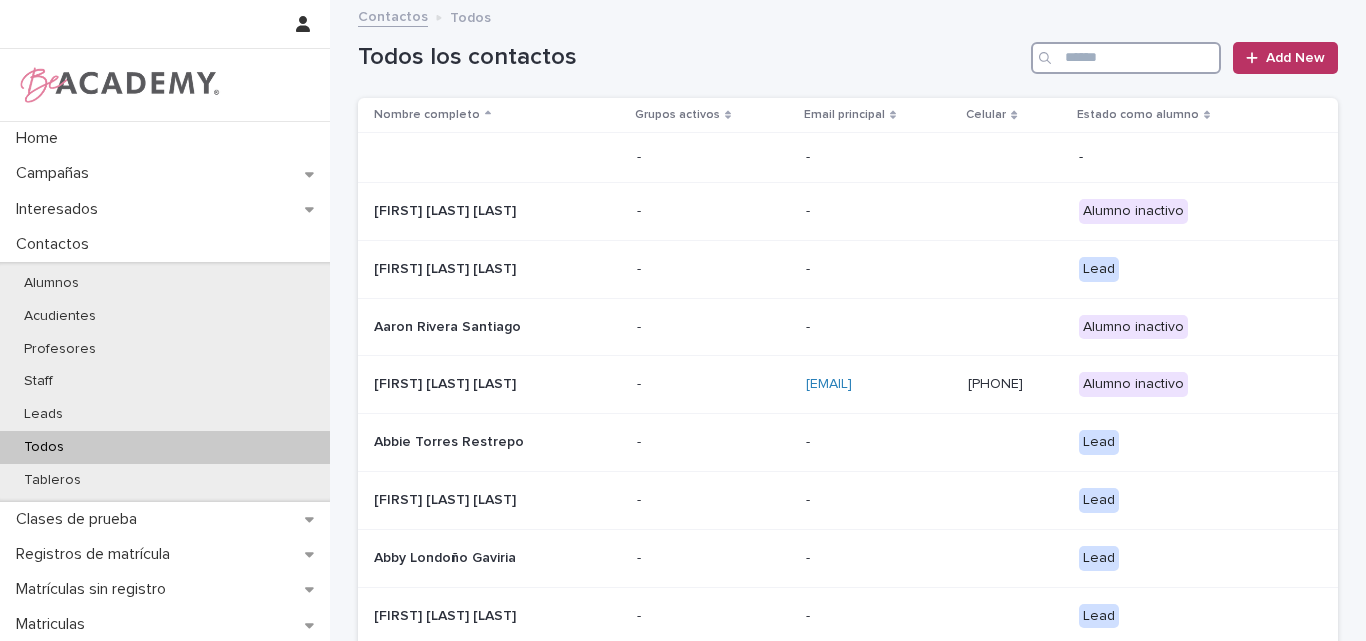 click at bounding box center (1126, 58) 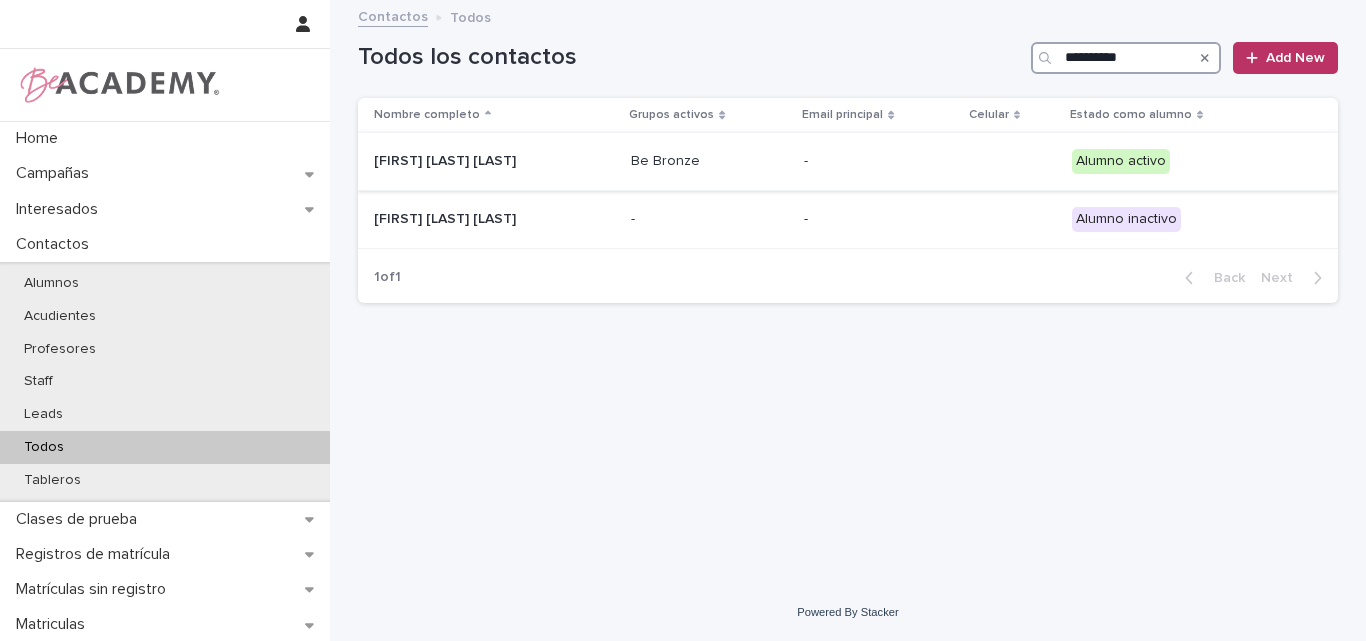 type on "**********" 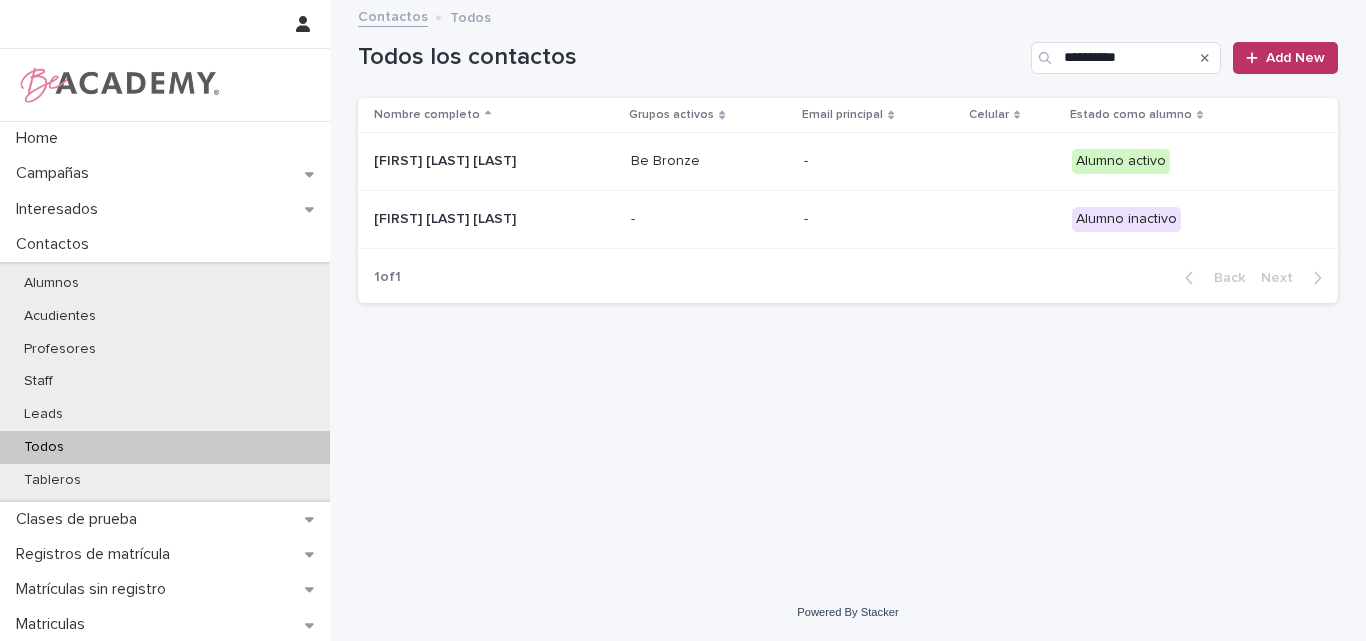 click on "Emma Velasquez Lopez" at bounding box center (474, 161) 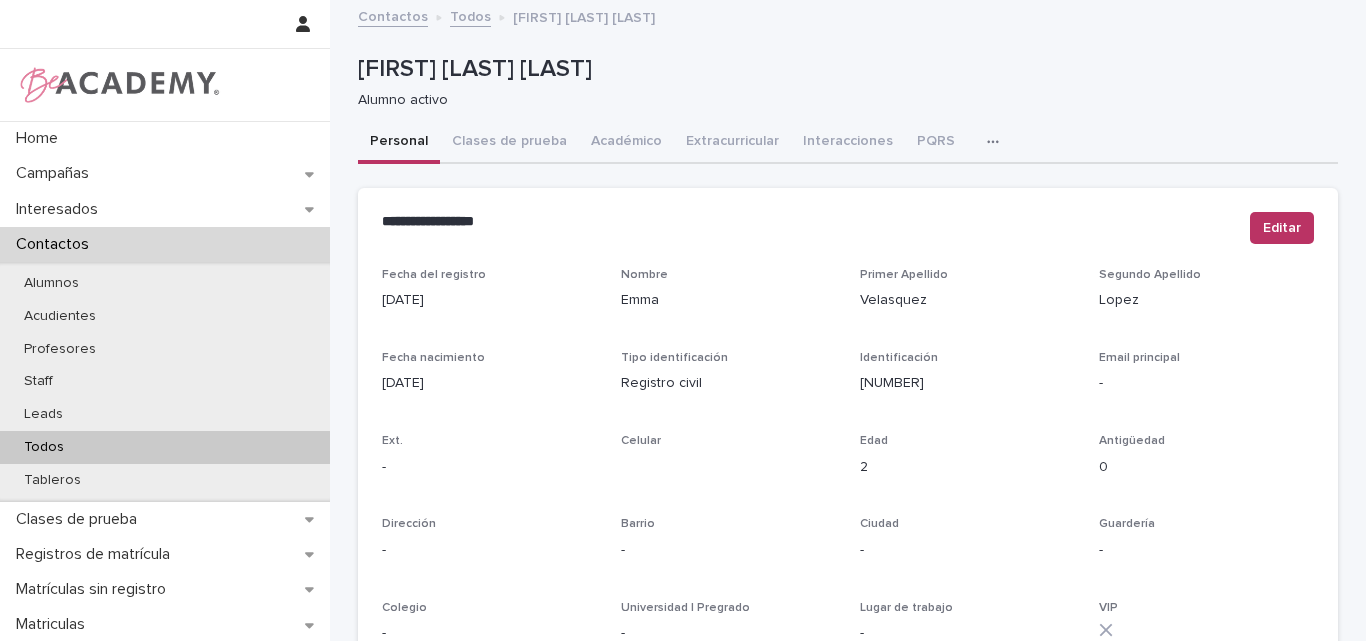 click on "Todos" at bounding box center (165, 447) 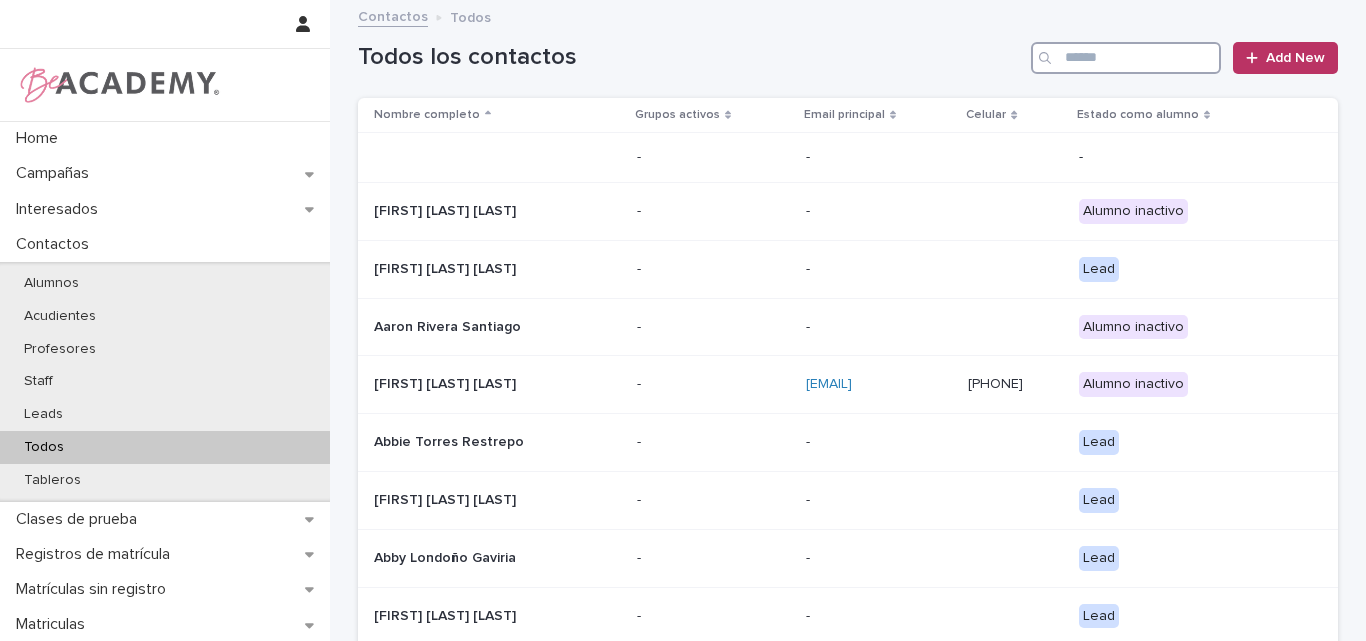 click at bounding box center [1126, 58] 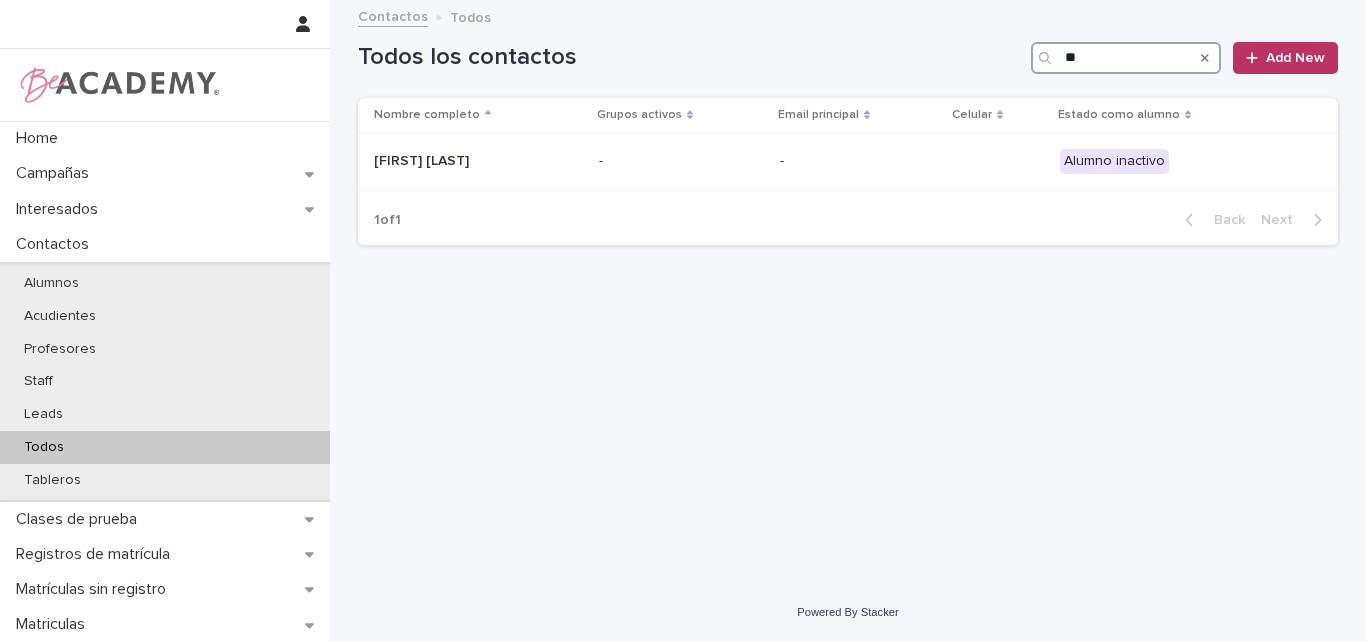type on "*" 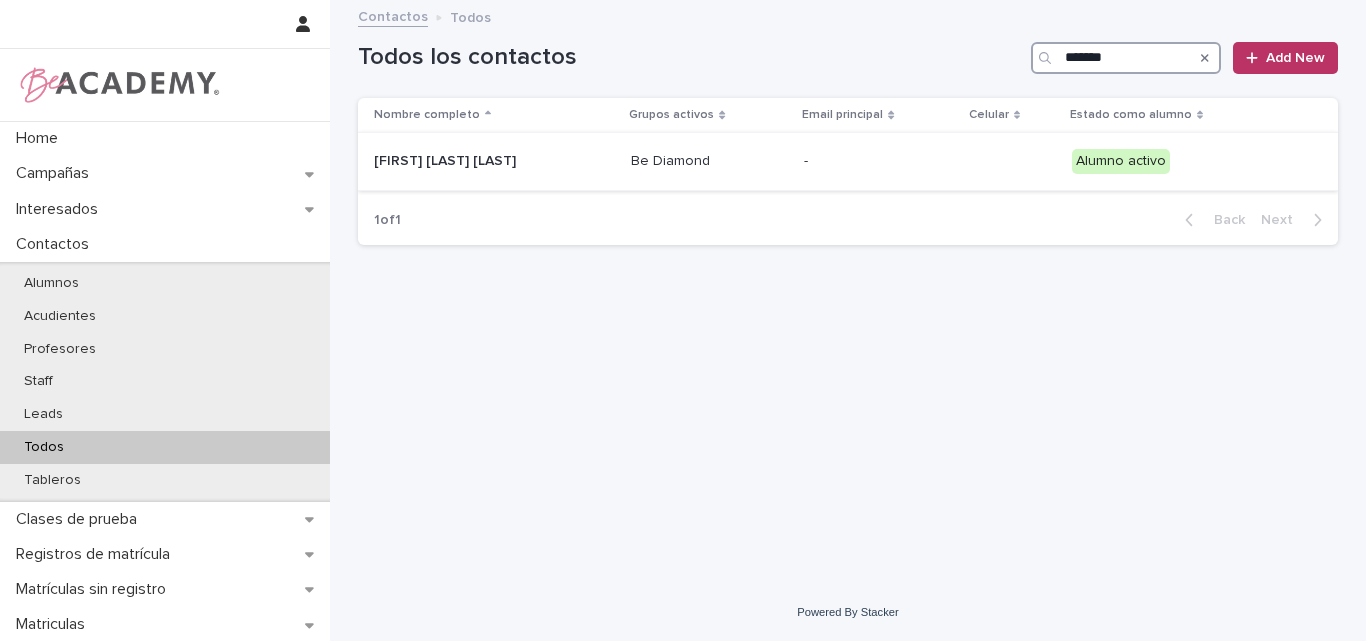 type on "******" 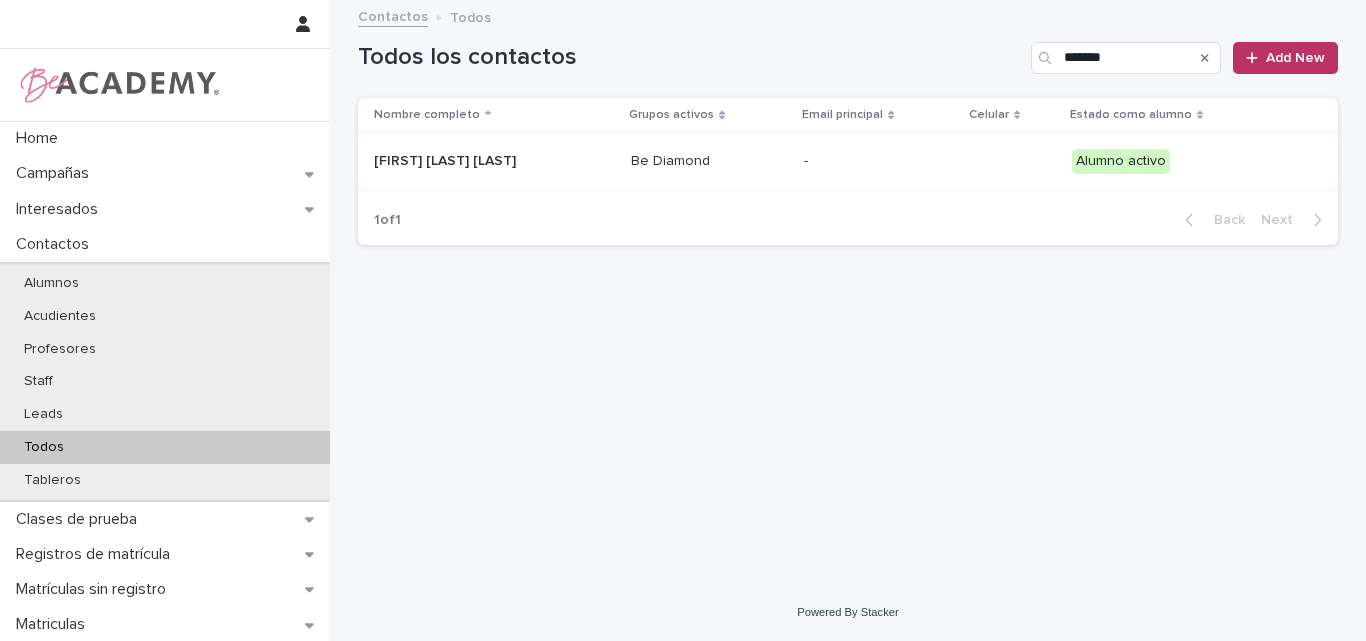 click on "Hellen Rodriguez Saenz" at bounding box center (474, 161) 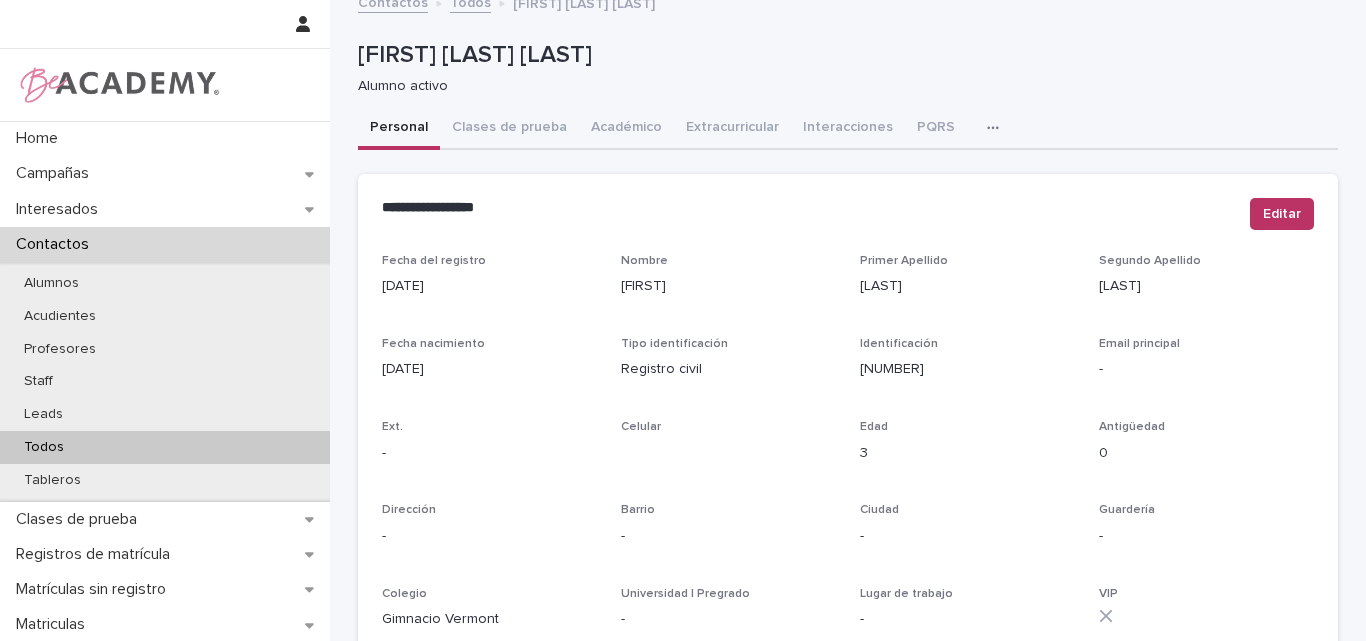 scroll, scrollTop: 0, scrollLeft: 0, axis: both 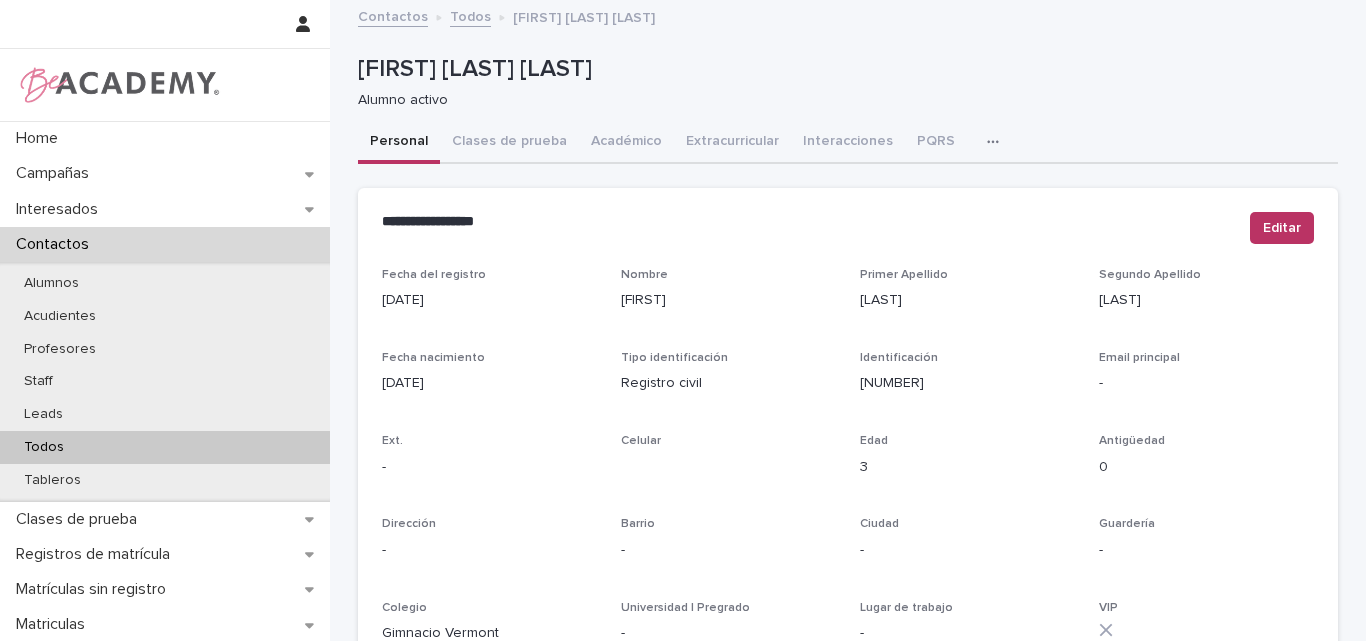 click on "Todos" at bounding box center (44, 447) 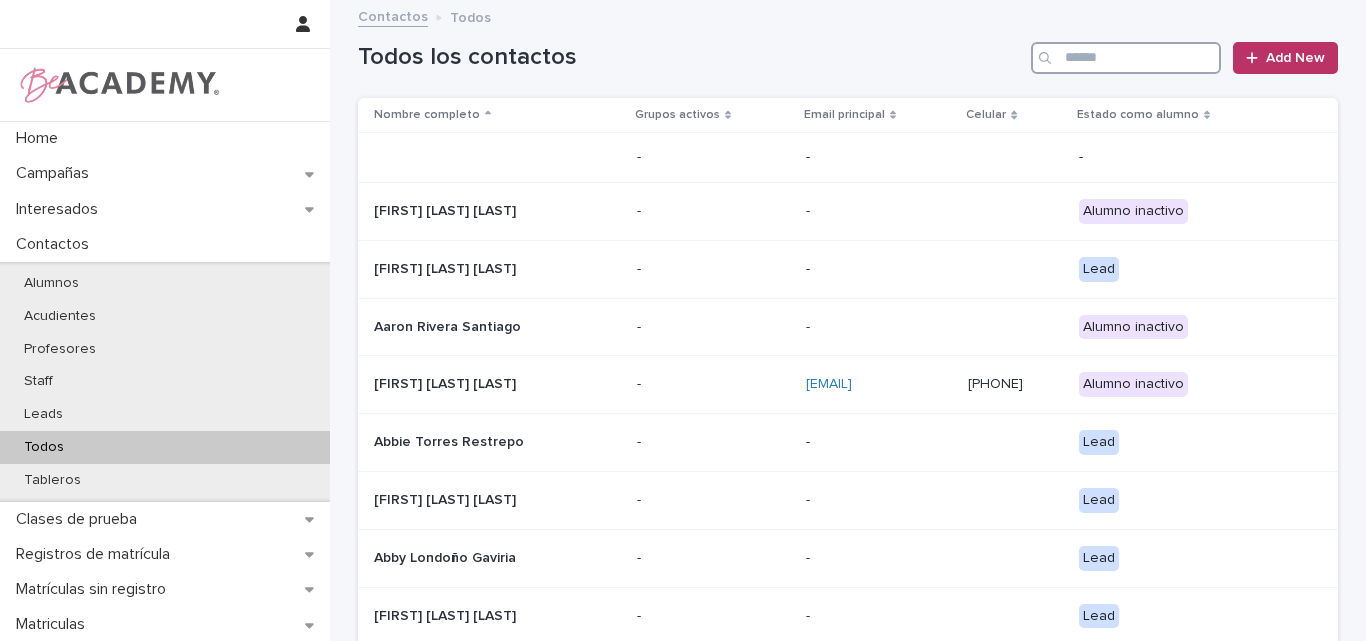 click at bounding box center (1126, 58) 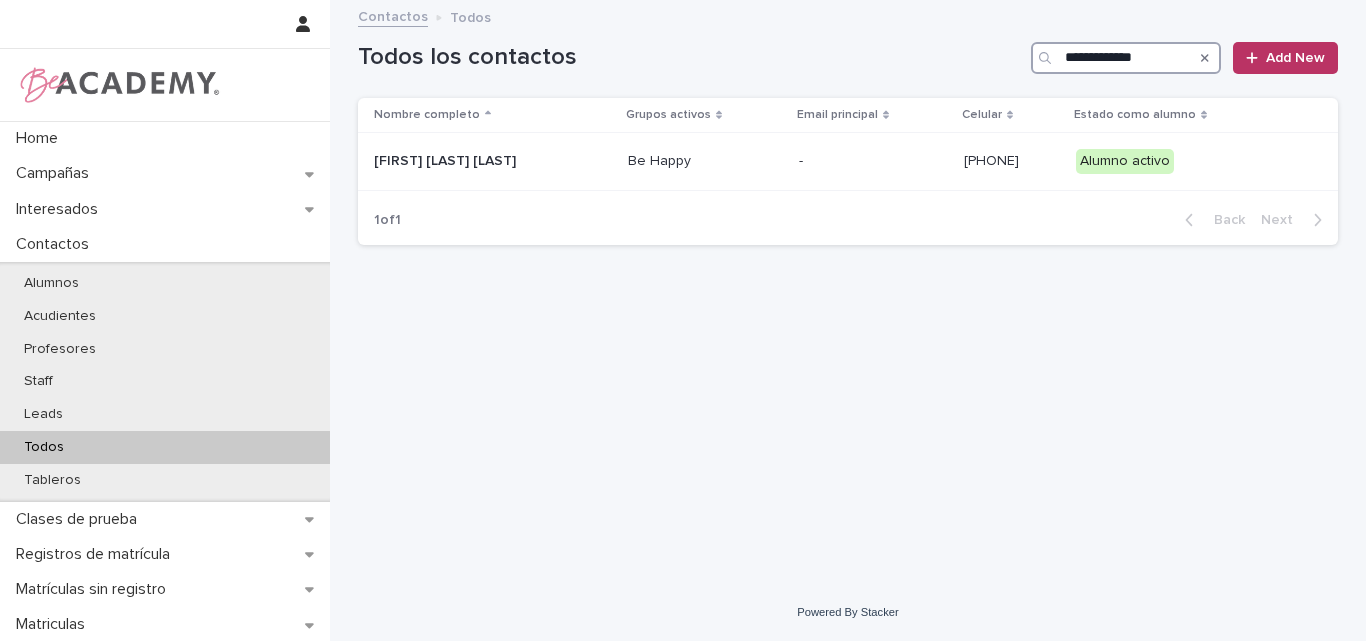 type on "**********" 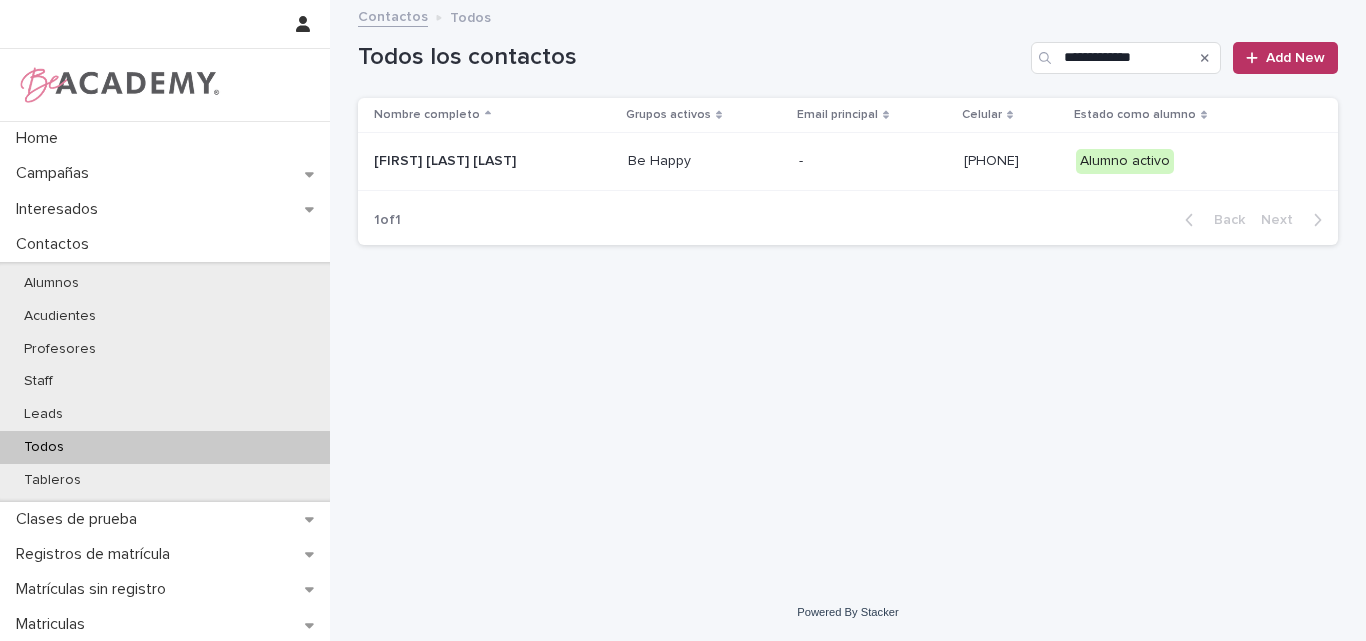click at bounding box center (1205, 58) 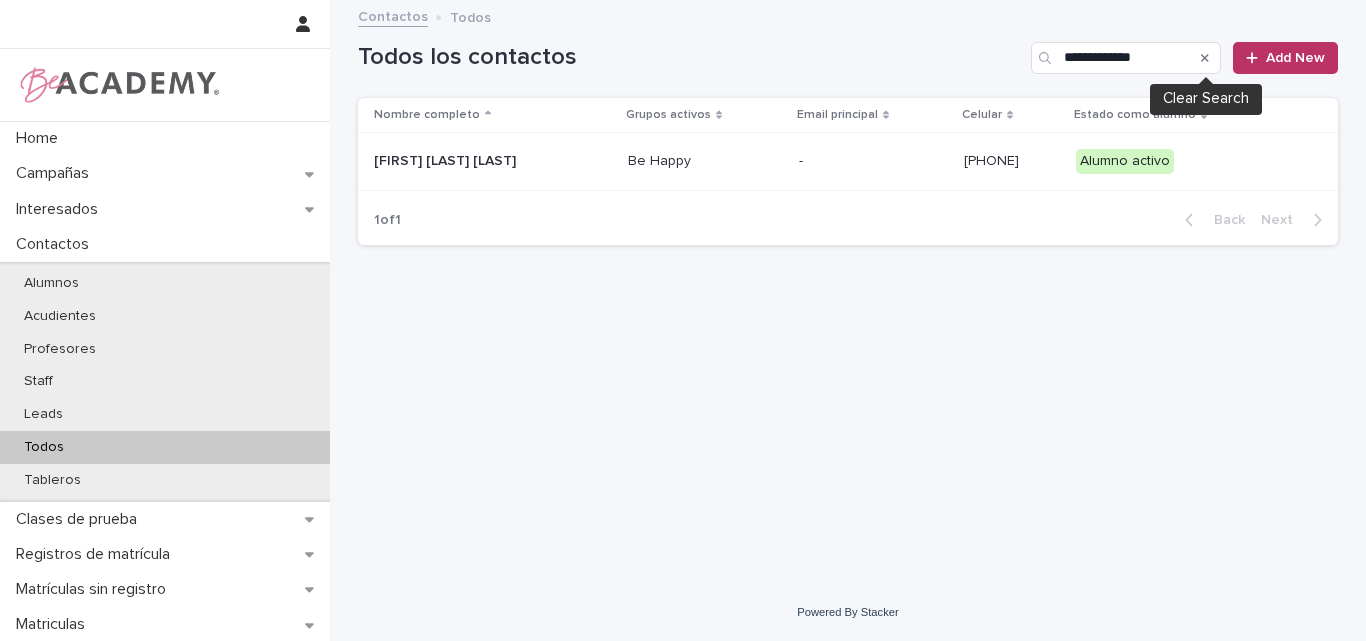 click 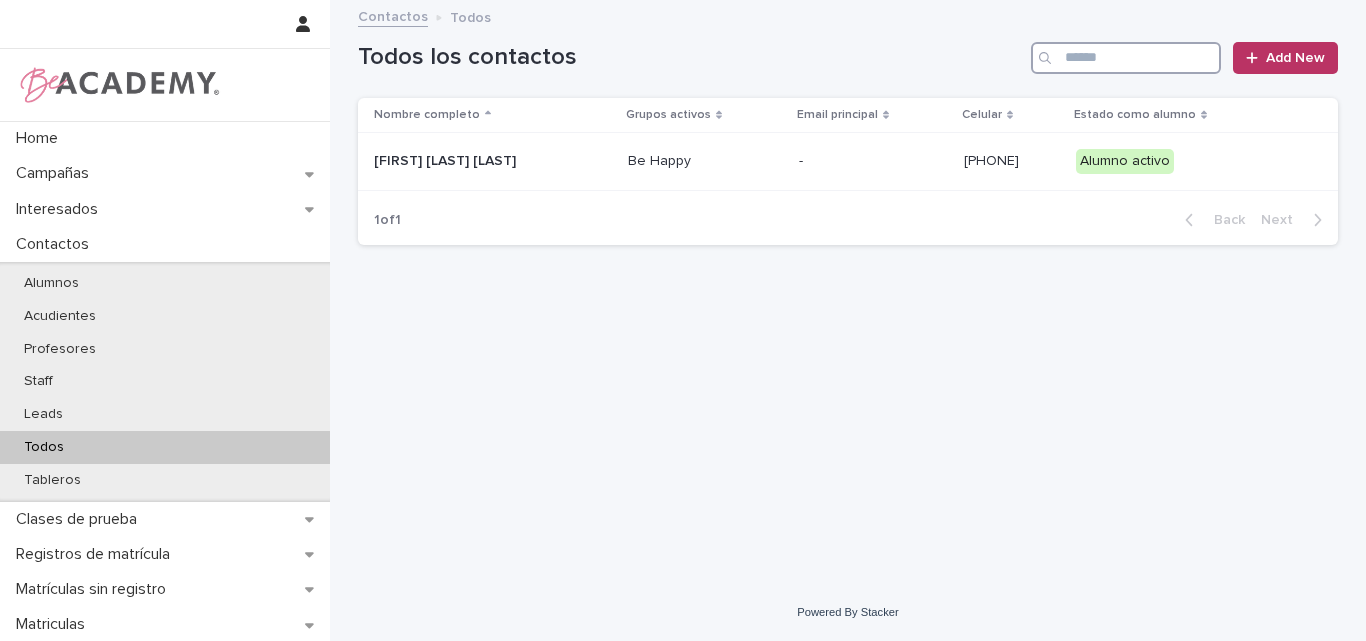 click at bounding box center (1126, 58) 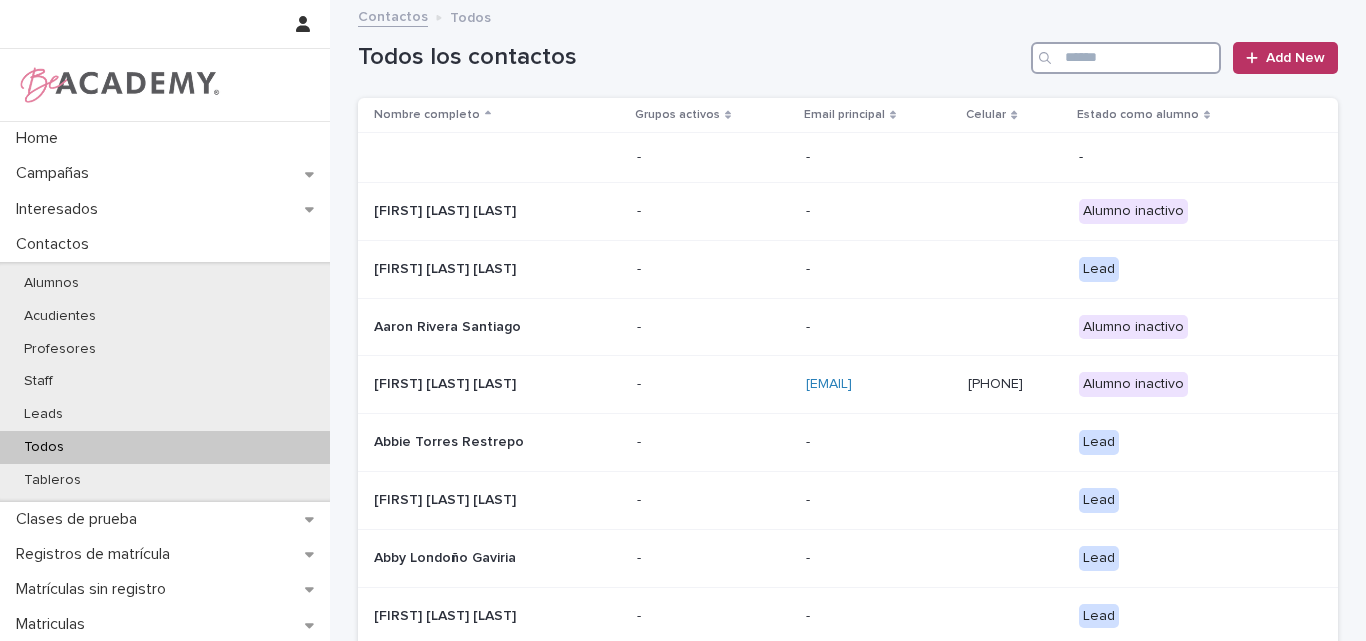 paste on "**********" 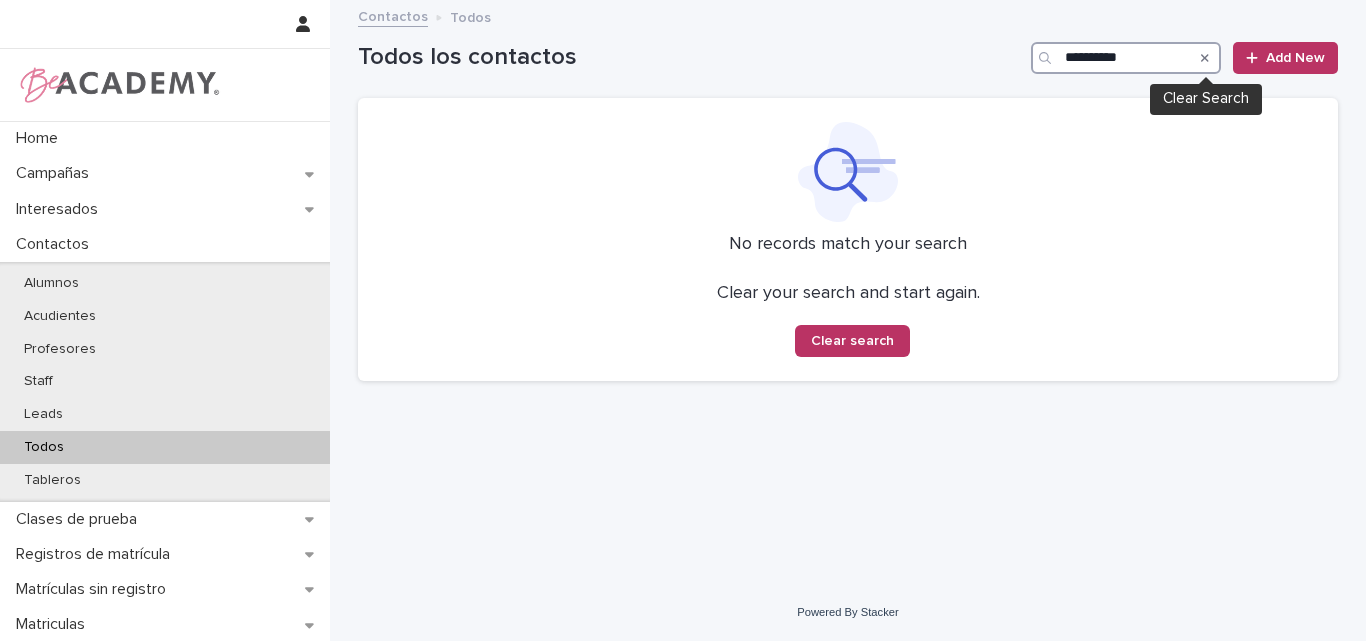 type on "**********" 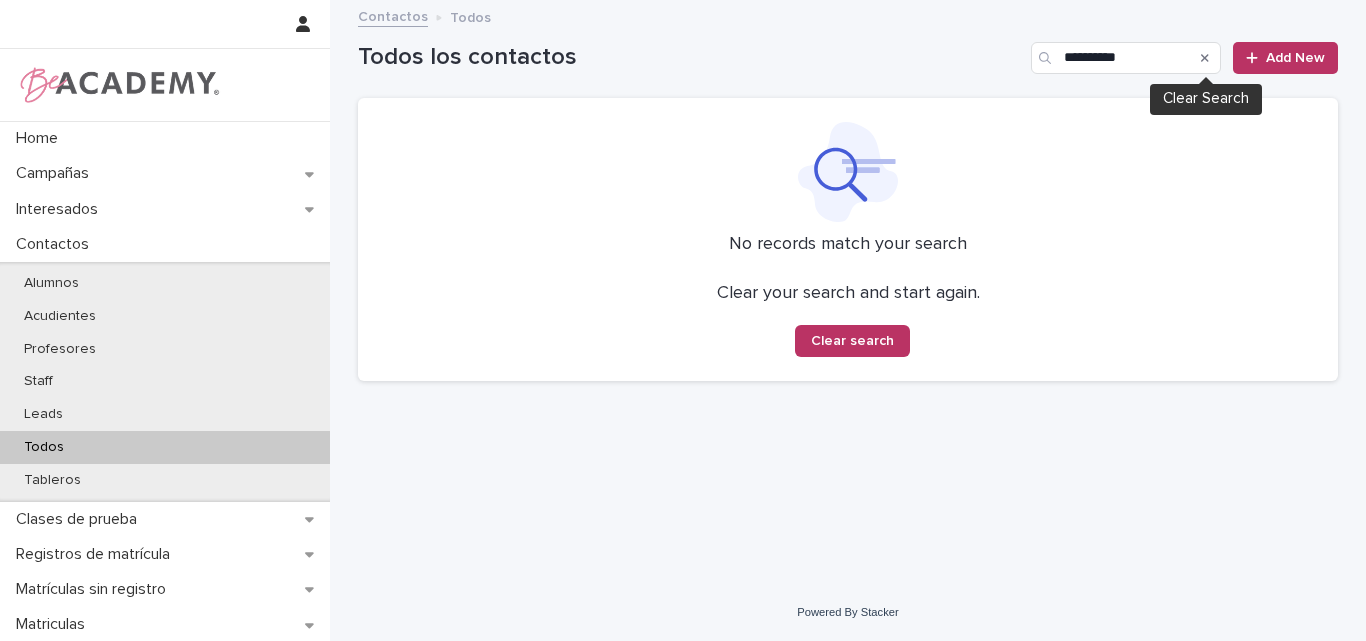 click 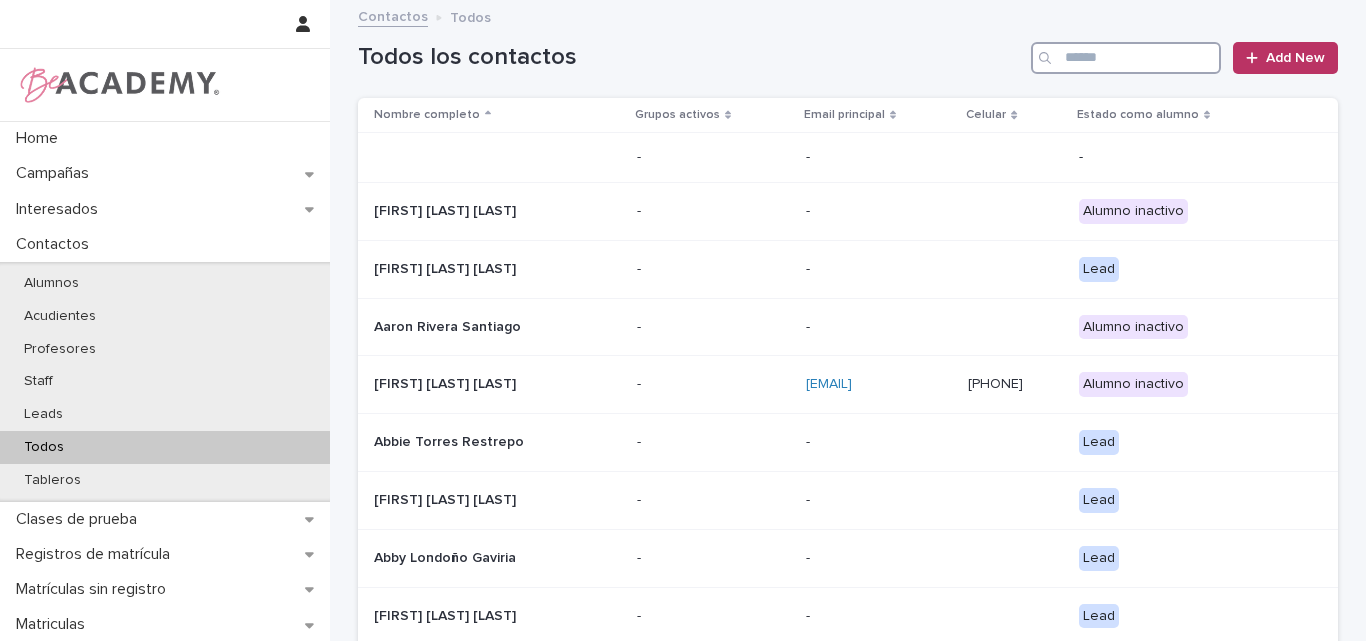 click at bounding box center [1126, 58] 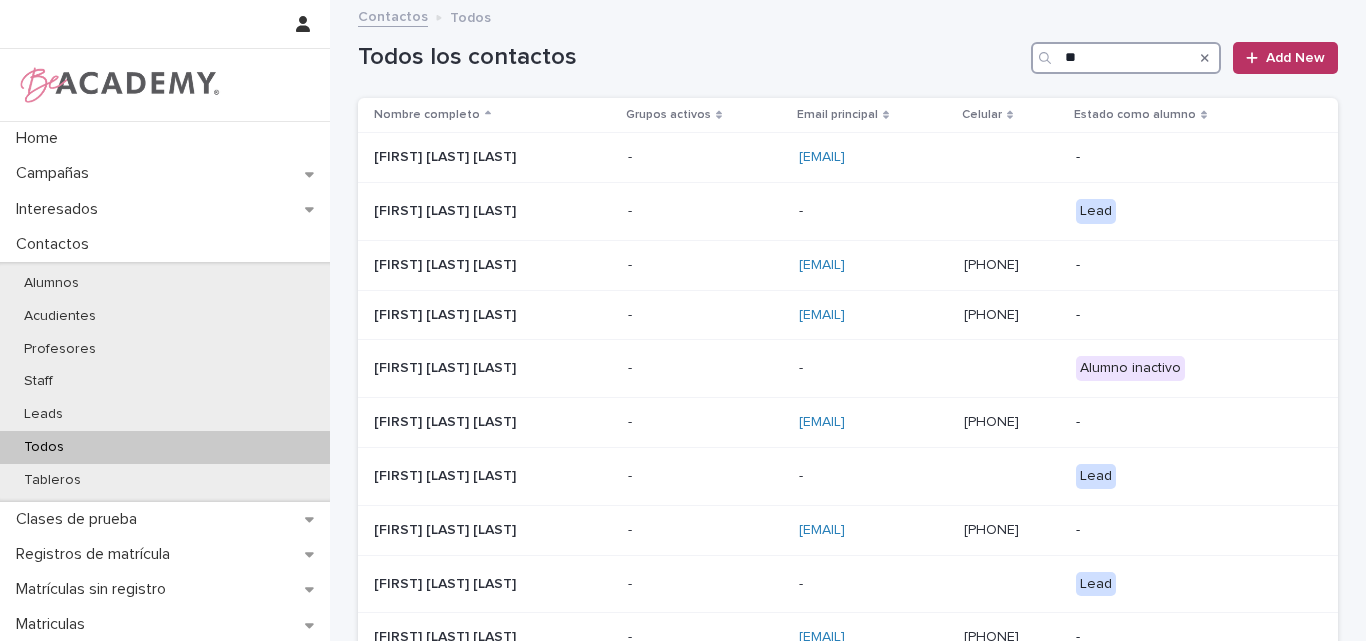 type on "*" 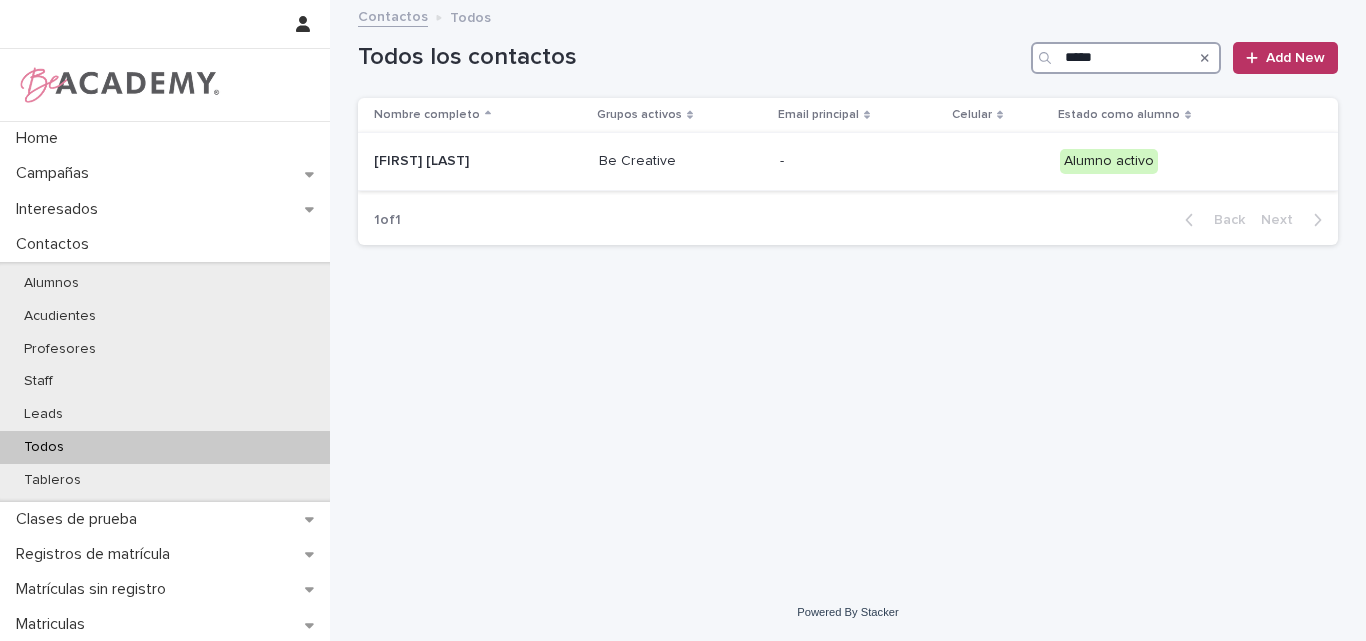 type on "*****" 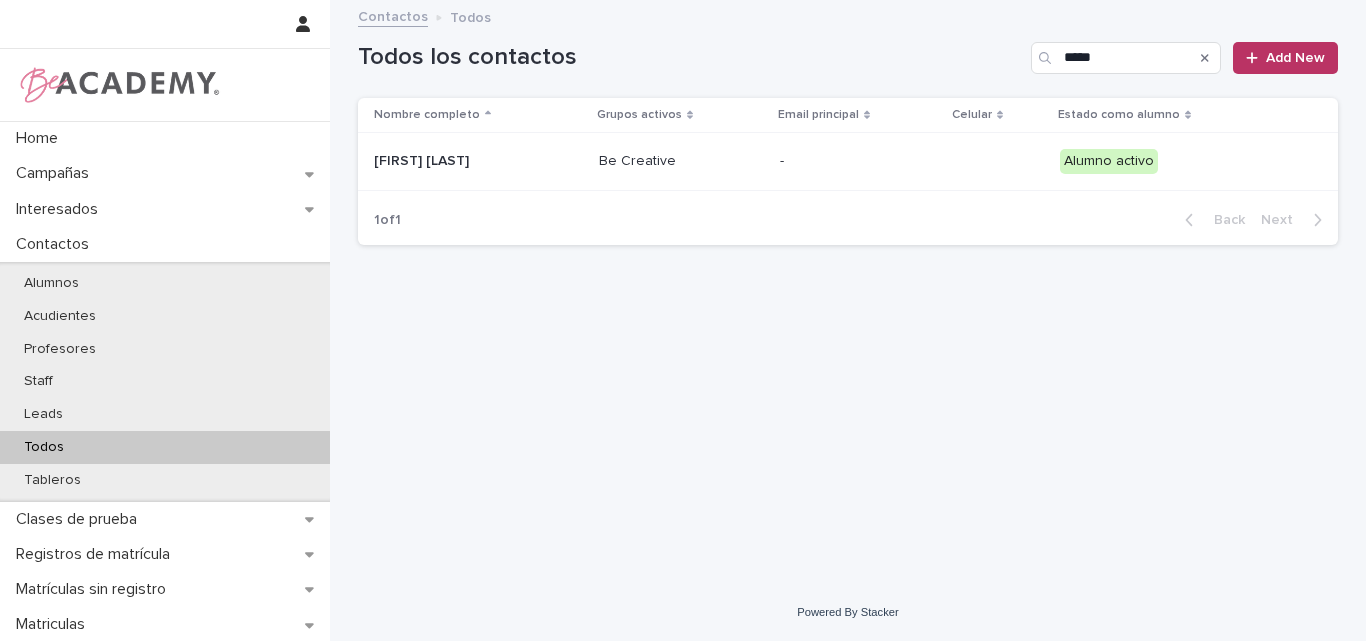 click on "Harper Humphreys" at bounding box center [474, 161] 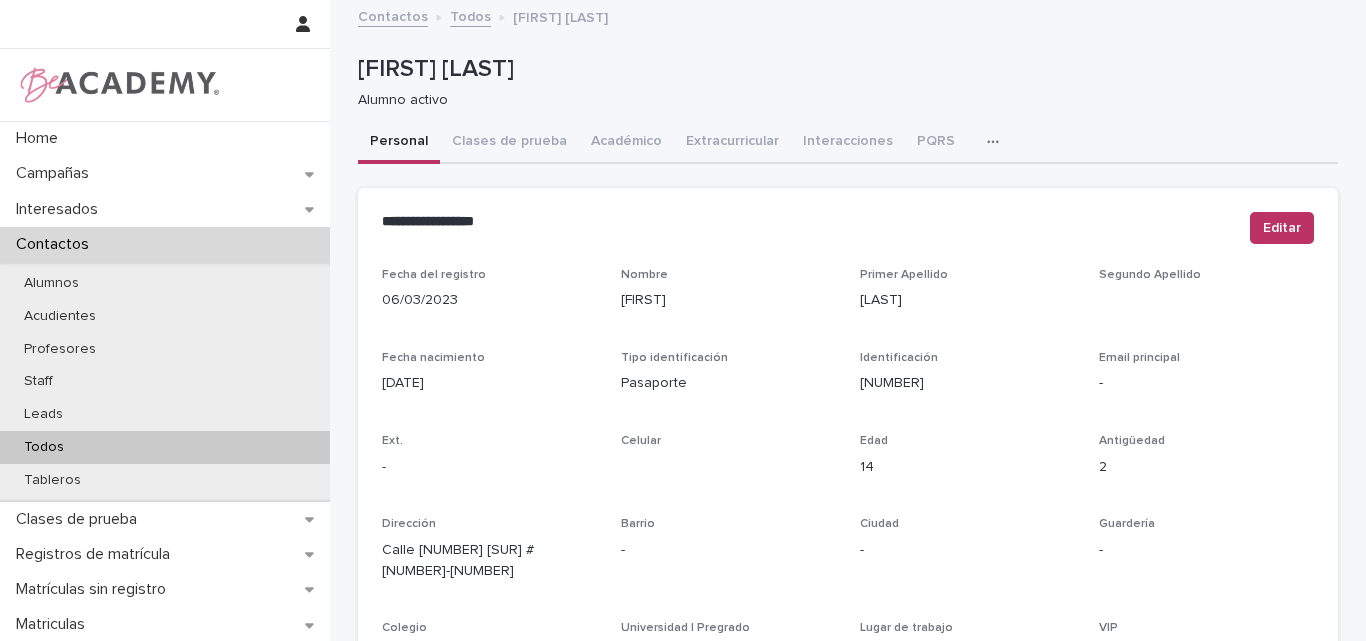 click on "Todos" at bounding box center (165, 447) 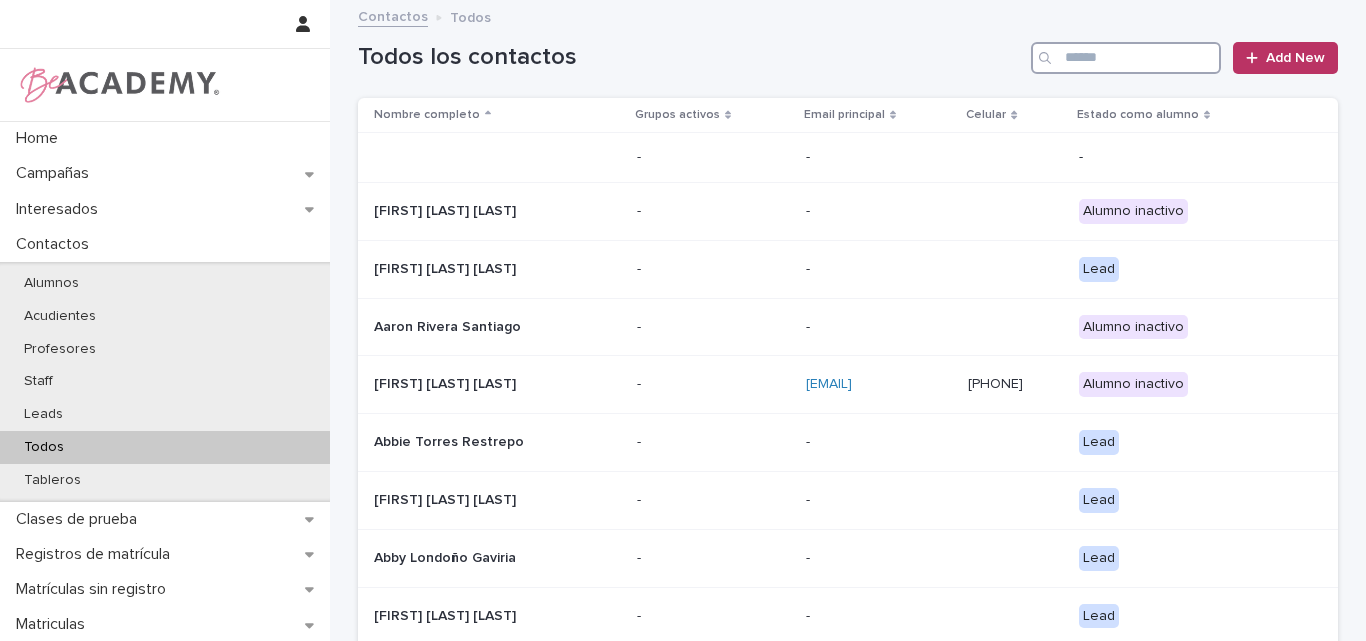 click at bounding box center [1126, 58] 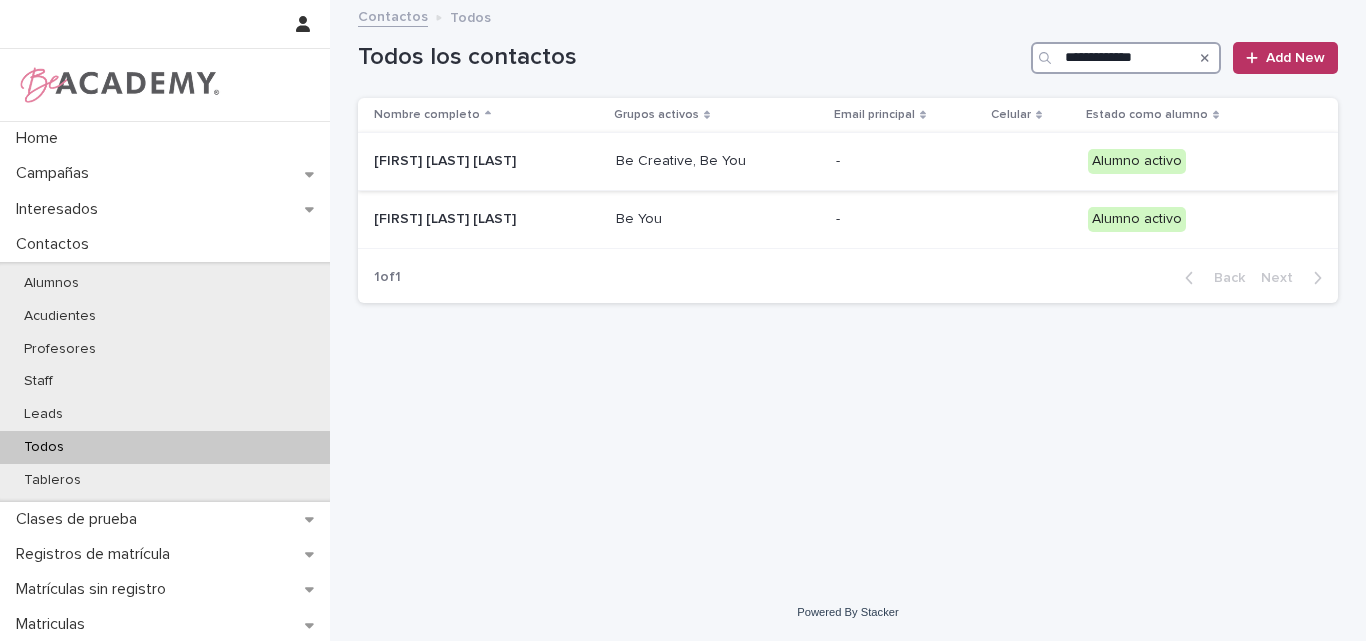 type on "**********" 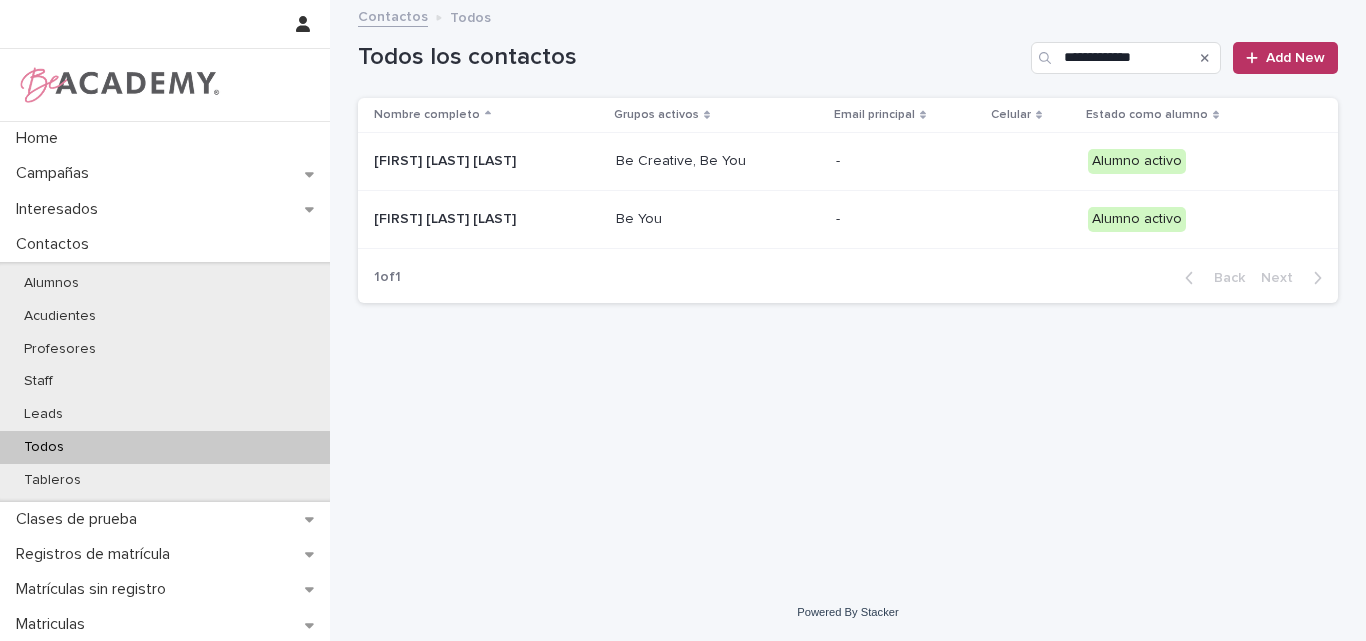 click on "Guadalupe Gutierrez Castrillon" at bounding box center (487, 161) 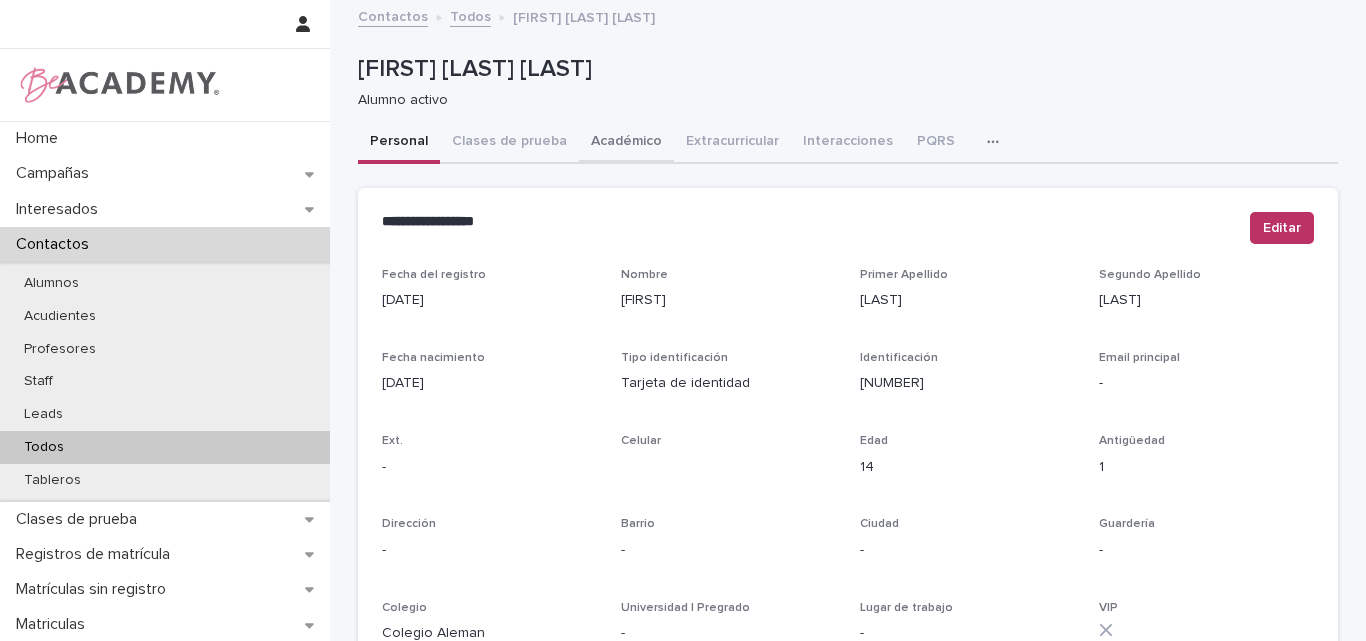 click on "Académico" at bounding box center (626, 143) 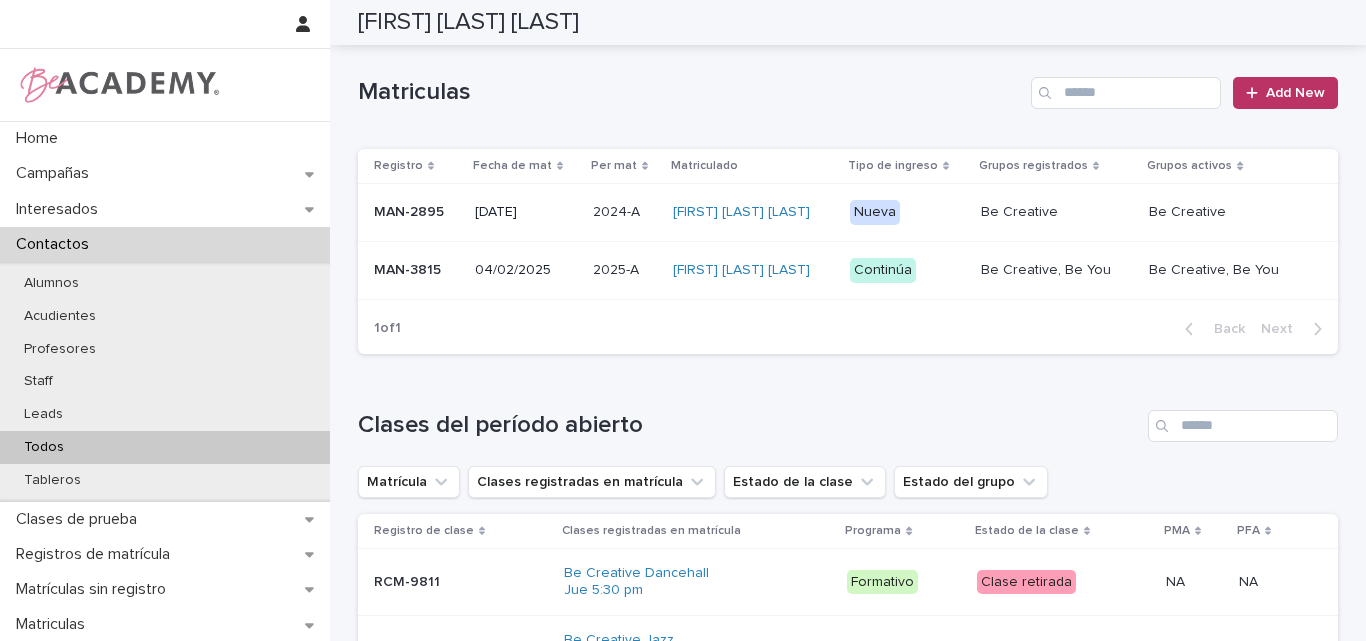 scroll, scrollTop: 800, scrollLeft: 0, axis: vertical 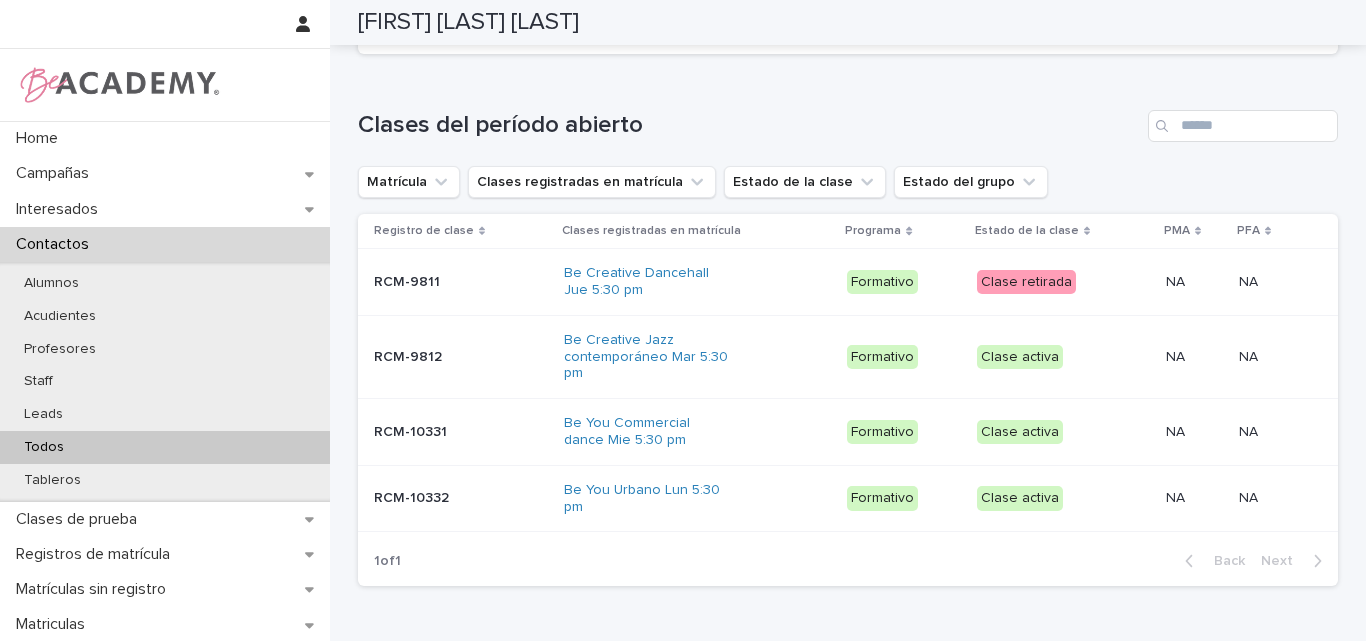 click on "Todos" at bounding box center (165, 447) 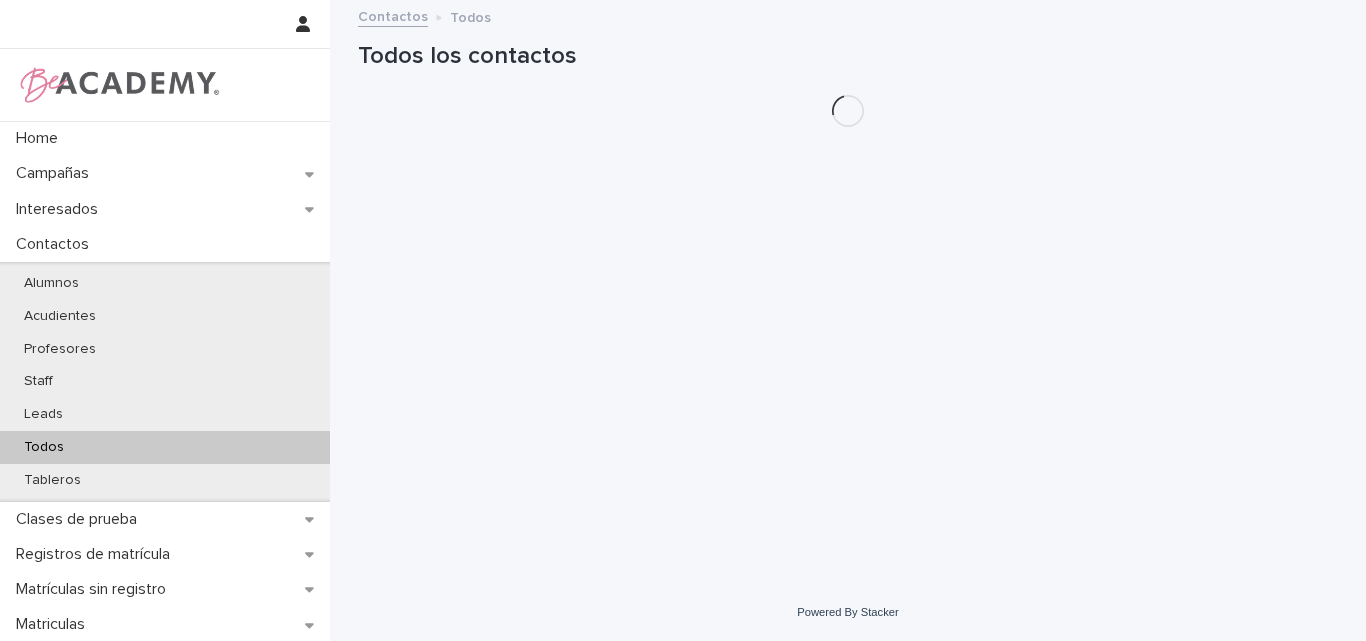 scroll, scrollTop: 0, scrollLeft: 0, axis: both 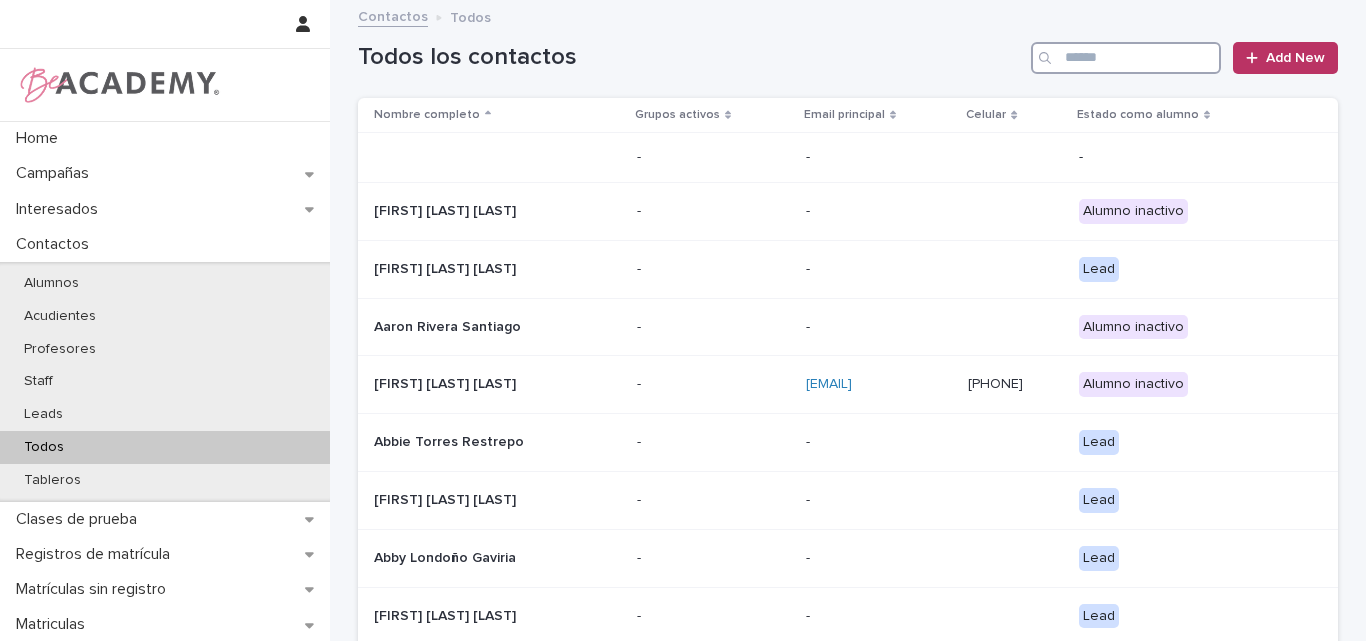 click at bounding box center [1126, 58] 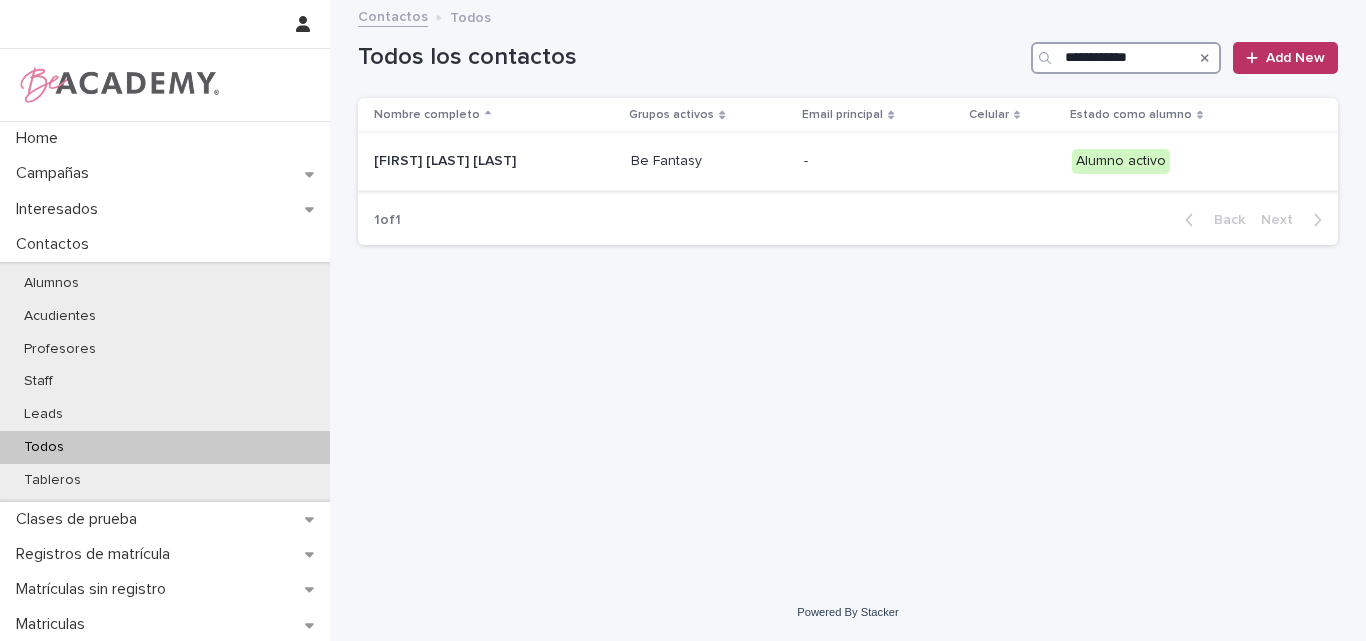 type on "**********" 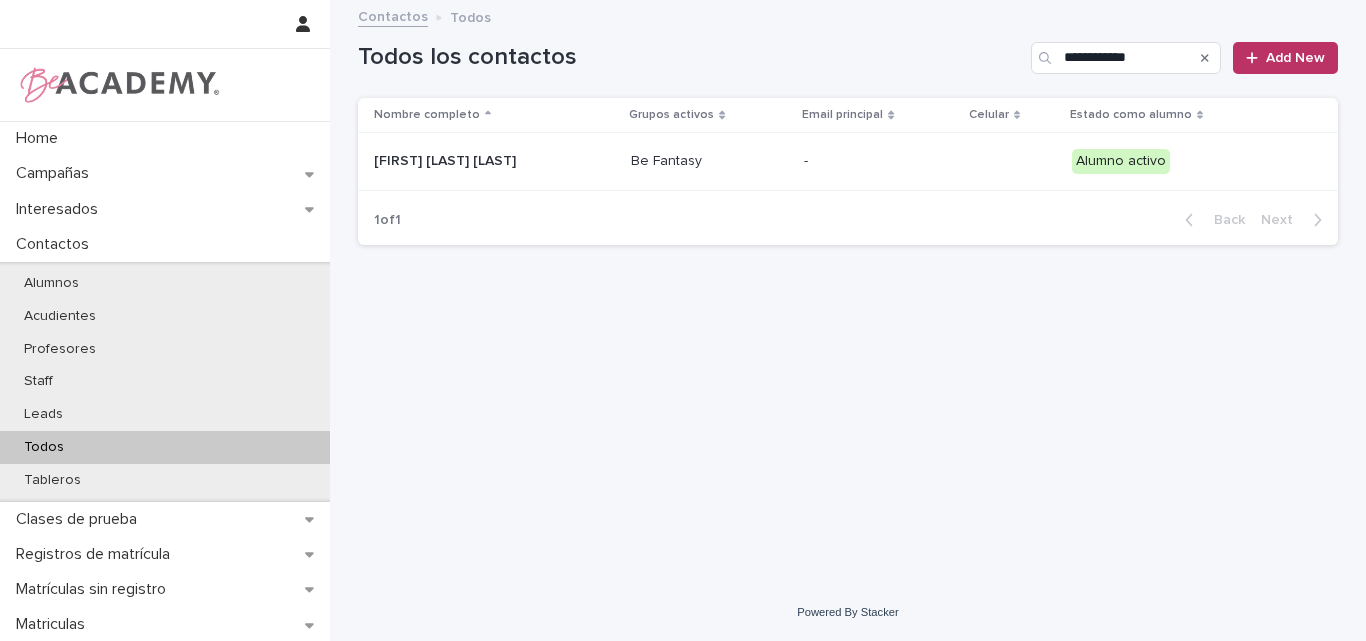 click on "Sabina Calderon Loaiza" at bounding box center (474, 161) 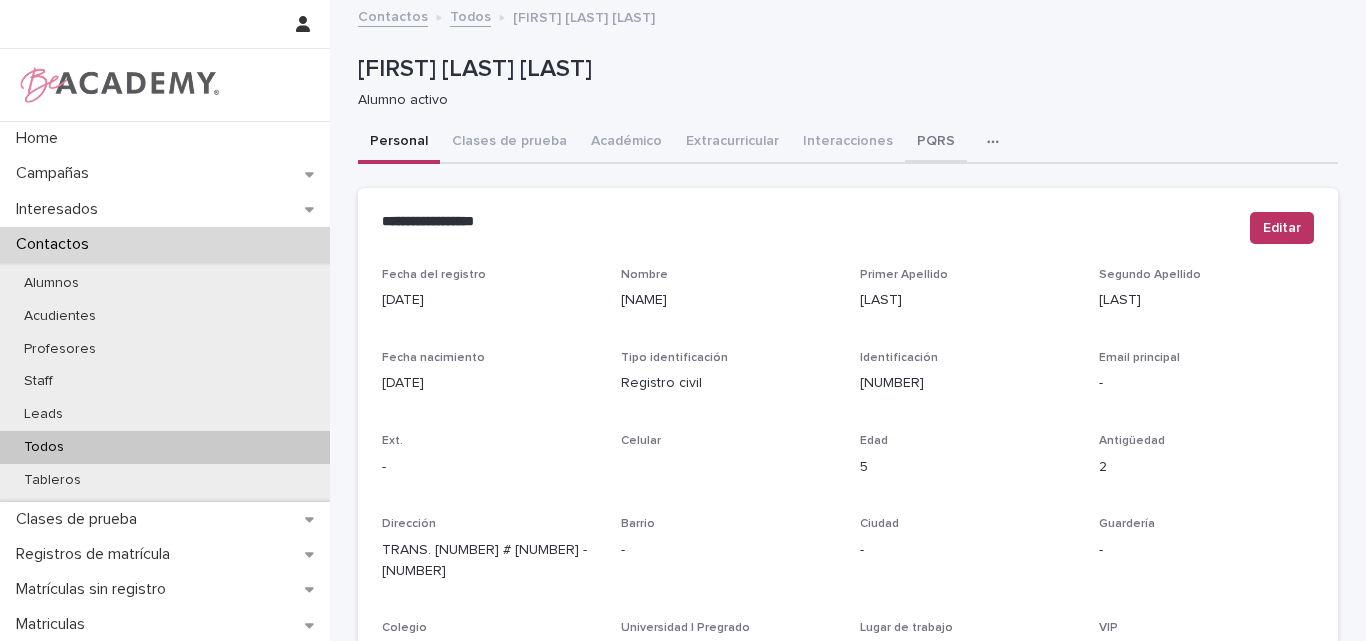 click on "PQRS" at bounding box center (936, 143) 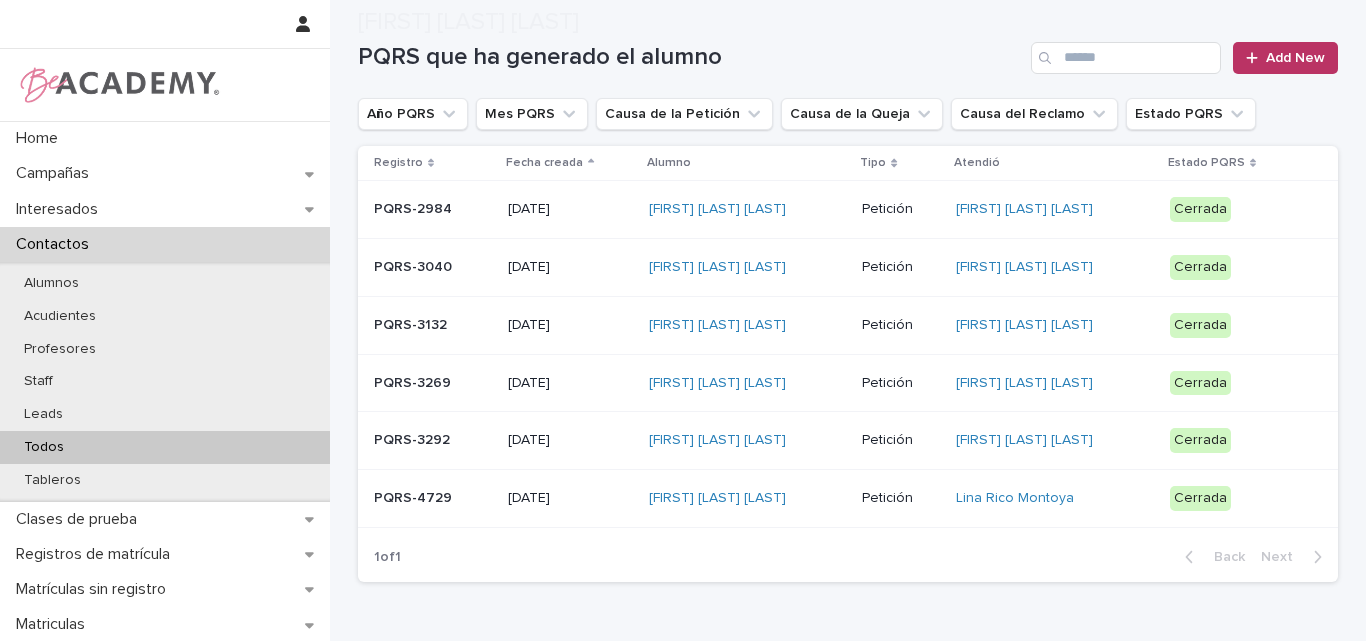 scroll, scrollTop: 300, scrollLeft: 0, axis: vertical 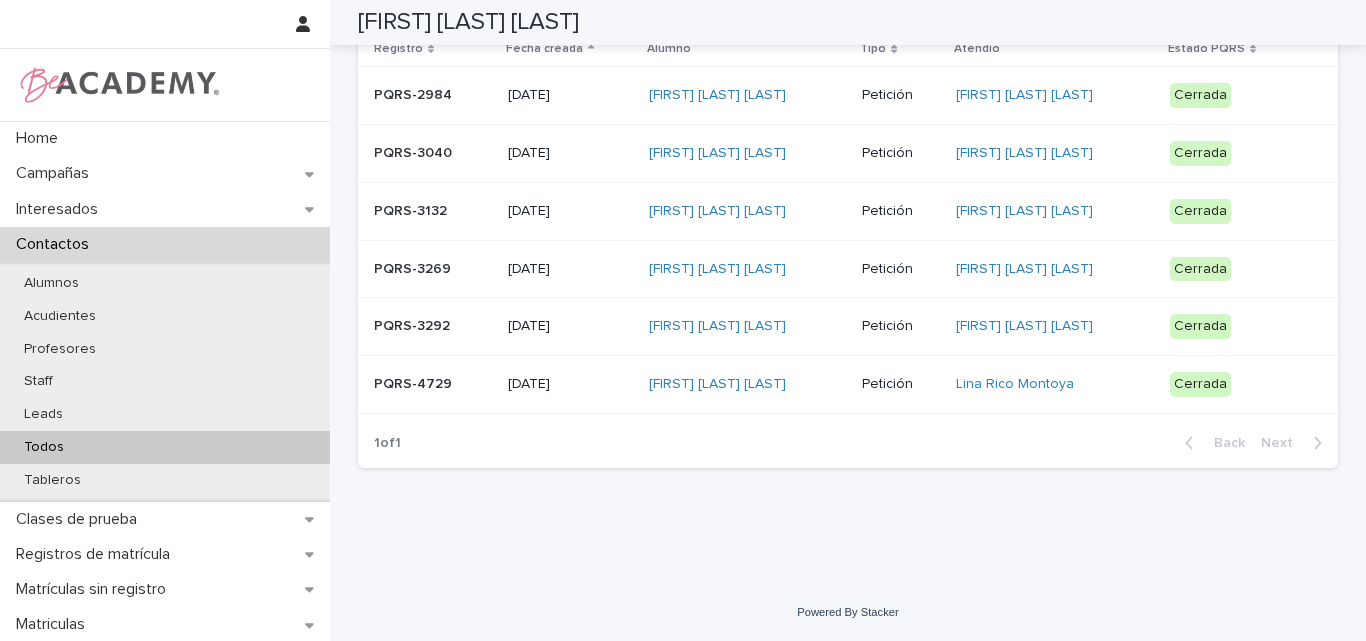 click on "PQRS-4729" at bounding box center (433, 384) 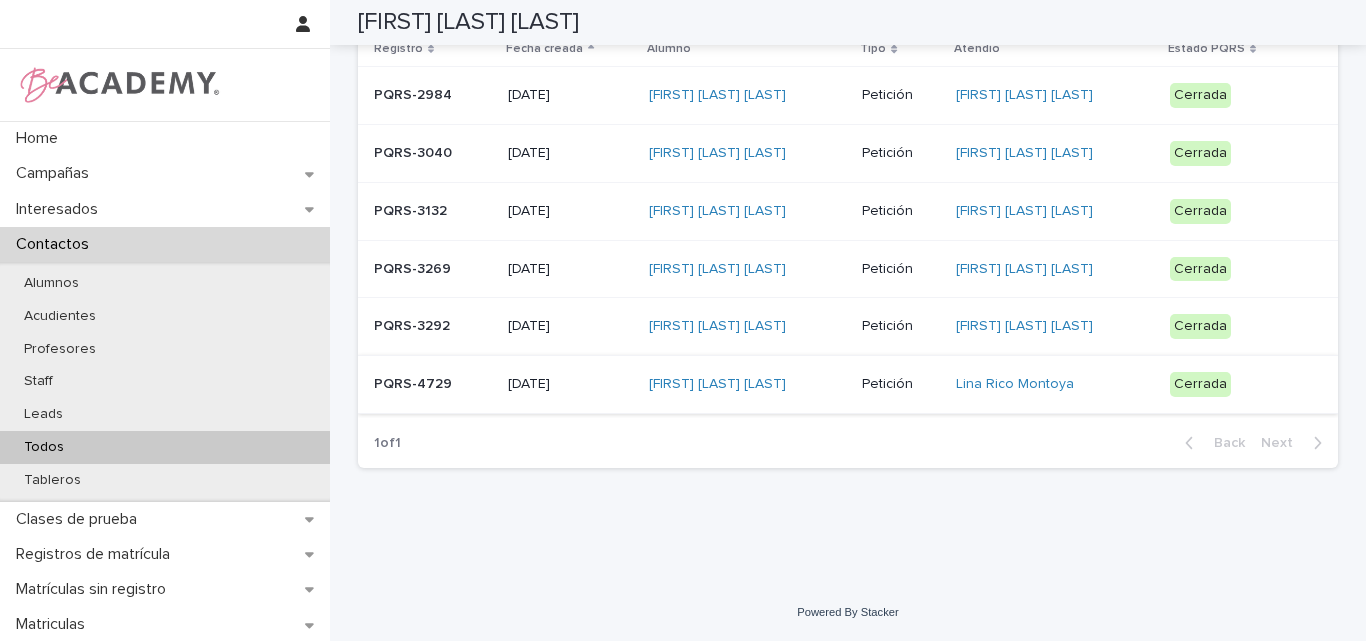 scroll, scrollTop: 0, scrollLeft: 0, axis: both 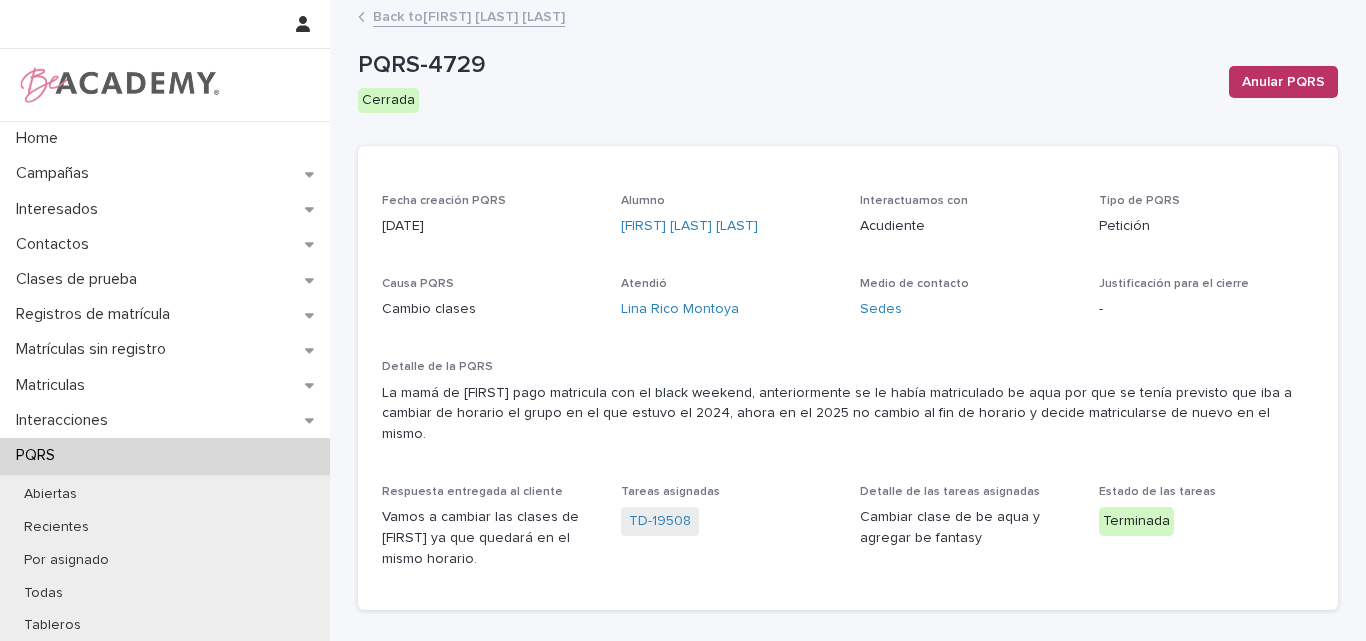 click on "Back to  Sabina Calderon Loaiza" at bounding box center [469, 15] 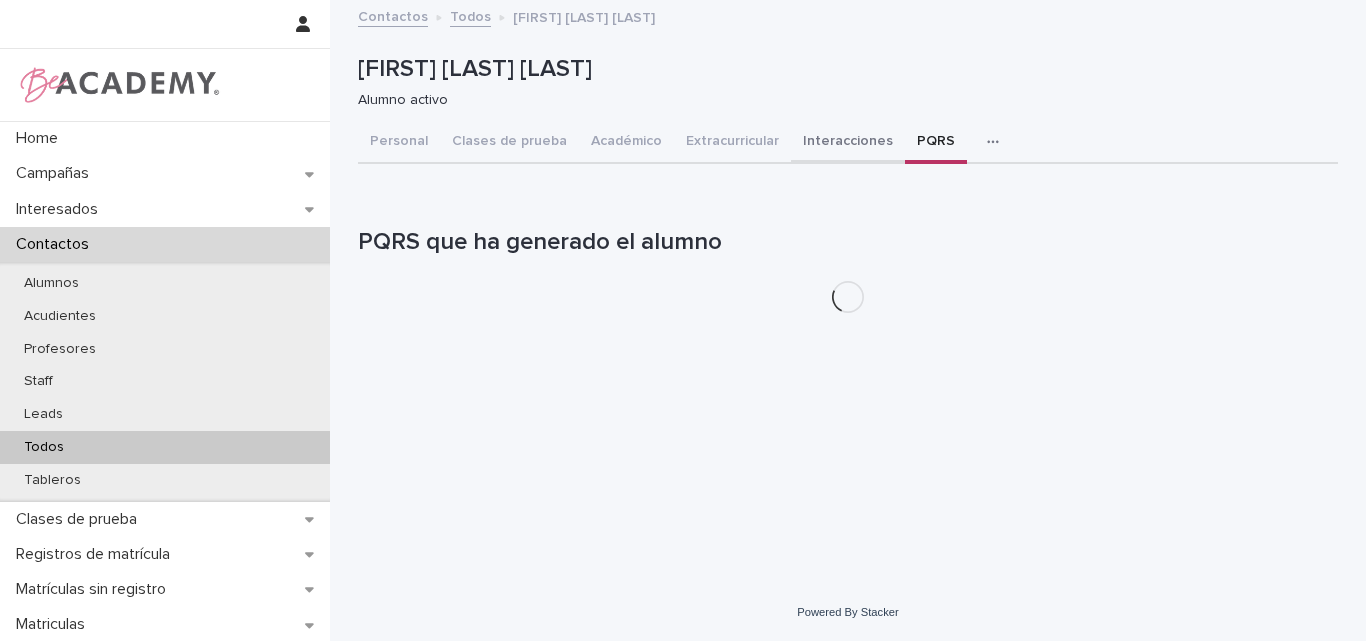 click on "Interacciones" at bounding box center [848, 143] 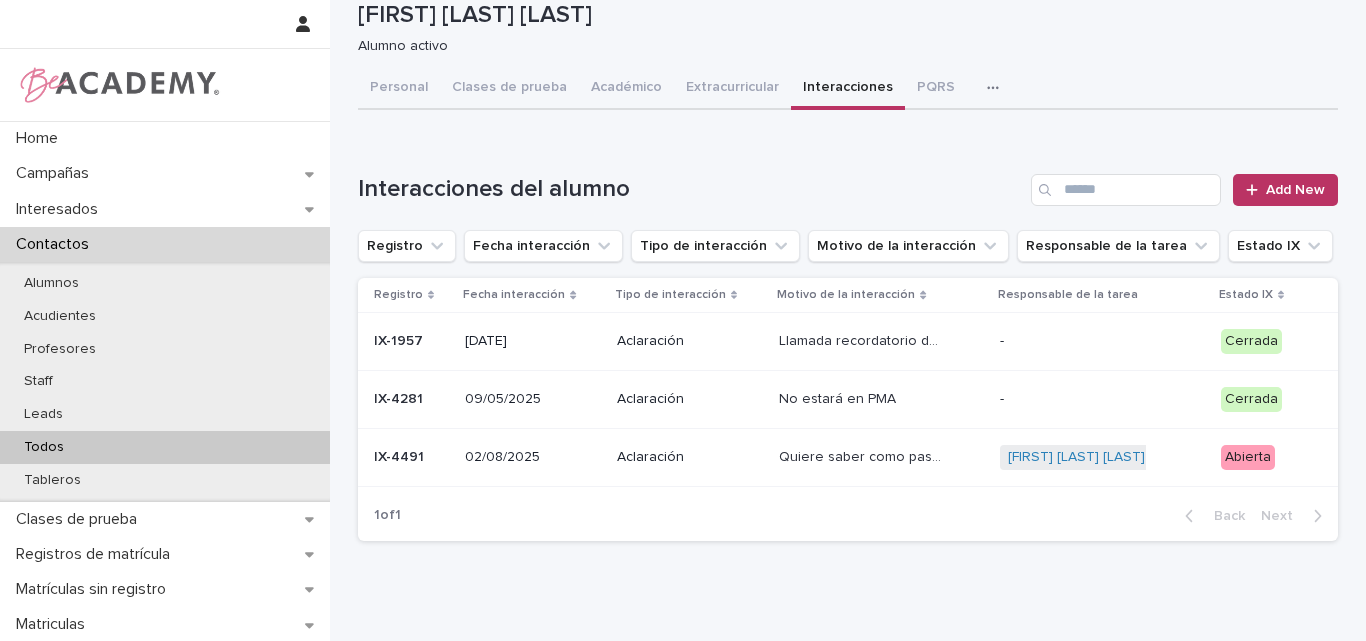 scroll, scrollTop: 100, scrollLeft: 0, axis: vertical 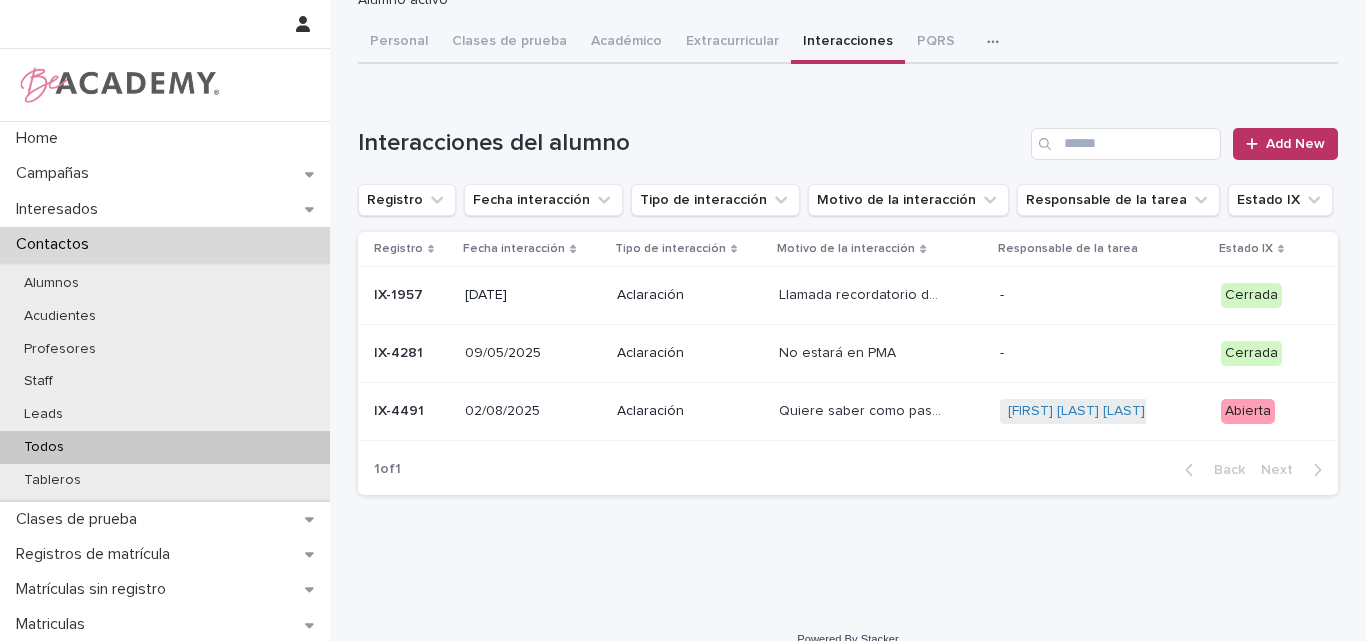 click on "02/08/2025" at bounding box center [532, 411] 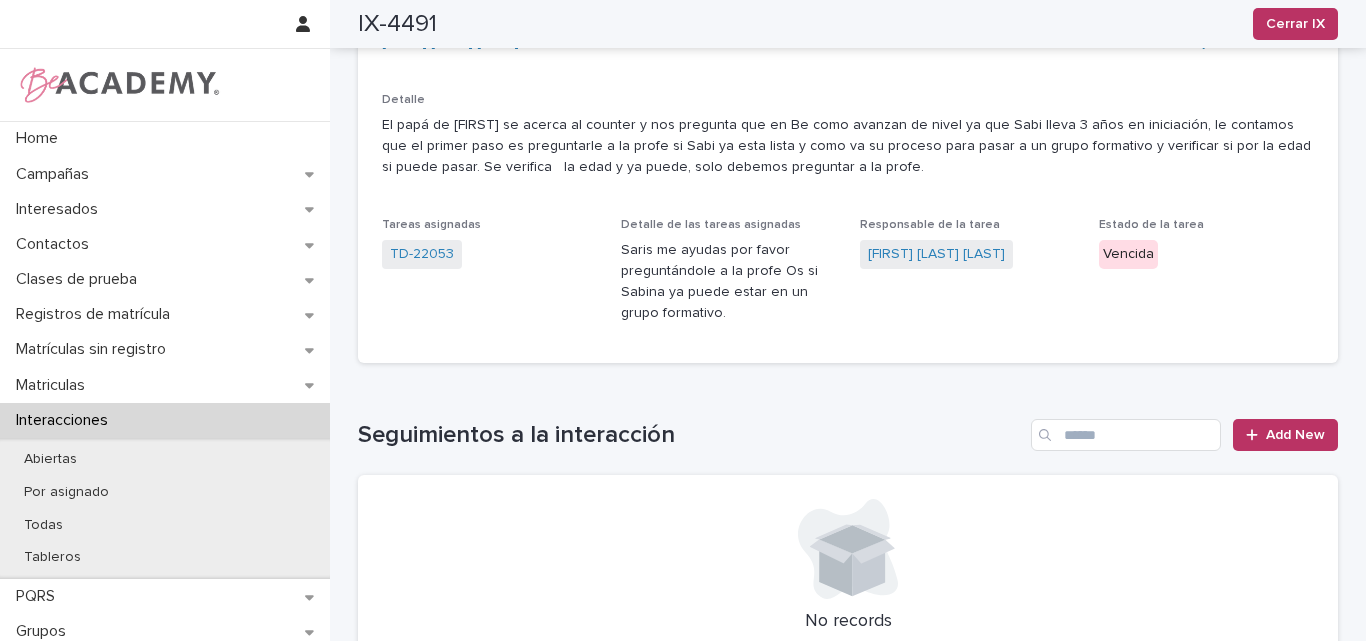 scroll, scrollTop: 300, scrollLeft: 0, axis: vertical 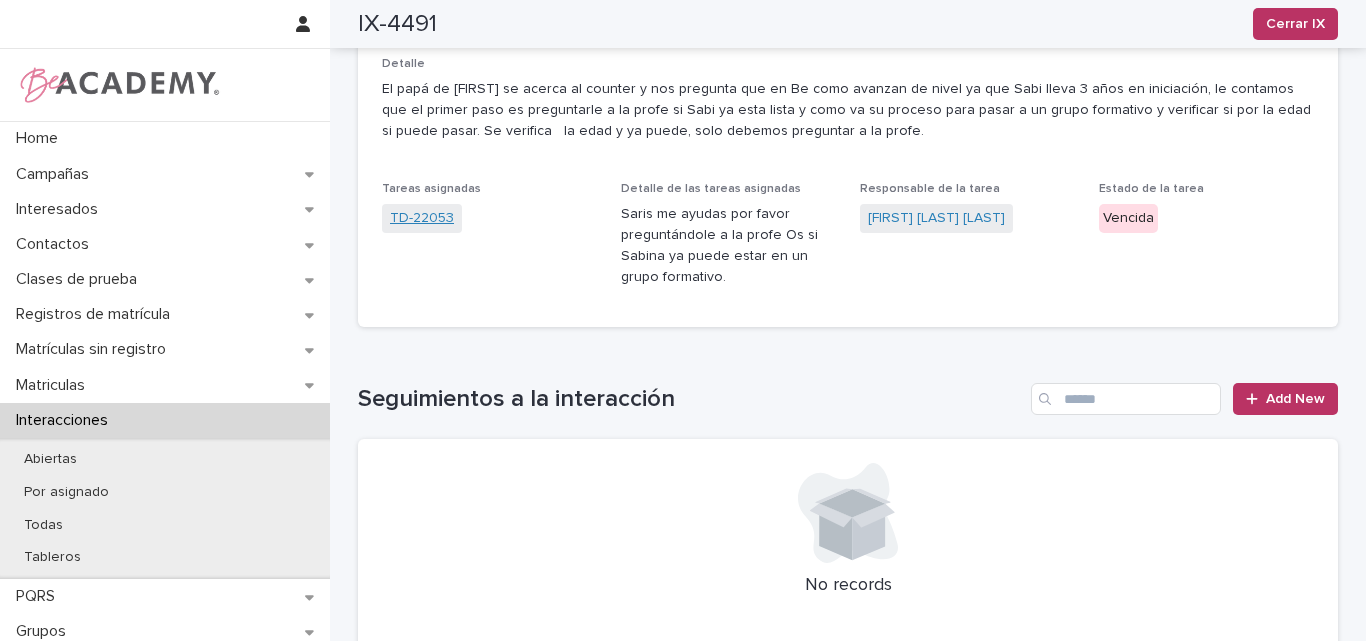 click on "TD-22053" at bounding box center (422, 218) 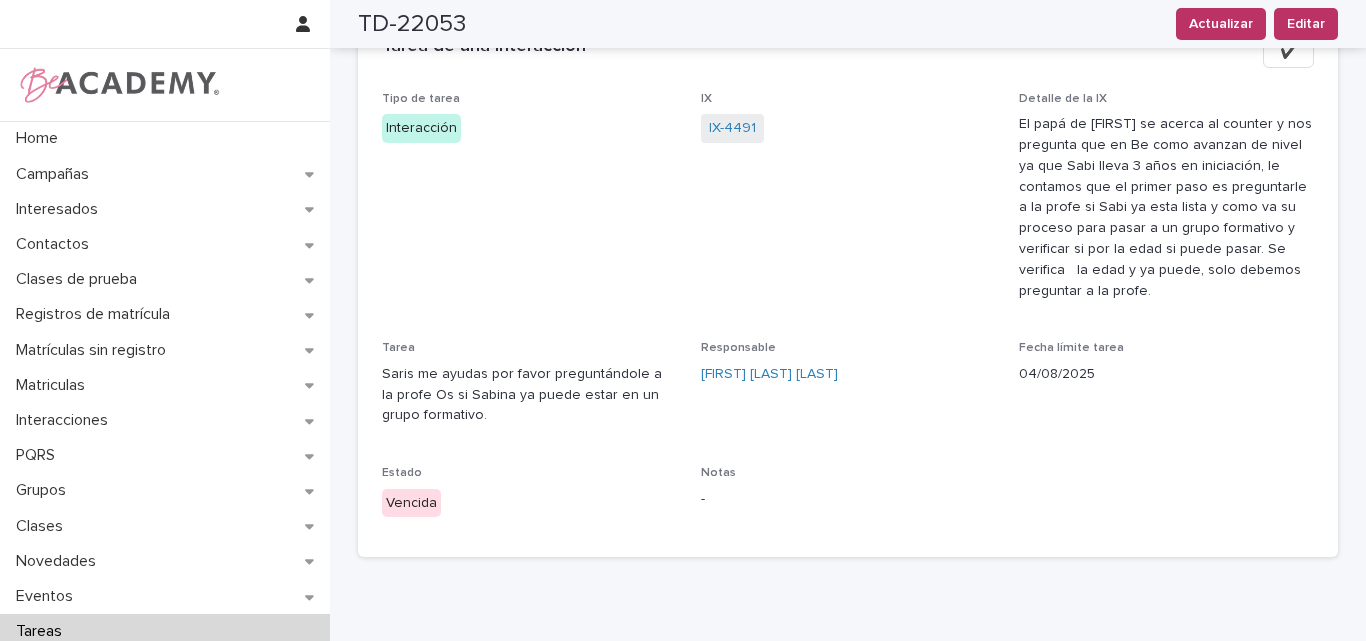 scroll, scrollTop: 0, scrollLeft: 0, axis: both 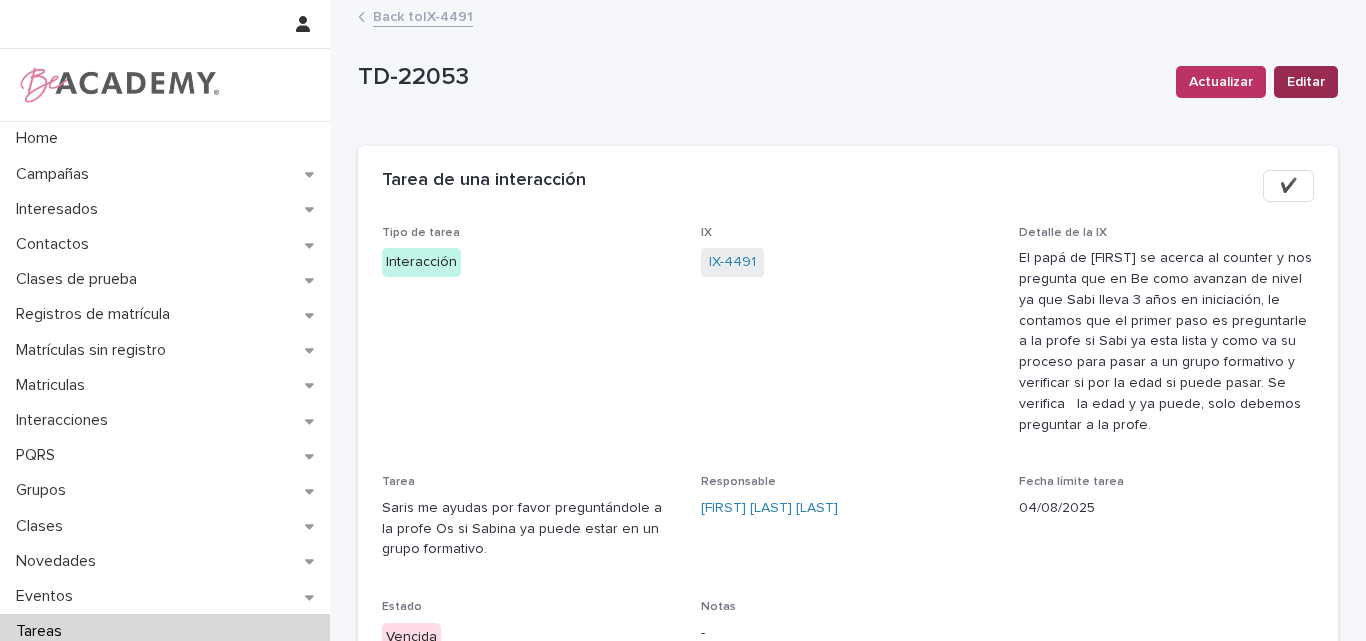 click on "Editar" at bounding box center [1306, 82] 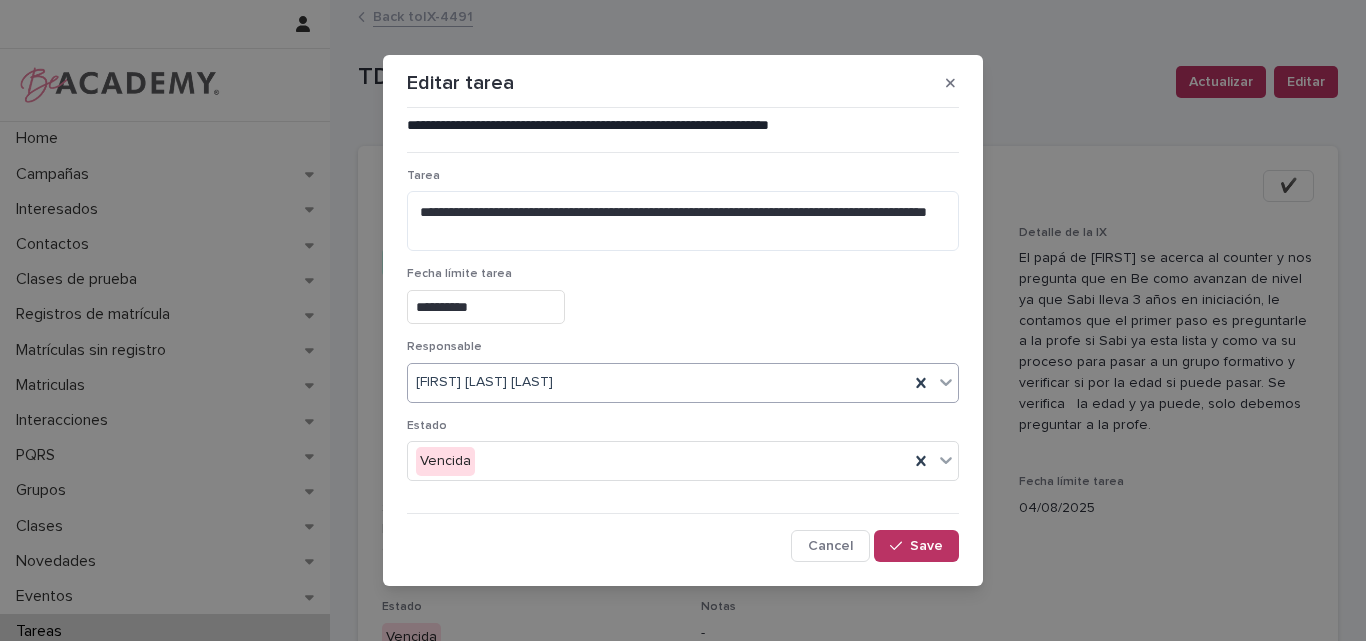 click on "Sara Velez Henao" at bounding box center (658, 382) 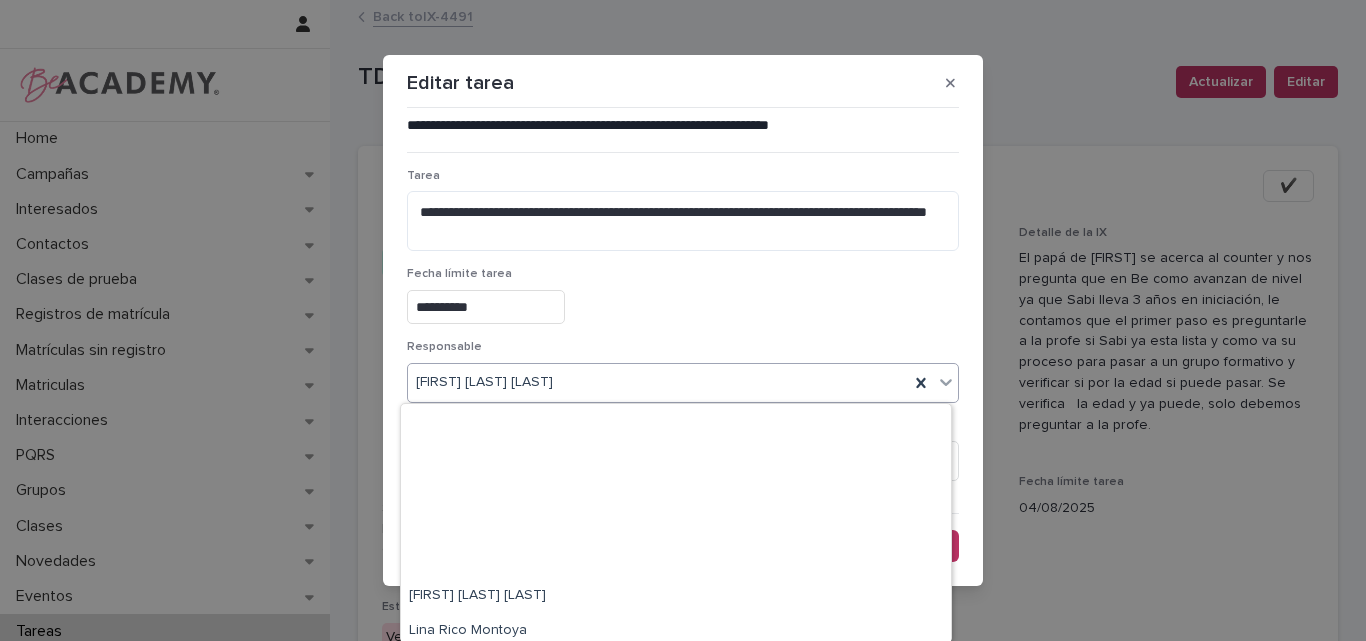 scroll, scrollTop: 260, scrollLeft: 0, axis: vertical 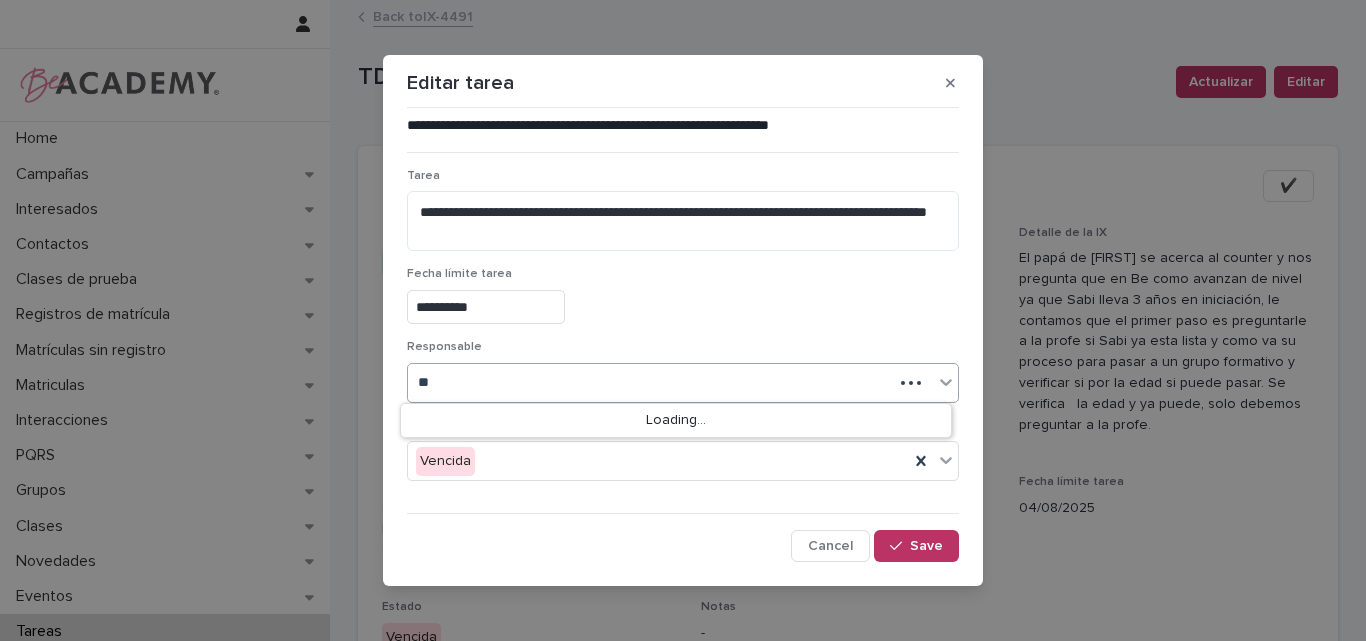 type on "*" 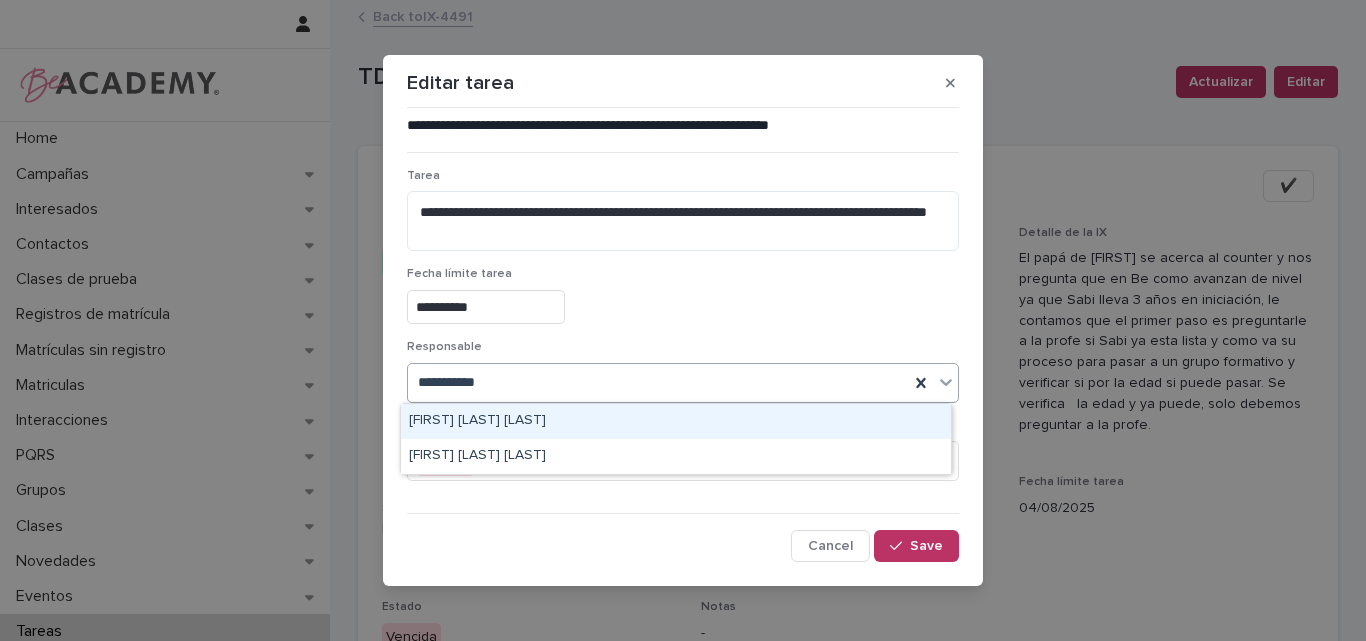 type on "**********" 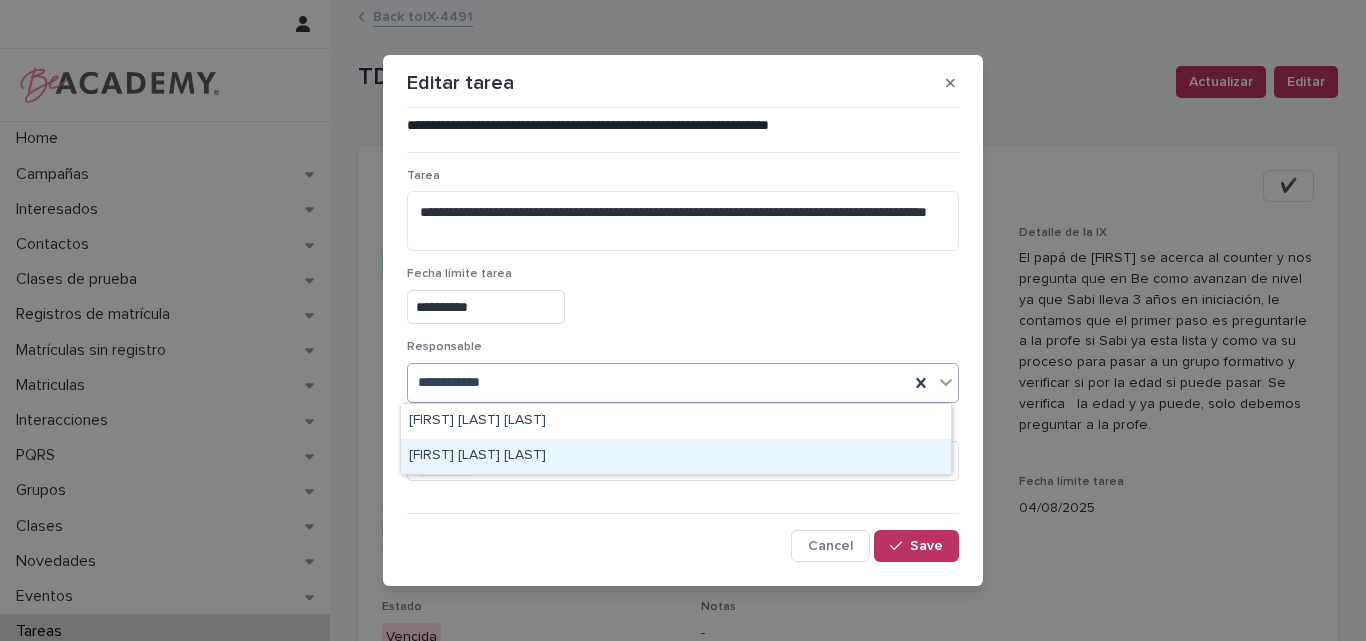 click on "Carolina Castrillon Trujillo" at bounding box center [676, 456] 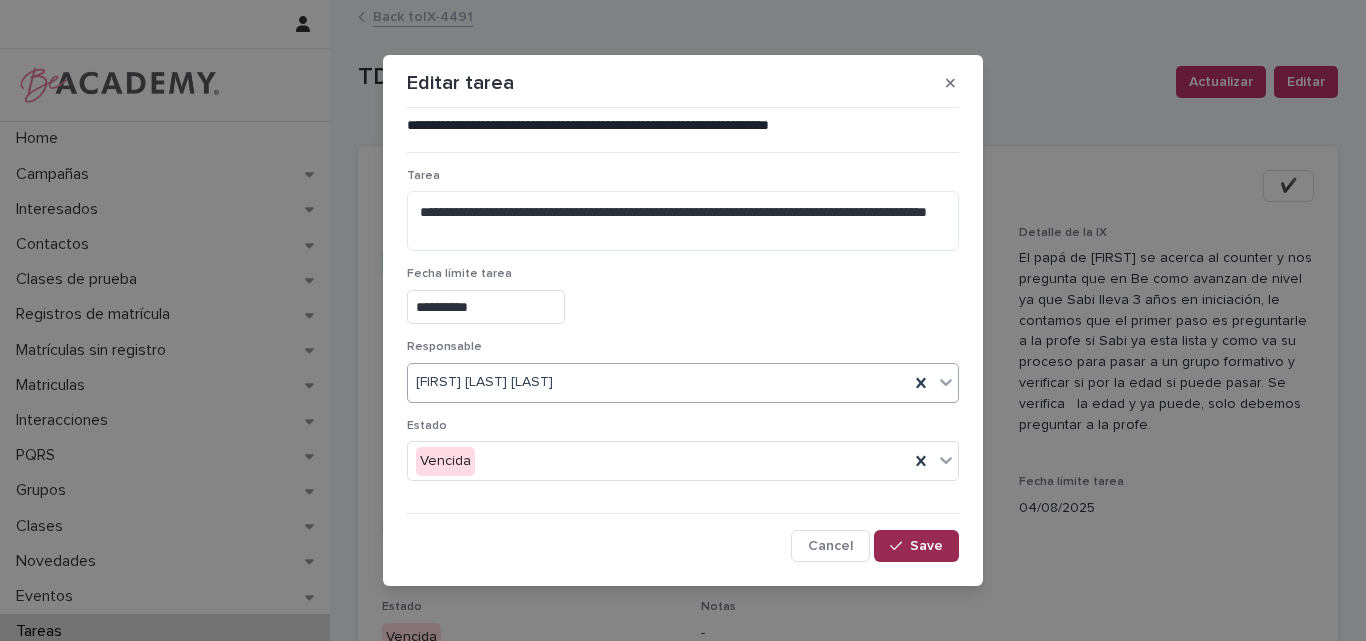 click on "Save" at bounding box center (926, 546) 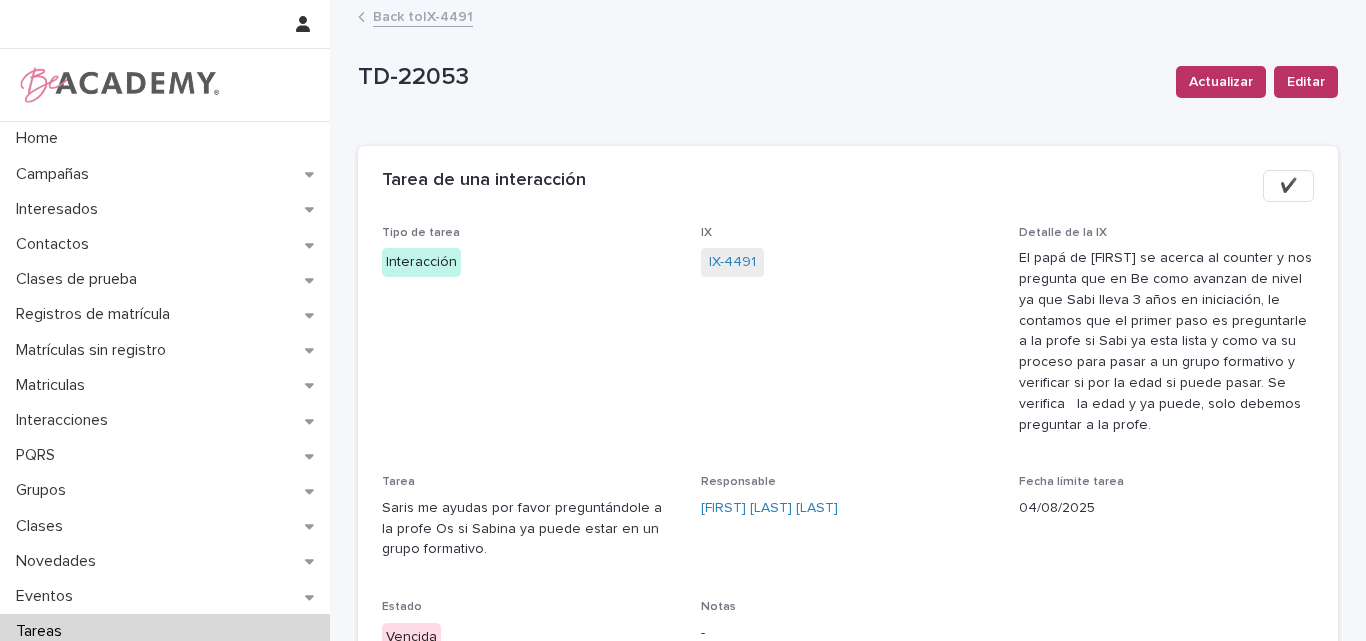 scroll, scrollTop: 100, scrollLeft: 0, axis: vertical 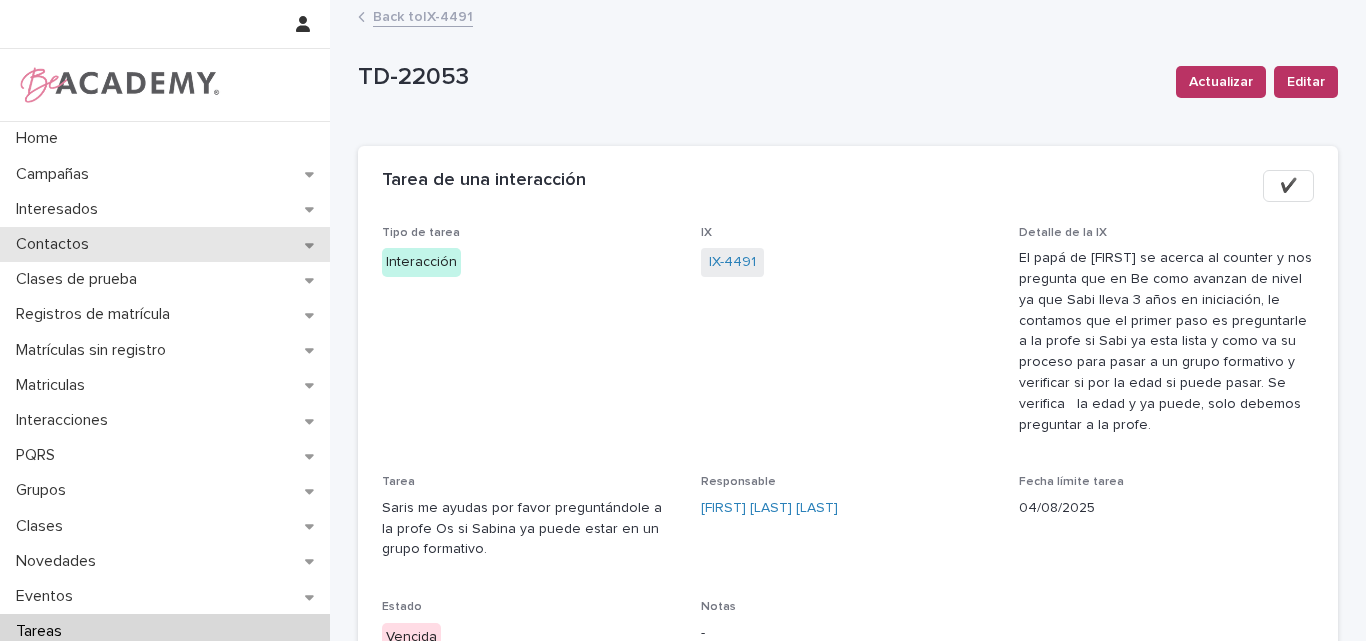 click on "Contactos" at bounding box center [56, 244] 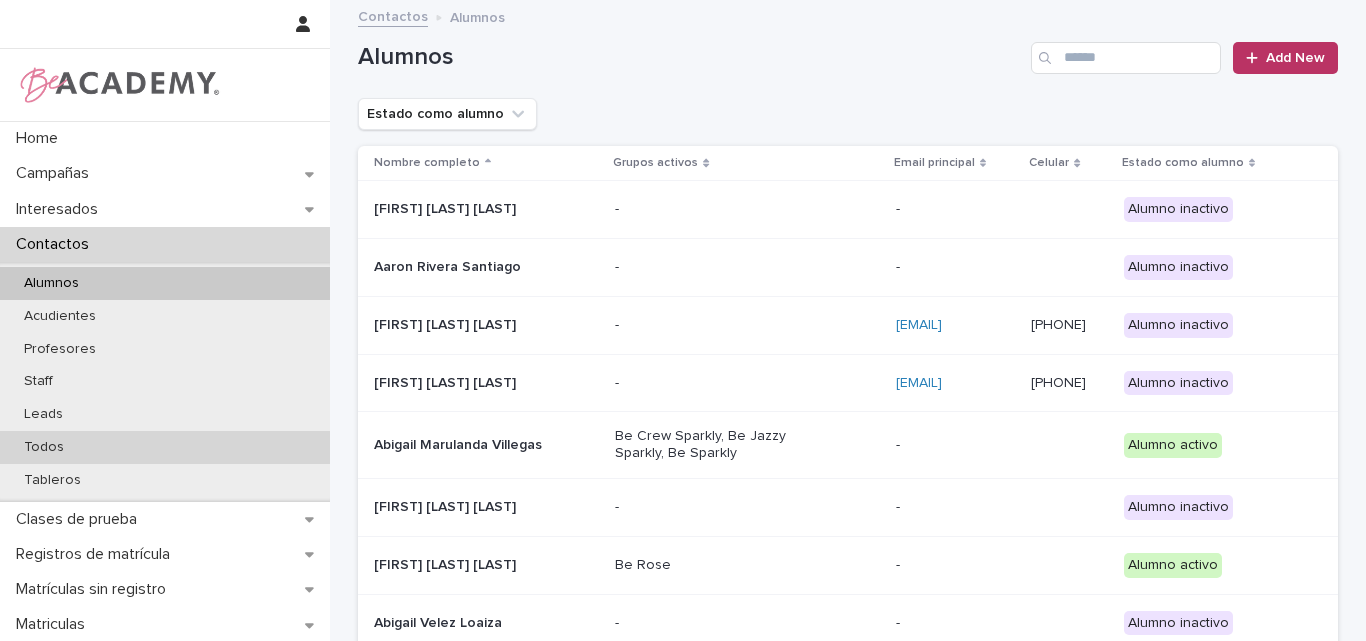click on "Todos" at bounding box center (44, 447) 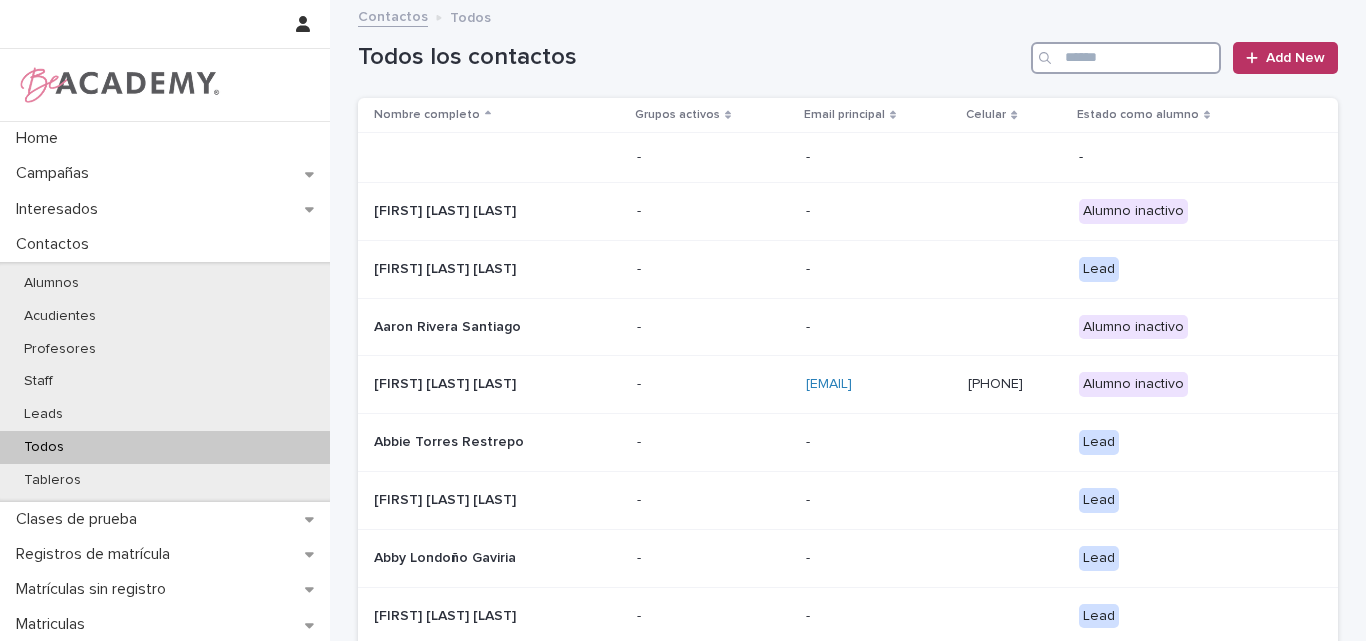 click at bounding box center (1126, 58) 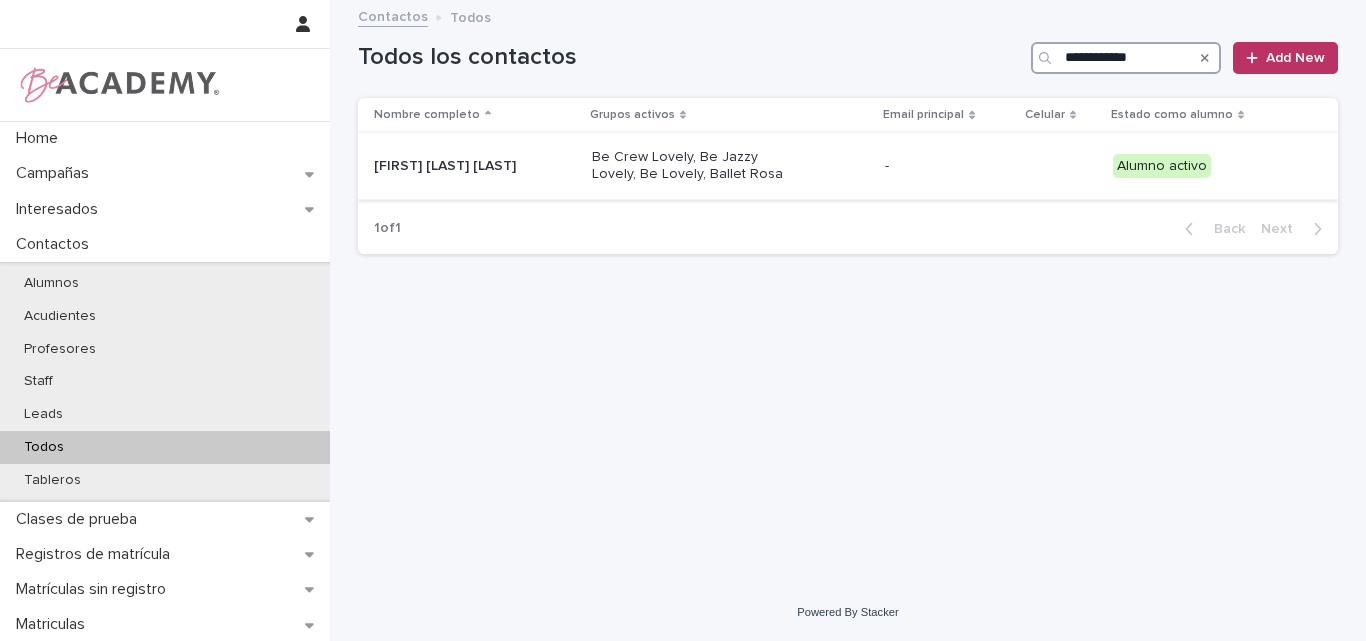 type on "**********" 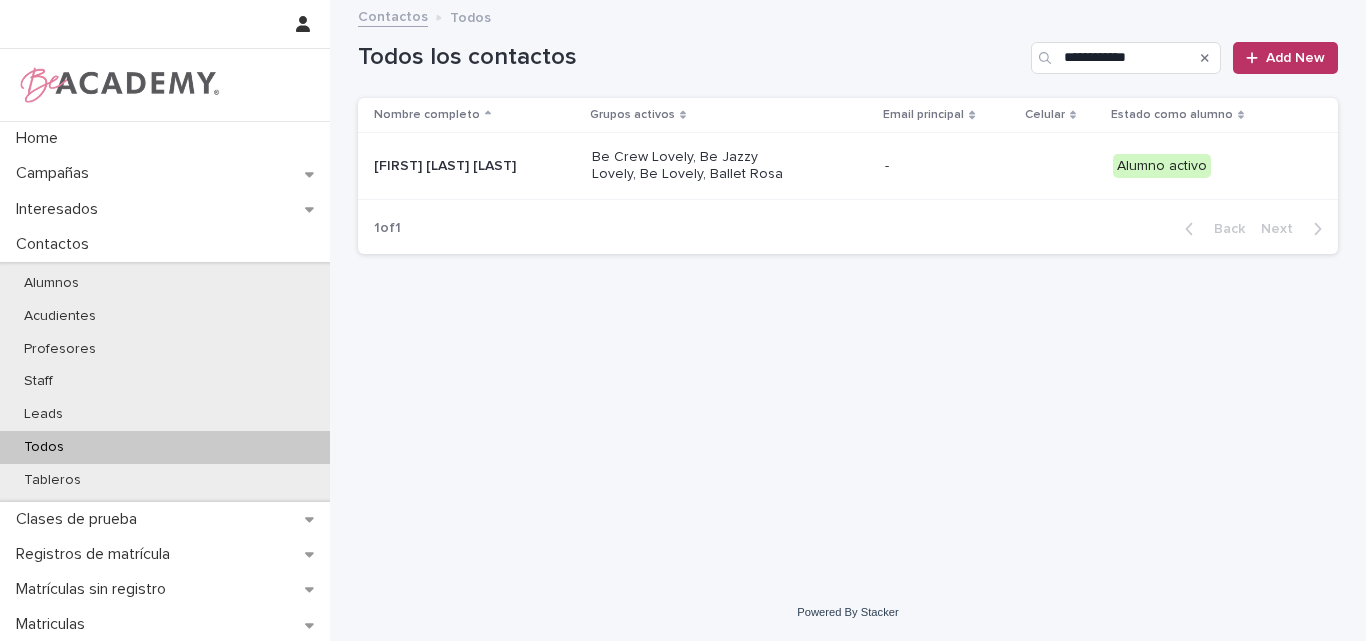 click on "Emilia Santamaria Galvis" at bounding box center [475, 166] 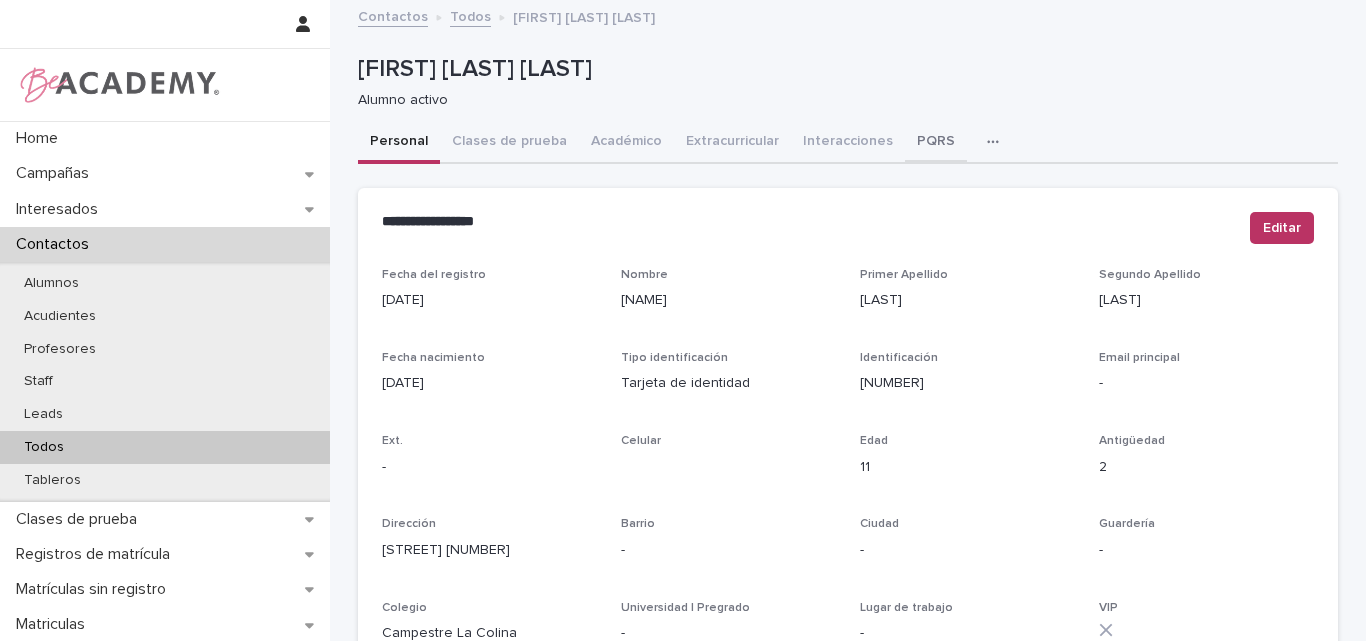 click on "PQRS" at bounding box center (936, 143) 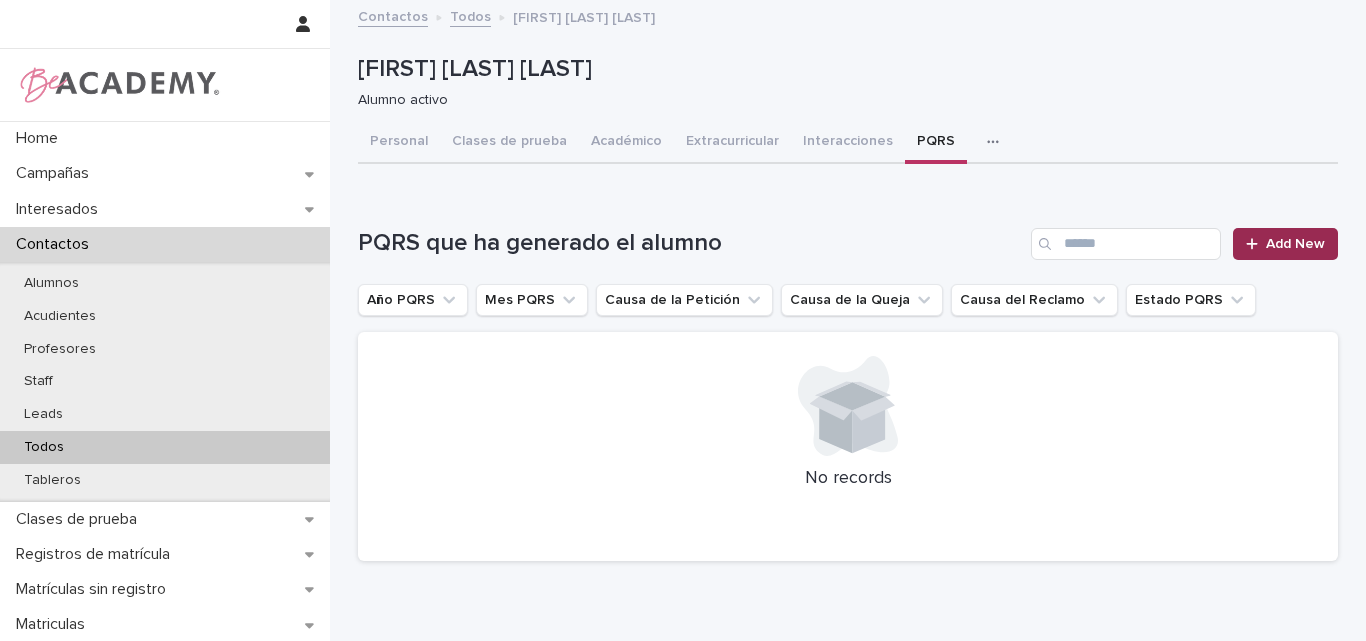 click on "Add New" at bounding box center [1295, 244] 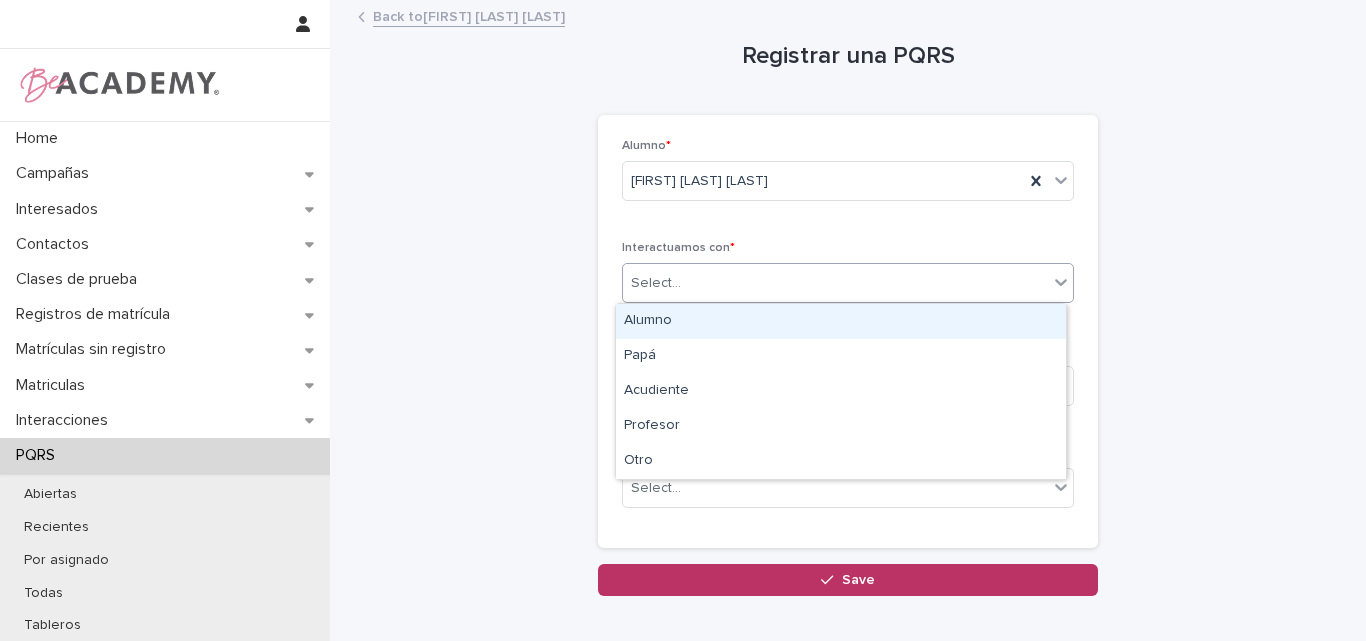 click on "Select..." at bounding box center [835, 283] 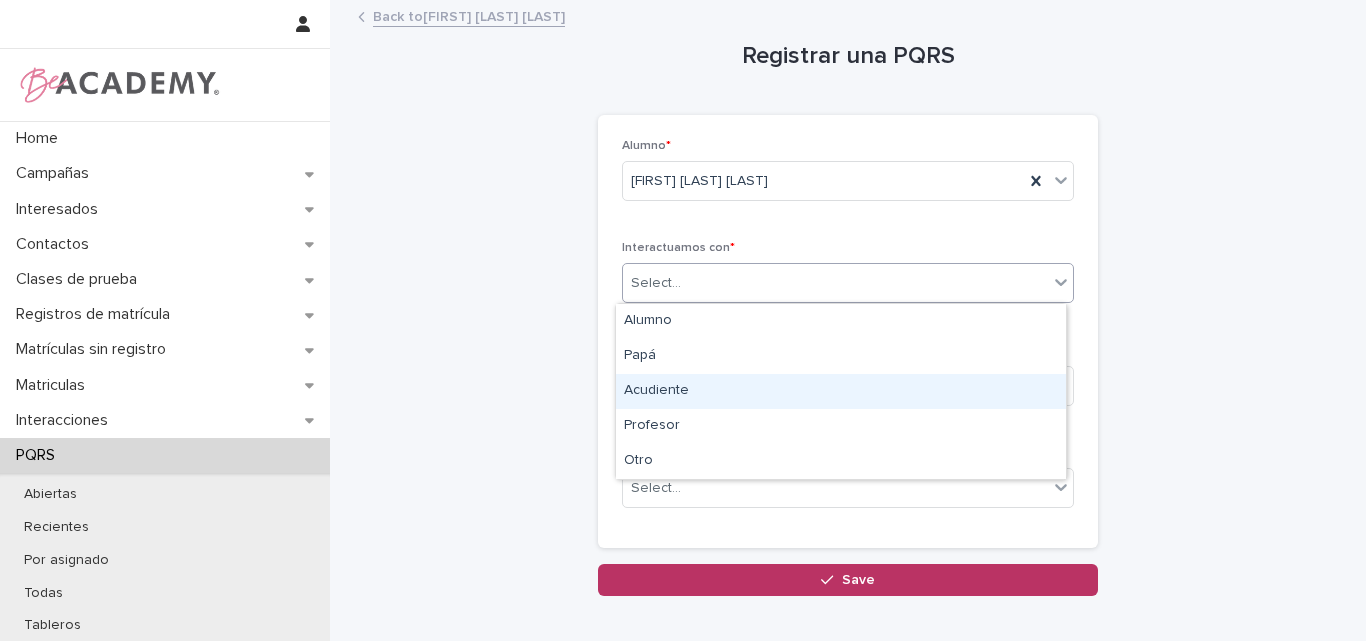 click on "Acudiente" at bounding box center [841, 391] 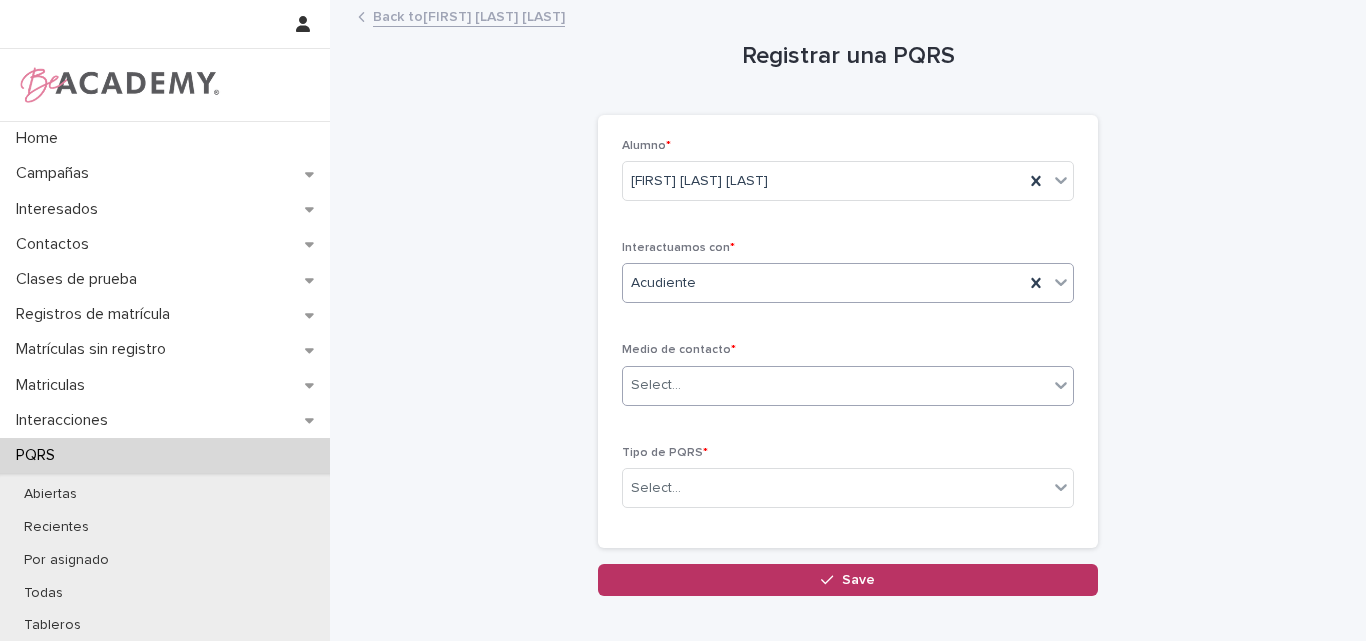 click on "Select..." at bounding box center [835, 385] 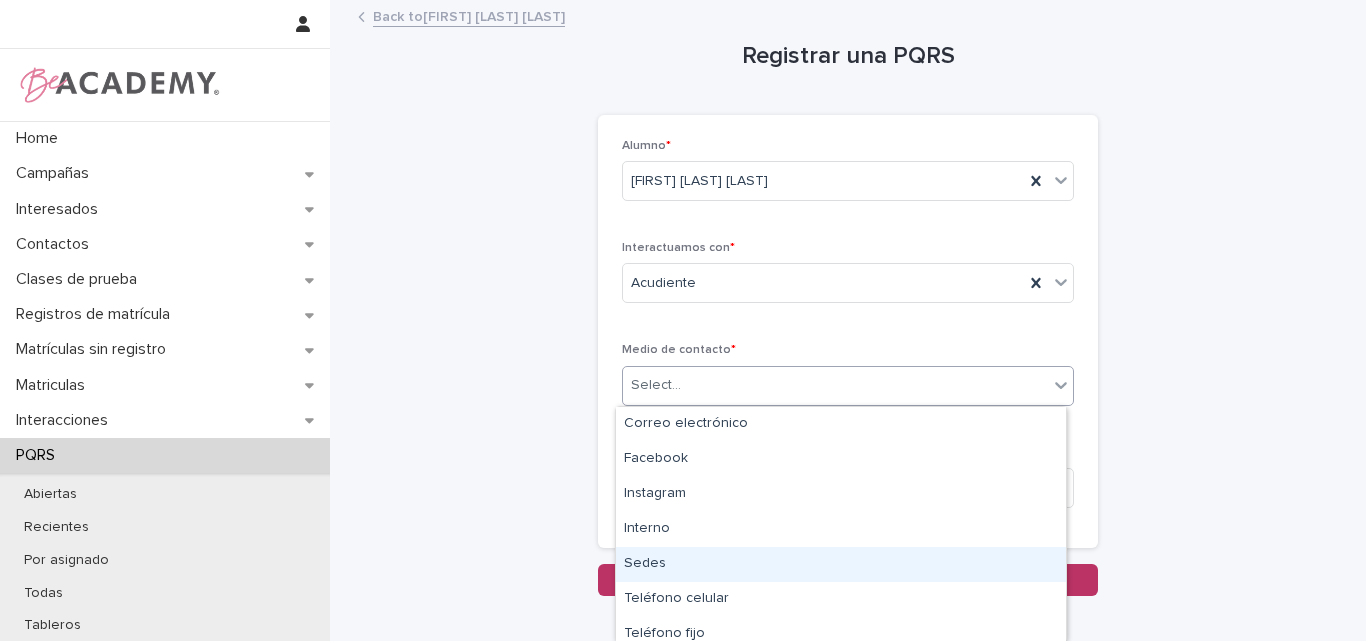 click on "Sedes" at bounding box center (841, 564) 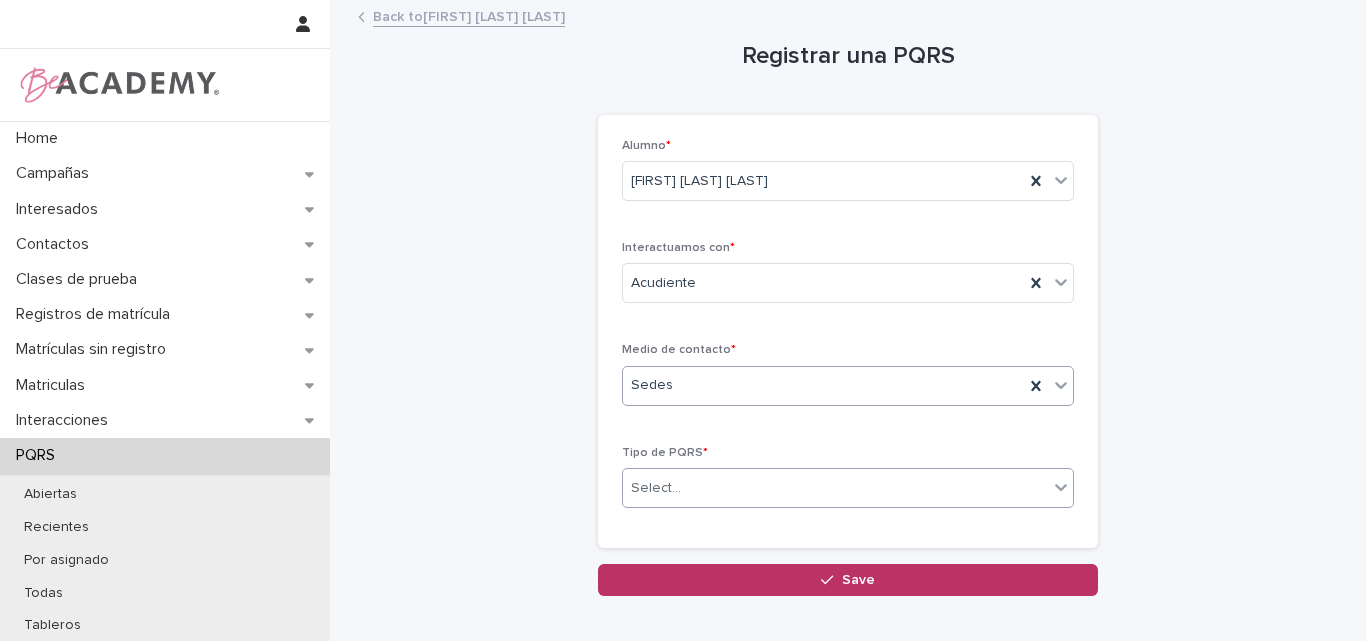 click on "Select..." at bounding box center [835, 488] 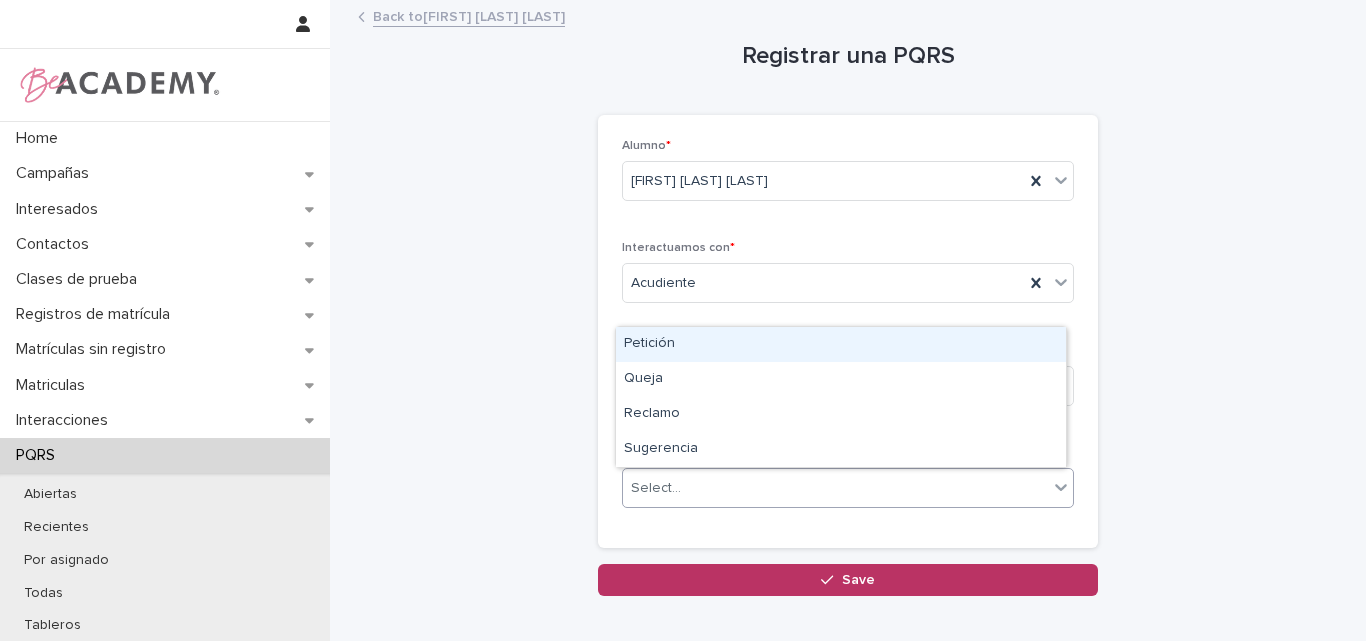 click on "Petición" at bounding box center (841, 344) 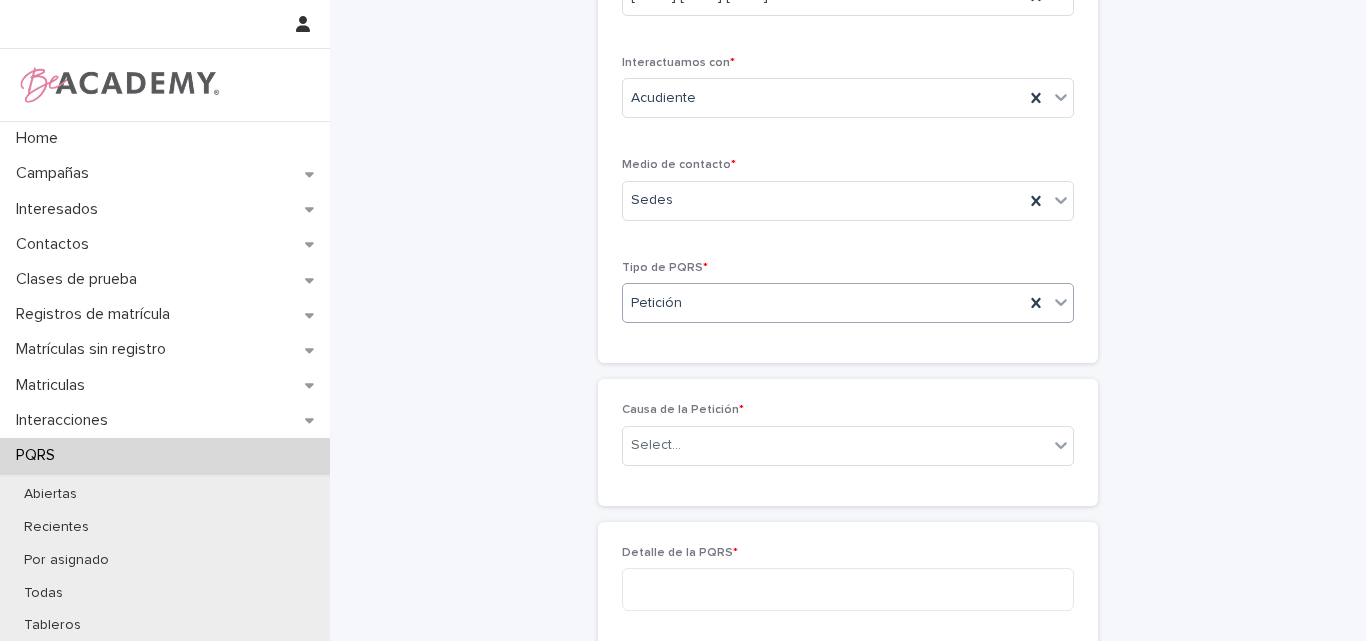 scroll, scrollTop: 200, scrollLeft: 0, axis: vertical 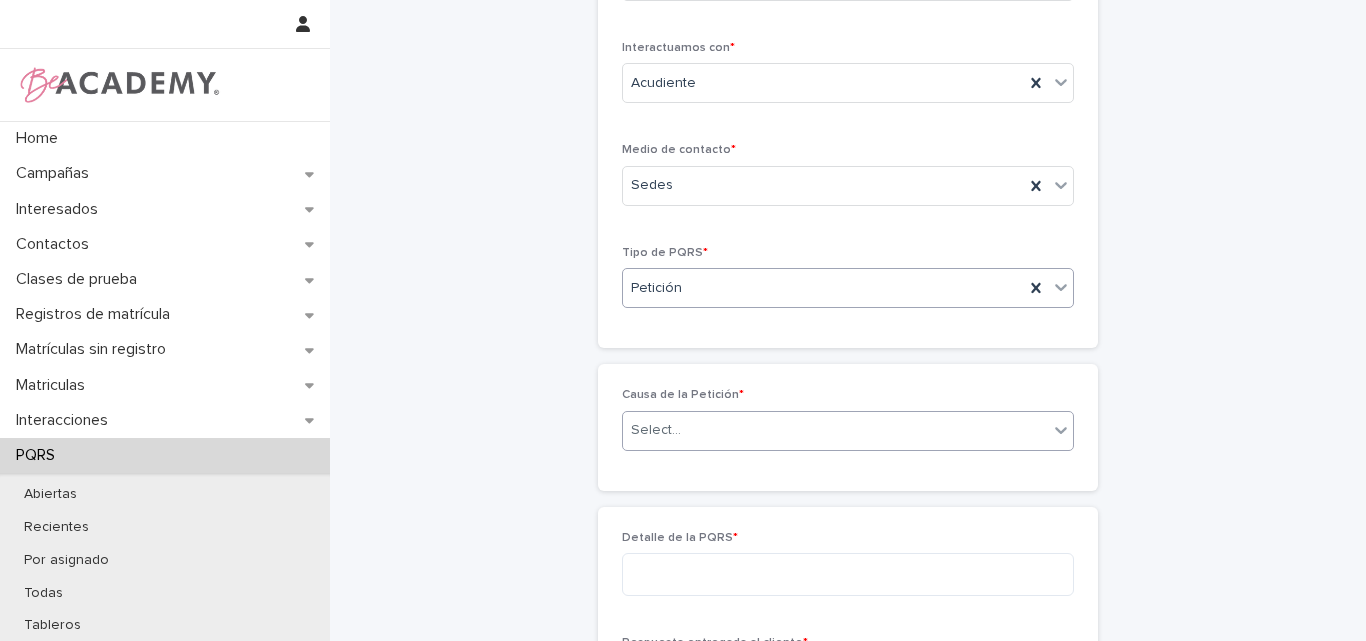click on "Select..." at bounding box center (835, 430) 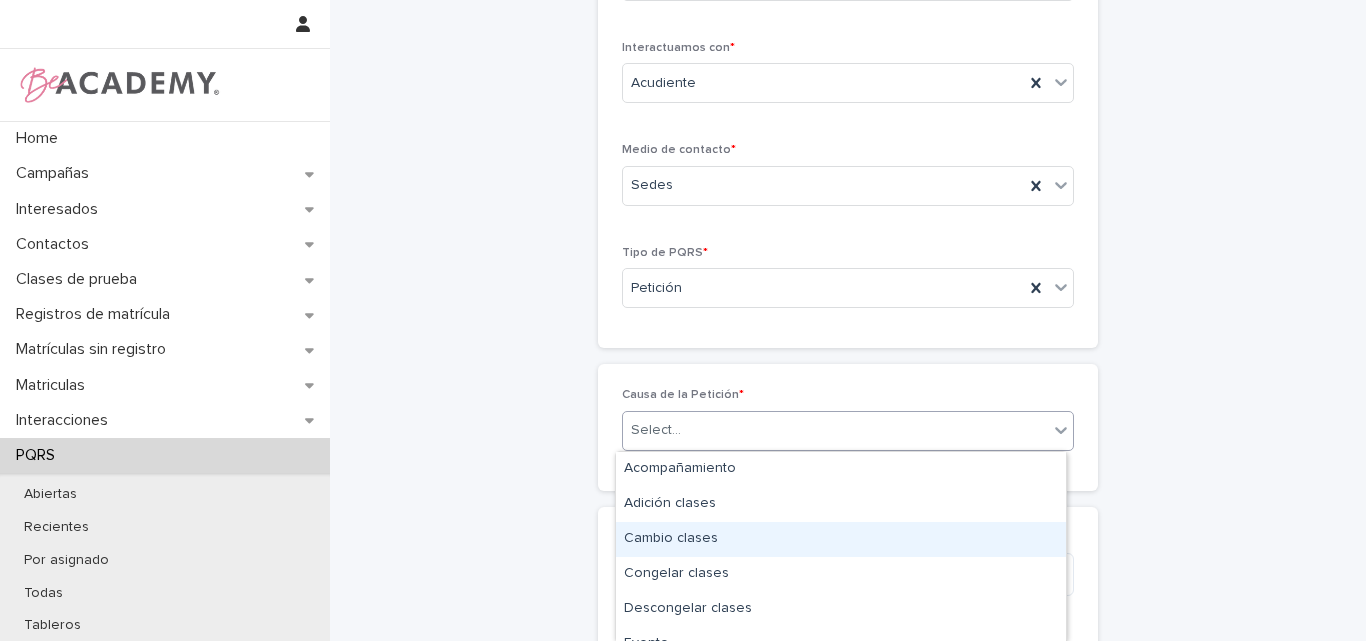 click on "Cambio clases" at bounding box center (841, 539) 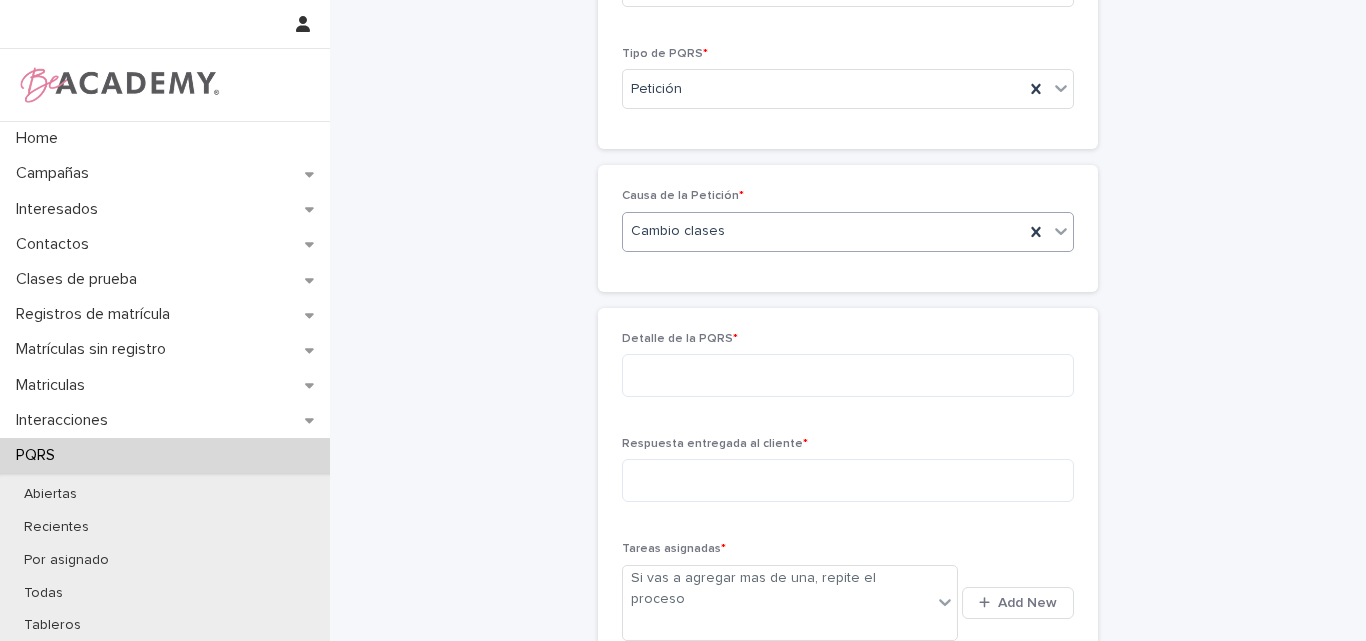 scroll, scrollTop: 400, scrollLeft: 0, axis: vertical 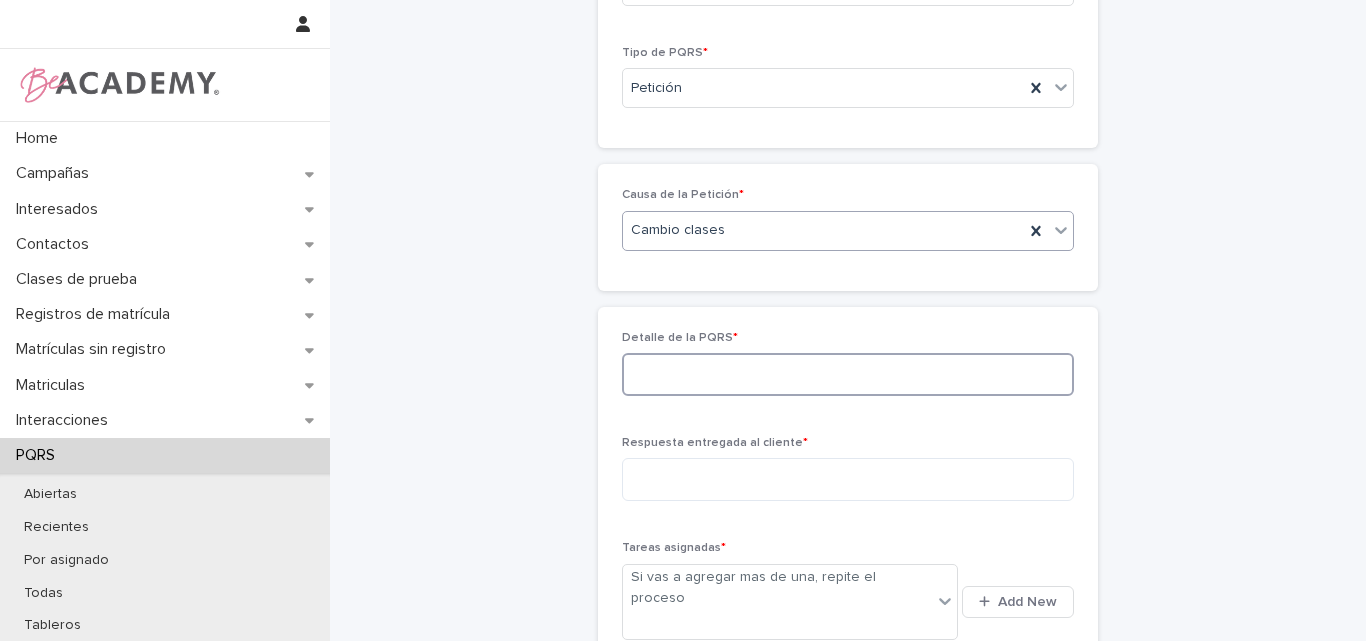 click at bounding box center (848, 374) 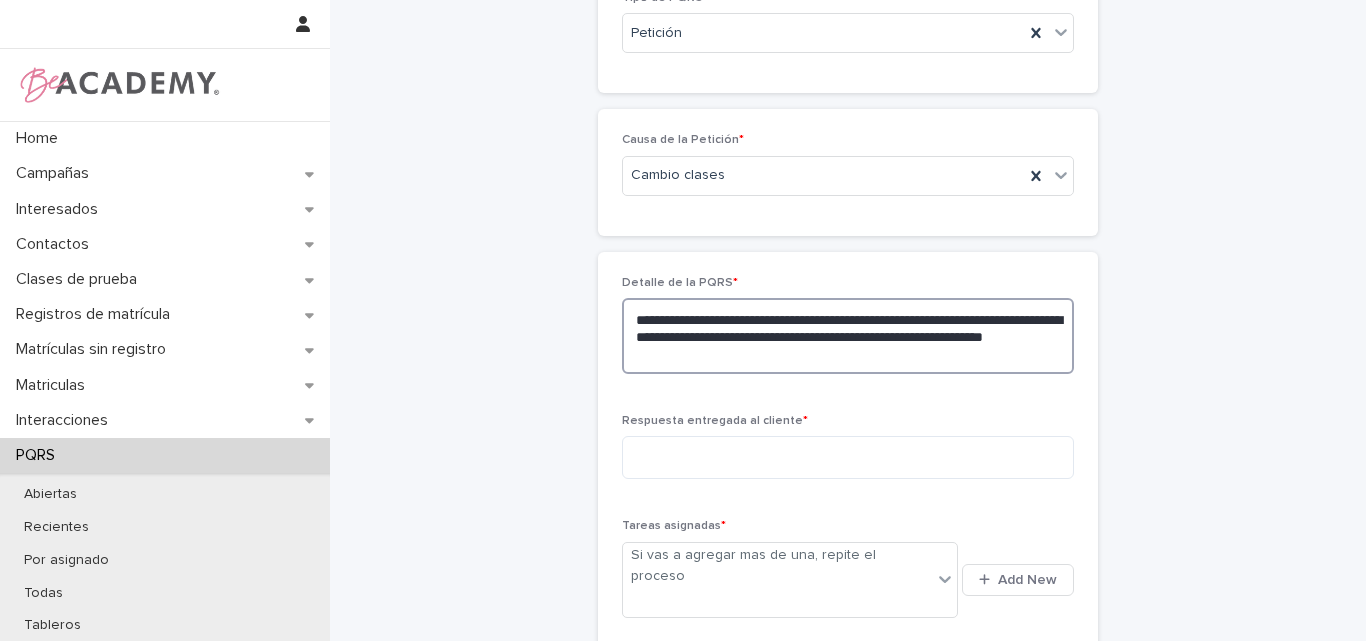 scroll, scrollTop: 500, scrollLeft: 0, axis: vertical 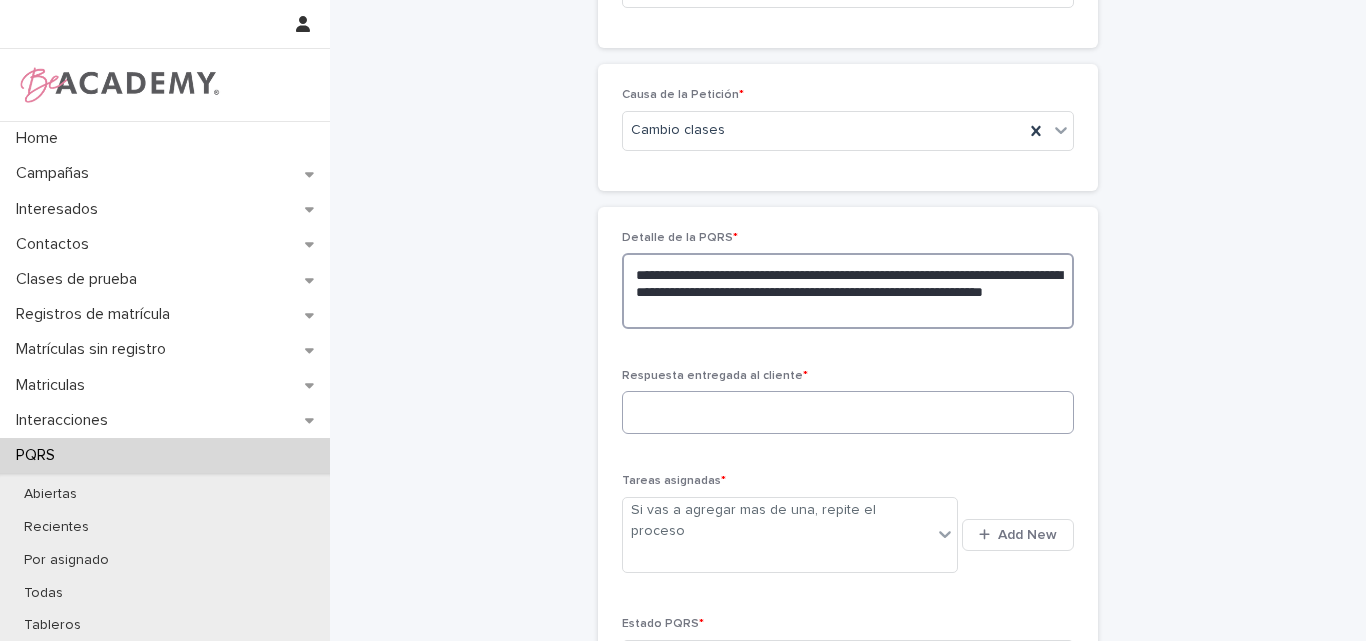 type on "**********" 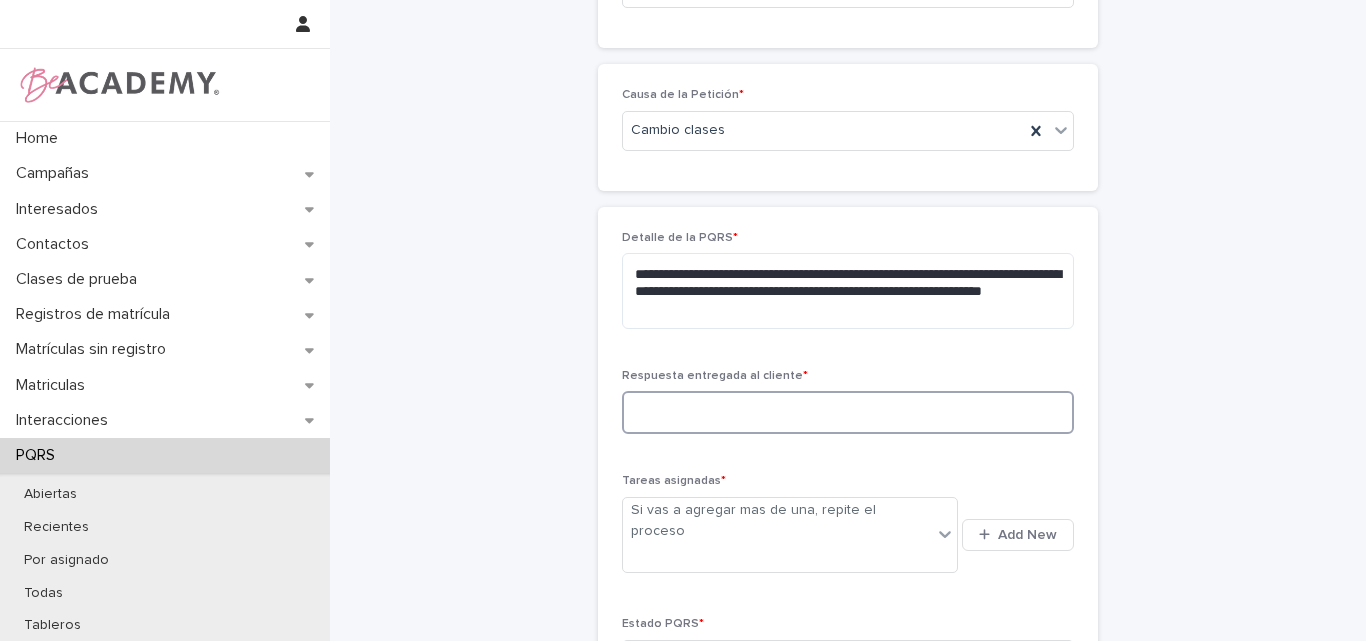 click at bounding box center [848, 412] 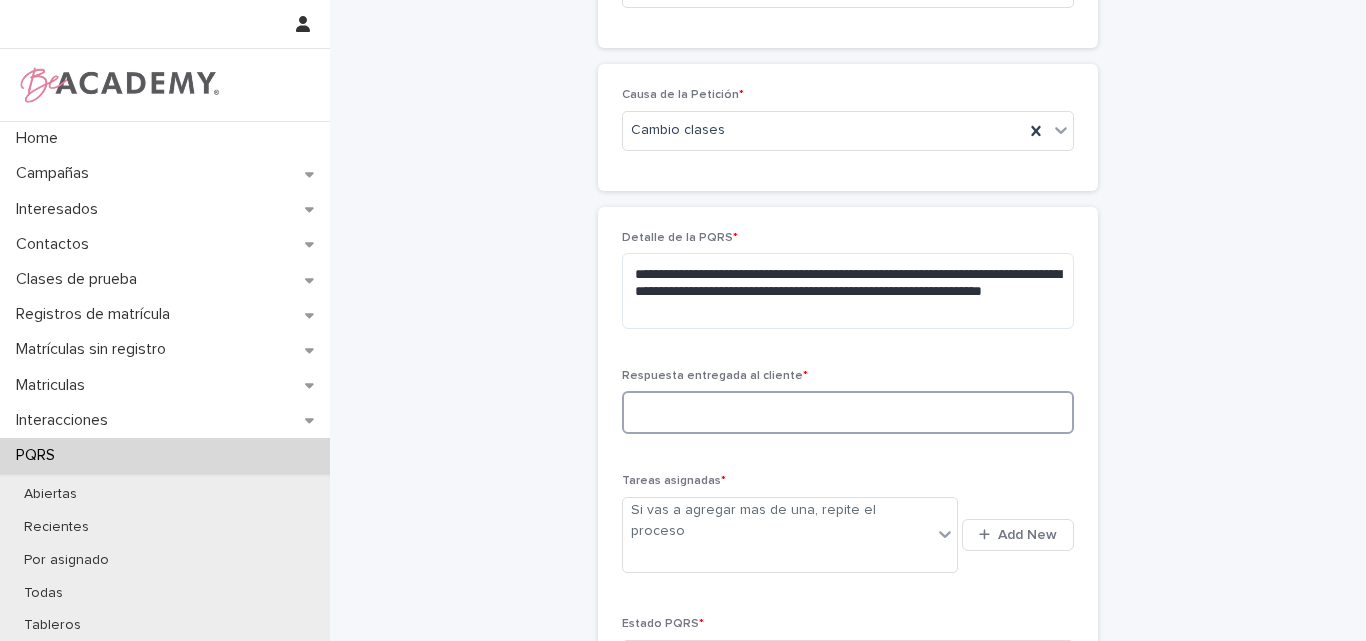 click at bounding box center (848, 412) 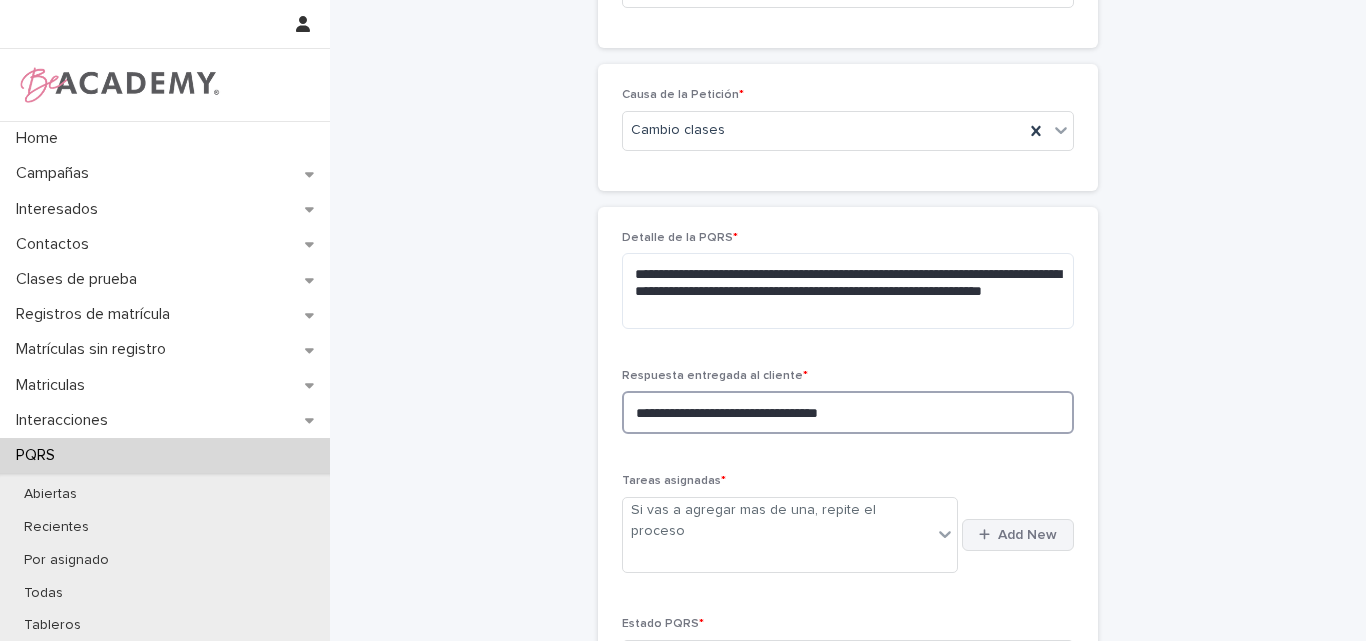 type on "**********" 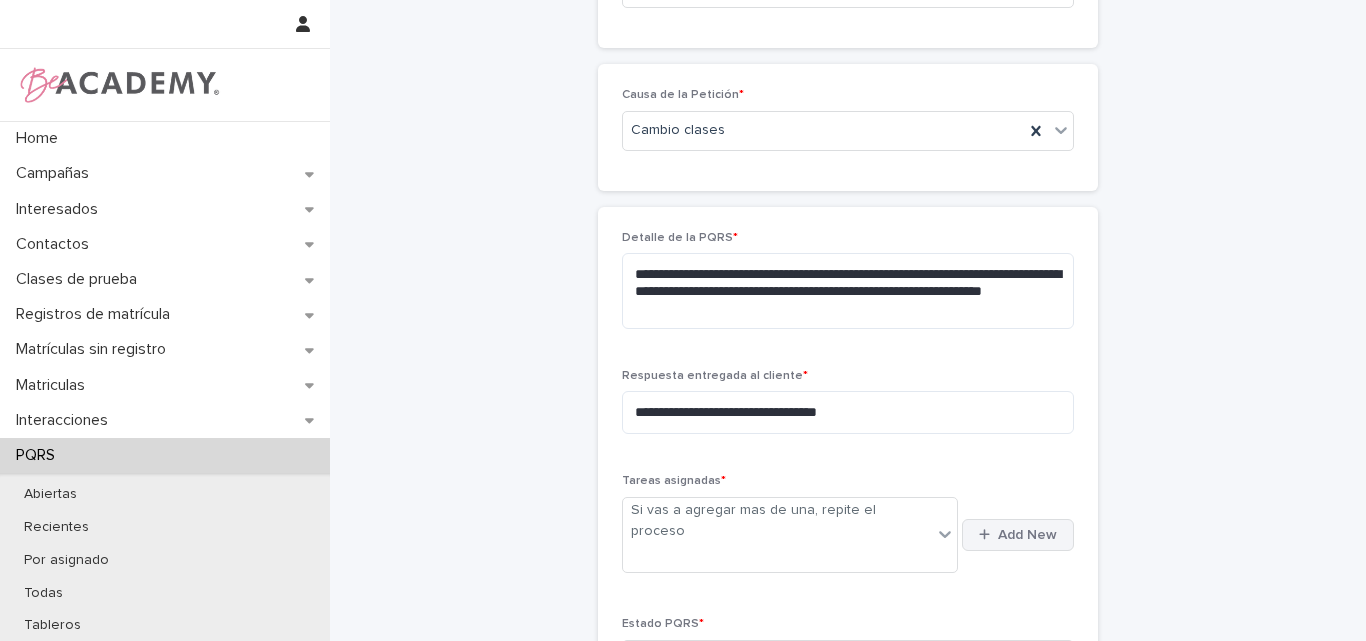 click on "Add New" at bounding box center [1018, 535] 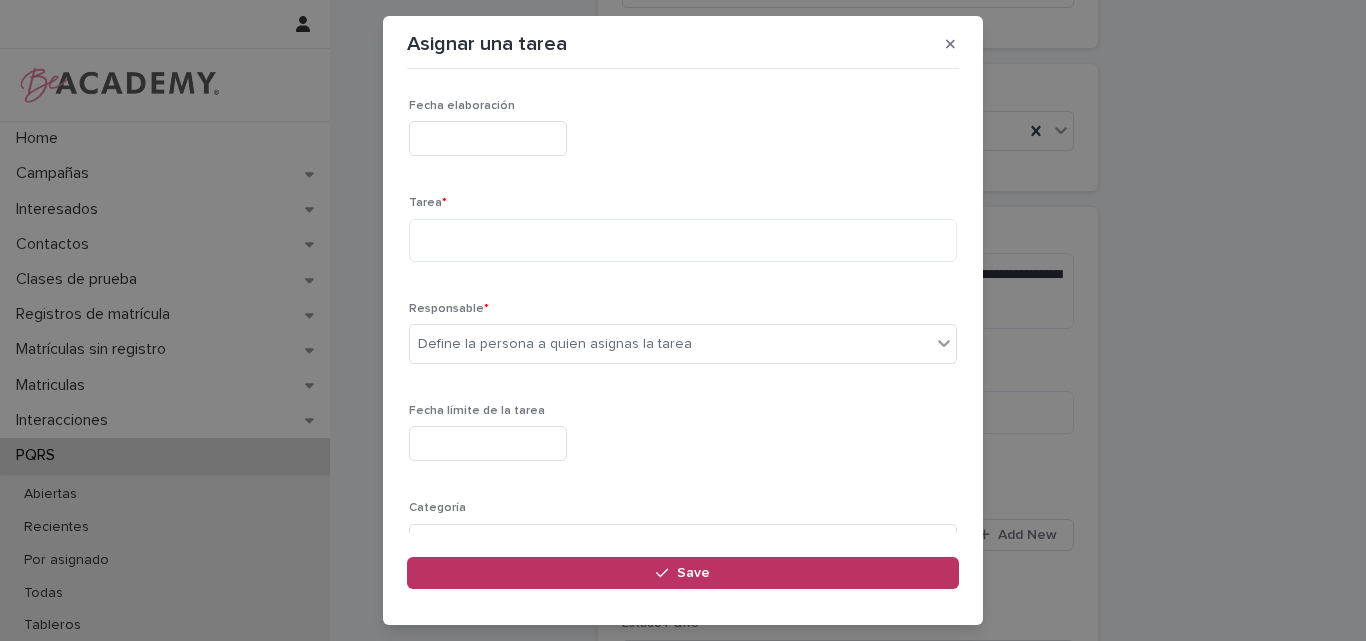 click at bounding box center [488, 138] 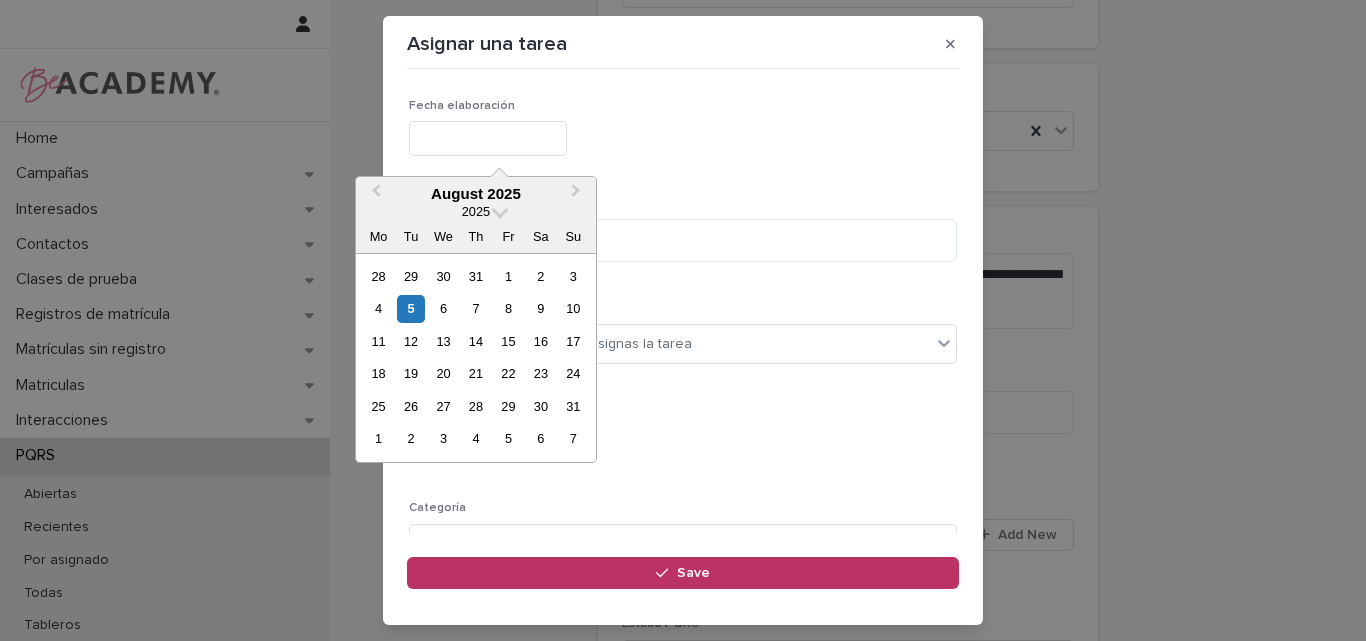 type on "**********" 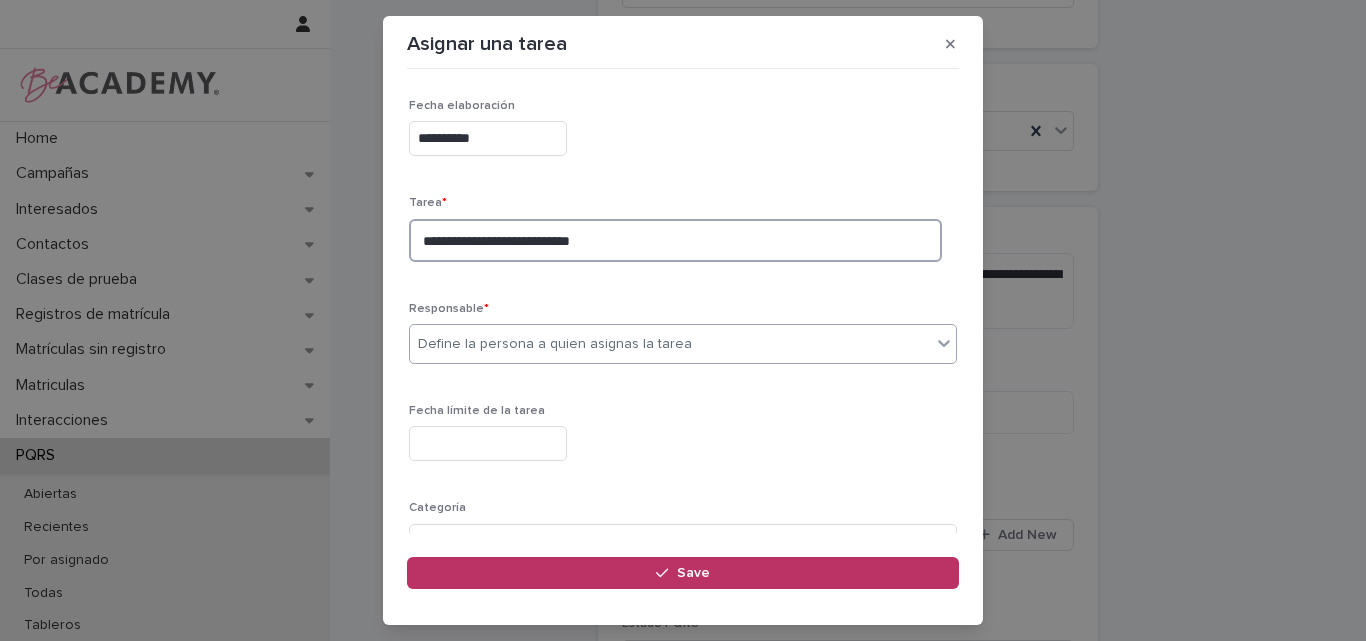 type on "**********" 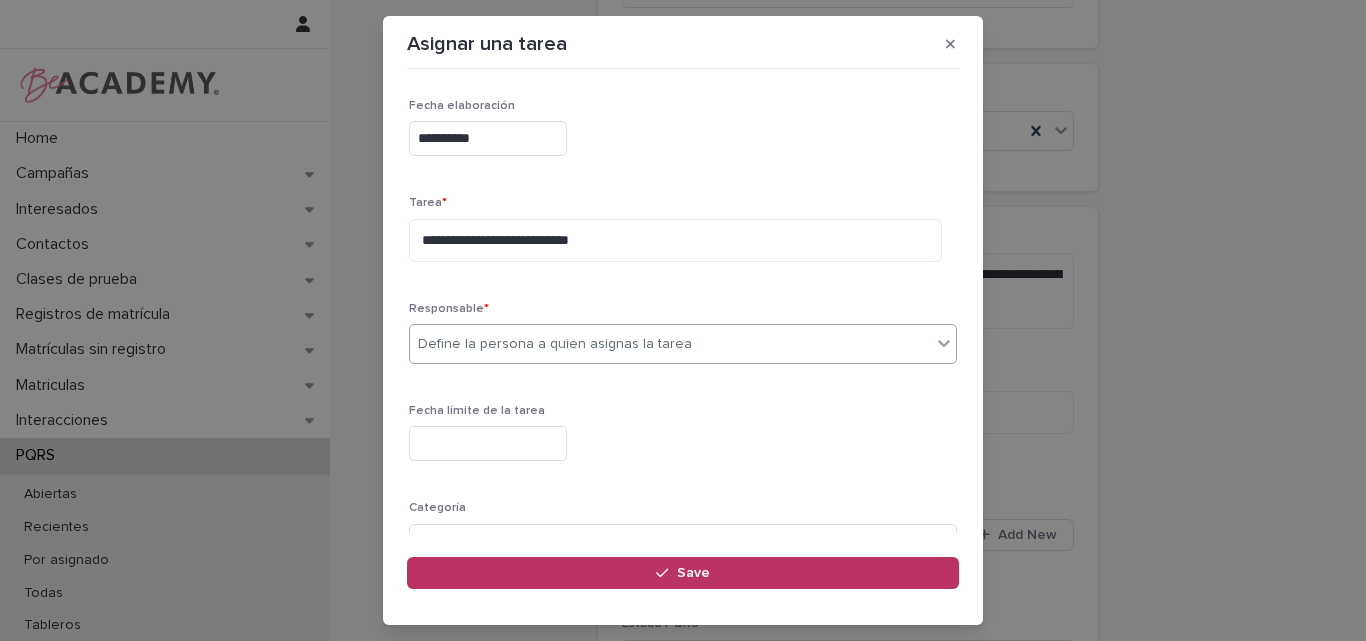 click on "Define la persona a quien asignas la tarea" at bounding box center [670, 344] 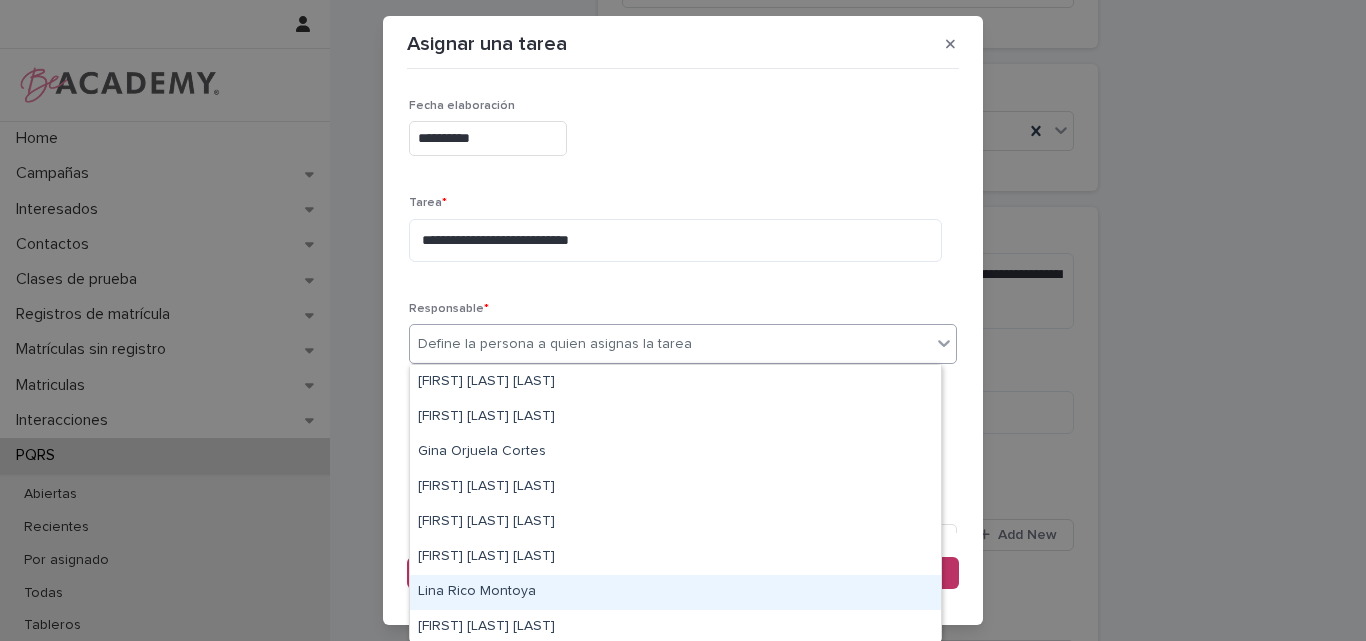 drag, startPoint x: 480, startPoint y: 574, endPoint x: 487, endPoint y: 590, distance: 17.464249 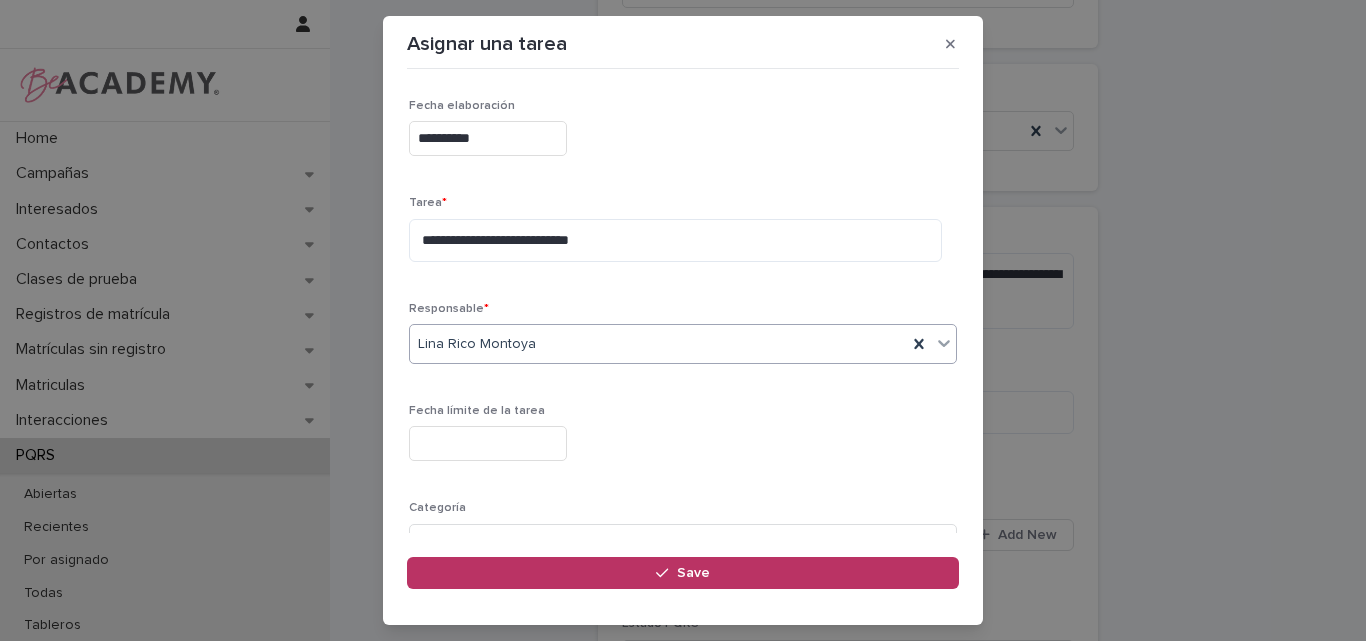click at bounding box center (488, 443) 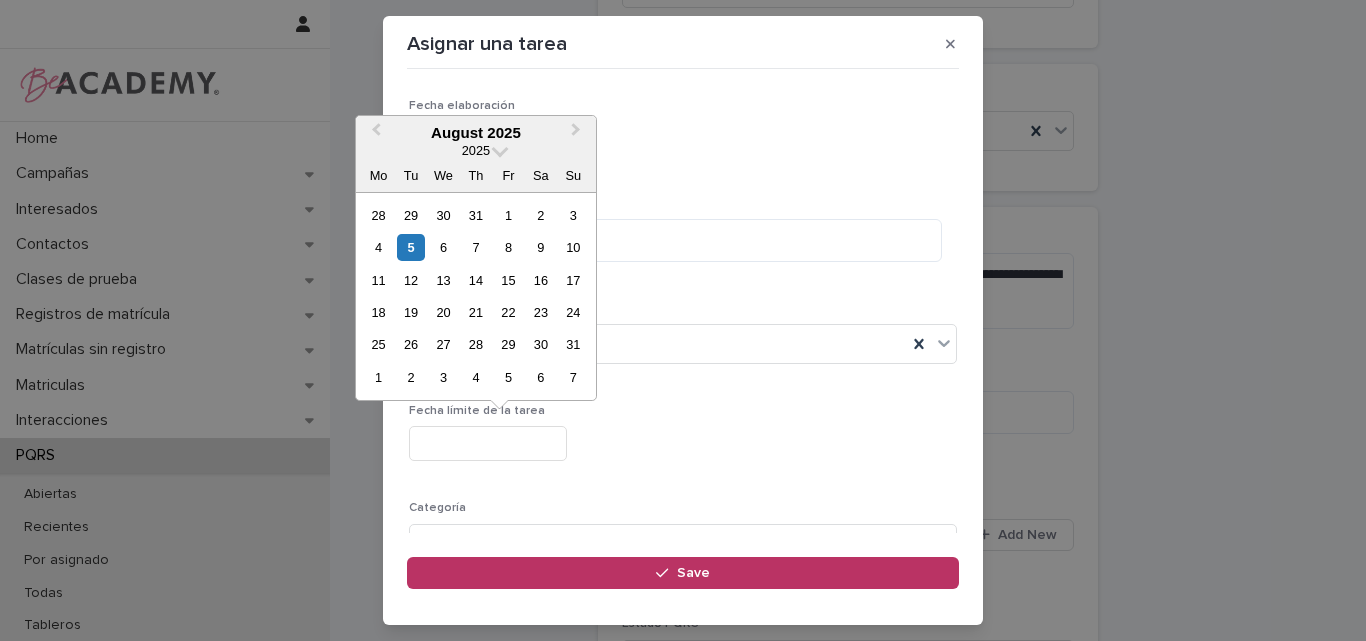 type on "**********" 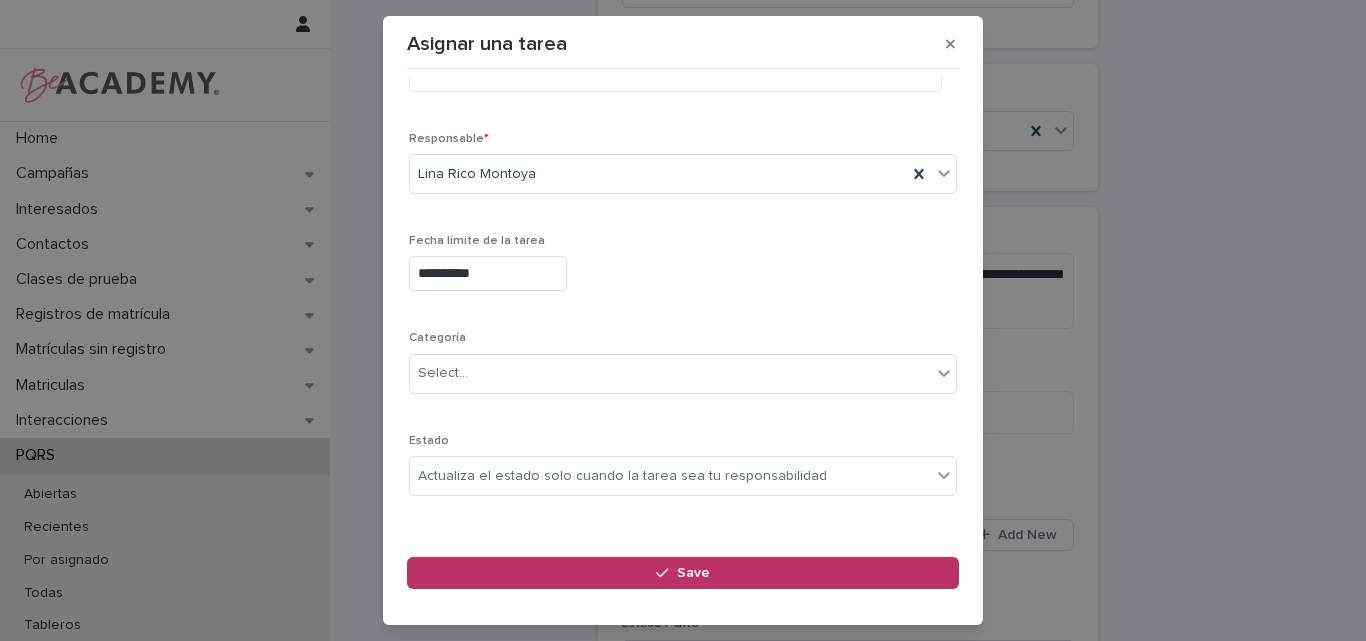 scroll, scrollTop: 195, scrollLeft: 0, axis: vertical 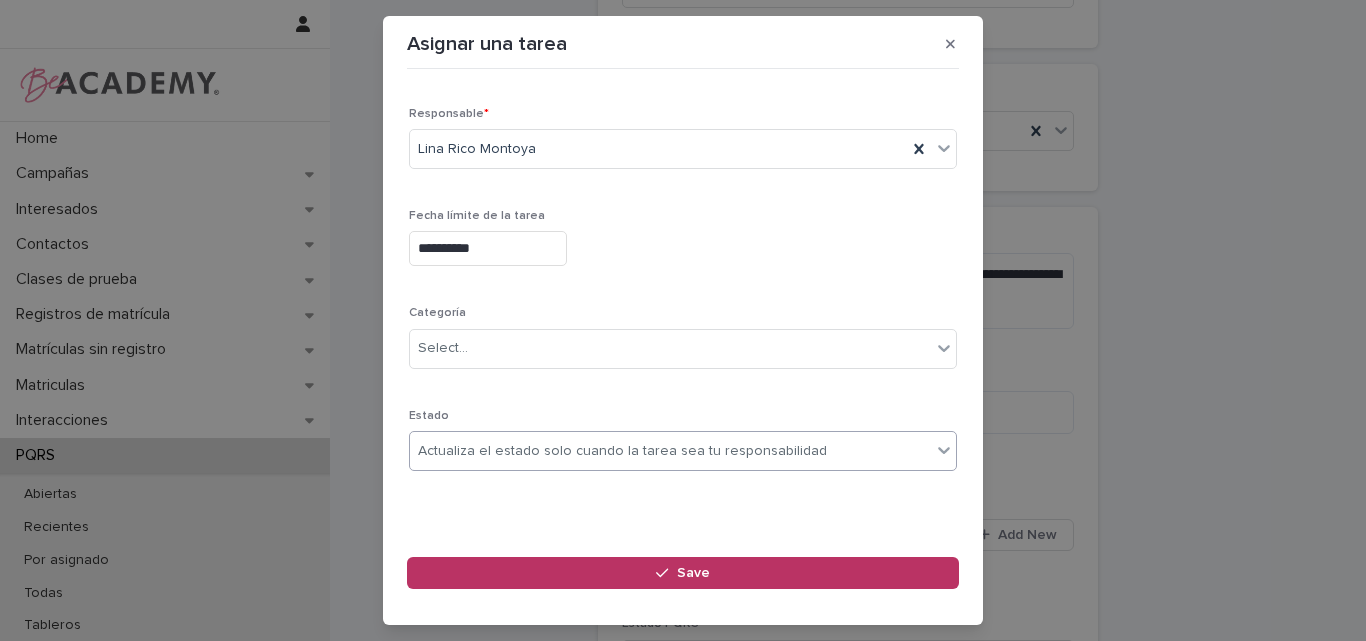 click on "Actualiza el estado solo cuando la tarea sea tu responsabilidad" at bounding box center [622, 451] 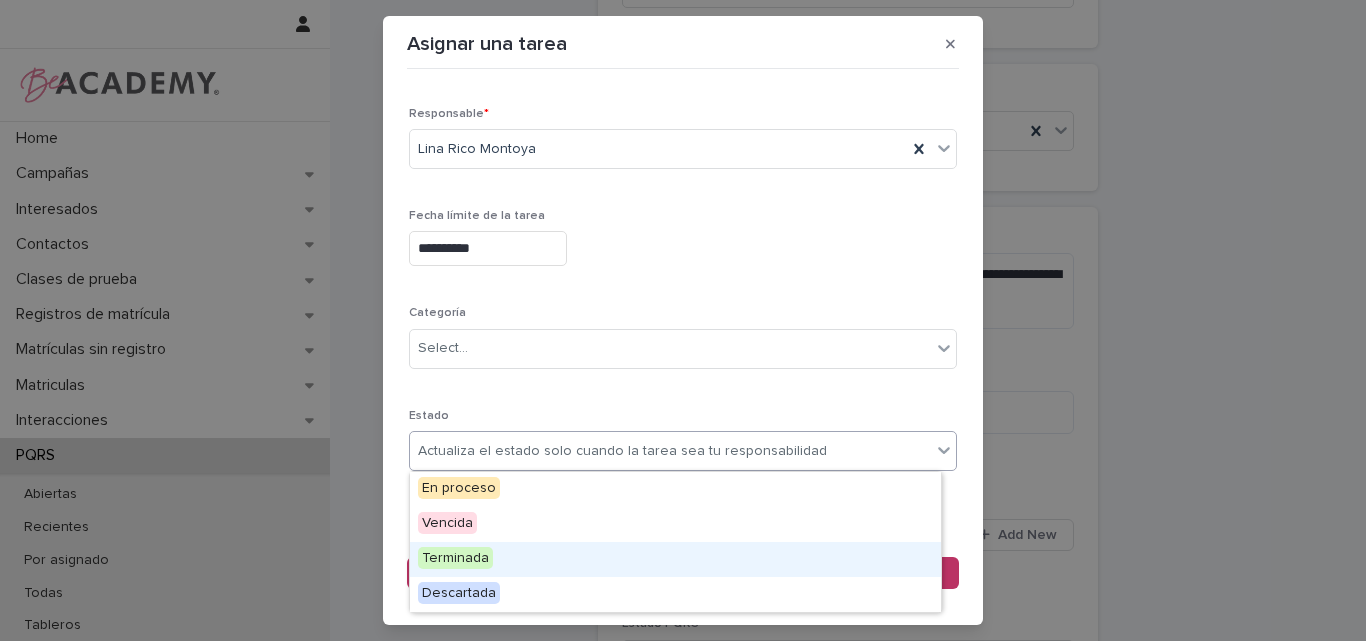 click on "Terminada" at bounding box center (675, 559) 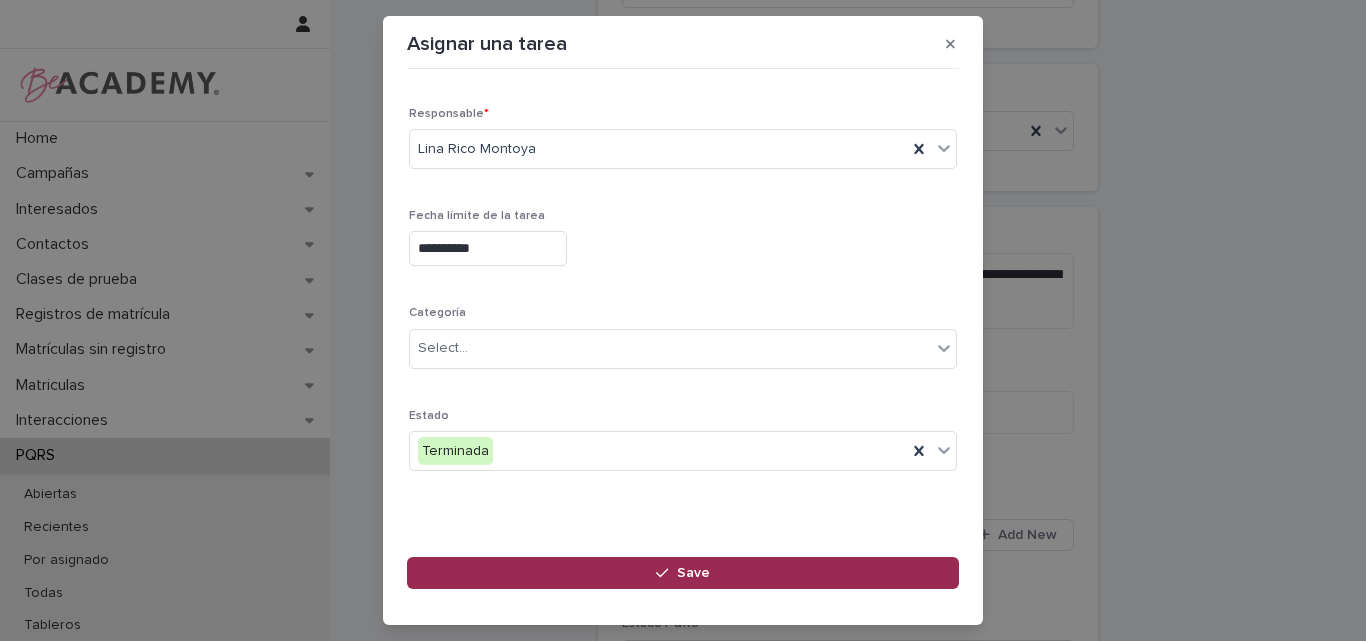 click on "Save" at bounding box center [693, 573] 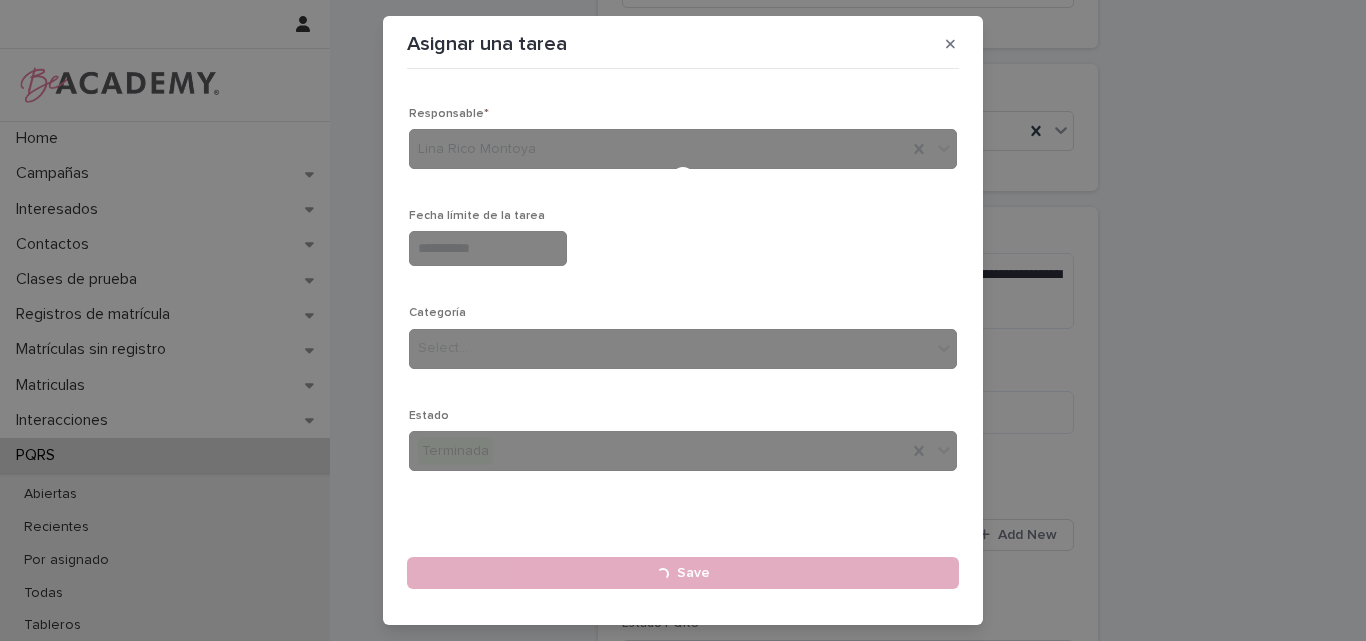 type 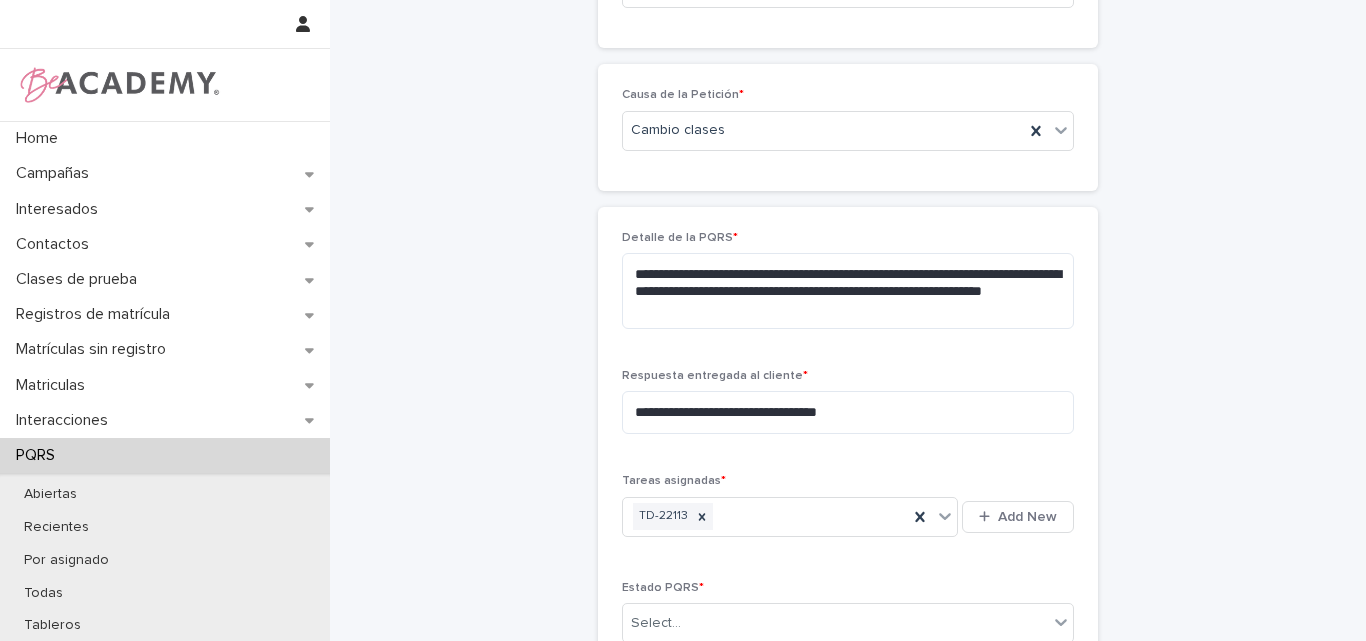 scroll, scrollTop: 600, scrollLeft: 0, axis: vertical 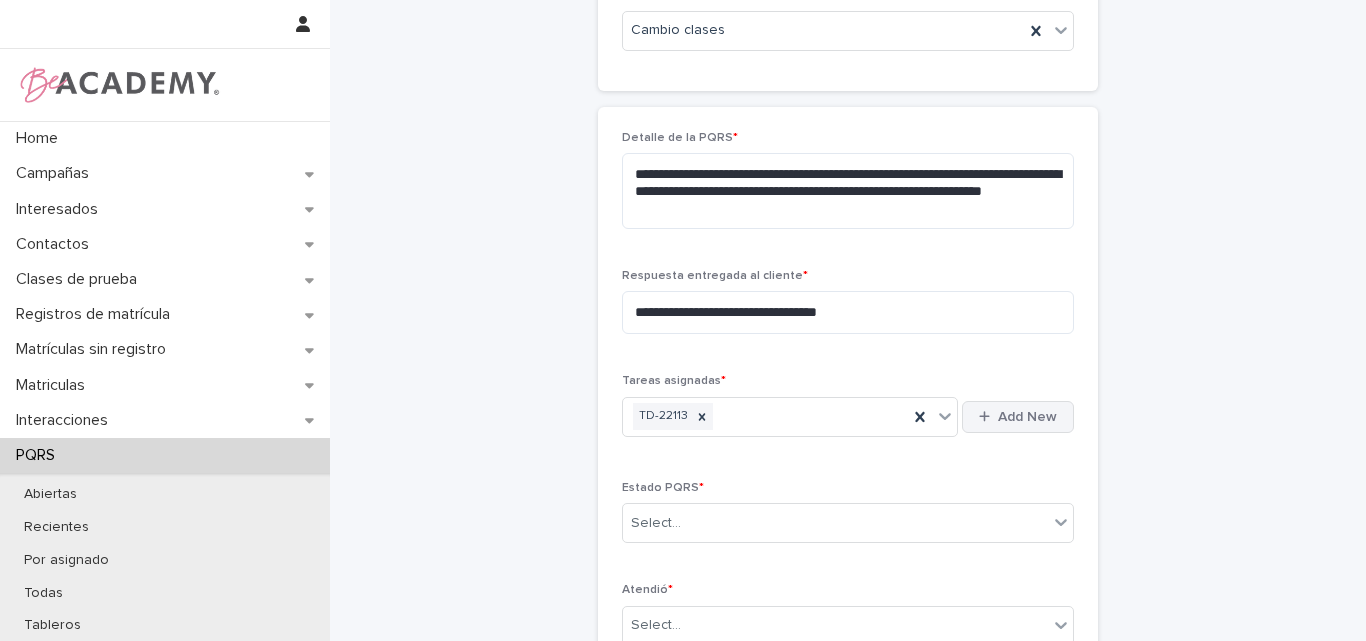 click on "Add New" at bounding box center (1027, 417) 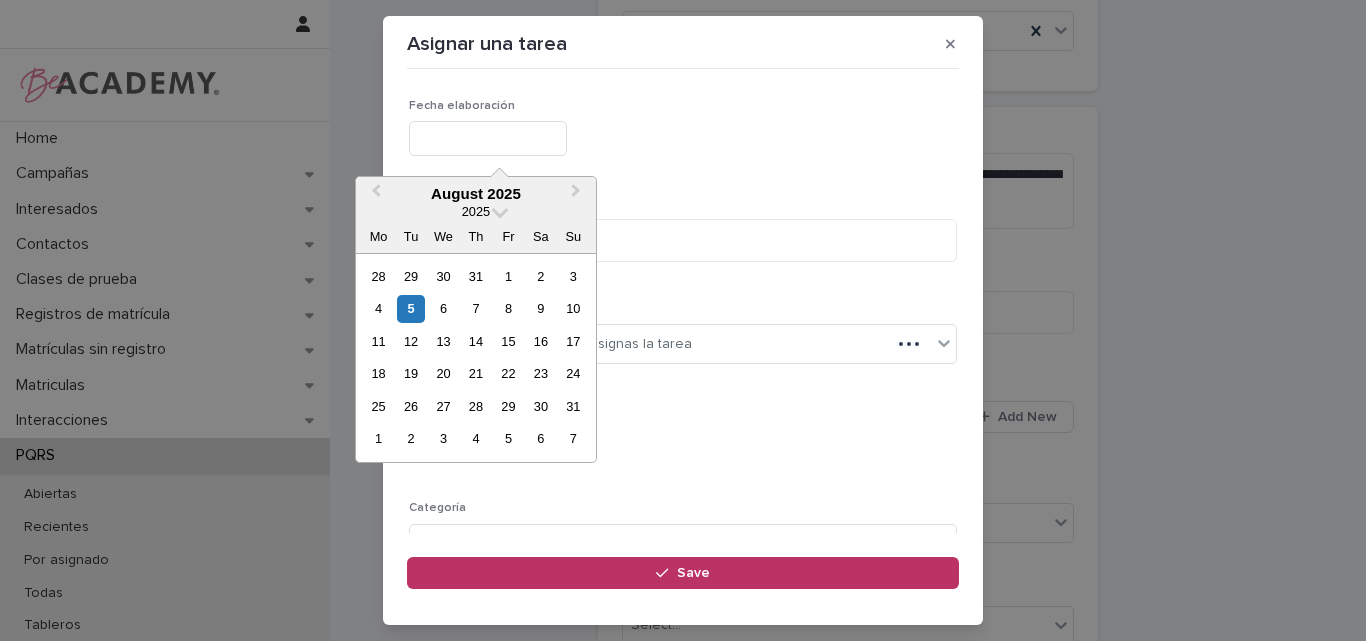 click at bounding box center (488, 138) 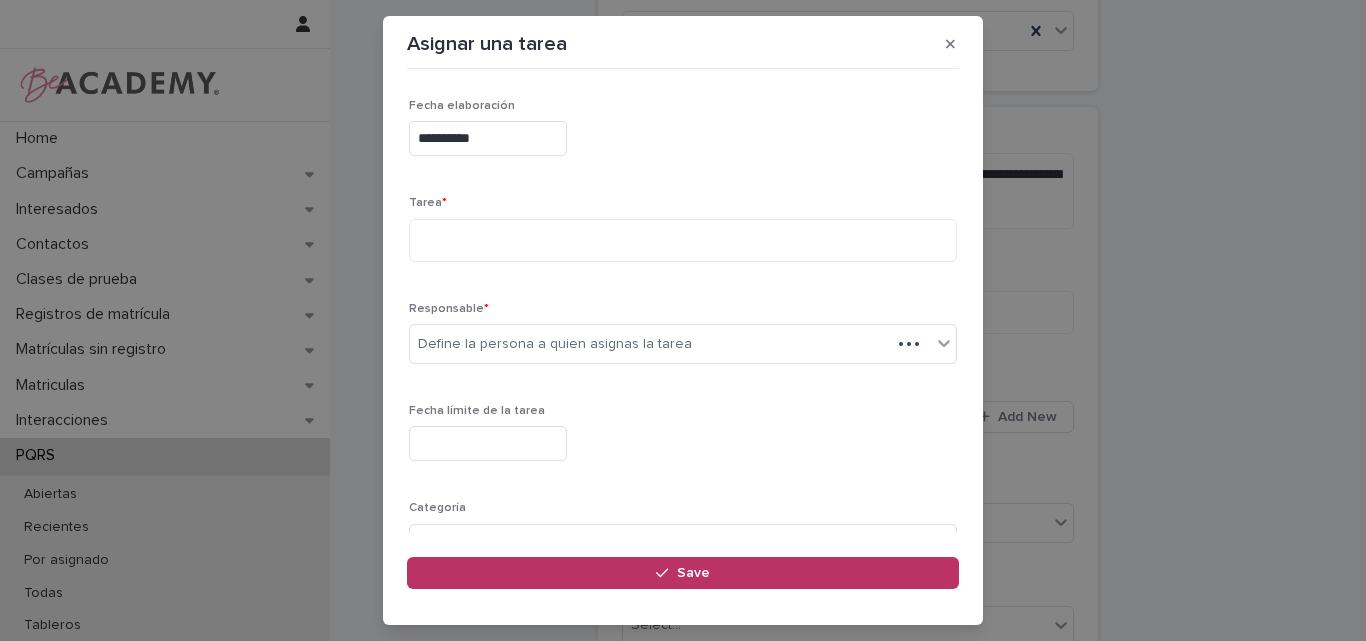 type on "**********" 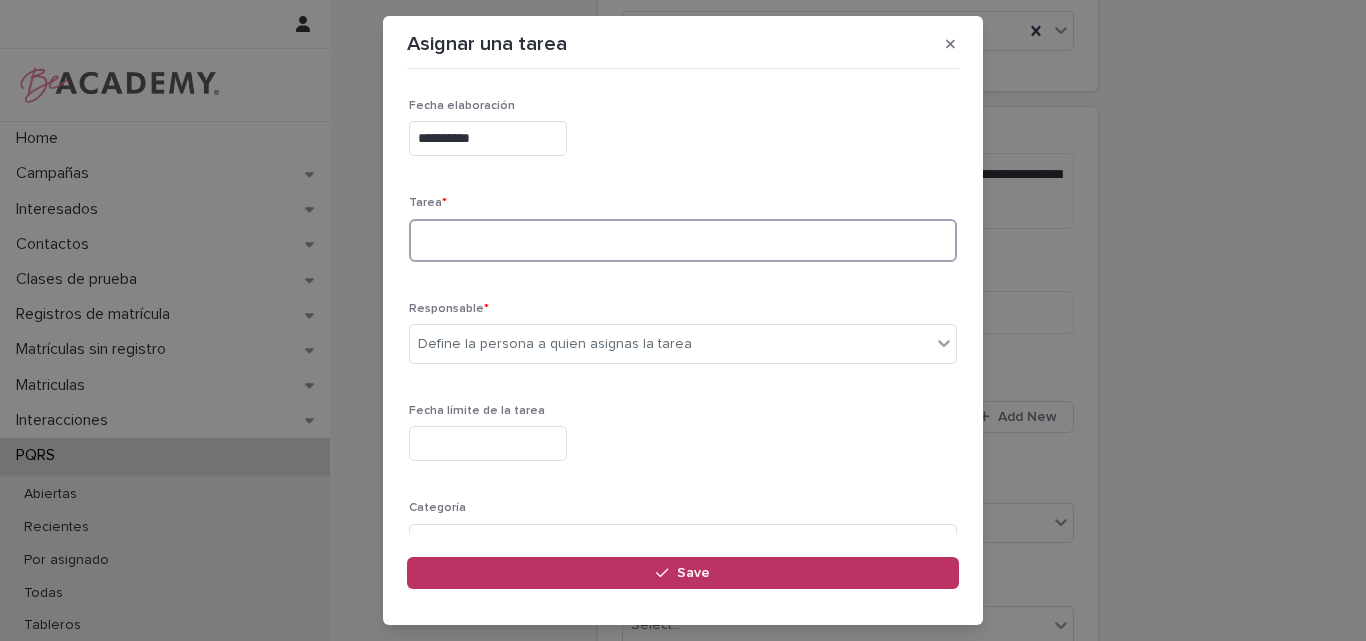 click at bounding box center [683, 240] 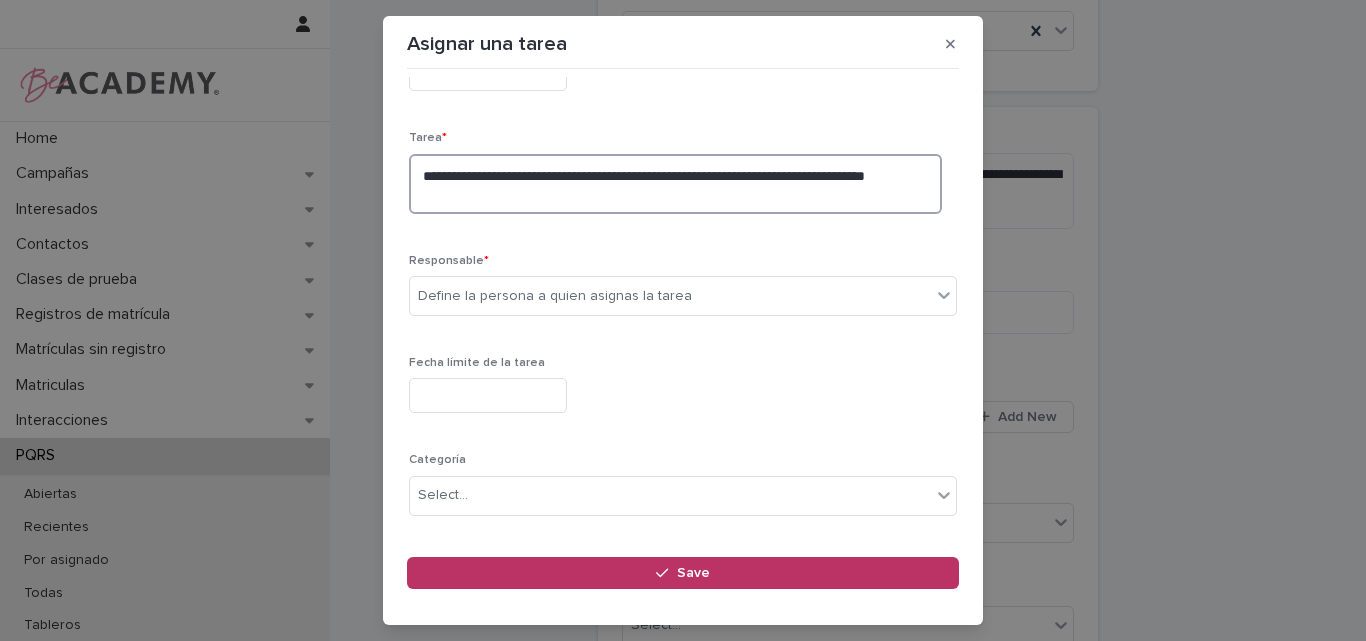 scroll, scrollTop: 100, scrollLeft: 0, axis: vertical 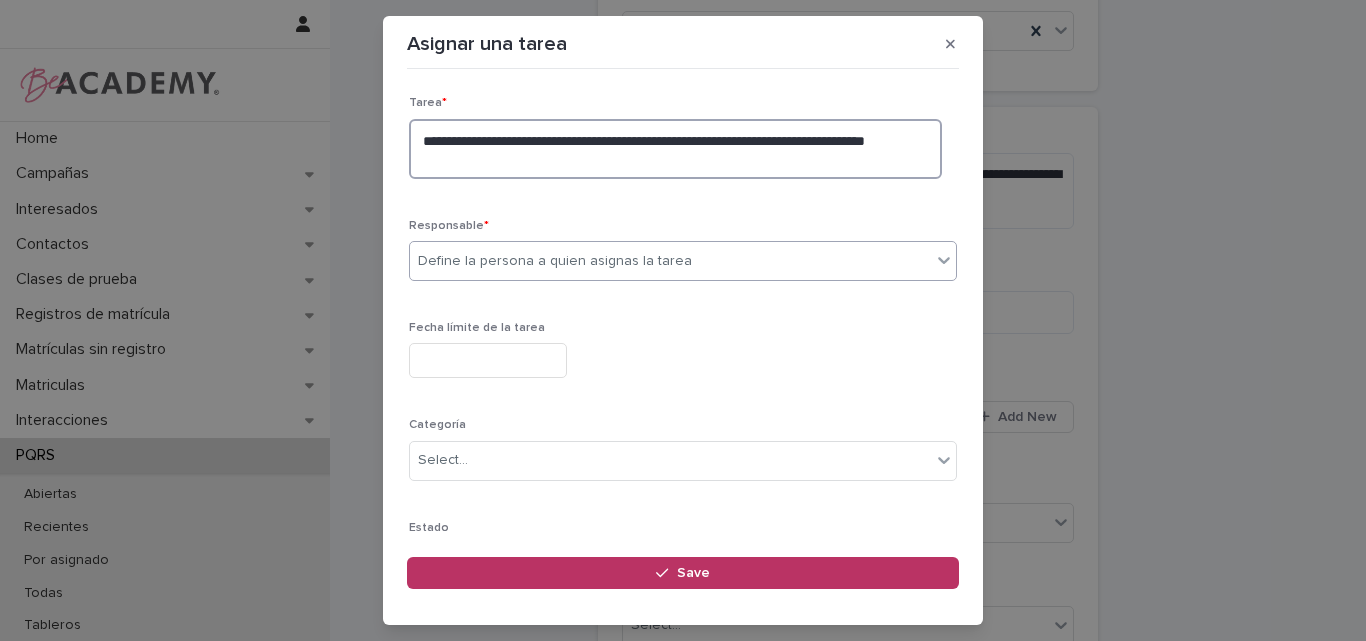 type on "**********" 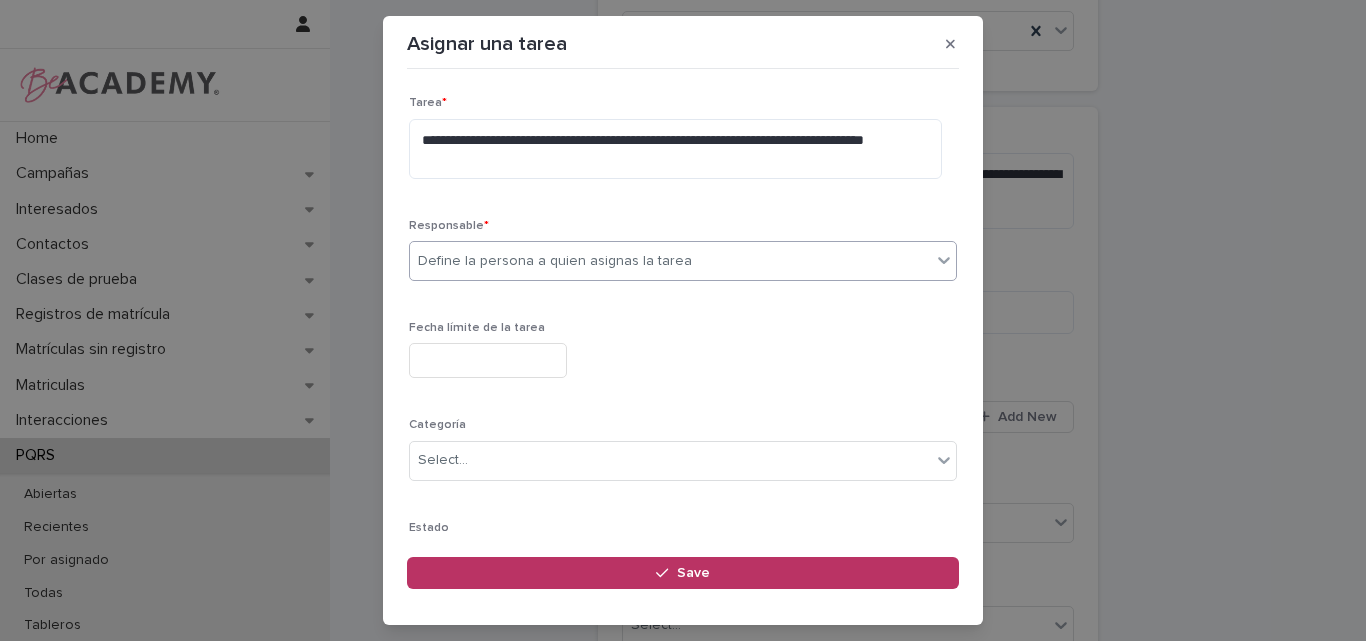 click on "Define la persona a quien asignas la tarea" at bounding box center (670, 261) 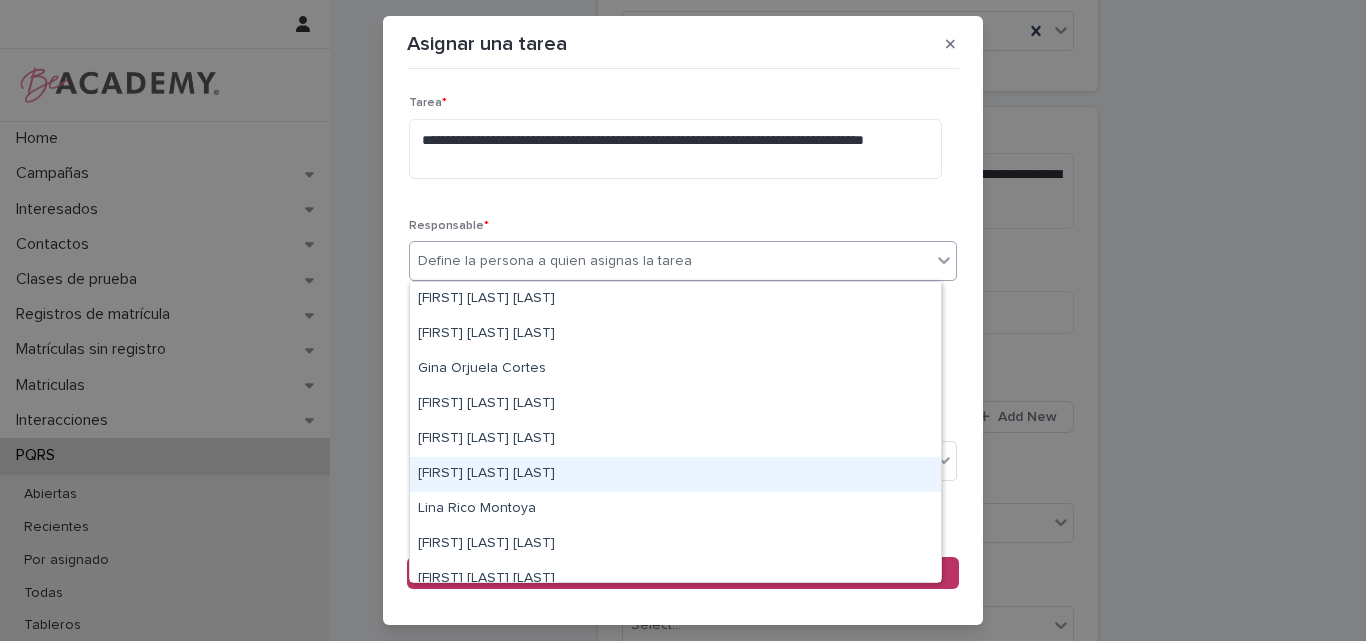 click on "Leidy Mesa Alvarez" at bounding box center [675, 474] 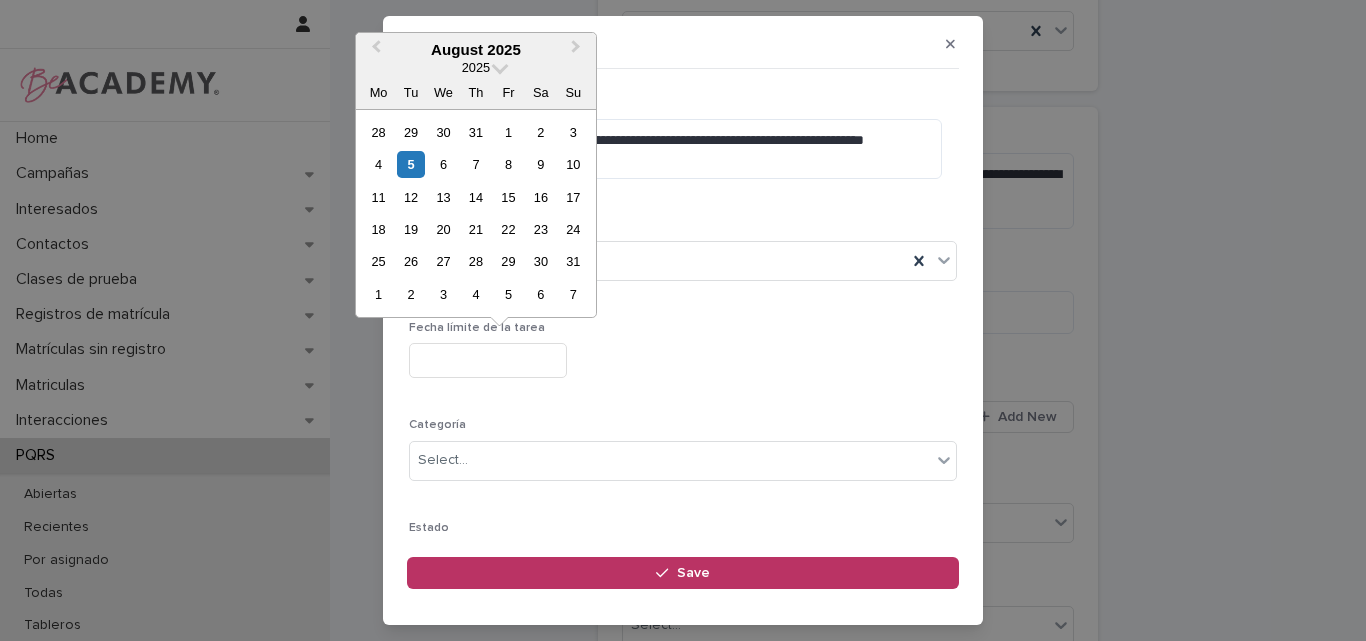 click at bounding box center [488, 360] 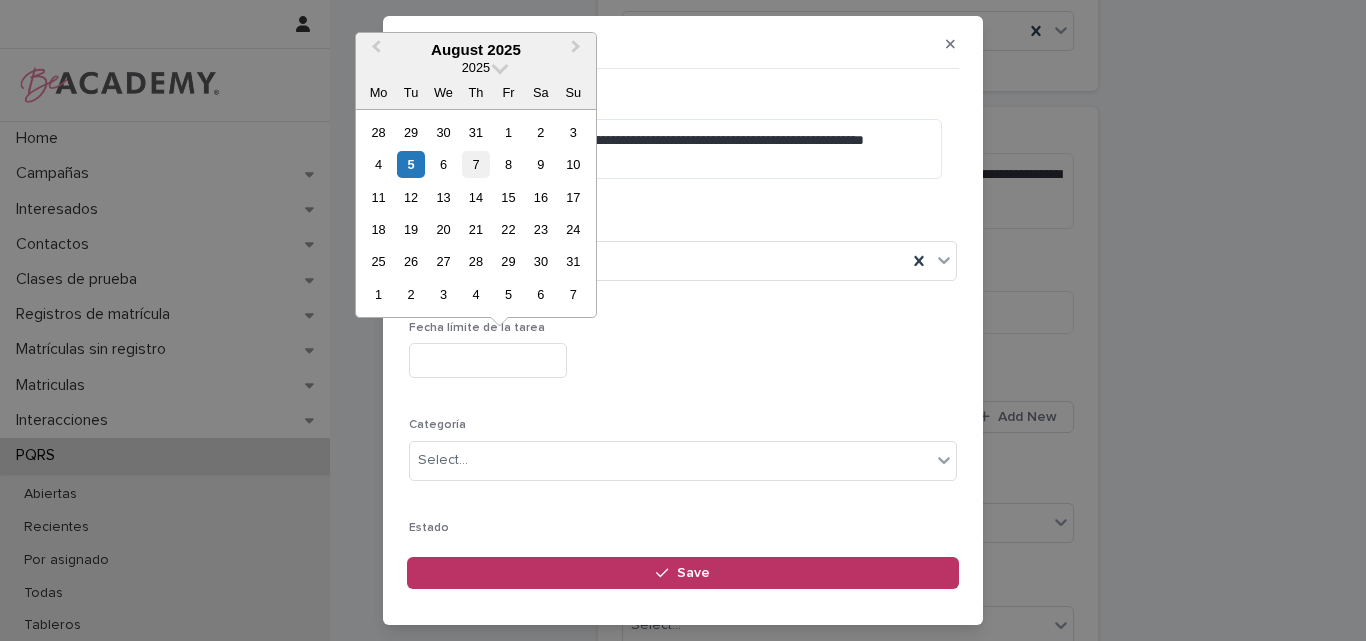 click on "7" at bounding box center [475, 164] 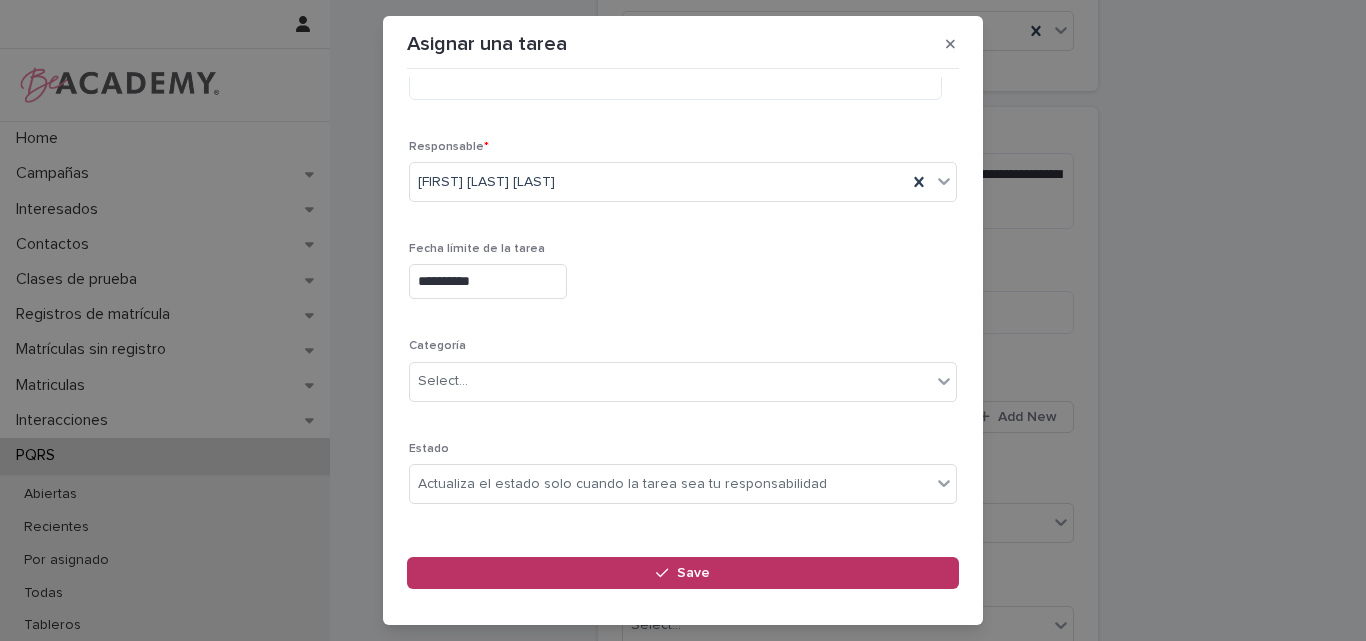 scroll, scrollTop: 212, scrollLeft: 0, axis: vertical 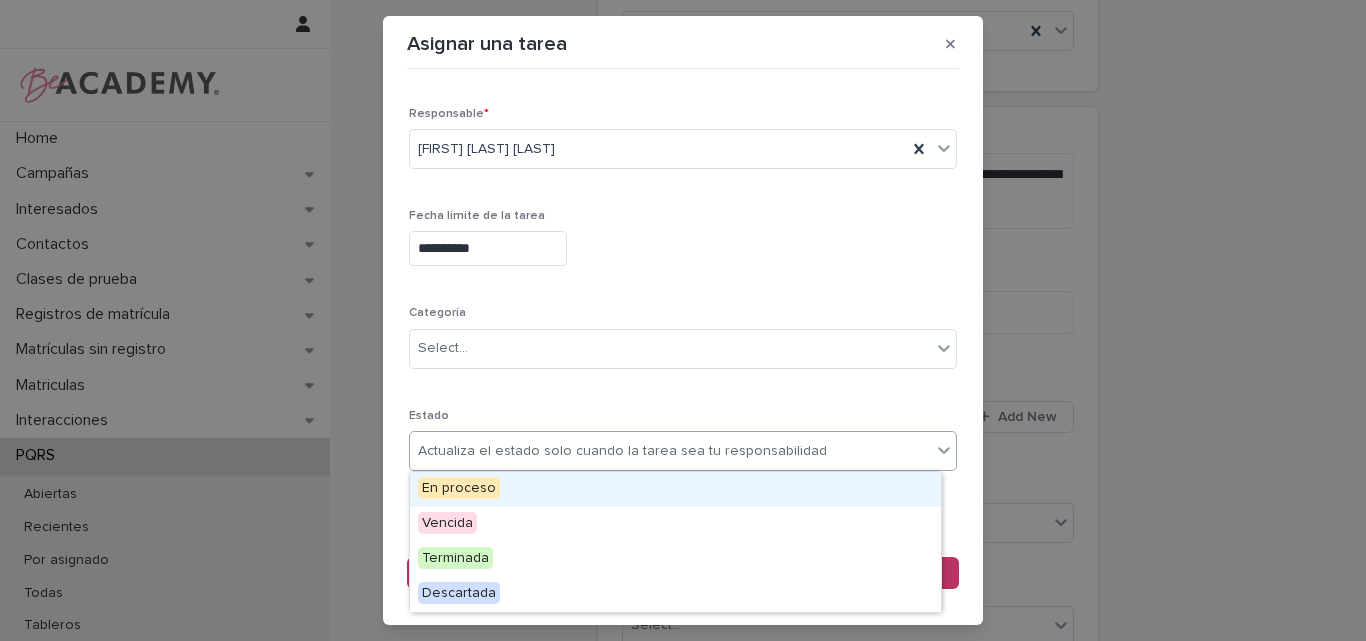 drag, startPoint x: 476, startPoint y: 447, endPoint x: 476, endPoint y: 484, distance: 37 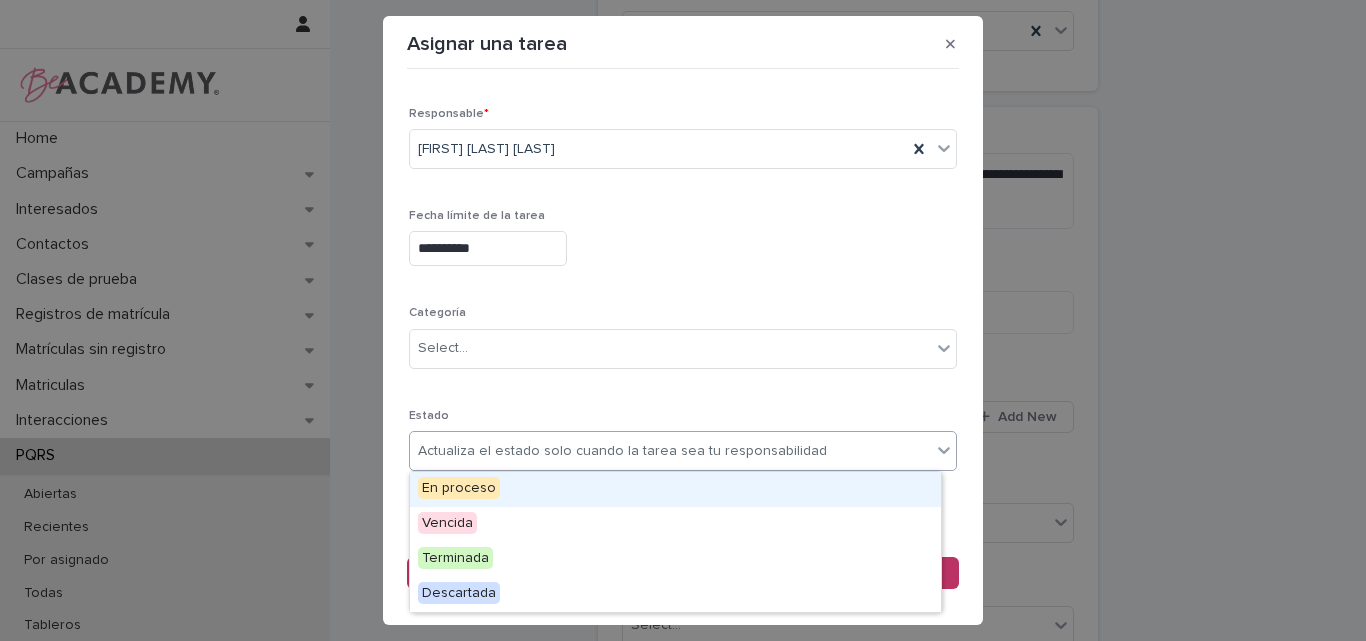 click on "**********" at bounding box center (683, 187) 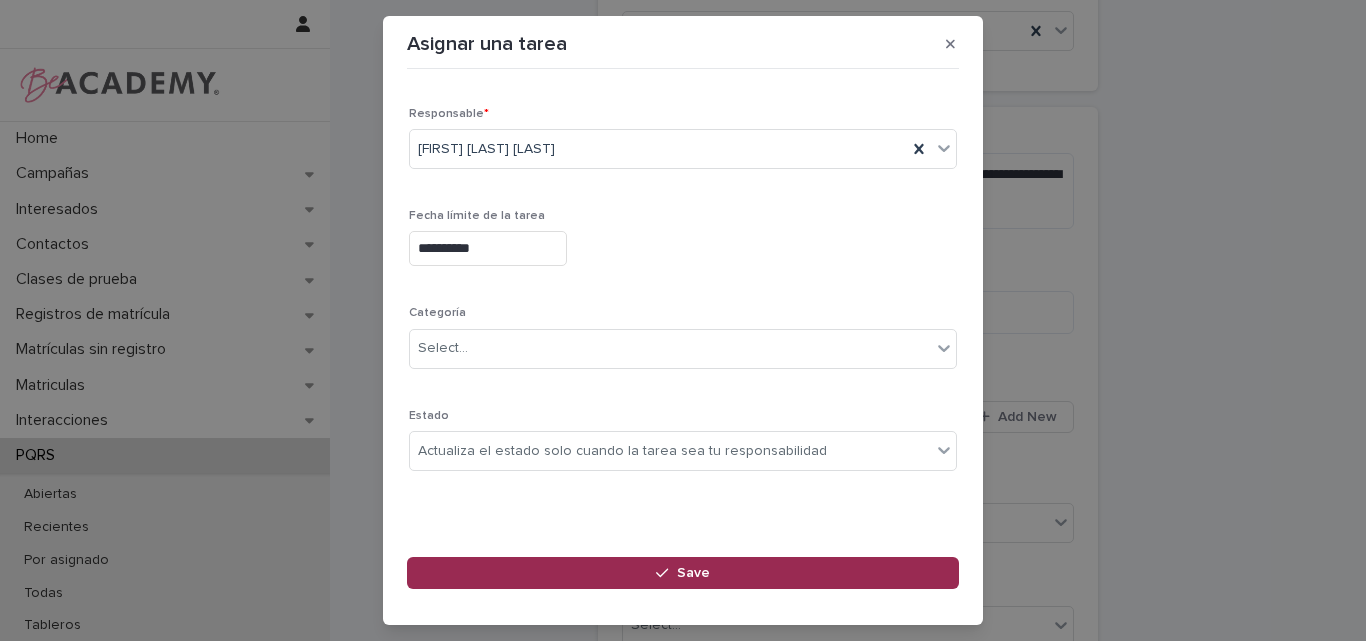 click at bounding box center [666, 573] 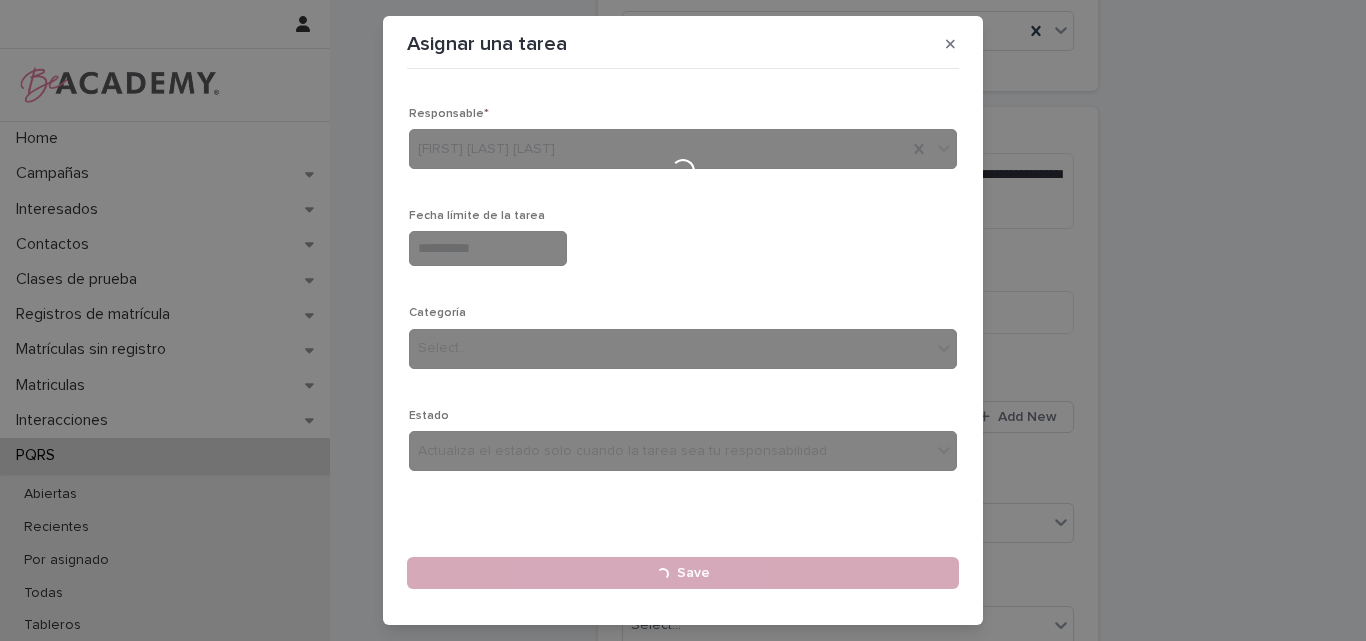 type 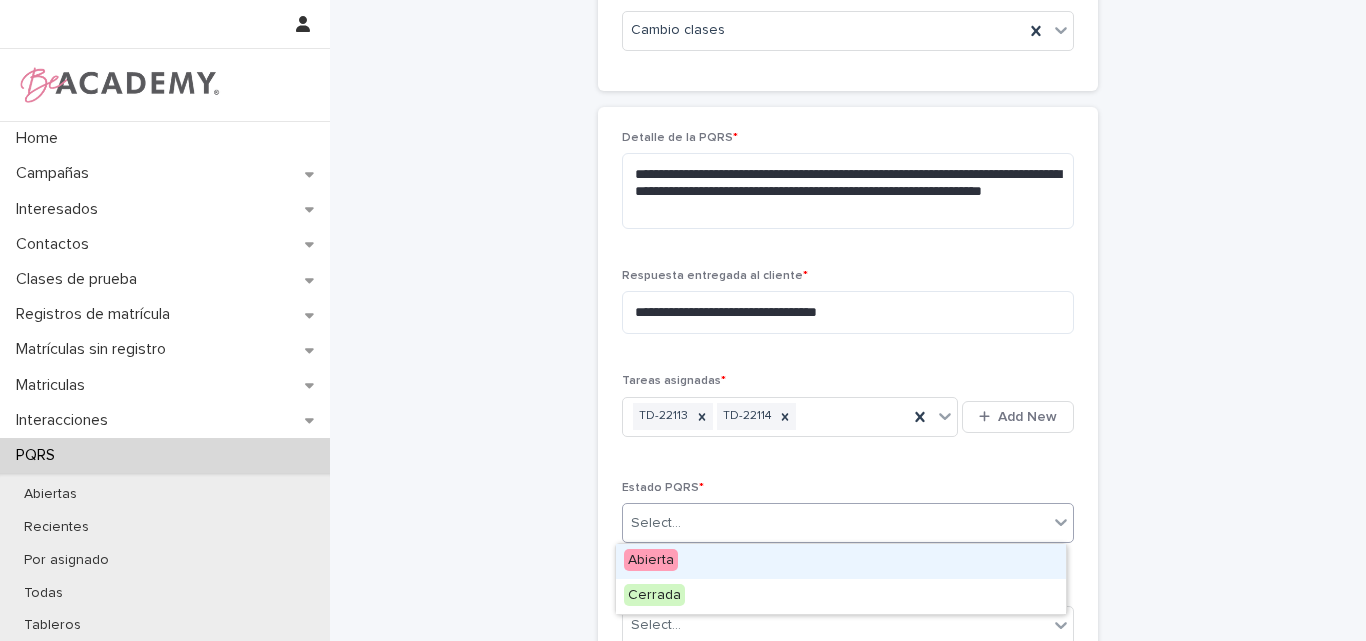 click on "Select..." at bounding box center (835, 523) 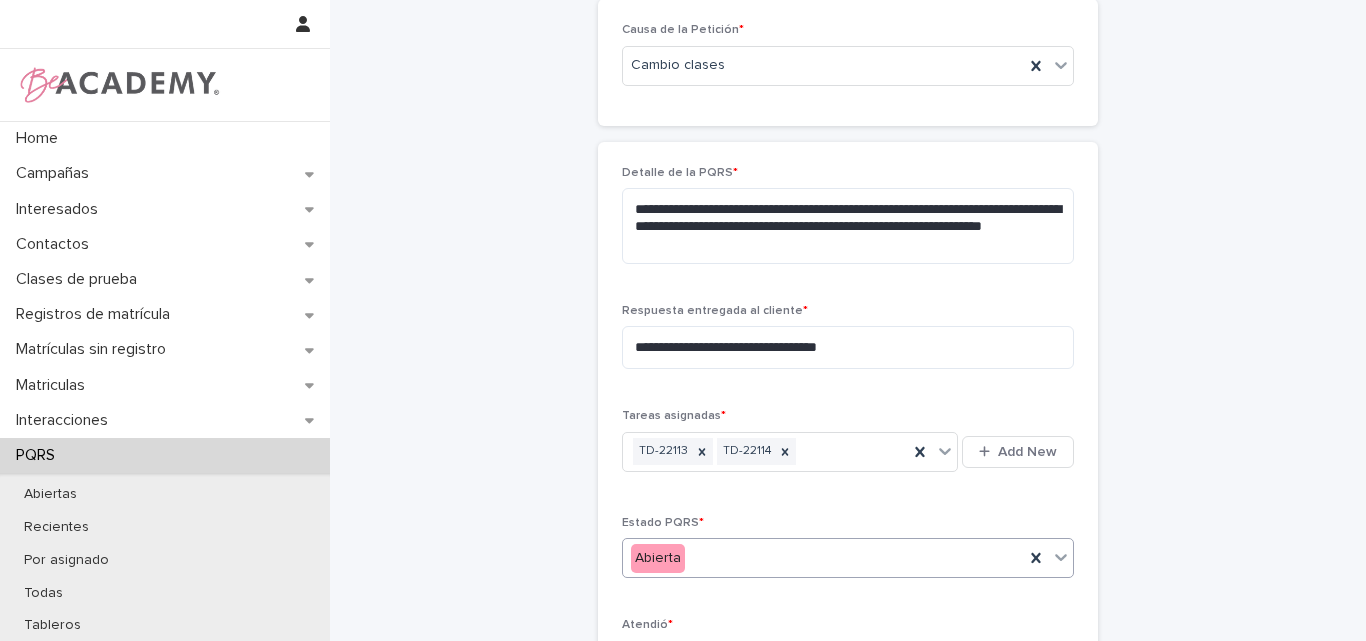 scroll, scrollTop: 700, scrollLeft: 0, axis: vertical 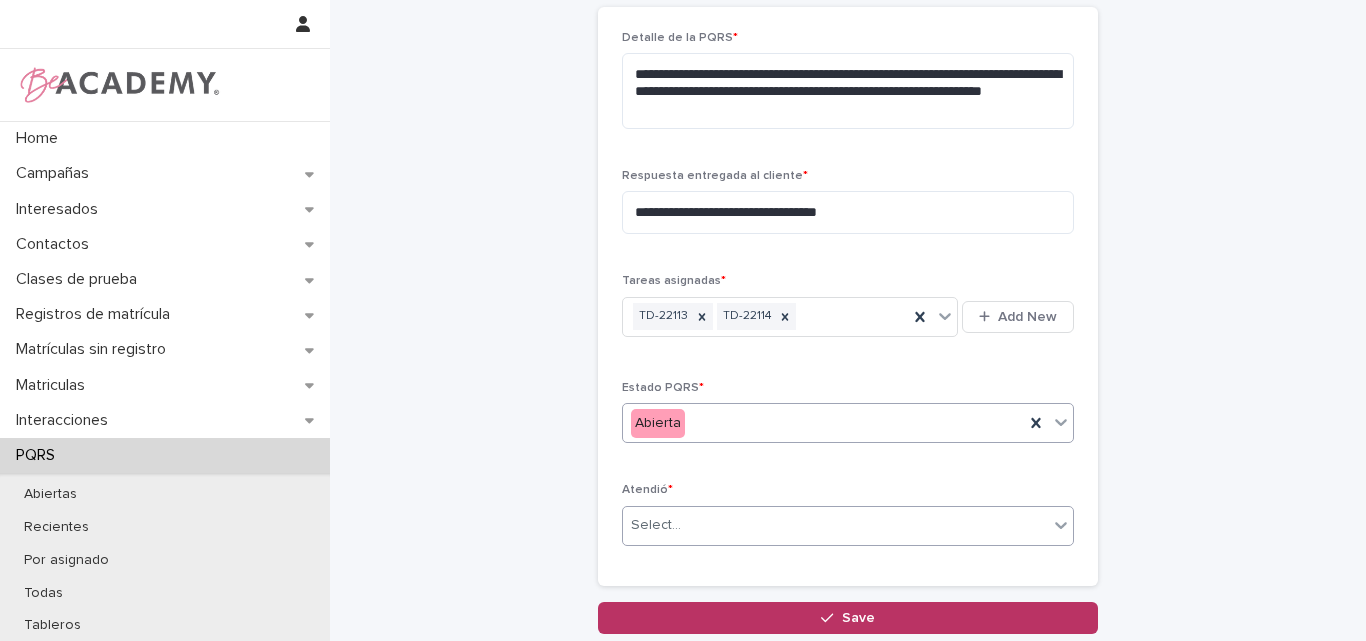 click on "Select..." at bounding box center [835, 525] 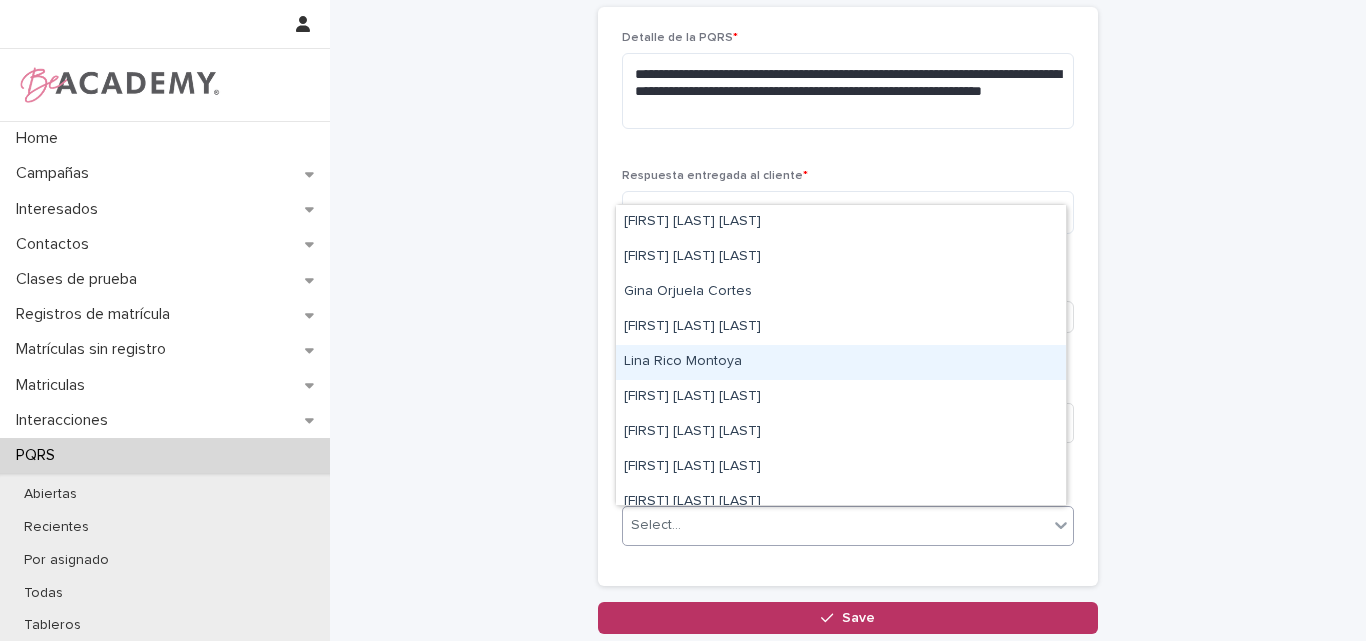 click on "Lina Rico Montoya" at bounding box center [841, 362] 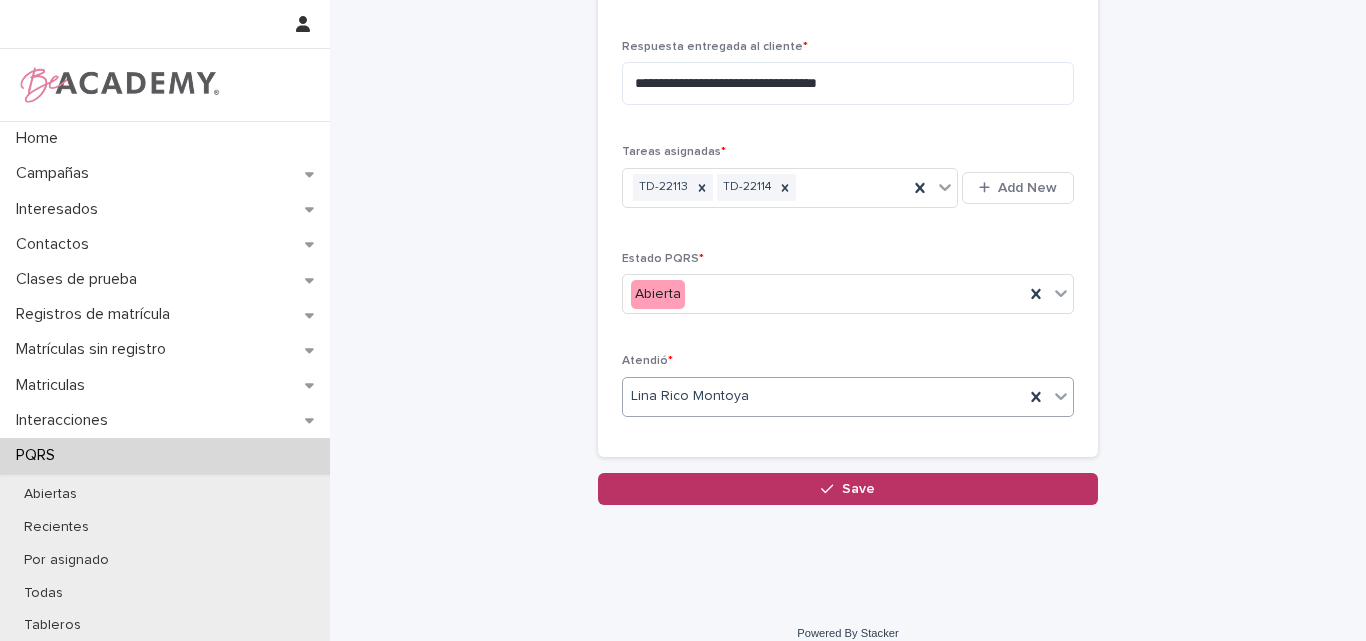 scroll, scrollTop: 849, scrollLeft: 0, axis: vertical 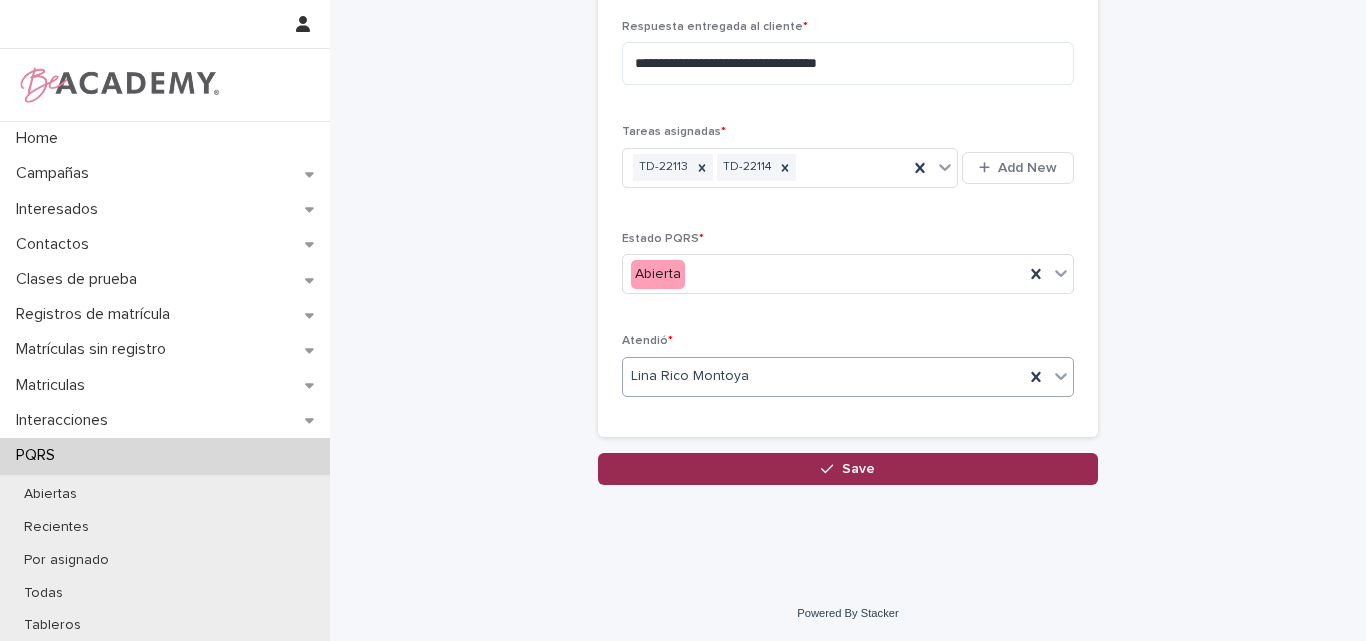 click on "Save" at bounding box center (858, 469) 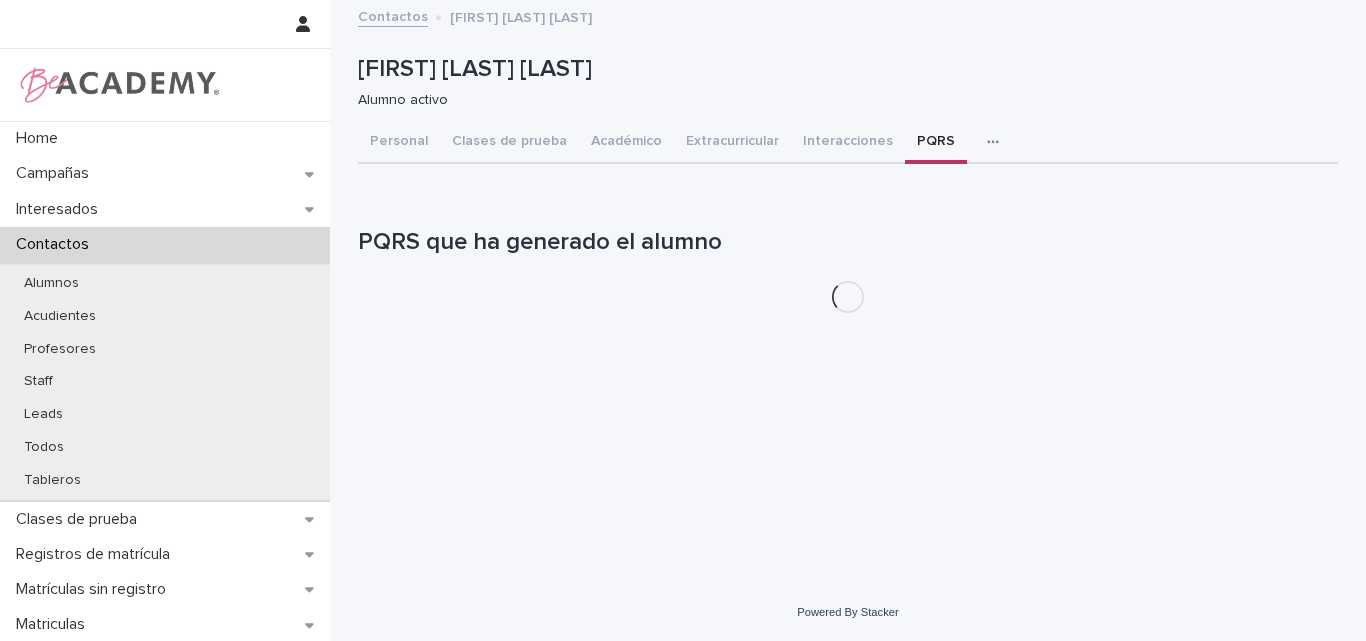 scroll, scrollTop: 0, scrollLeft: 0, axis: both 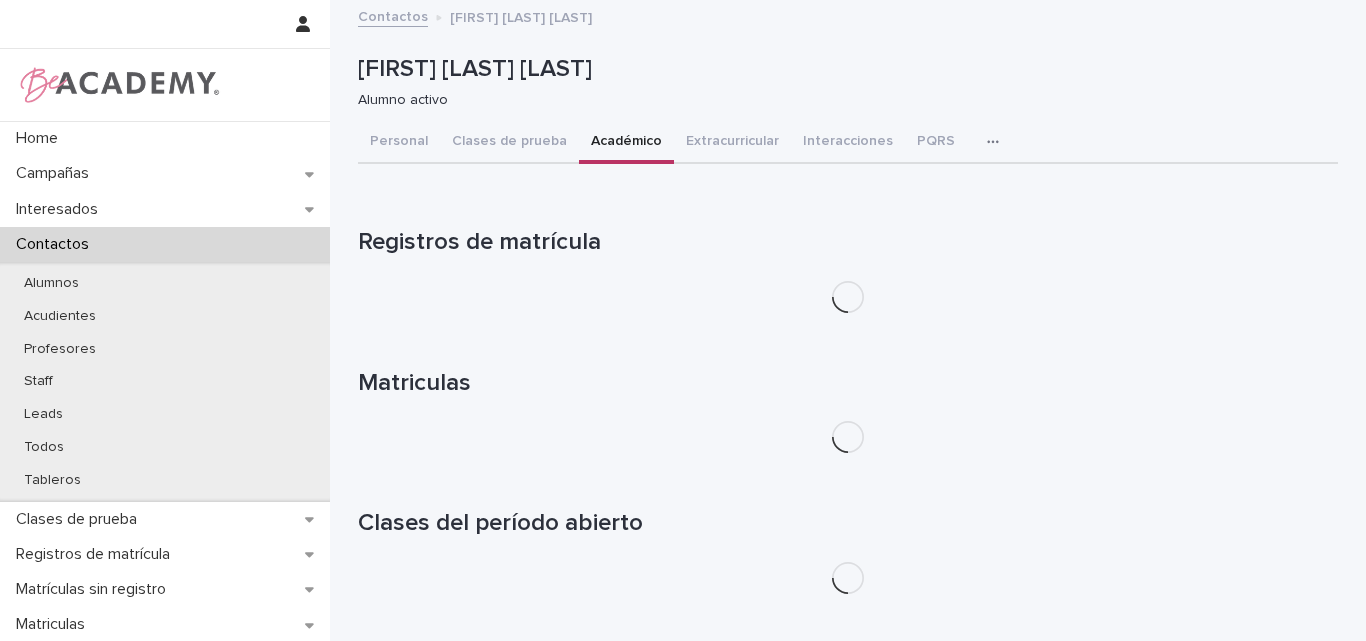 click on "Académico" at bounding box center (626, 143) 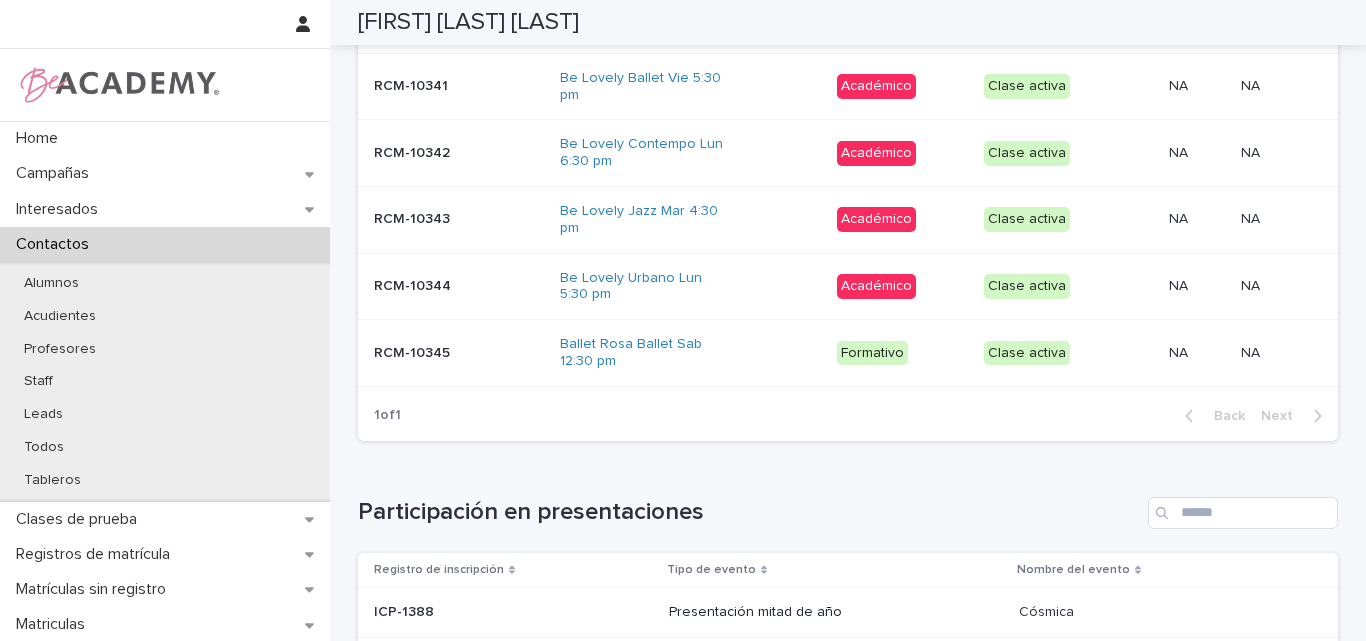 scroll, scrollTop: 1300, scrollLeft: 0, axis: vertical 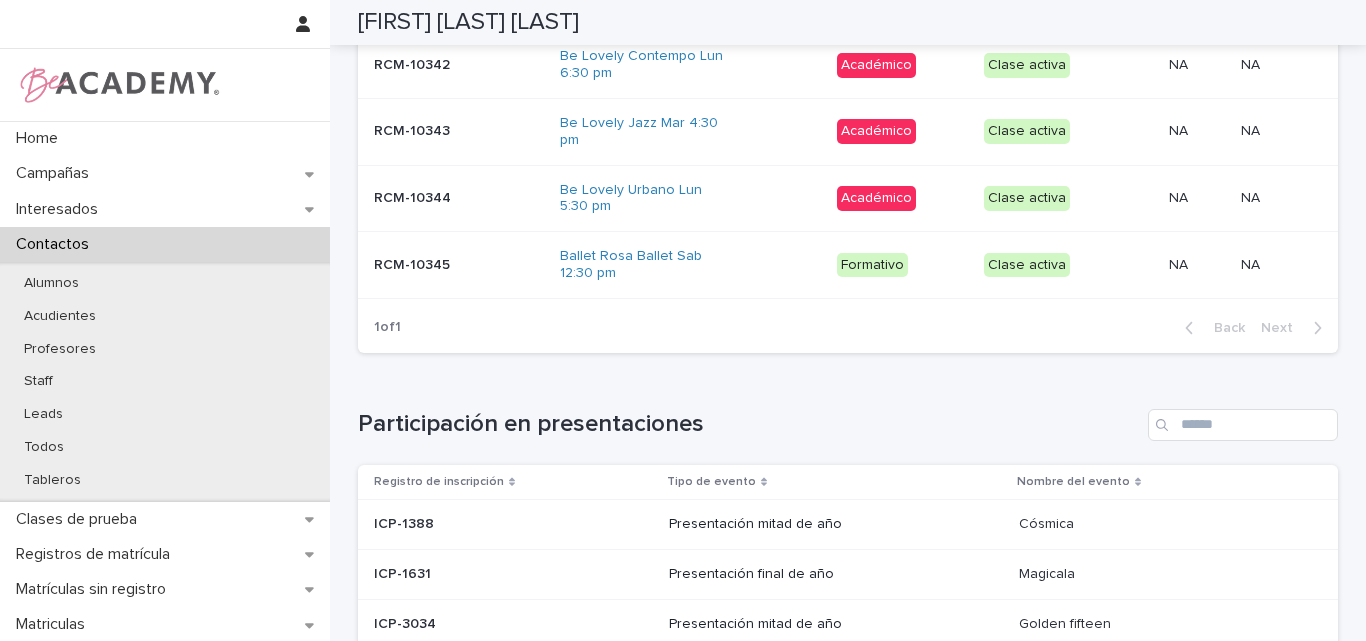 click on "RCM-10345 RCM-10345" at bounding box center (459, 265) 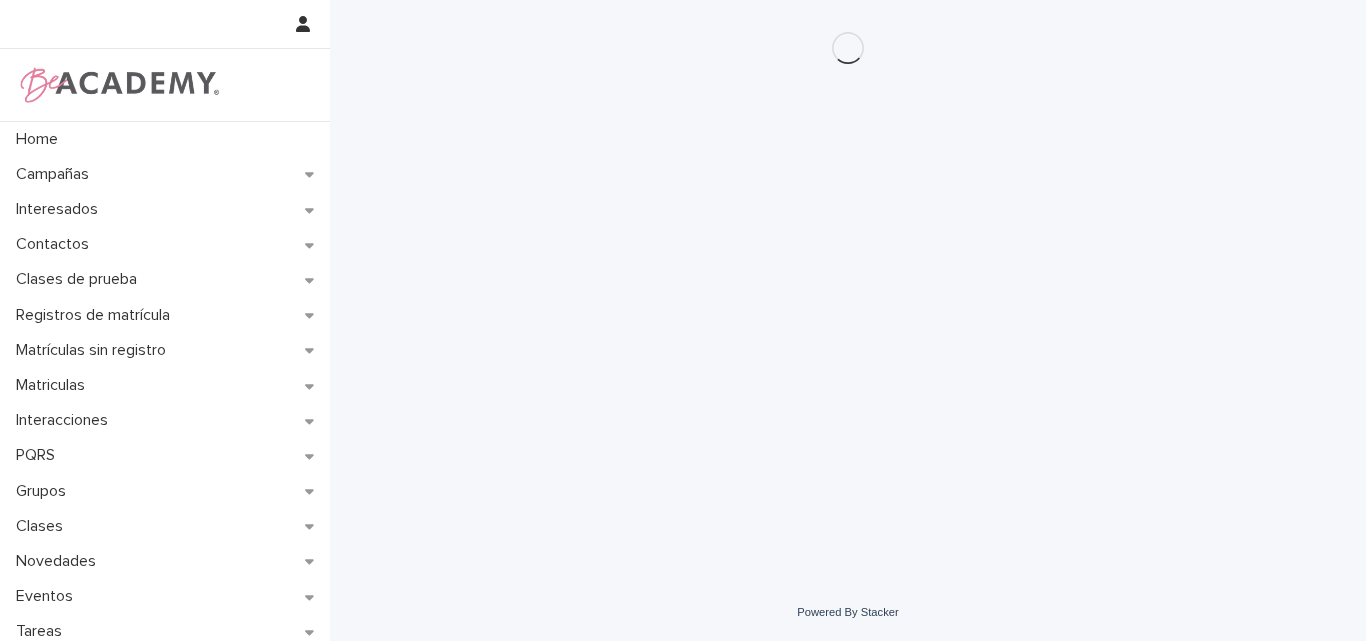 scroll, scrollTop: 0, scrollLeft: 0, axis: both 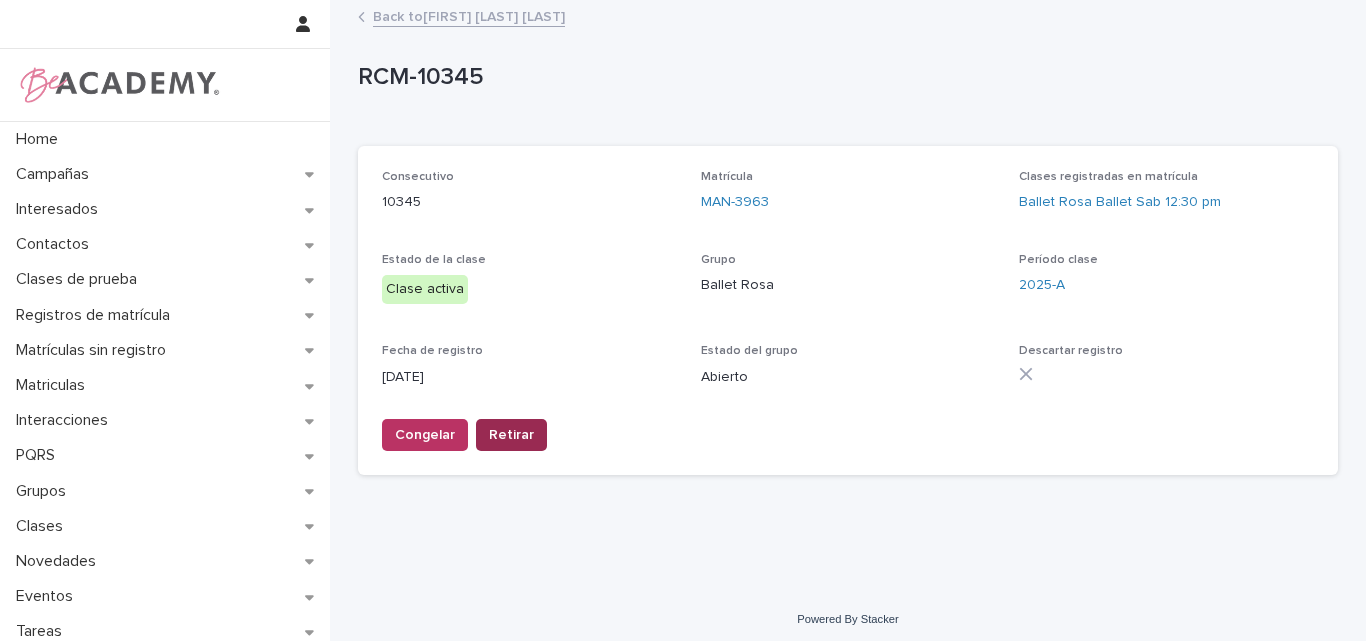 click on "Retirar" at bounding box center (511, 435) 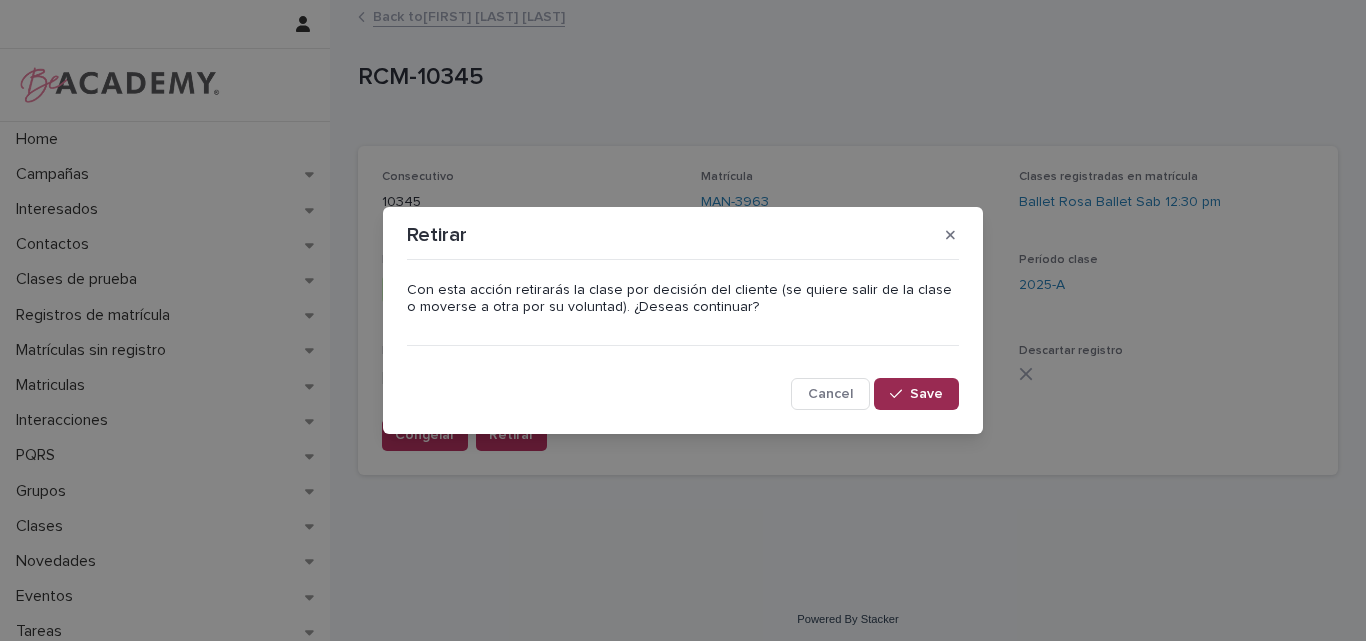 drag, startPoint x: 937, startPoint y: 393, endPoint x: 1070, endPoint y: 351, distance: 139.47401 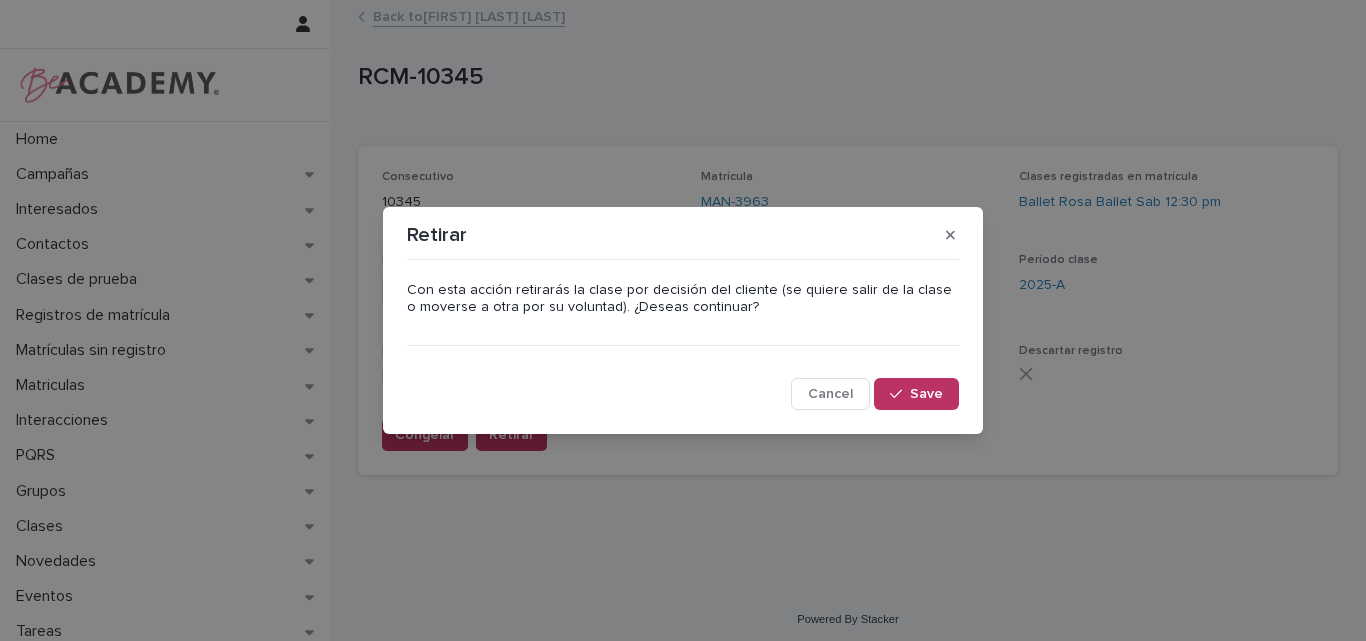 click on "Save" at bounding box center (926, 394) 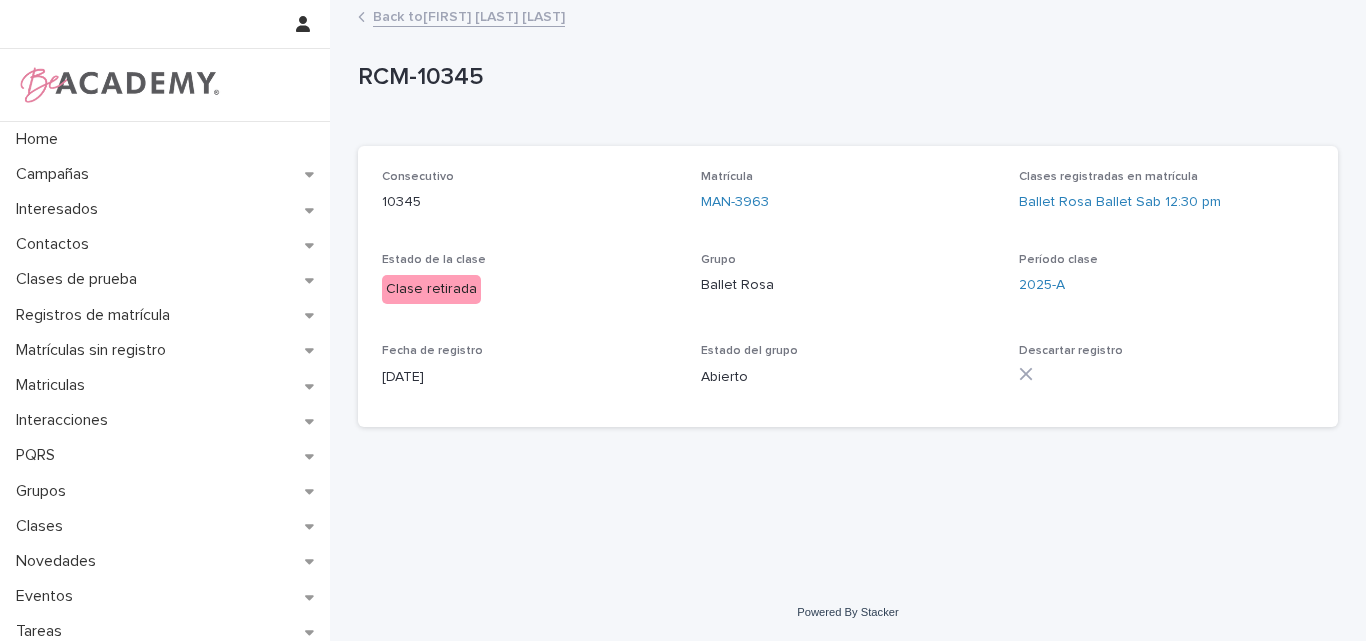 click on "Back to  Emilia Santamaria Galvis" at bounding box center [469, 15] 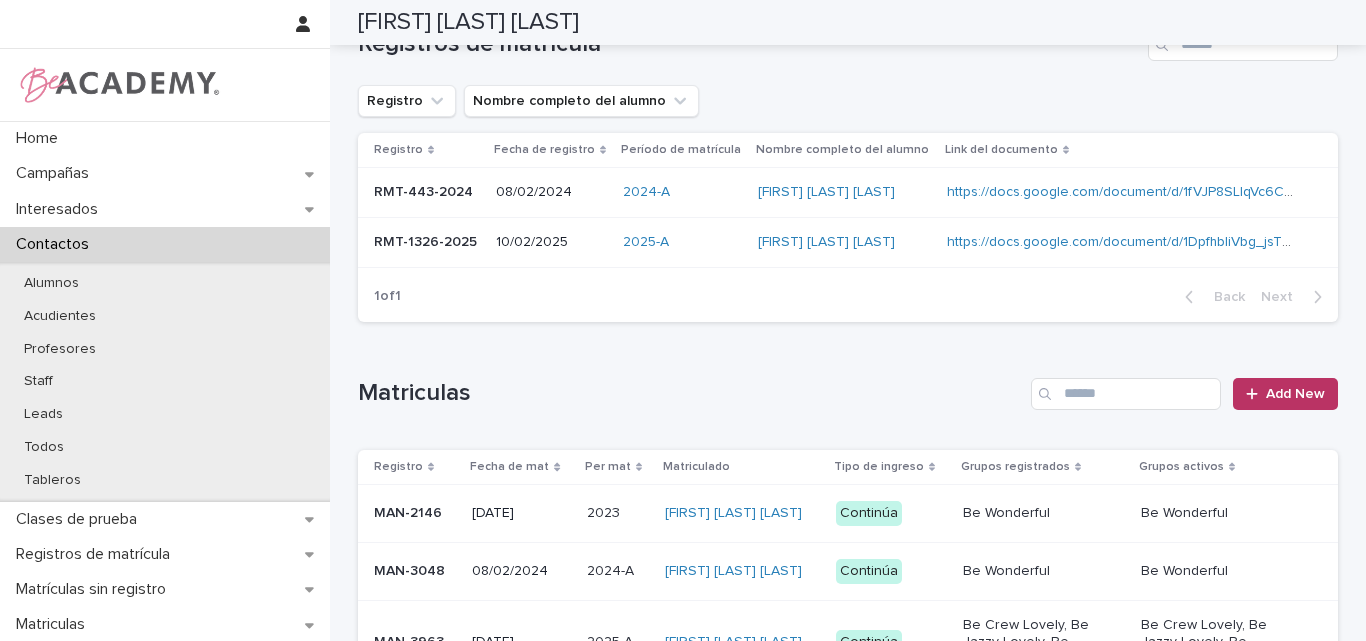 scroll, scrollTop: 0, scrollLeft: 0, axis: both 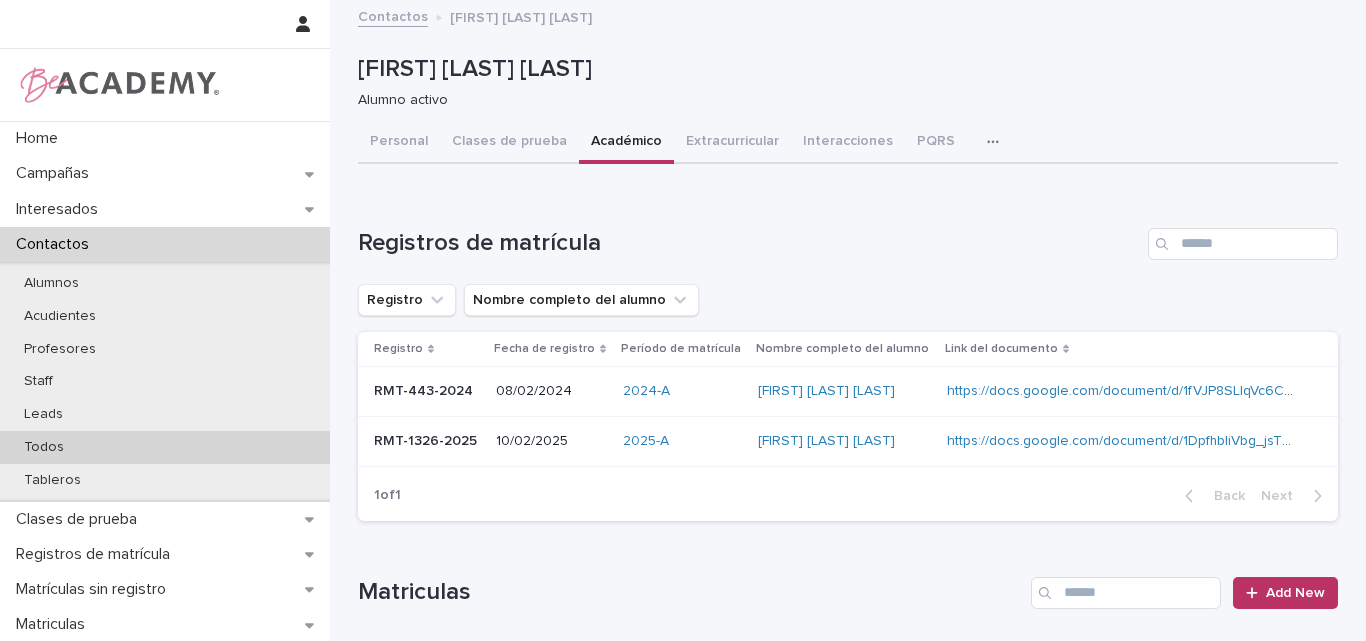 click on "Todos" at bounding box center (44, 447) 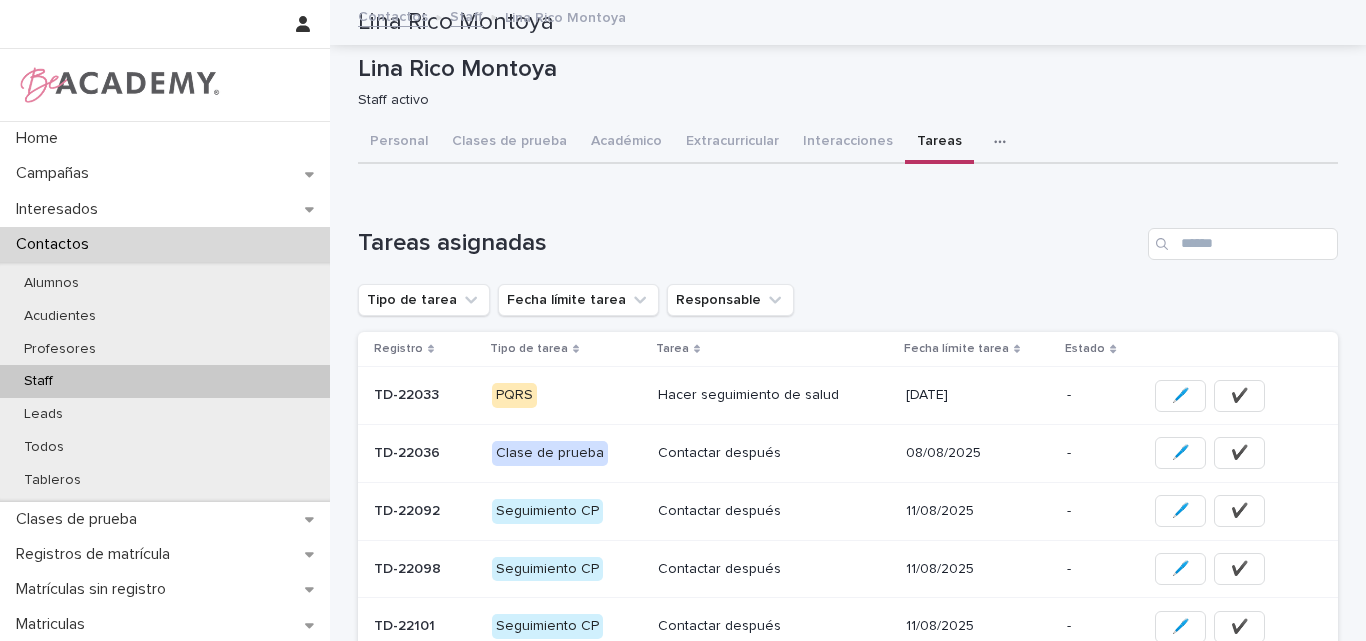 scroll, scrollTop: 0, scrollLeft: 0, axis: both 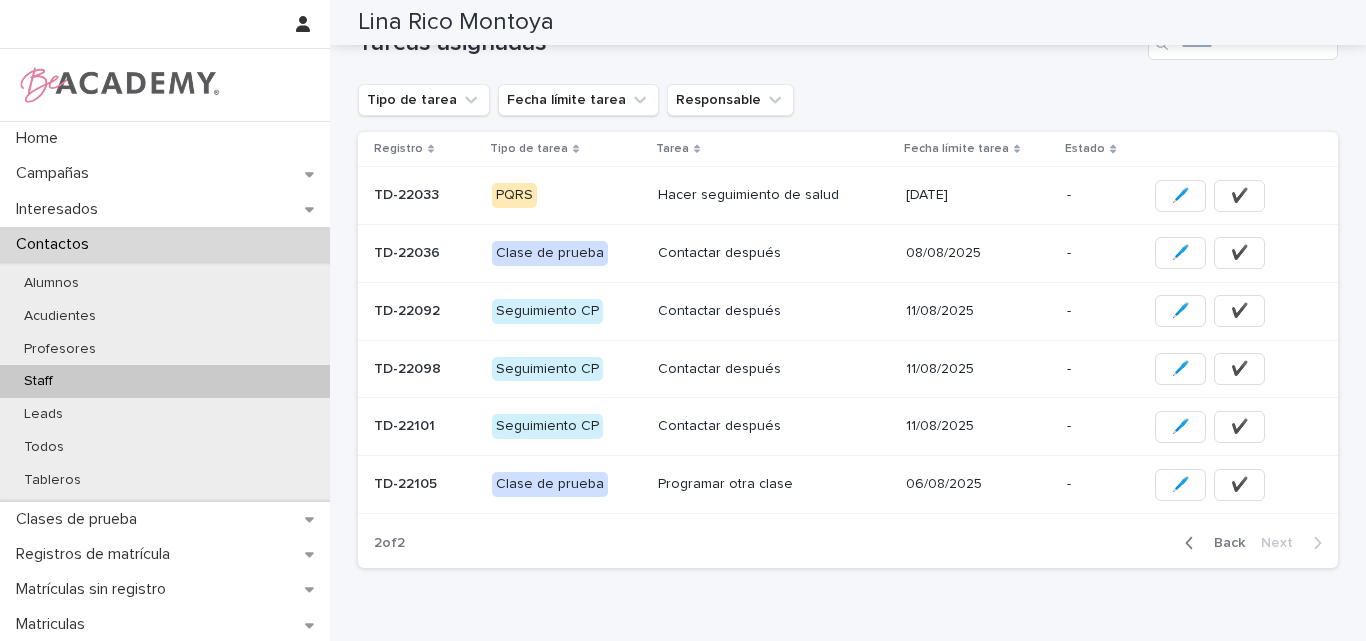 click on "Back" at bounding box center (1211, 543) 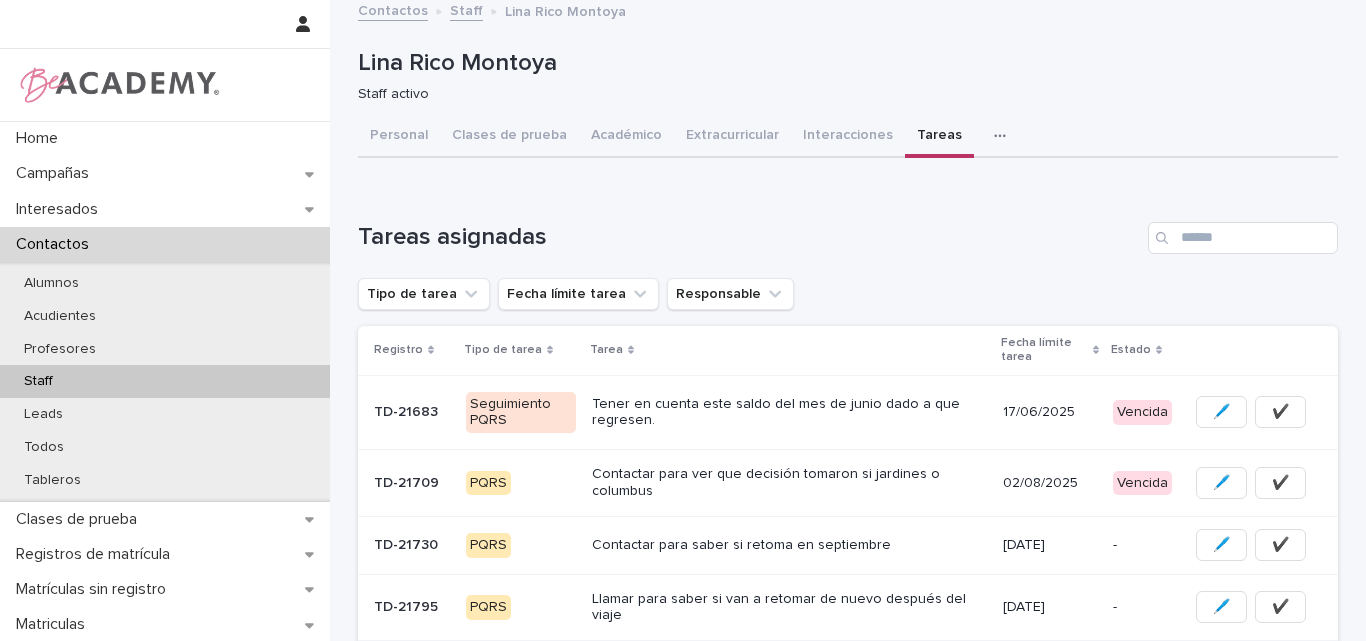 scroll, scrollTop: 0, scrollLeft: 0, axis: both 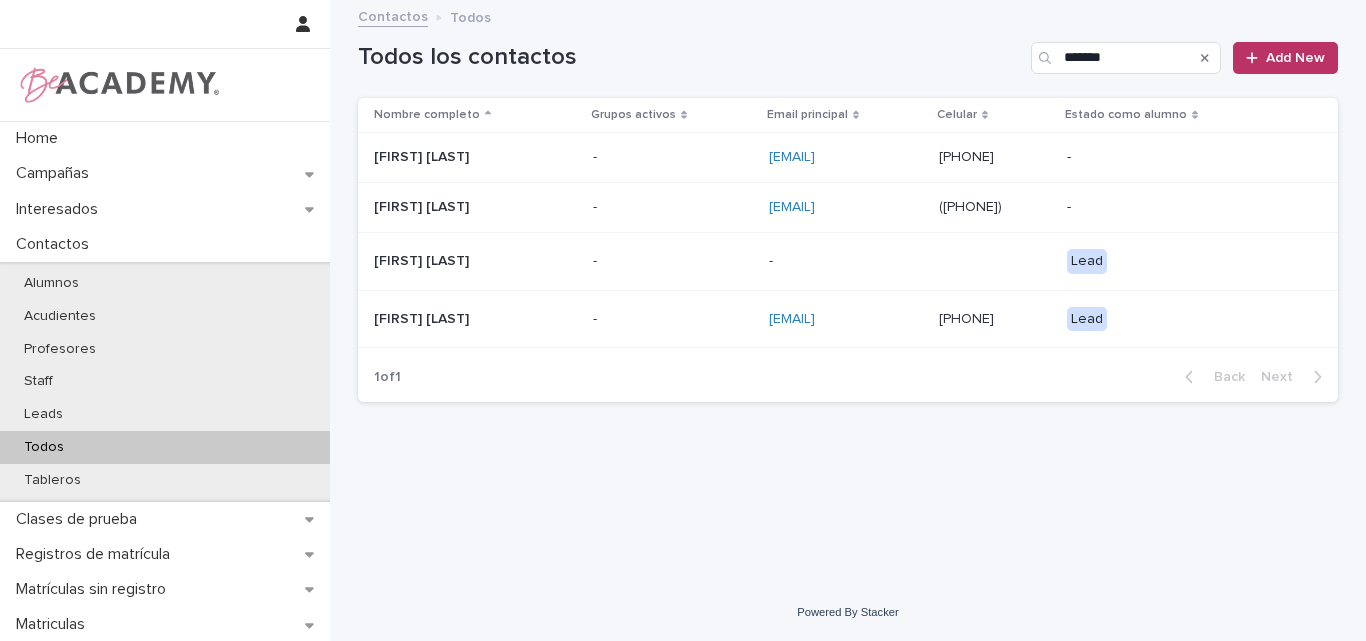 drag, startPoint x: 1129, startPoint y: 53, endPoint x: 1053, endPoint y: 53, distance: 76 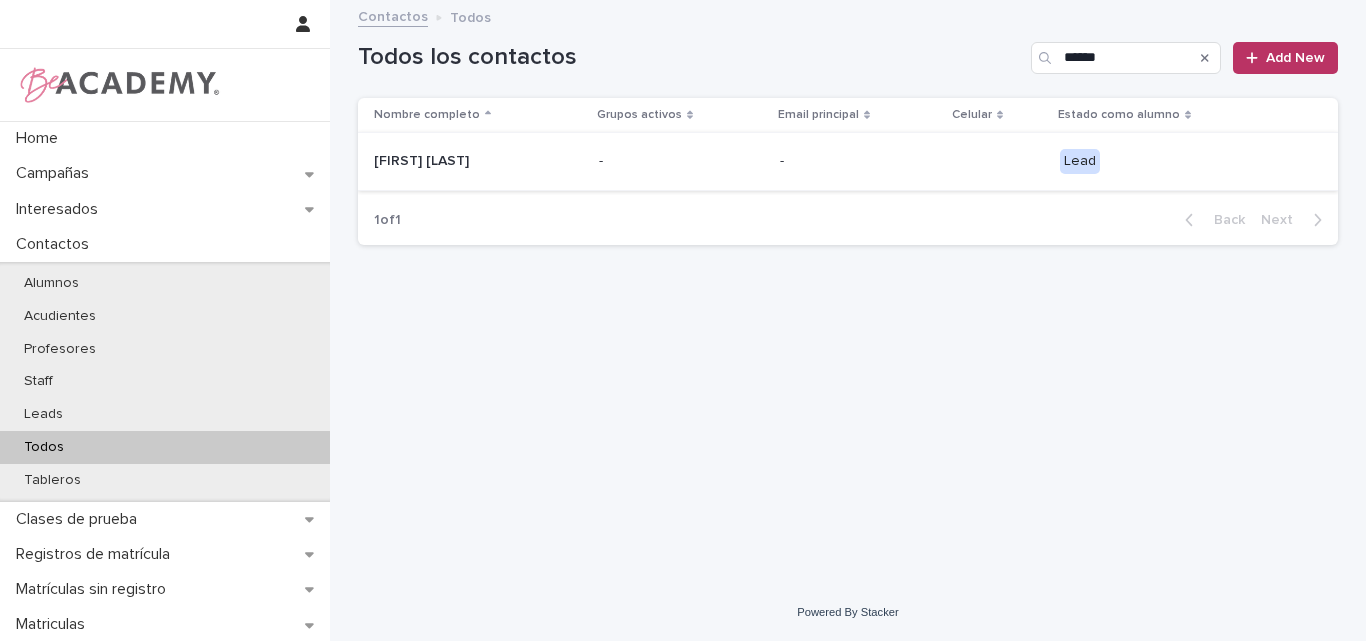 type on "******" 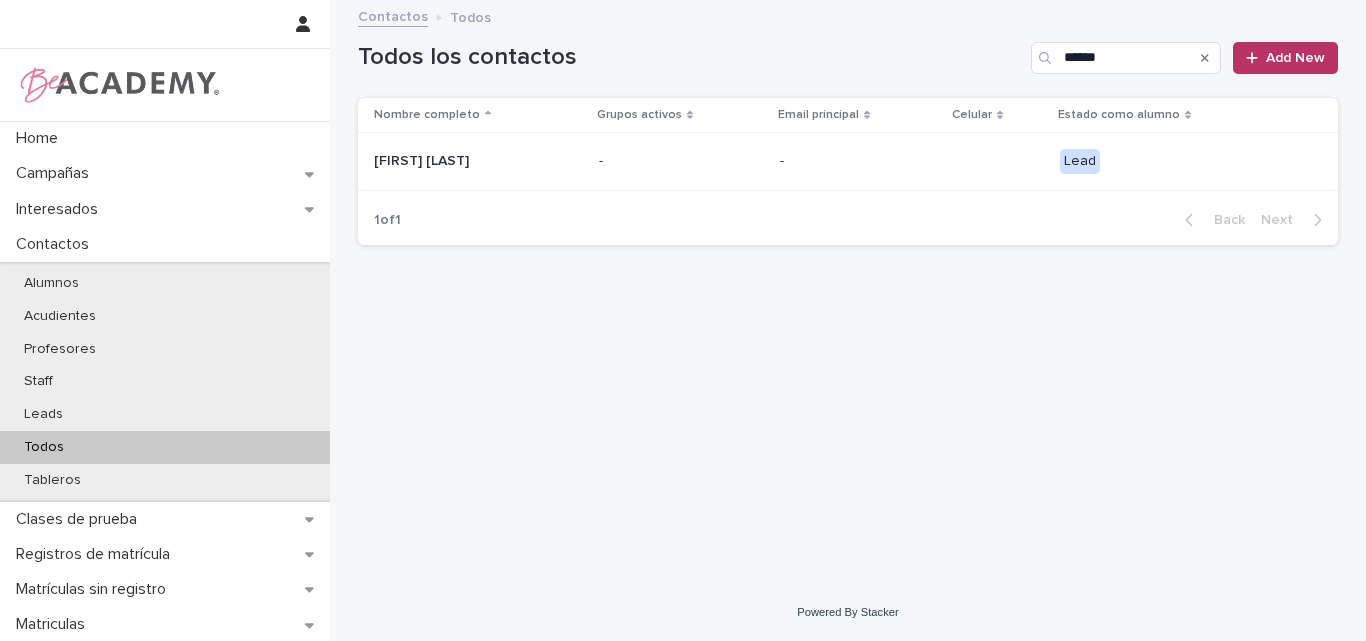 click on "[FIRST] [LAST]" at bounding box center [478, 161] 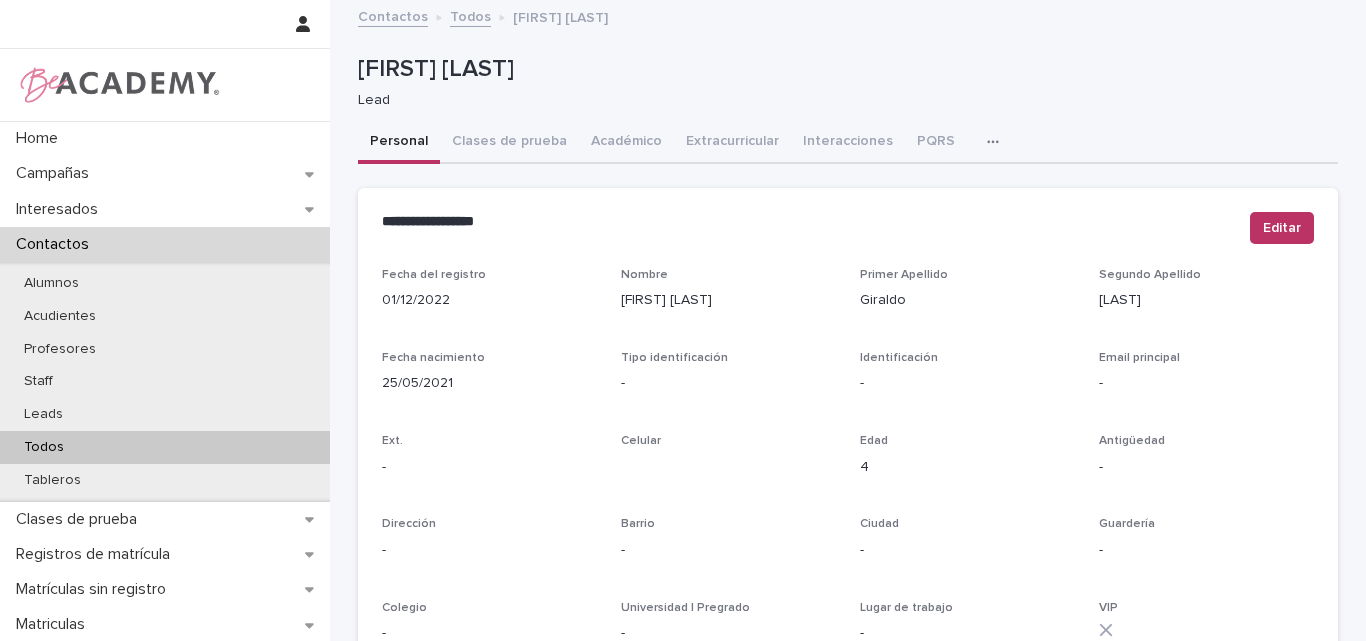 drag, startPoint x: 515, startPoint y: 140, endPoint x: 569, endPoint y: 166, distance: 59.933296 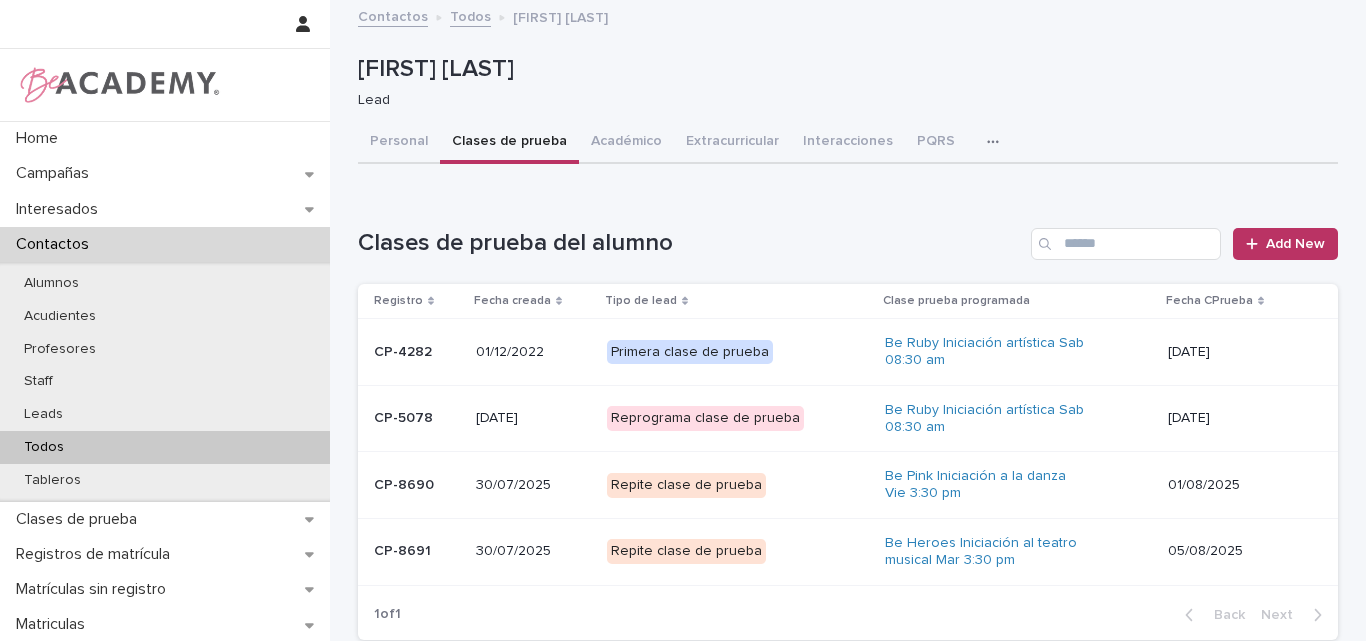 click on "[FIRST] [LAST] Lead" at bounding box center [848, 82] 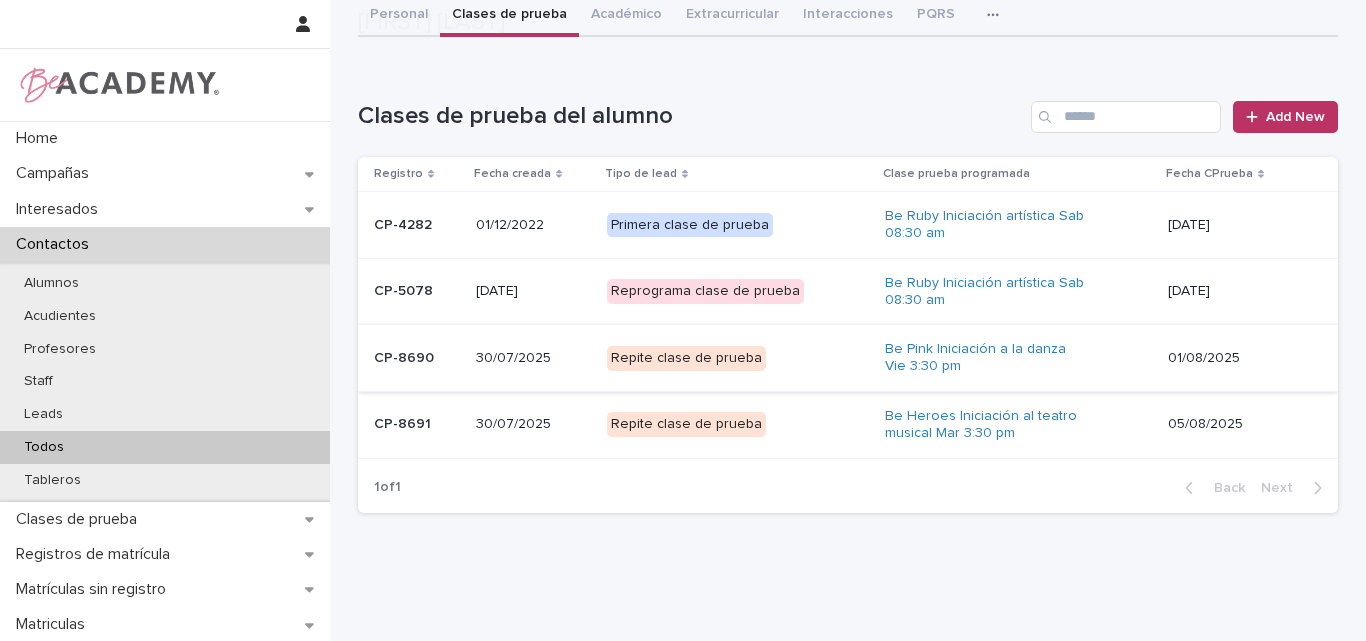 scroll, scrollTop: 171, scrollLeft: 0, axis: vertical 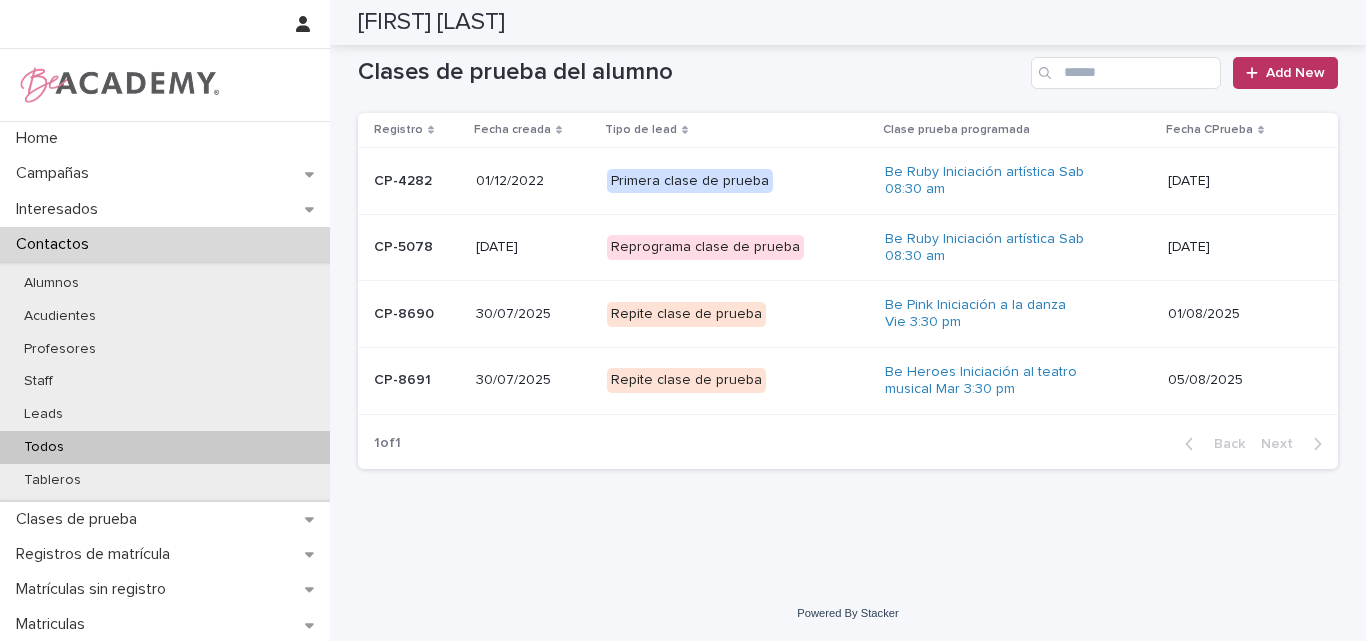 click on "CP-8690" at bounding box center (413, 314) 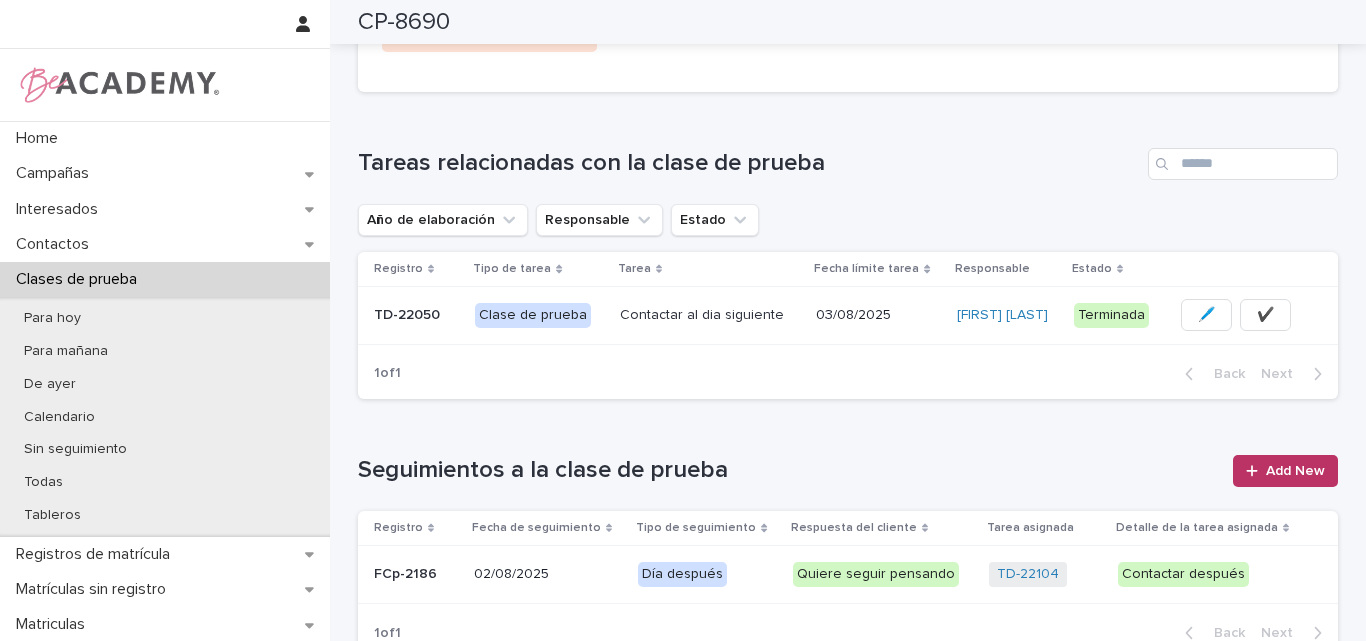 scroll, scrollTop: 484, scrollLeft: 0, axis: vertical 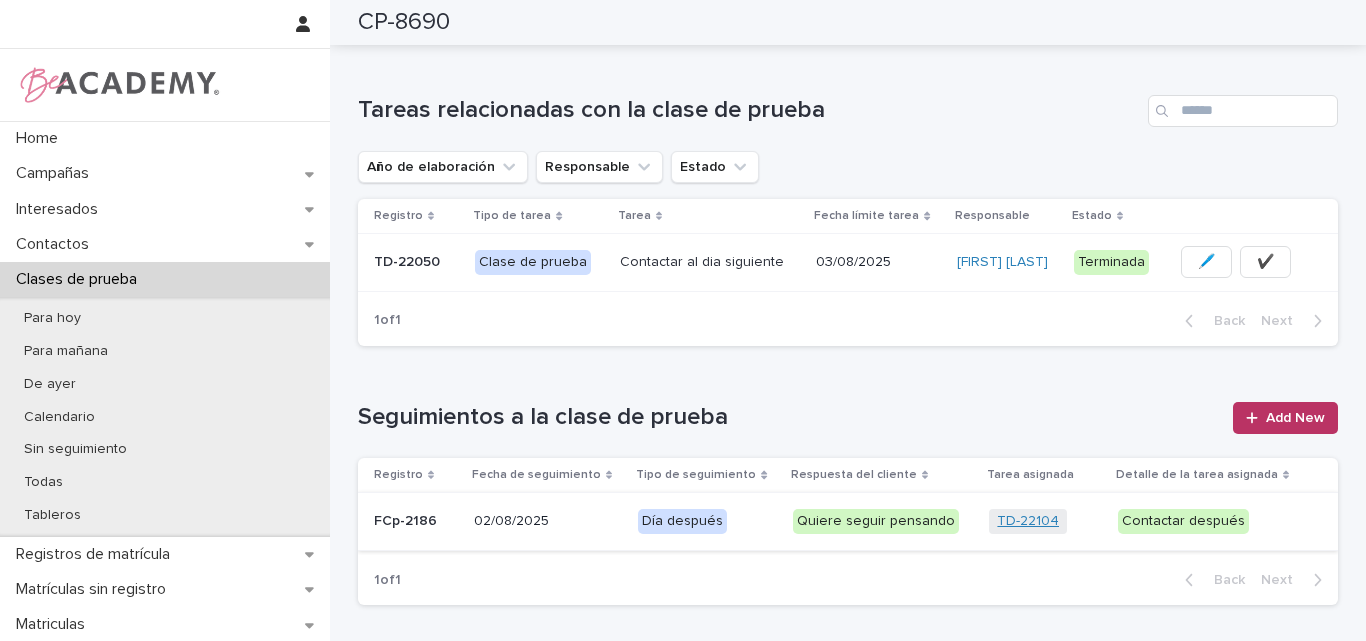 click on "TD-22104" at bounding box center [1028, 521] 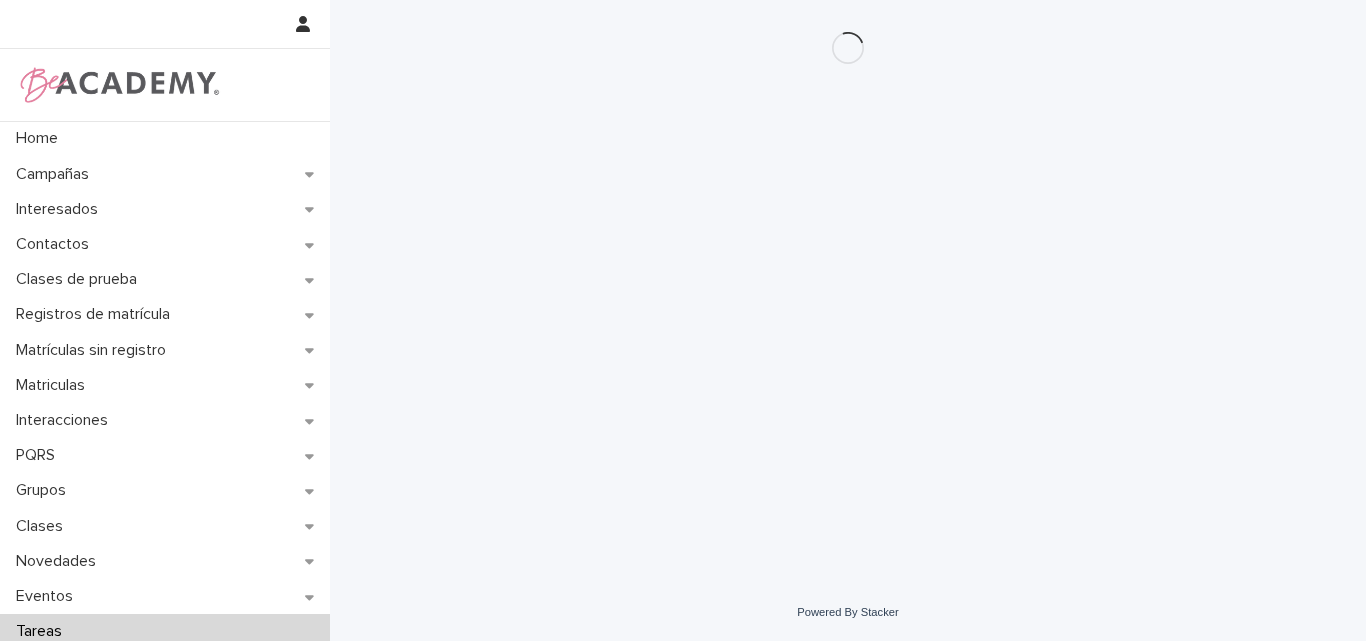 scroll, scrollTop: 0, scrollLeft: 0, axis: both 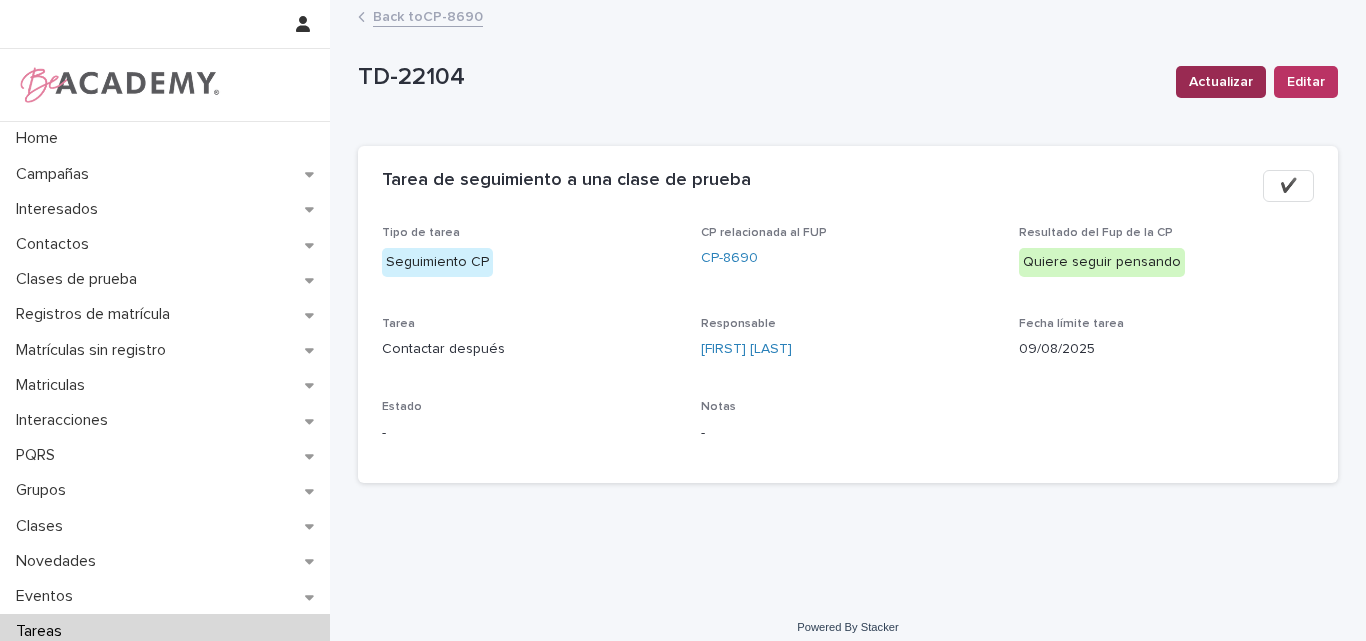 click on "Actualizar" at bounding box center (1221, 82) 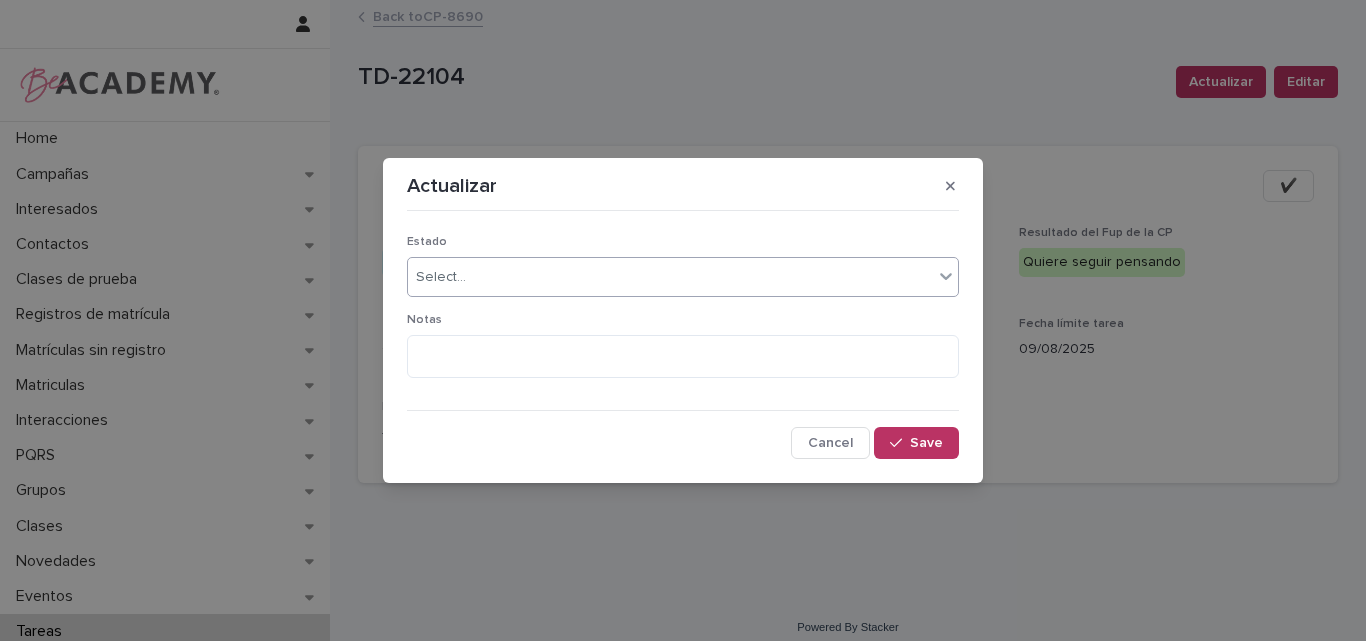 click on "Select..." at bounding box center [670, 277] 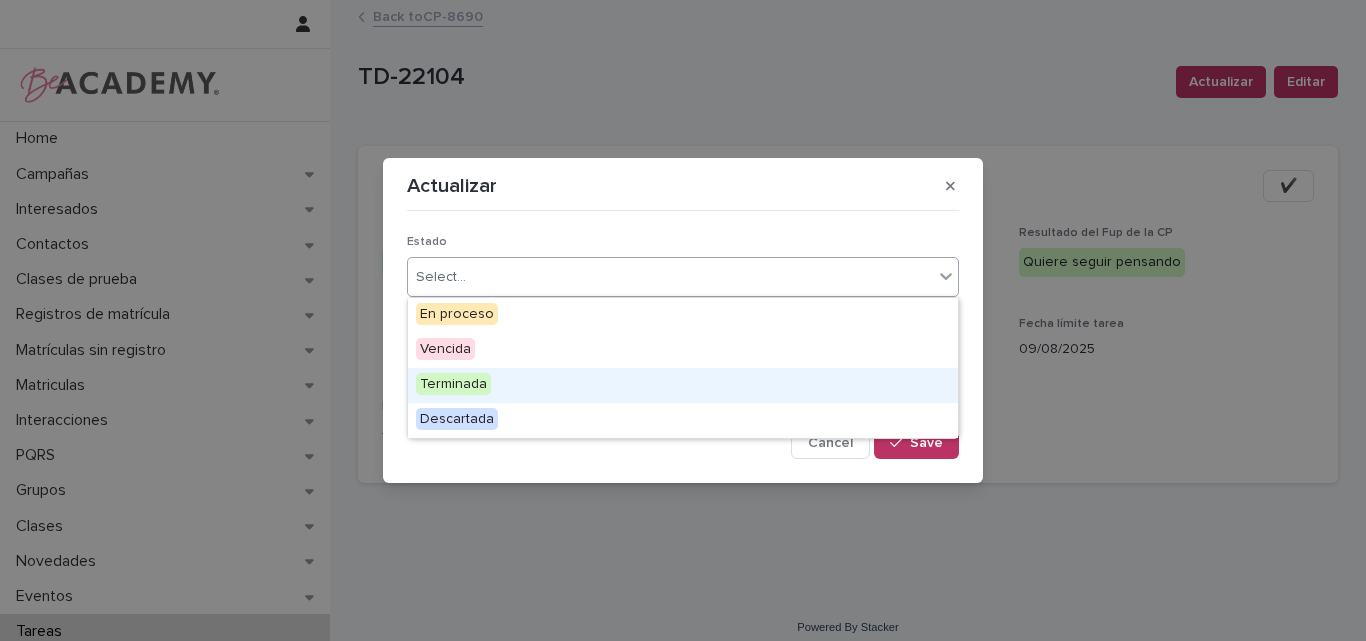 click on "Terminada" at bounding box center [453, 384] 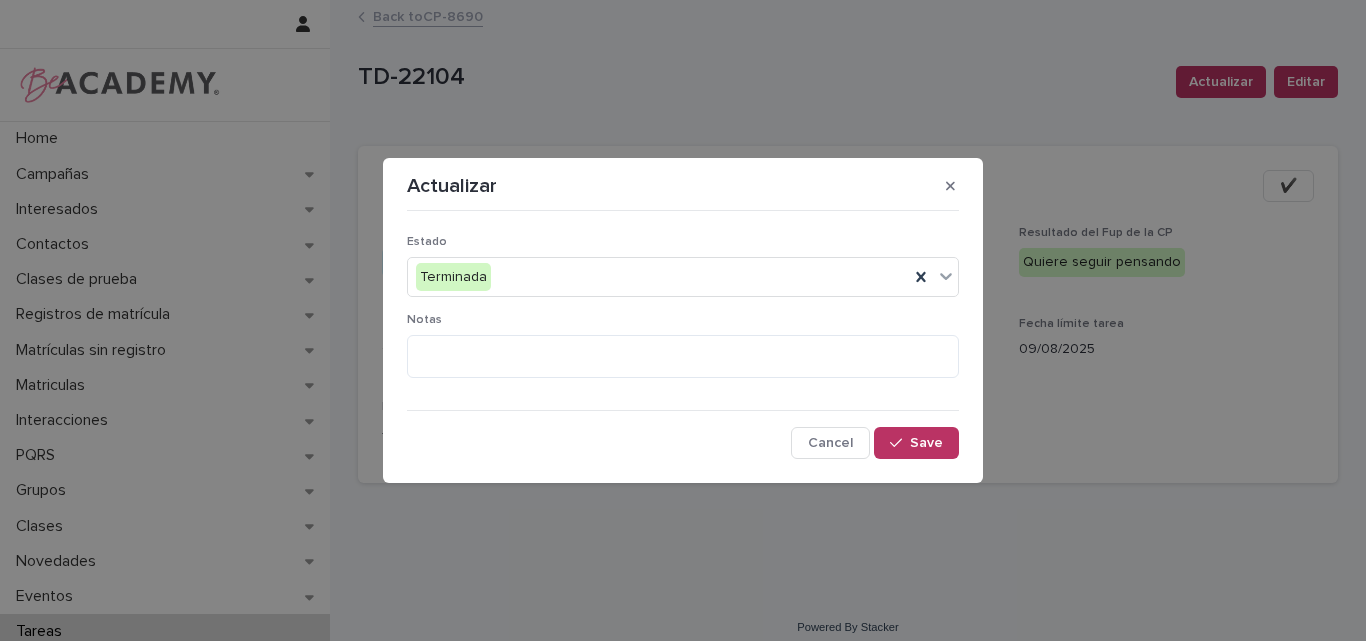 click on "Notas" at bounding box center (683, 353) 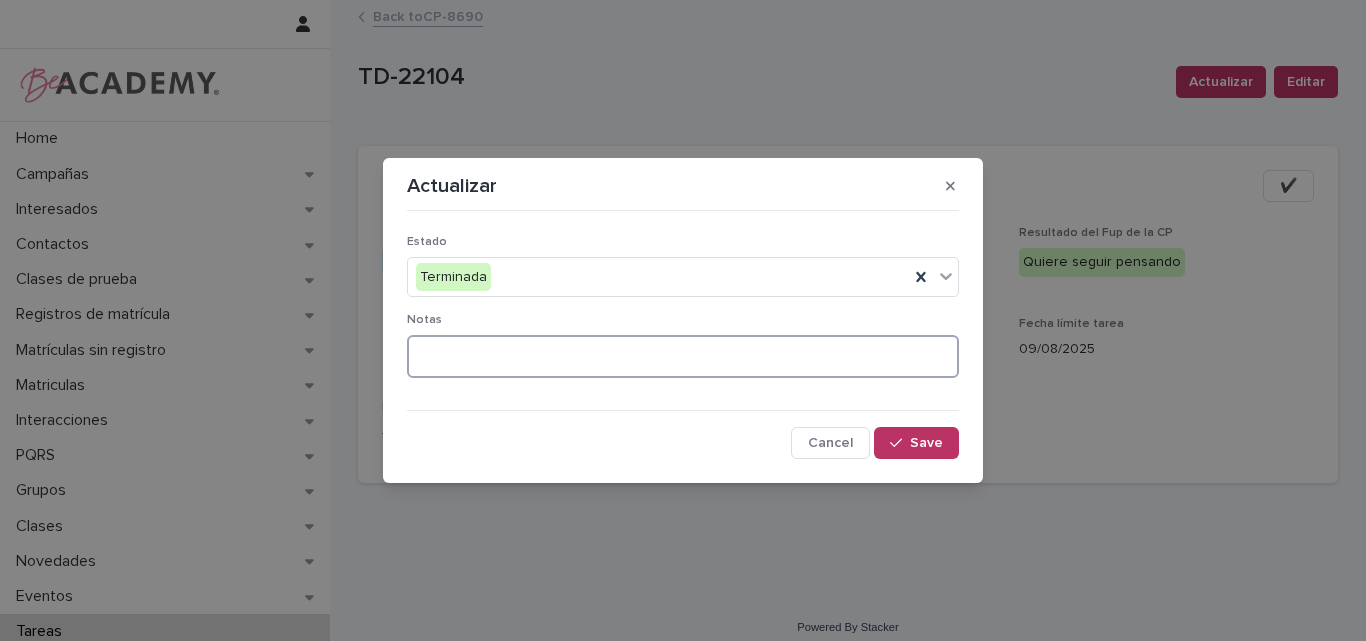 click at bounding box center (683, 356) 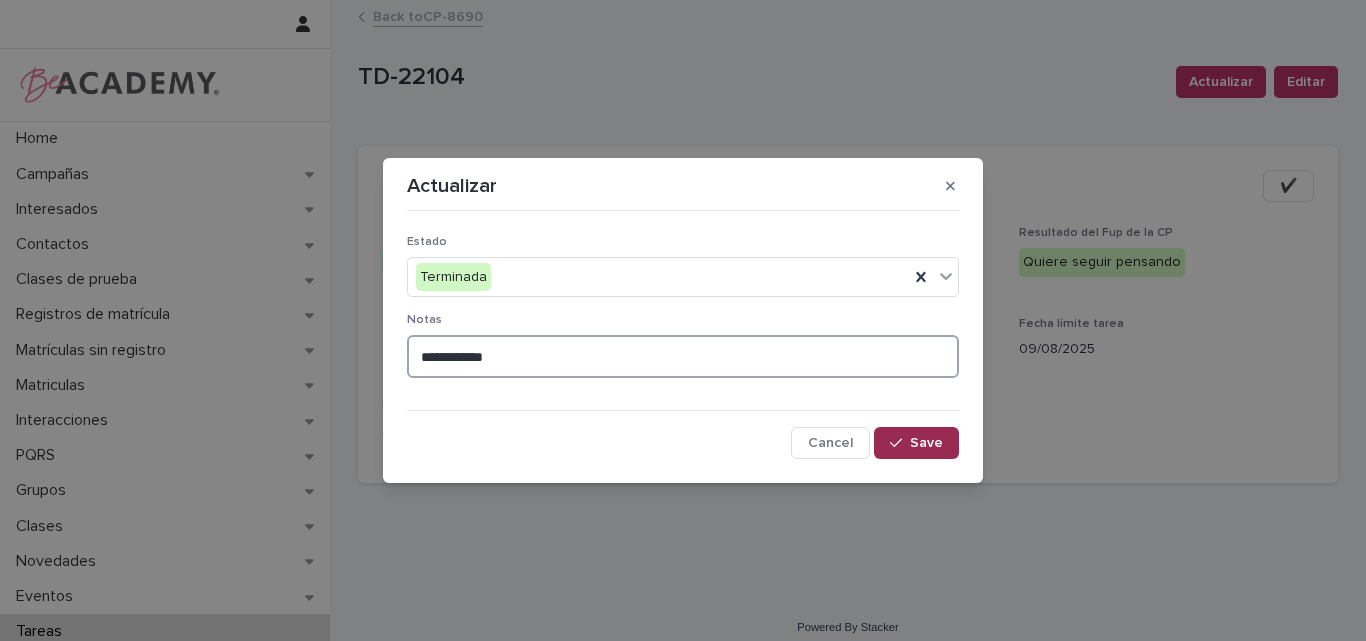 type on "**********" 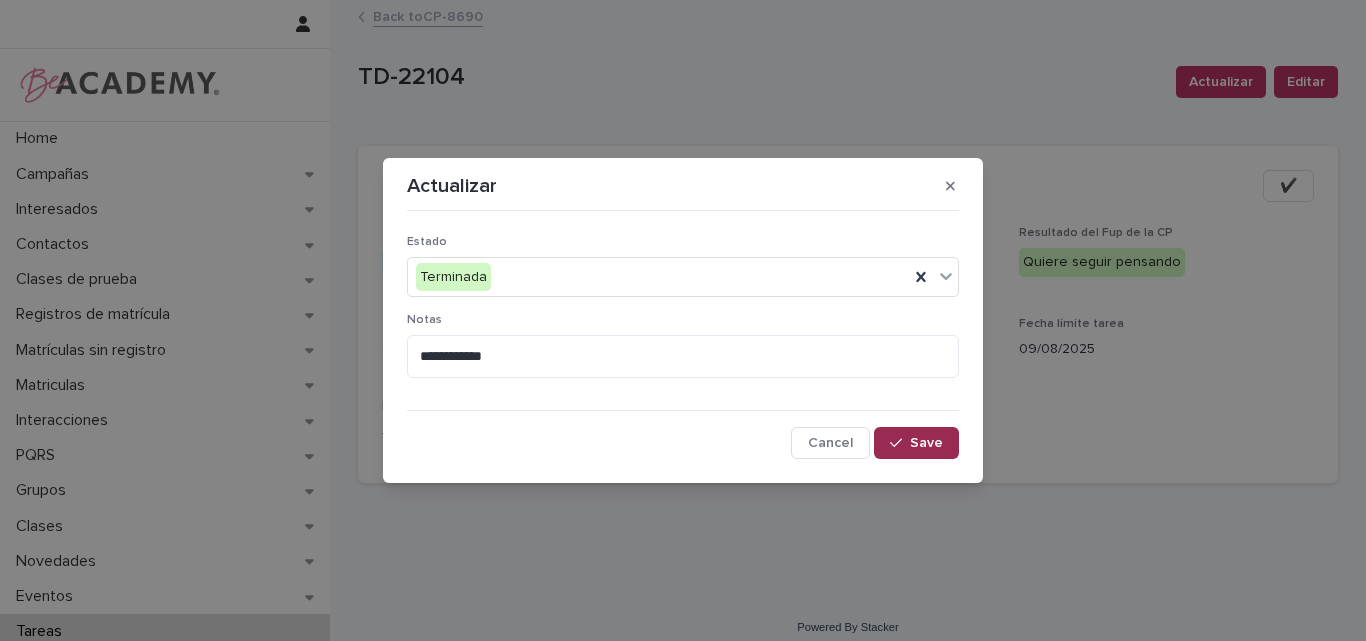 click 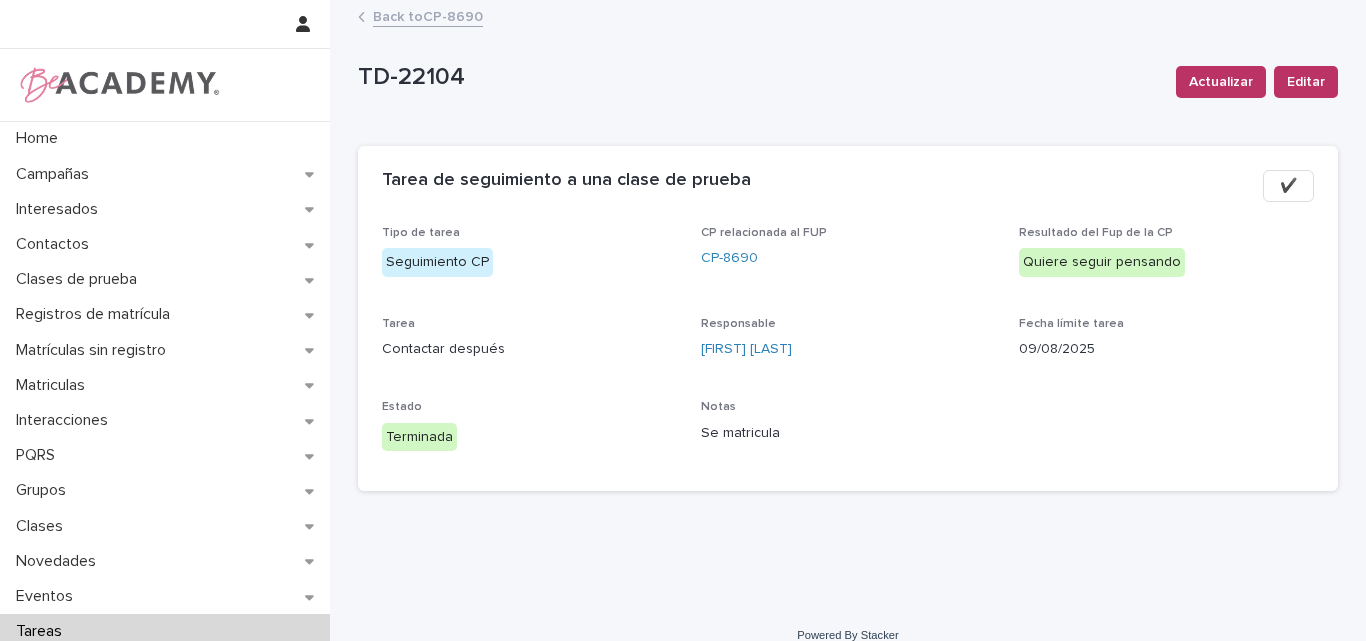 click on "Back to  CP-8690" at bounding box center (428, 15) 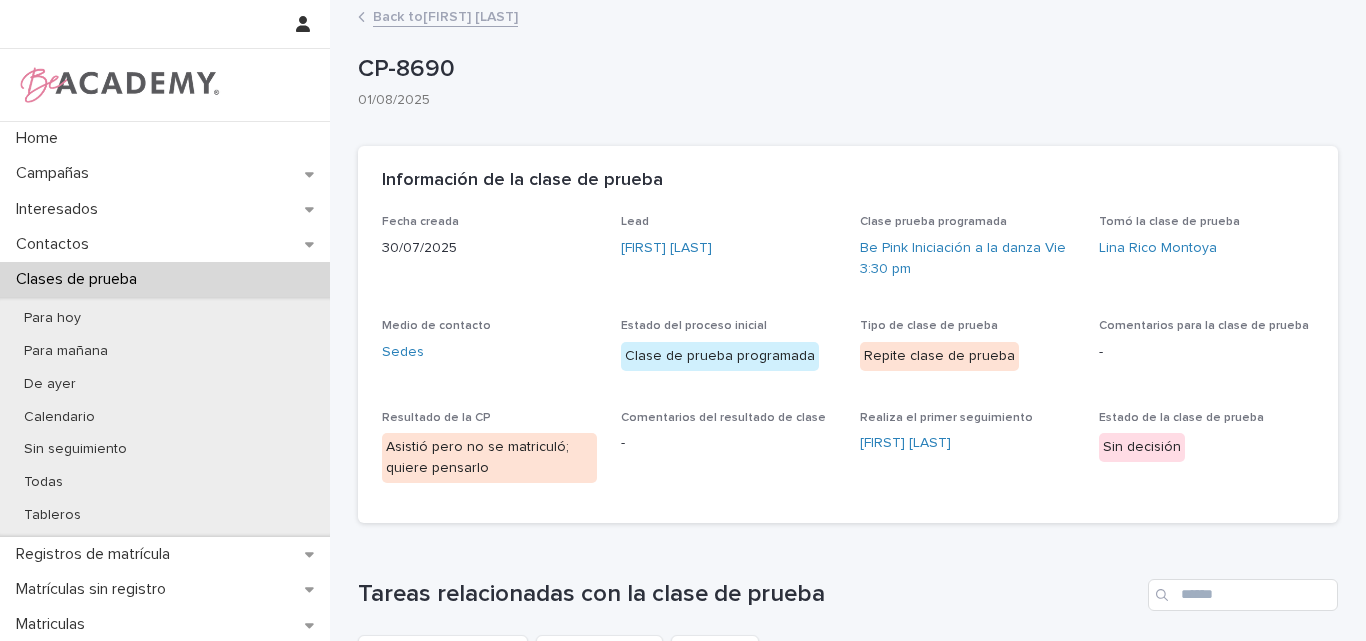 click on "Back to  Vienna Rose Giraldo Jaramillo" at bounding box center [445, 15] 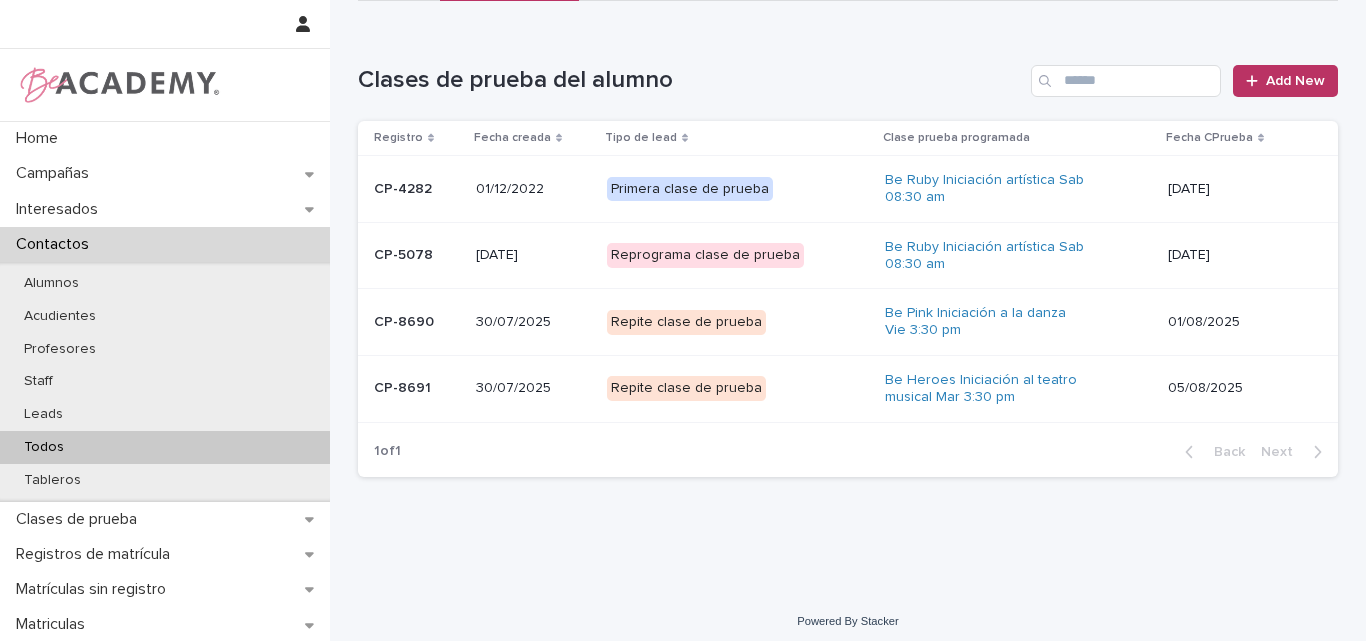 scroll, scrollTop: 171, scrollLeft: 0, axis: vertical 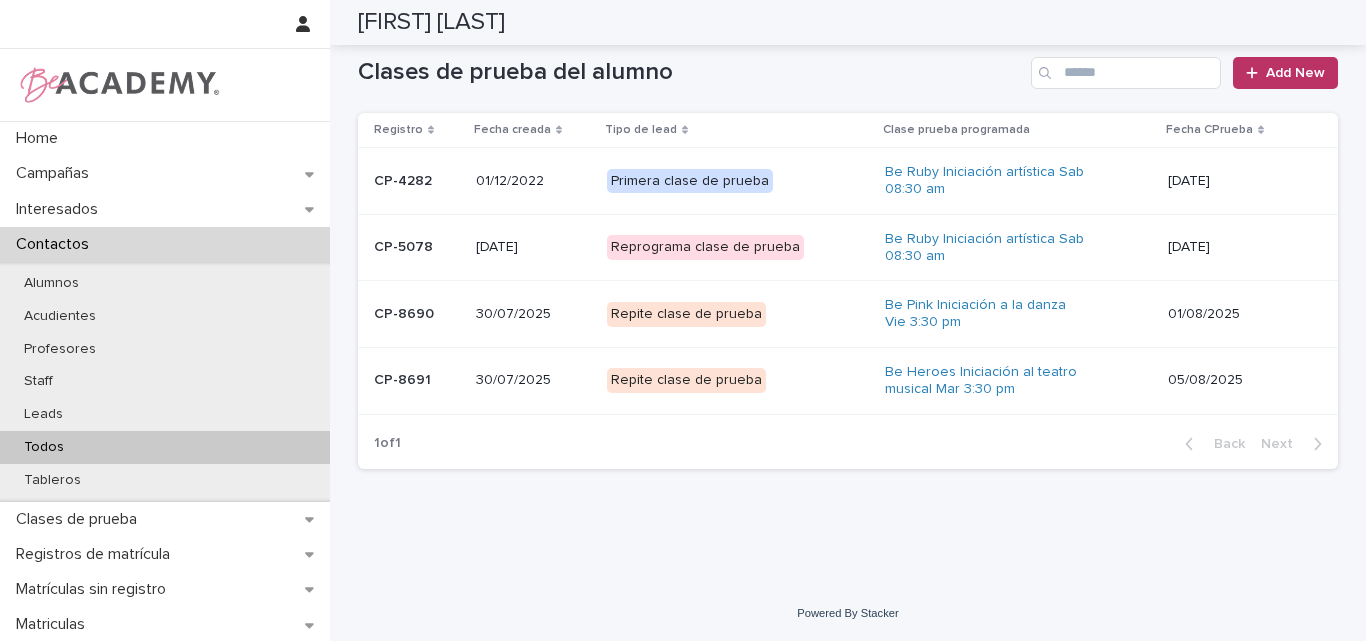 click on "CP-8691" at bounding box center [417, 380] 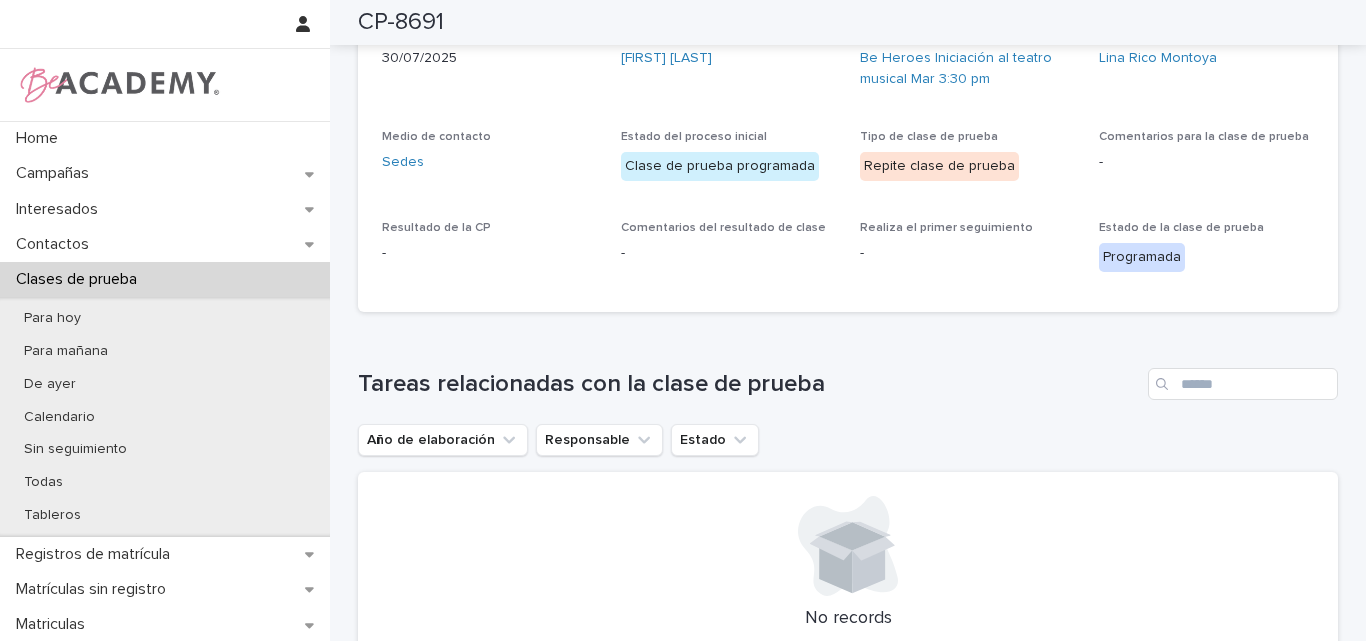 scroll, scrollTop: 0, scrollLeft: 0, axis: both 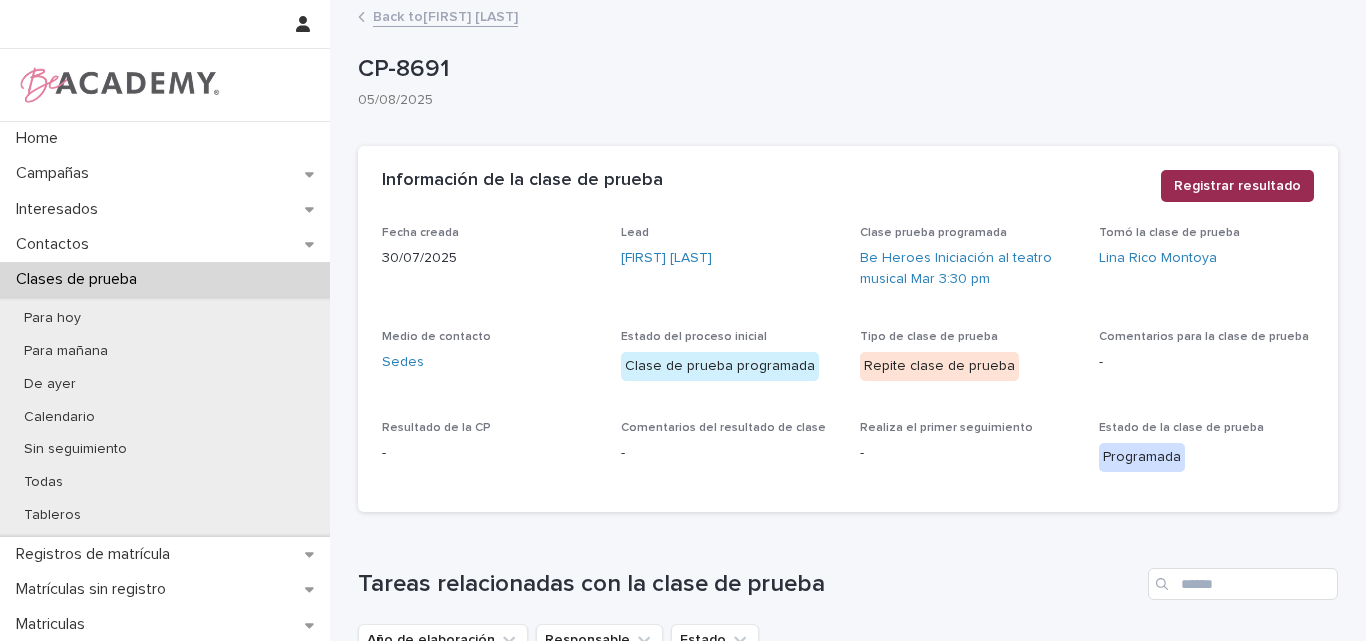 click on "Registrar resultado" at bounding box center (1237, 186) 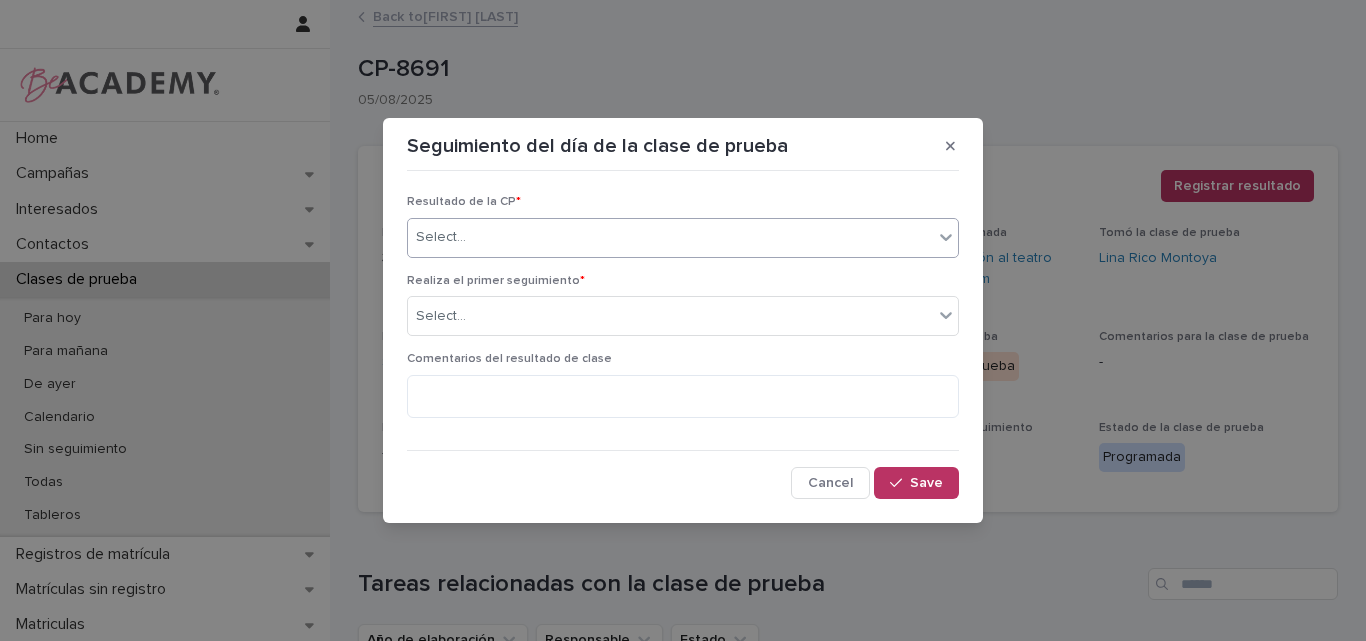 click on "Select..." at bounding box center [670, 237] 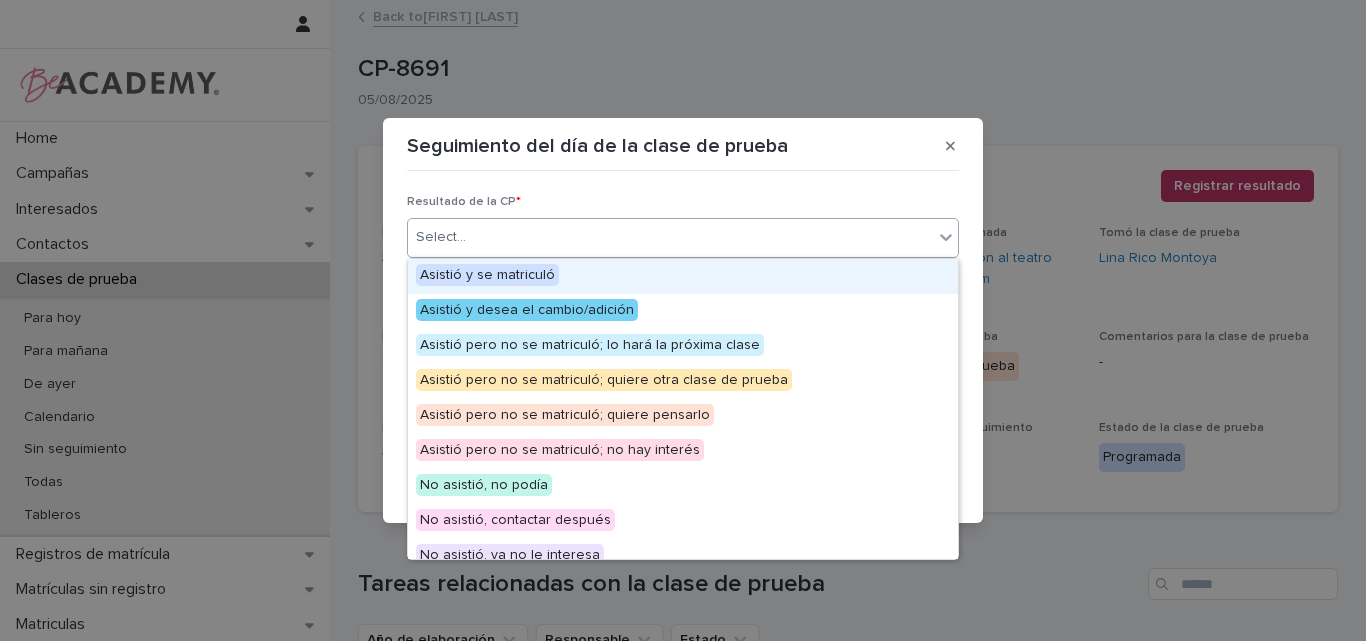 click on "Asistió y se matriculó" at bounding box center [487, 275] 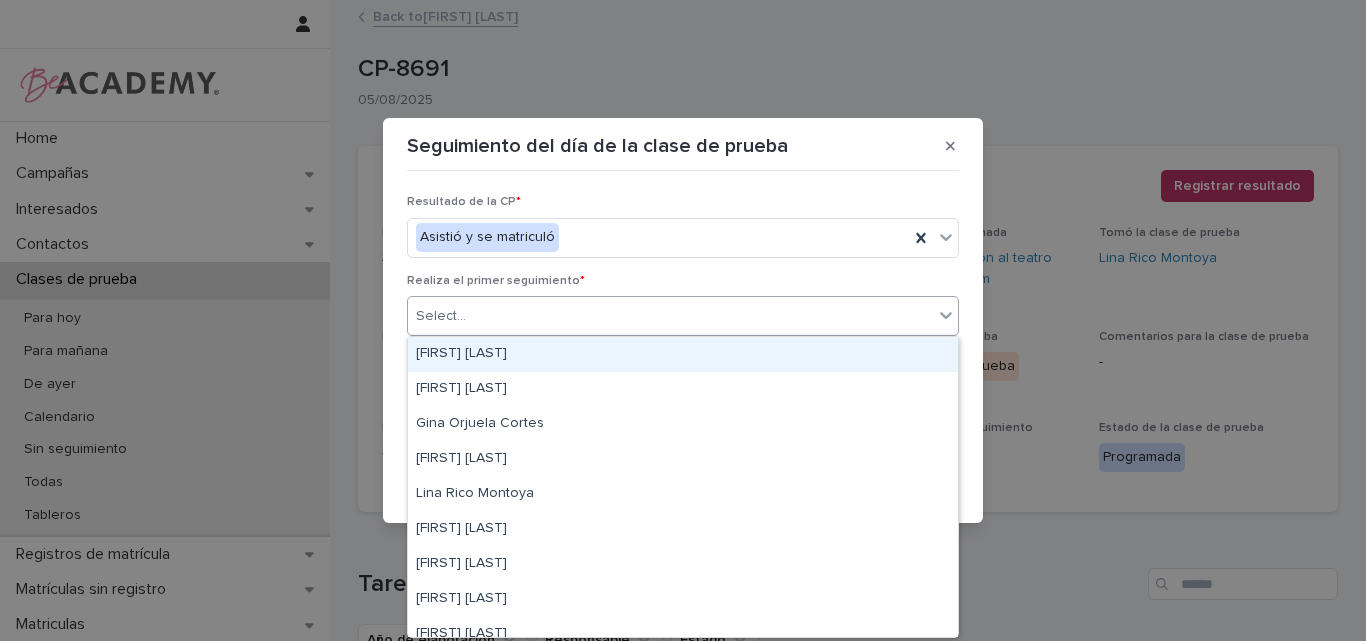 click on "Select..." at bounding box center [670, 316] 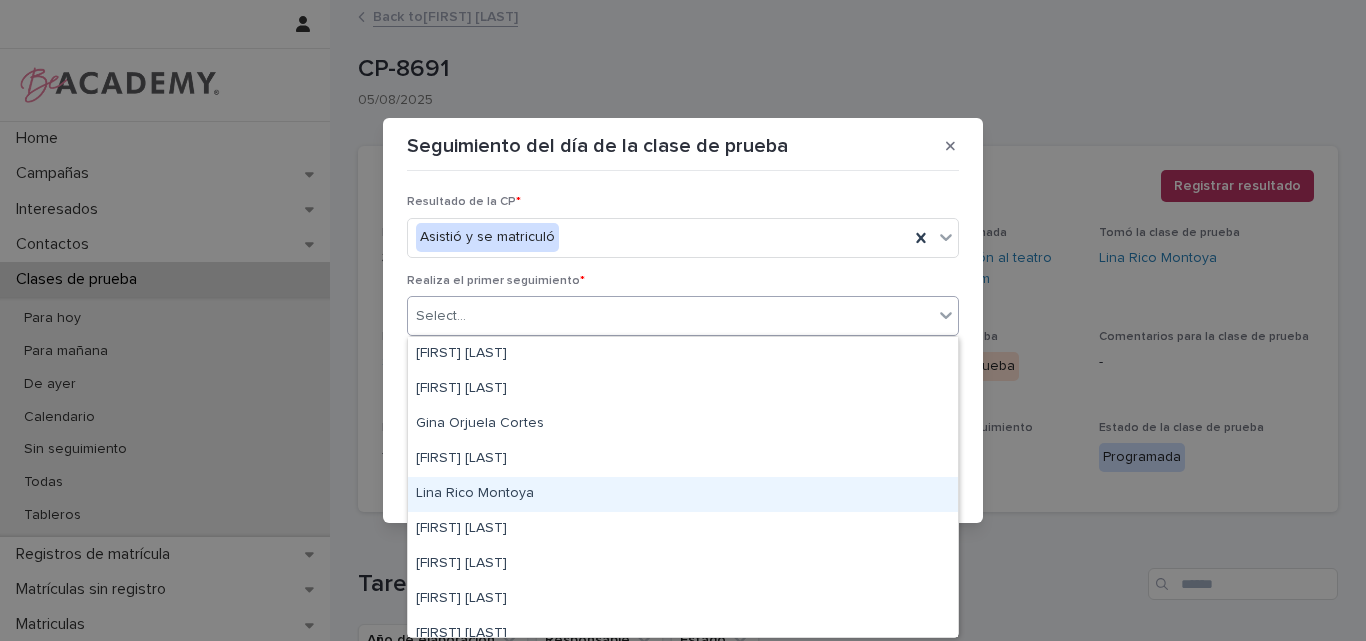 click on "Lina Rico Montoya" at bounding box center [683, 494] 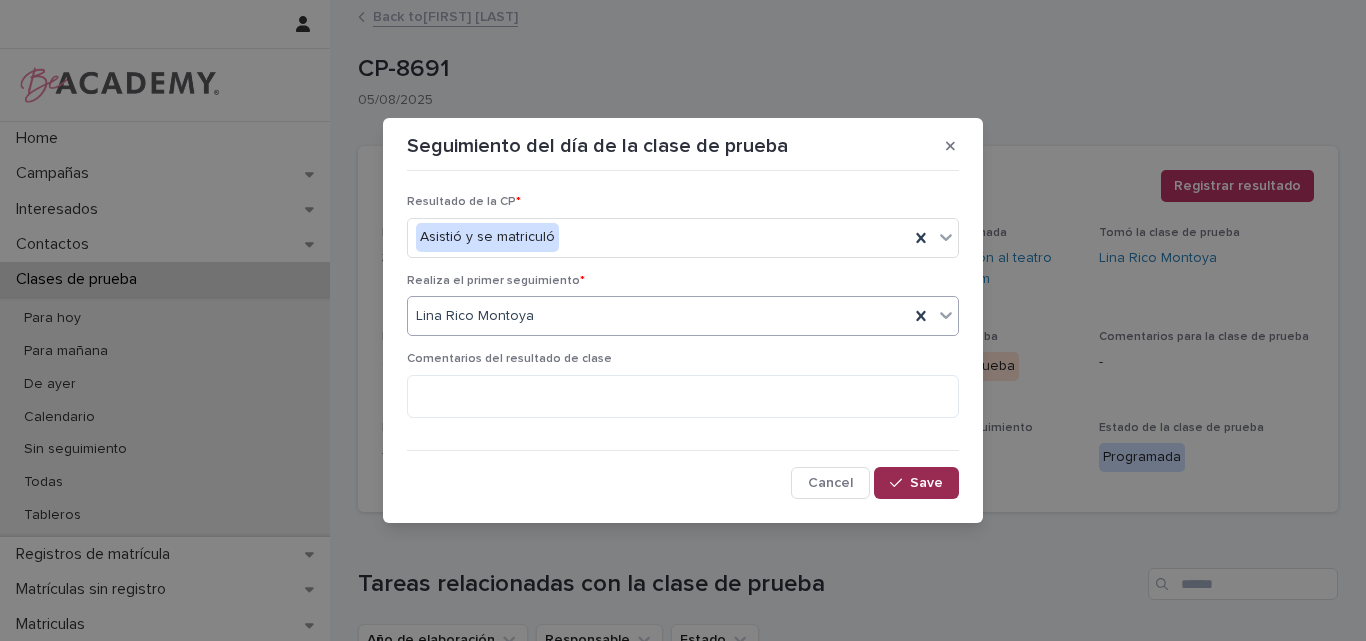 click 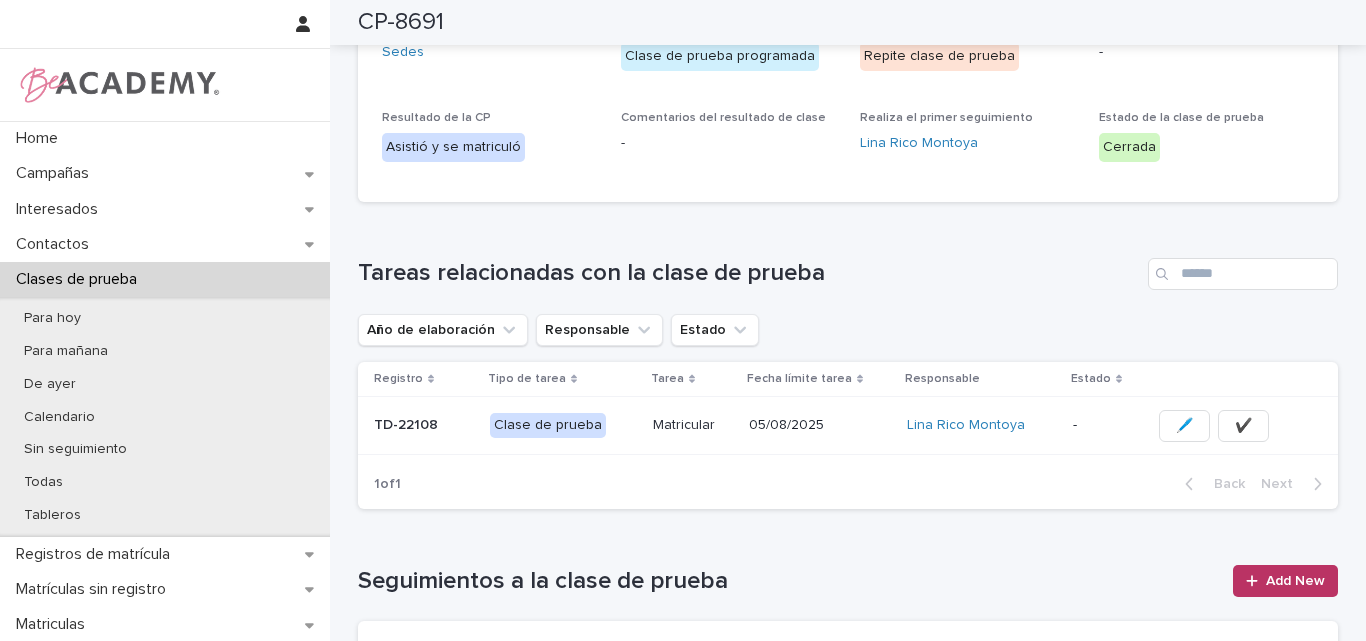 scroll, scrollTop: 259, scrollLeft: 0, axis: vertical 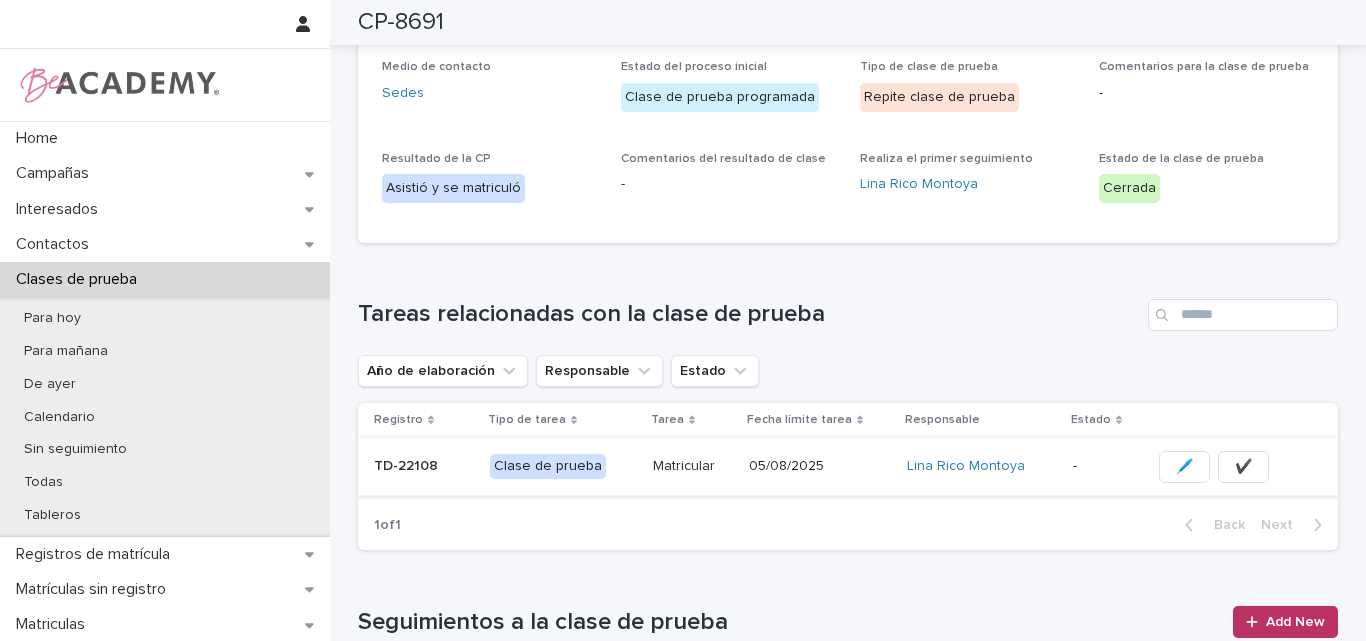 click on "✔️" at bounding box center (1243, 467) 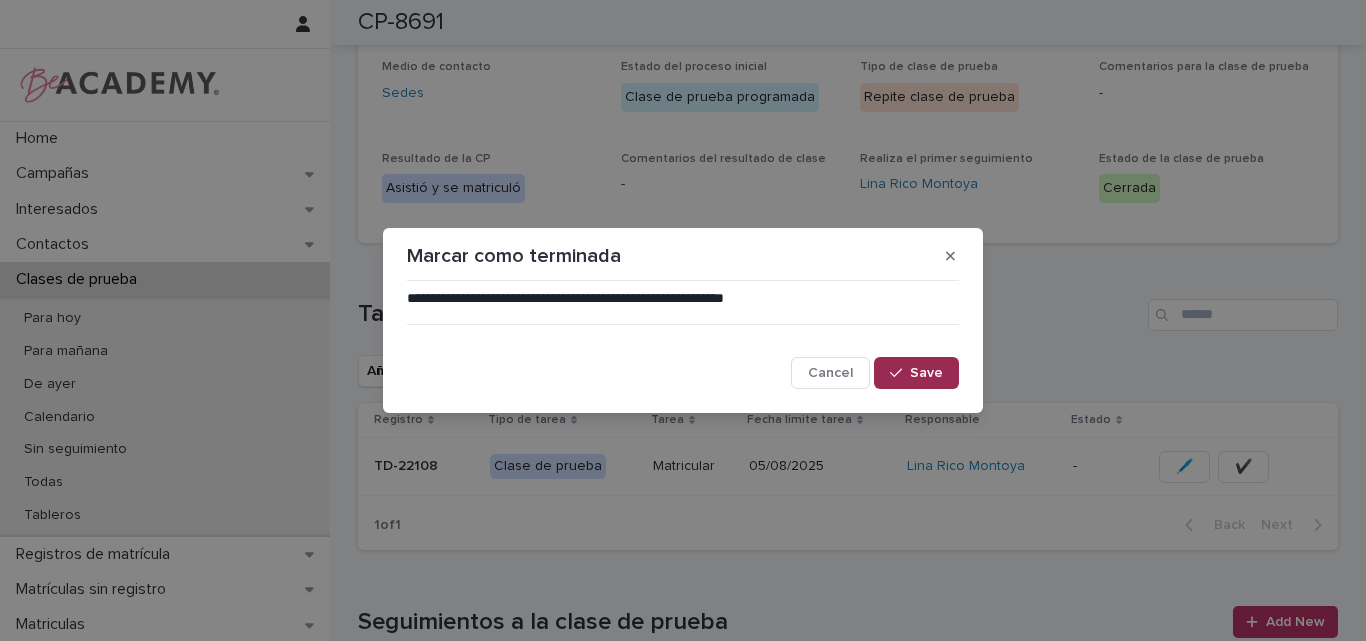 click on "Save" at bounding box center [926, 373] 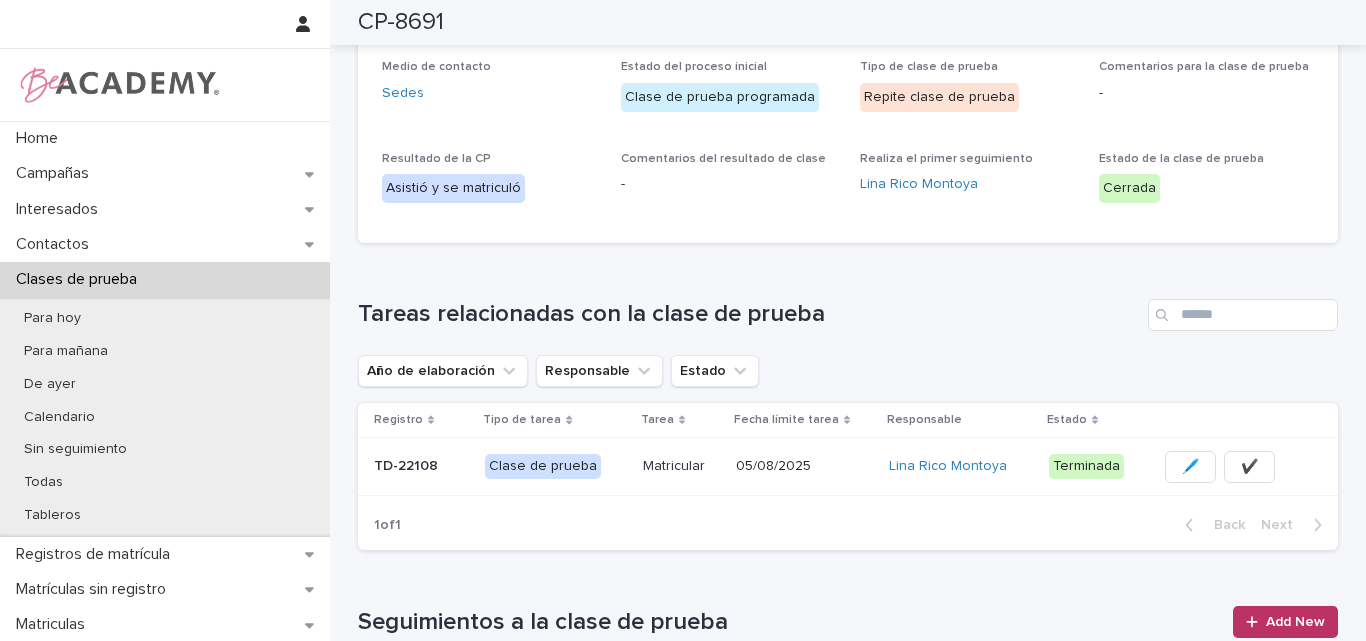 scroll, scrollTop: 0, scrollLeft: 0, axis: both 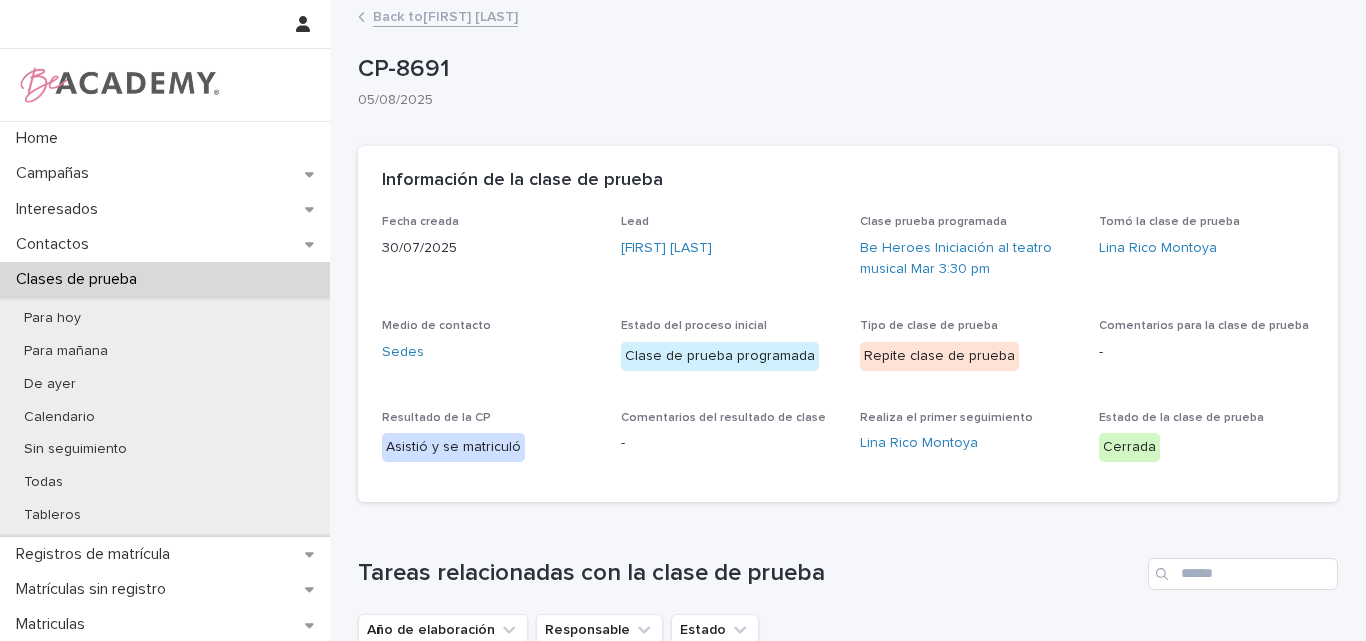 click on "Back to  Vienna Rose Giraldo Jaramillo" at bounding box center [445, 15] 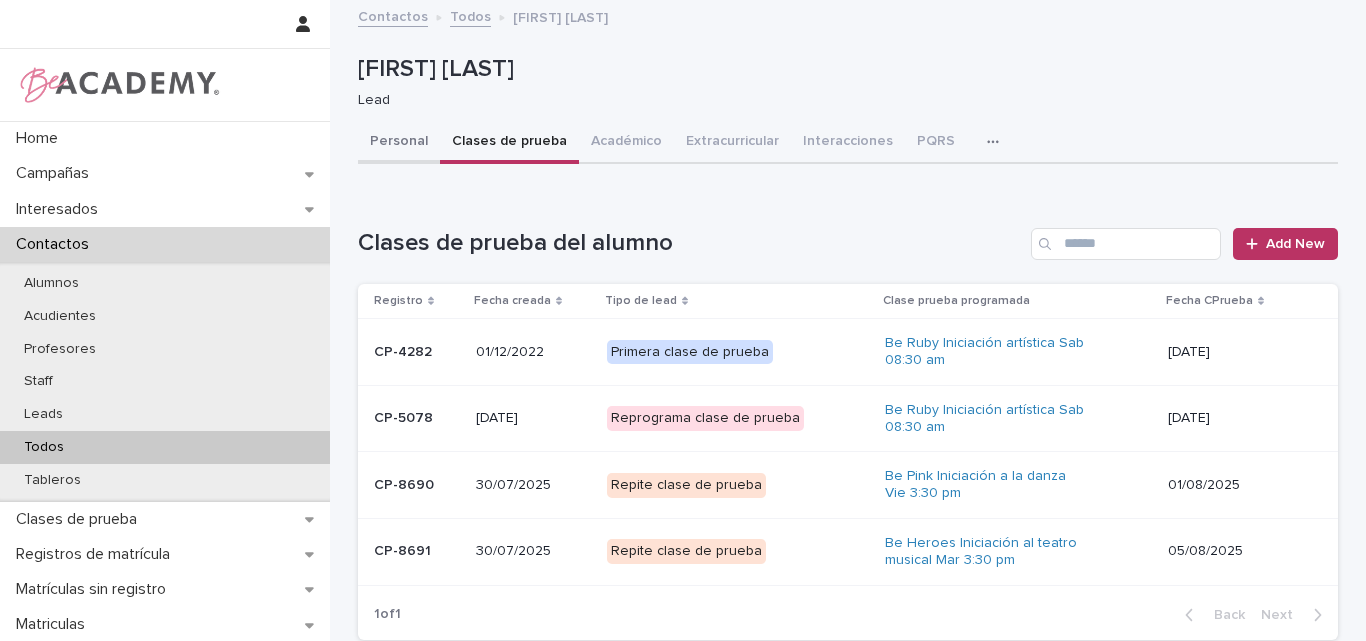 click on "Personal" at bounding box center [399, 143] 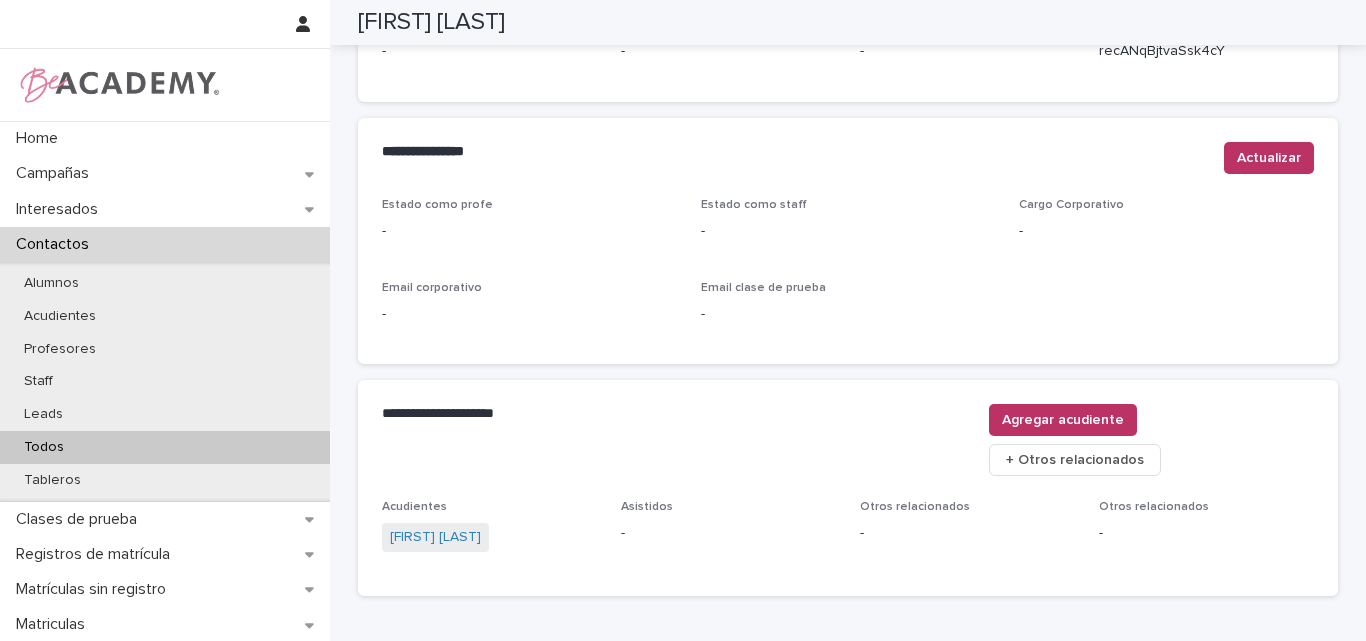 scroll, scrollTop: 847, scrollLeft: 0, axis: vertical 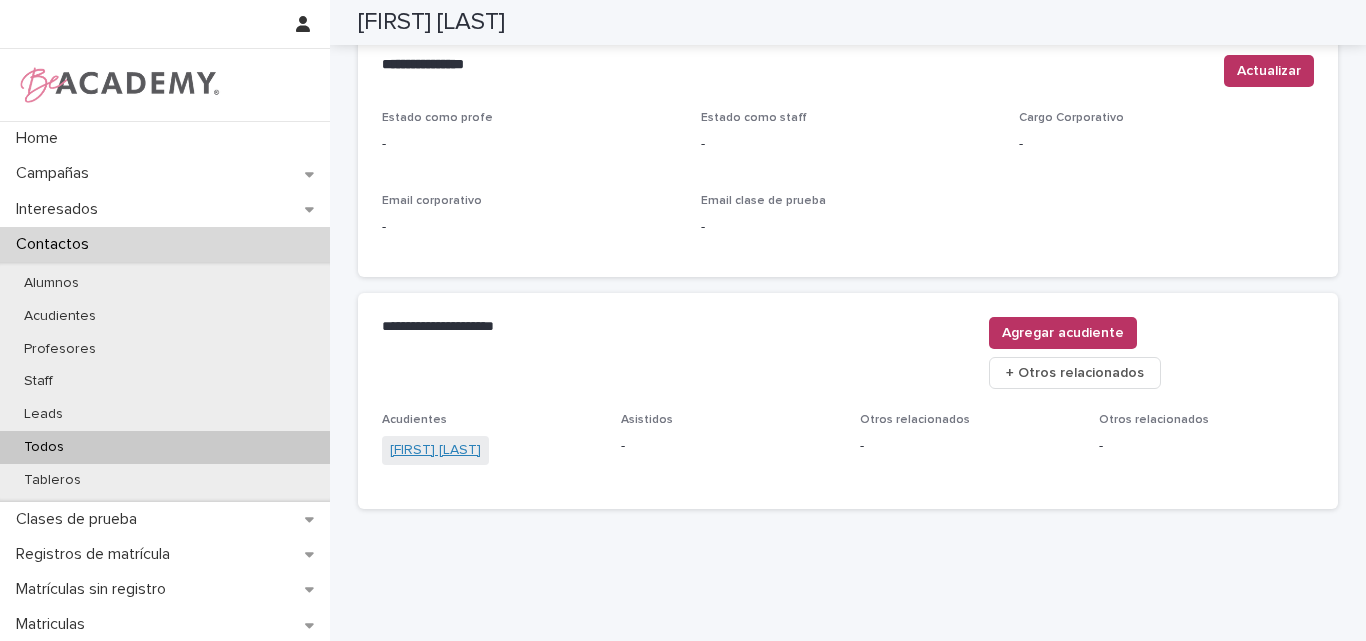 click on "Mariana Giraldo Jaramillo" at bounding box center [435, 450] 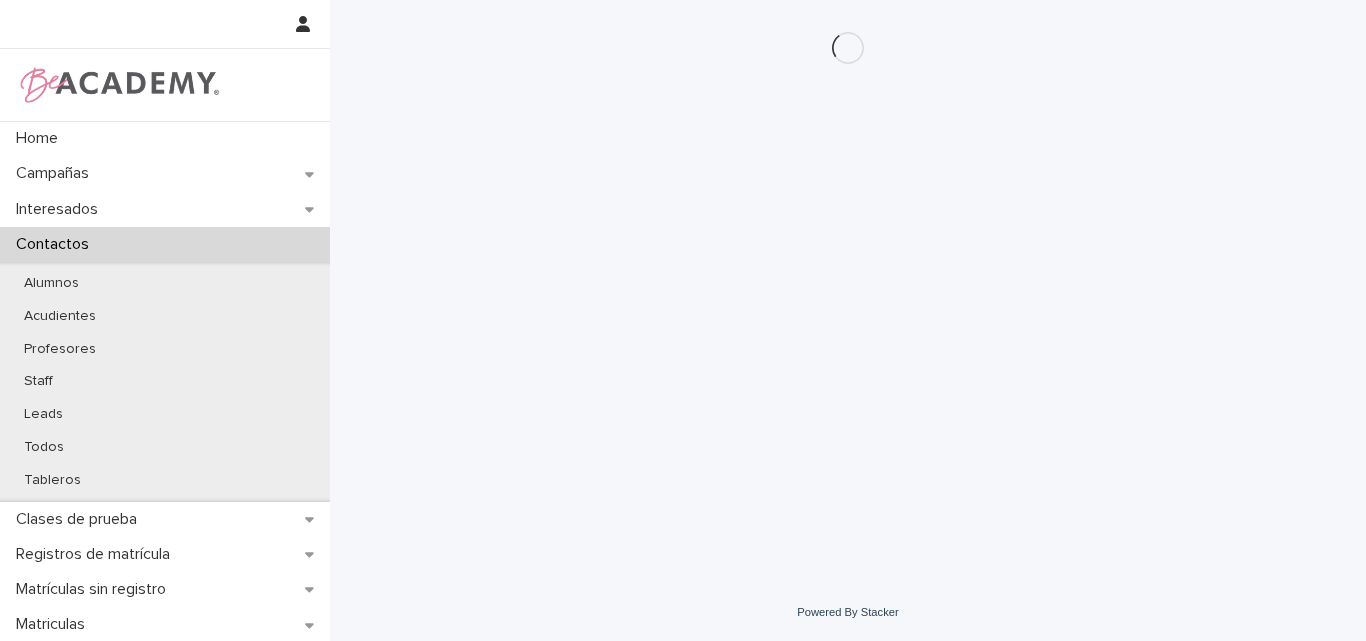 scroll, scrollTop: 0, scrollLeft: 0, axis: both 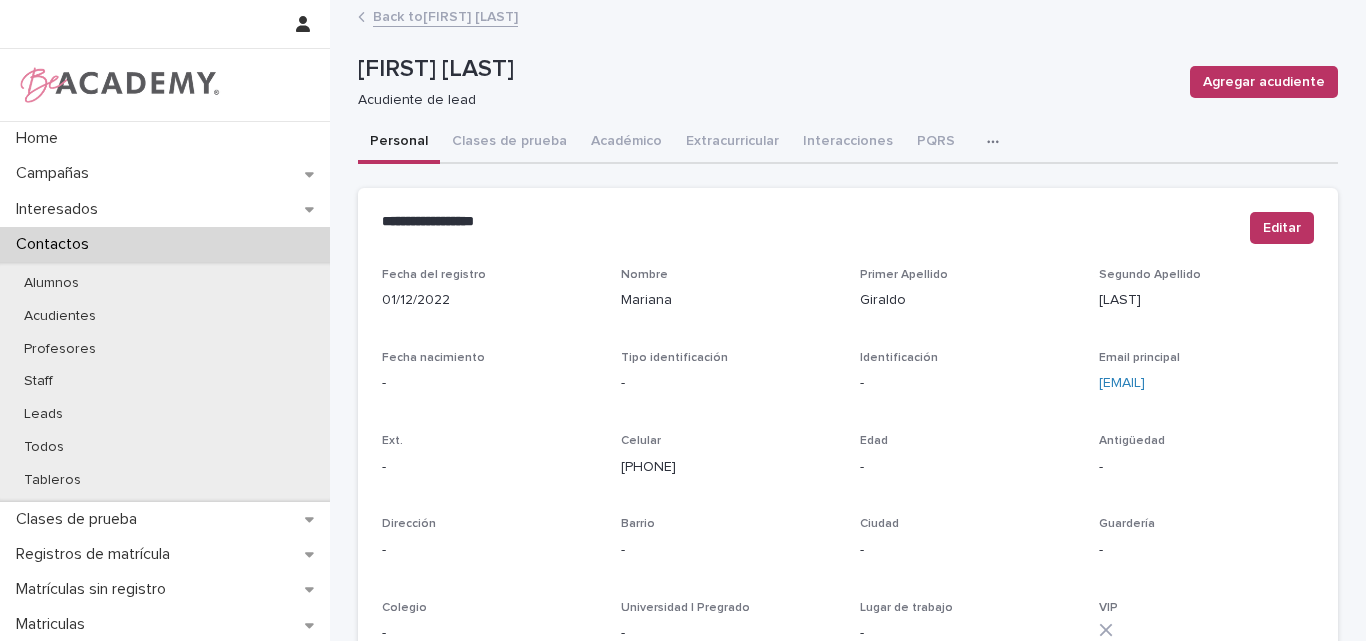 drag, startPoint x: 731, startPoint y: 478, endPoint x: 614, endPoint y: 478, distance: 117 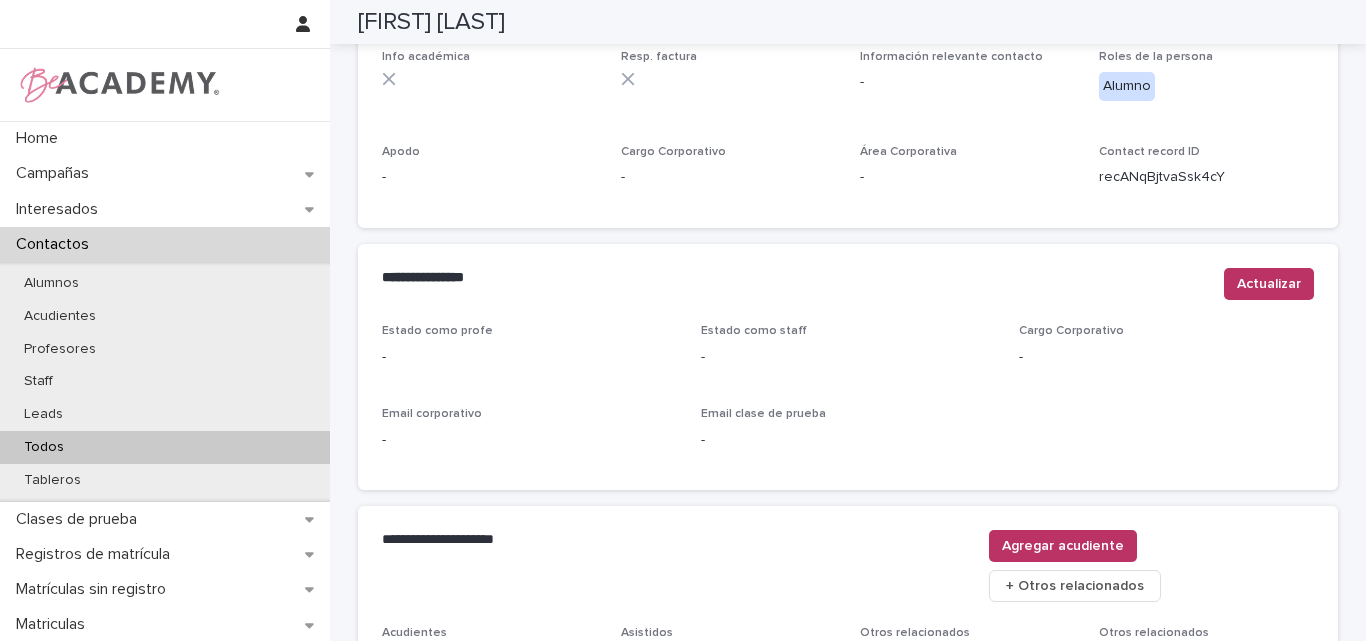 scroll, scrollTop: 847, scrollLeft: 0, axis: vertical 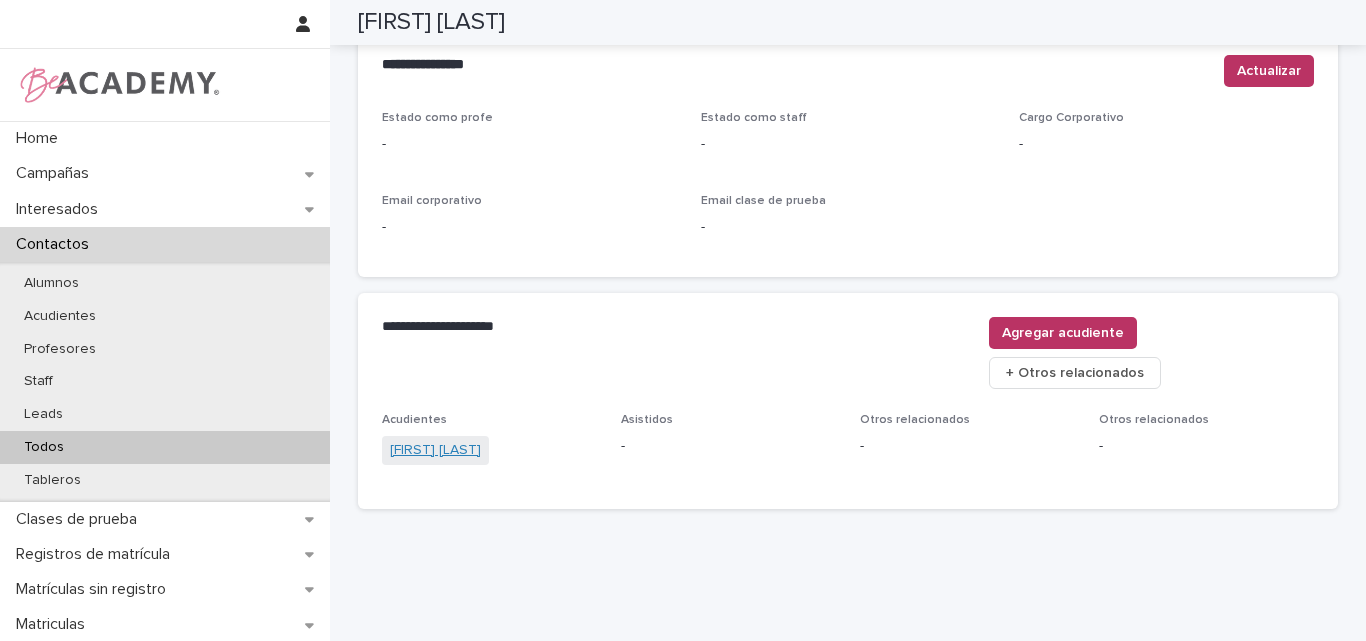 click on "Mariana Giraldo Jaramillo" at bounding box center [435, 450] 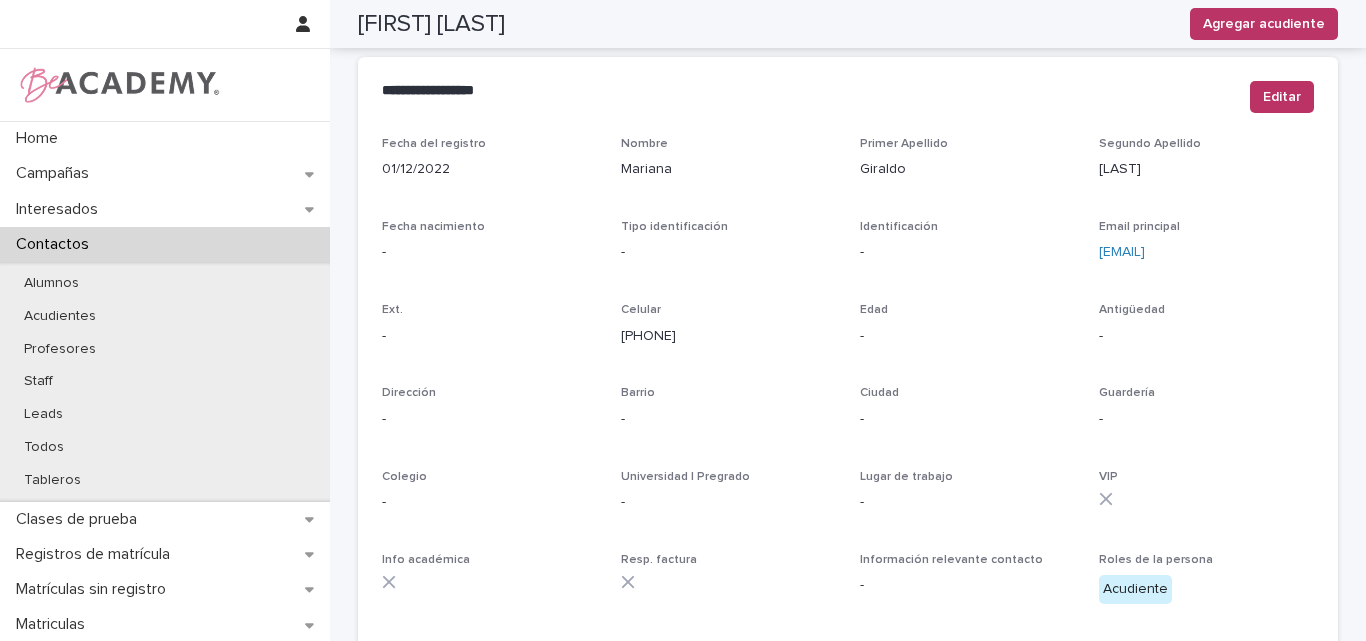 scroll, scrollTop: 0, scrollLeft: 0, axis: both 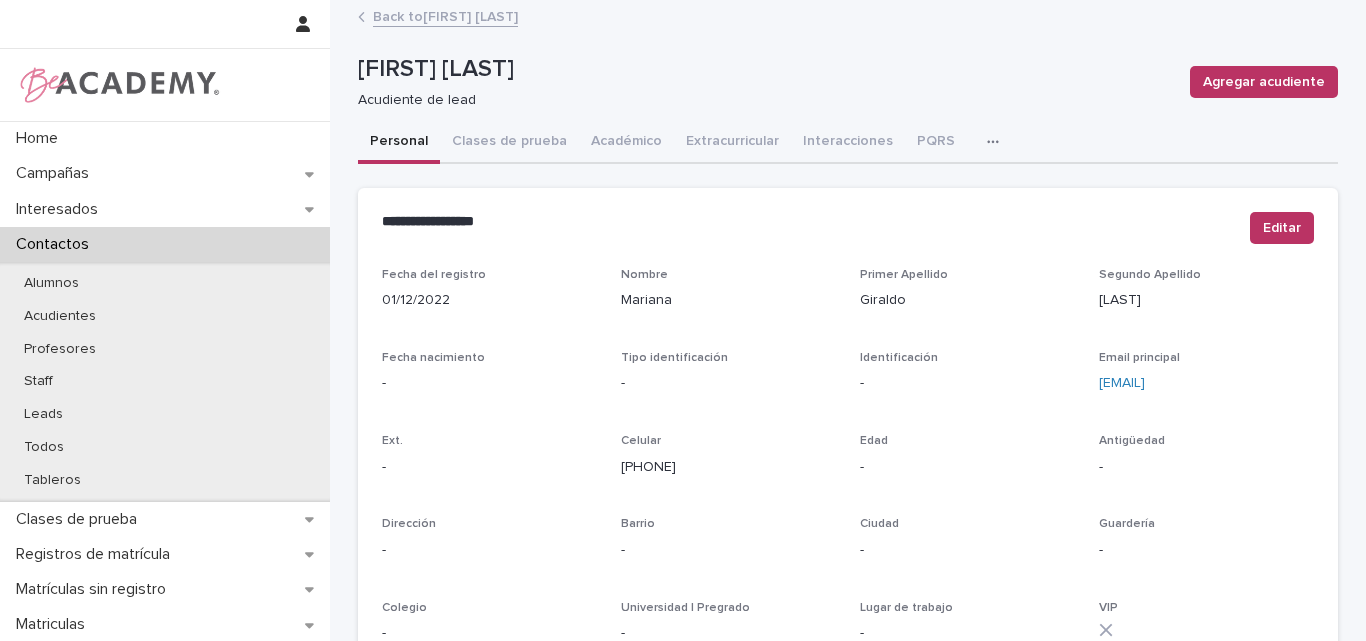 drag, startPoint x: 729, startPoint y: 472, endPoint x: 612, endPoint y: 486, distance: 117.83463 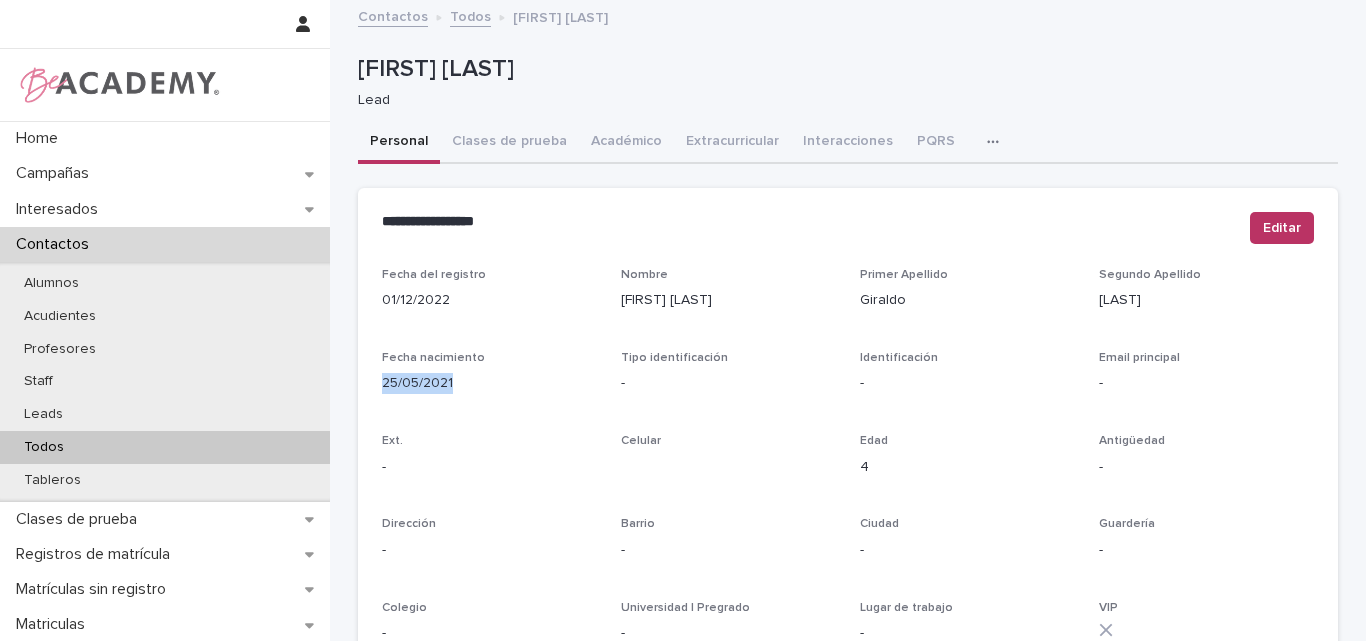 drag, startPoint x: 451, startPoint y: 386, endPoint x: 366, endPoint y: 398, distance: 85.84288 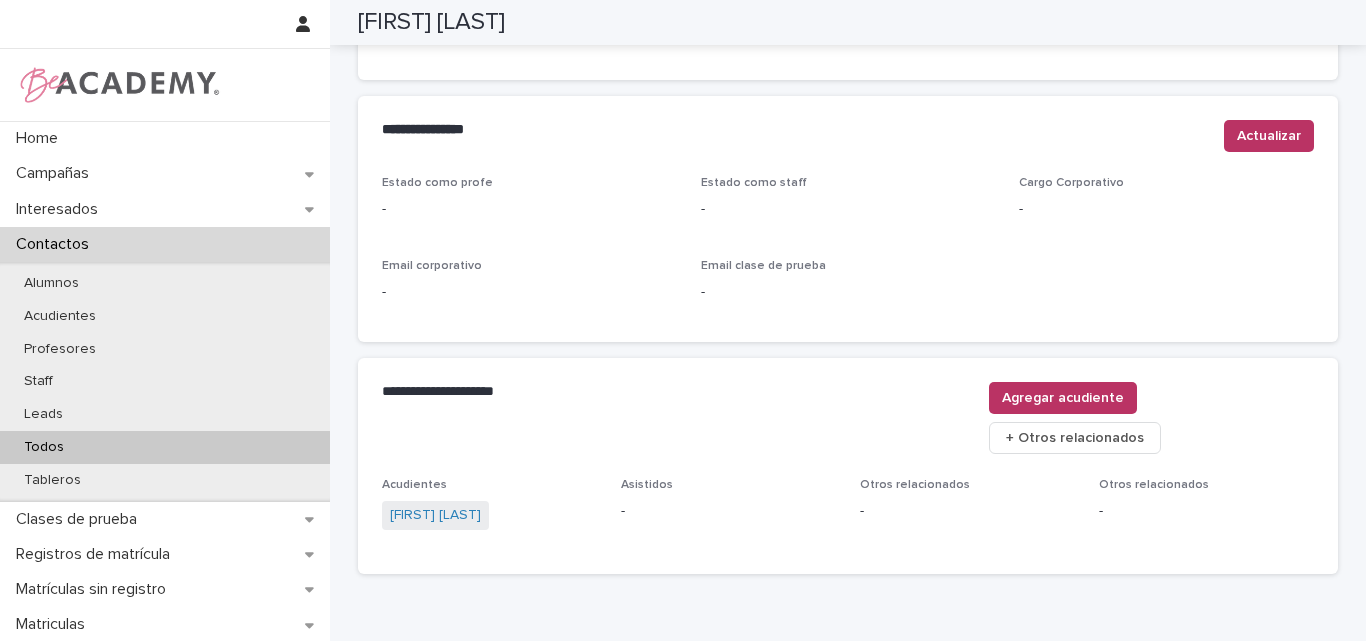 scroll, scrollTop: 747, scrollLeft: 0, axis: vertical 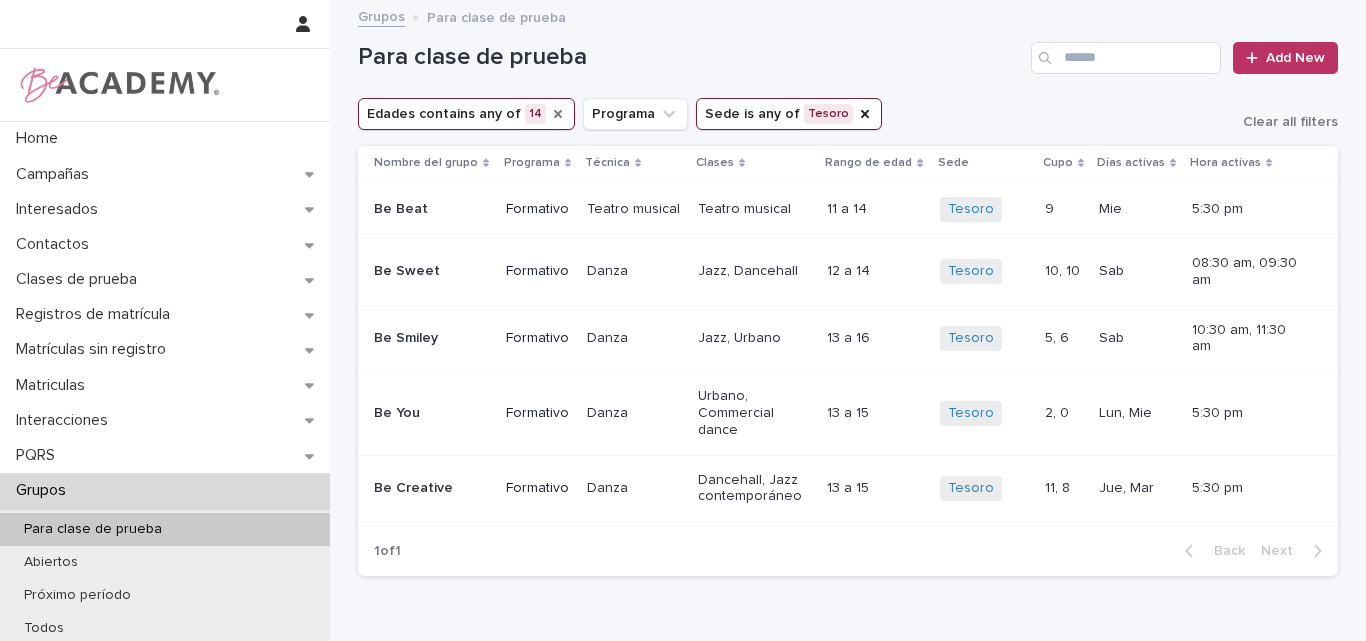 click 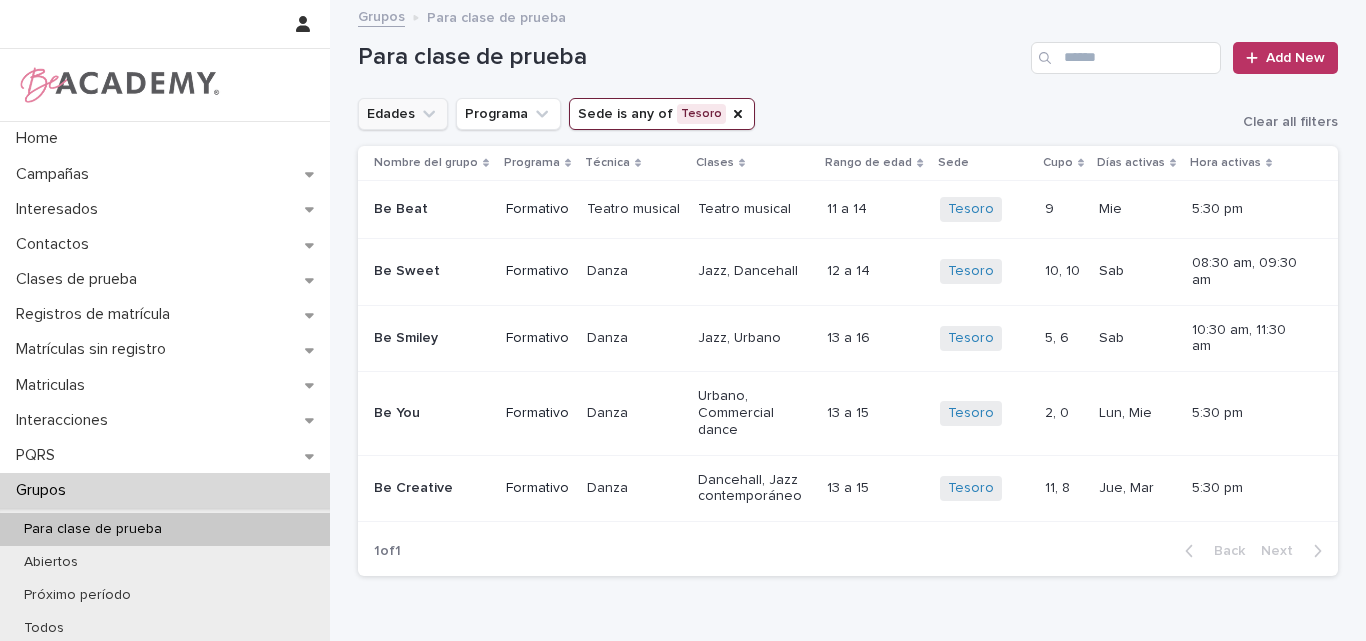 drag, startPoint x: 412, startPoint y: 108, endPoint x: 426, endPoint y: 134, distance: 29.529646 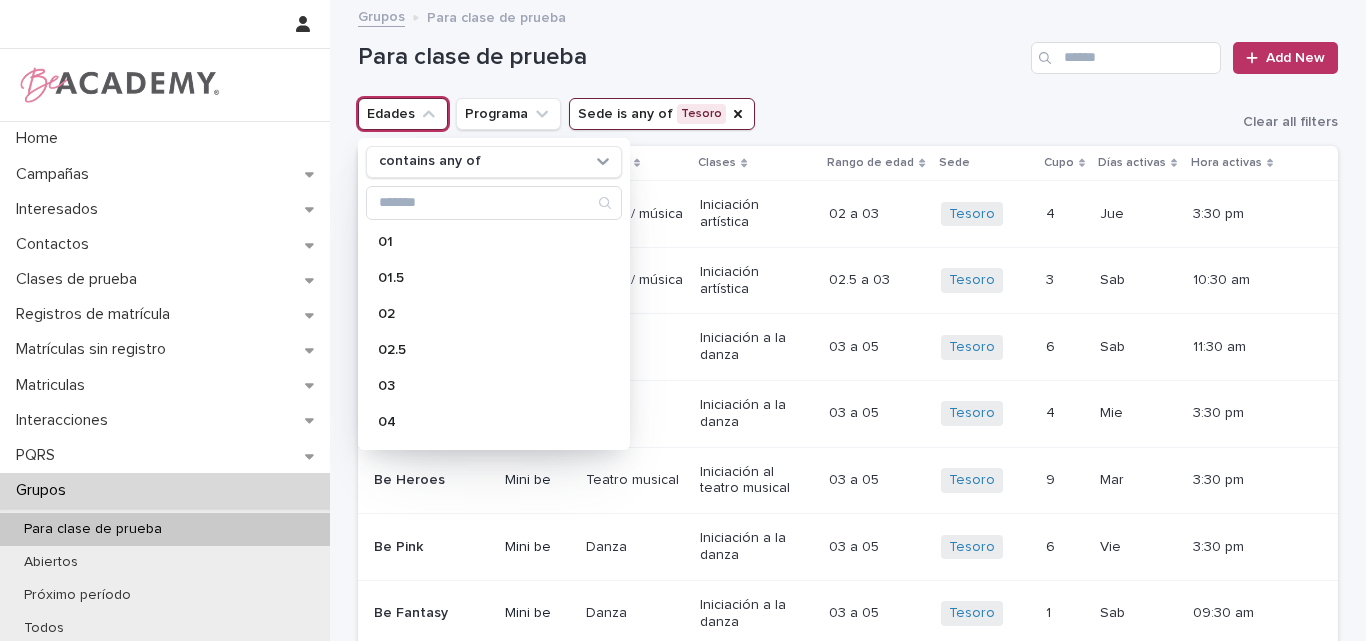 click on "10" at bounding box center (484, 638) 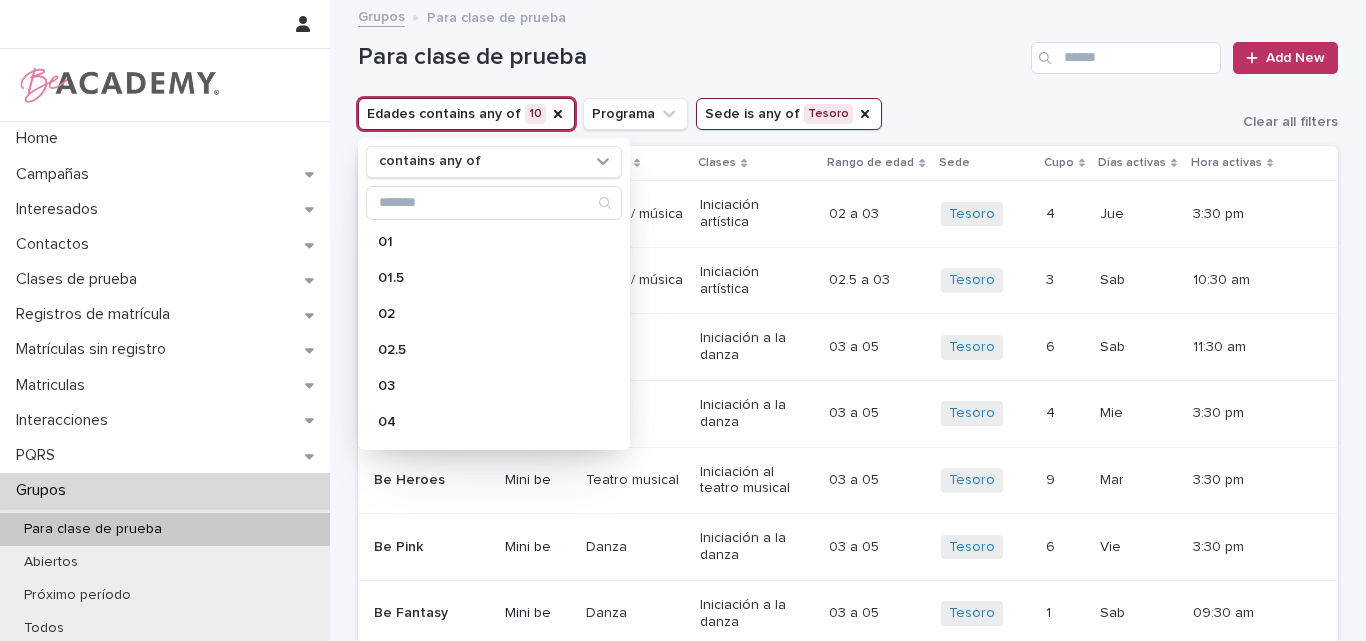 scroll, scrollTop: 300, scrollLeft: 0, axis: vertical 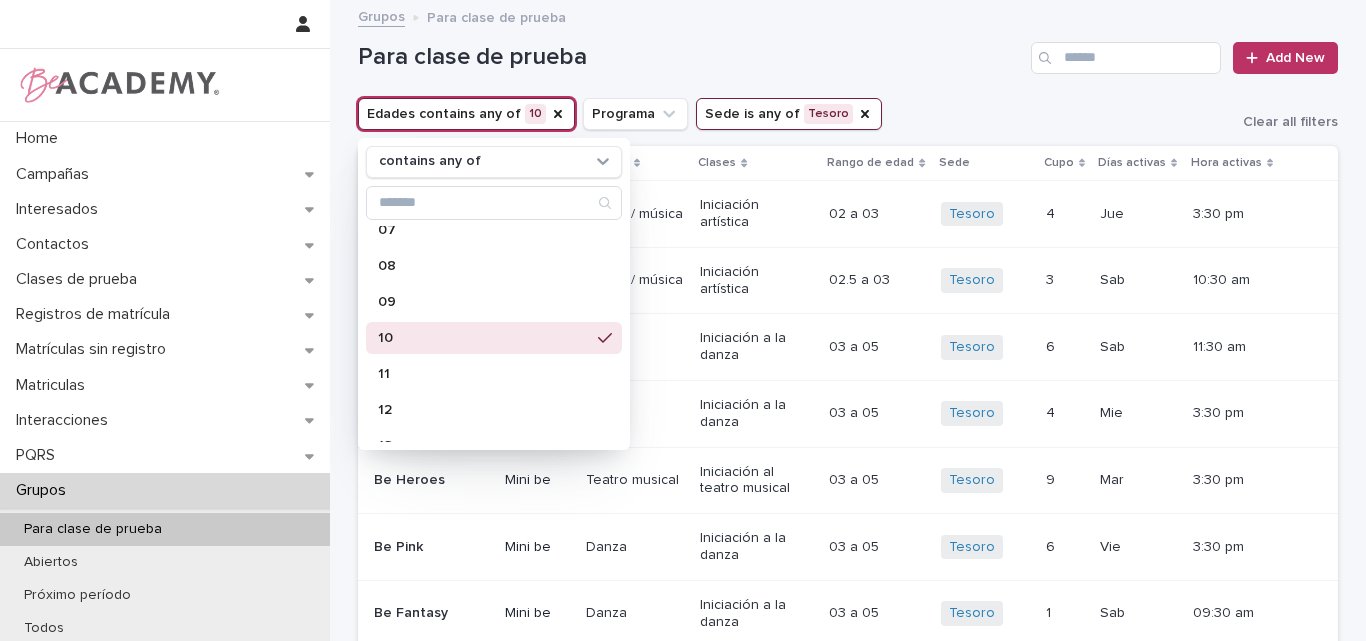 click on "Para clase de prueba Add New" at bounding box center [848, 50] 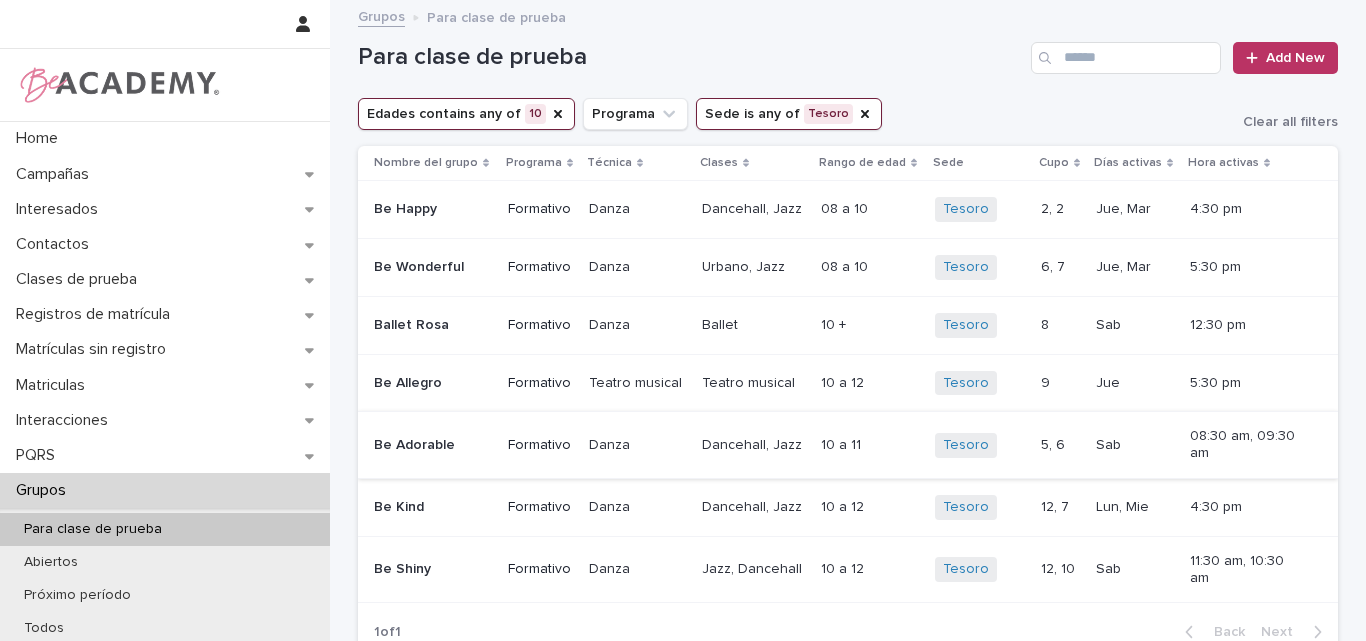 scroll, scrollTop: 100, scrollLeft: 0, axis: vertical 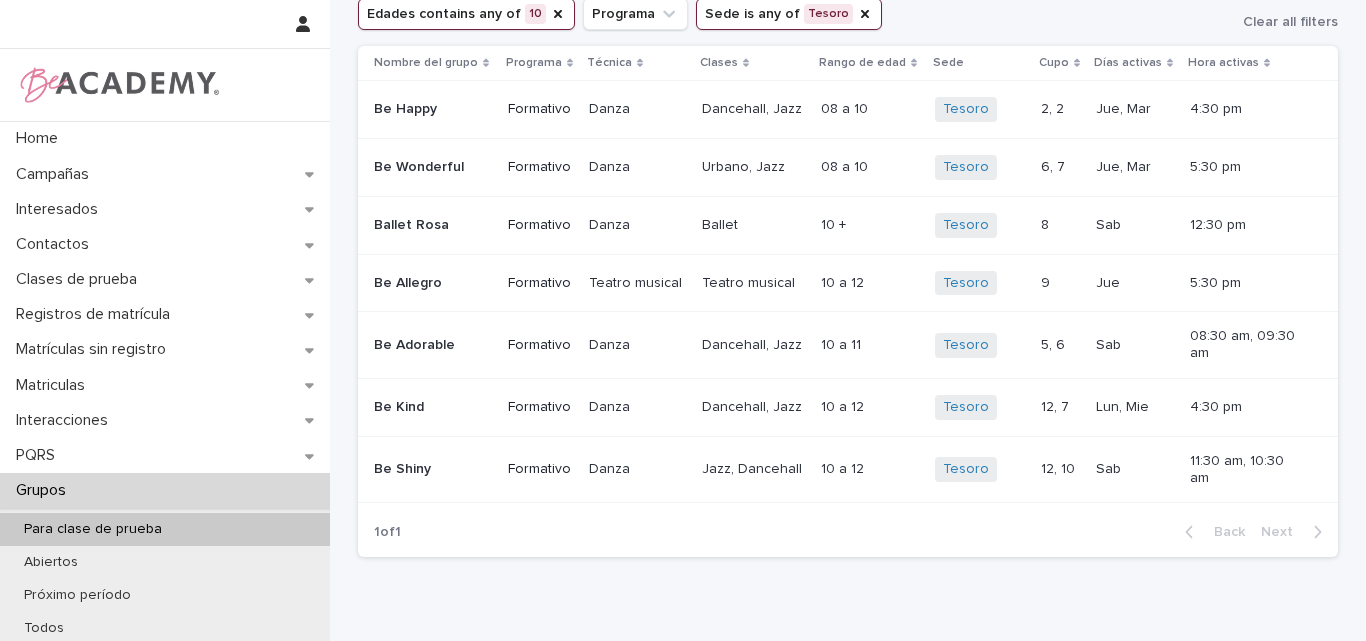 click on "Be Kind" at bounding box center (429, 407) 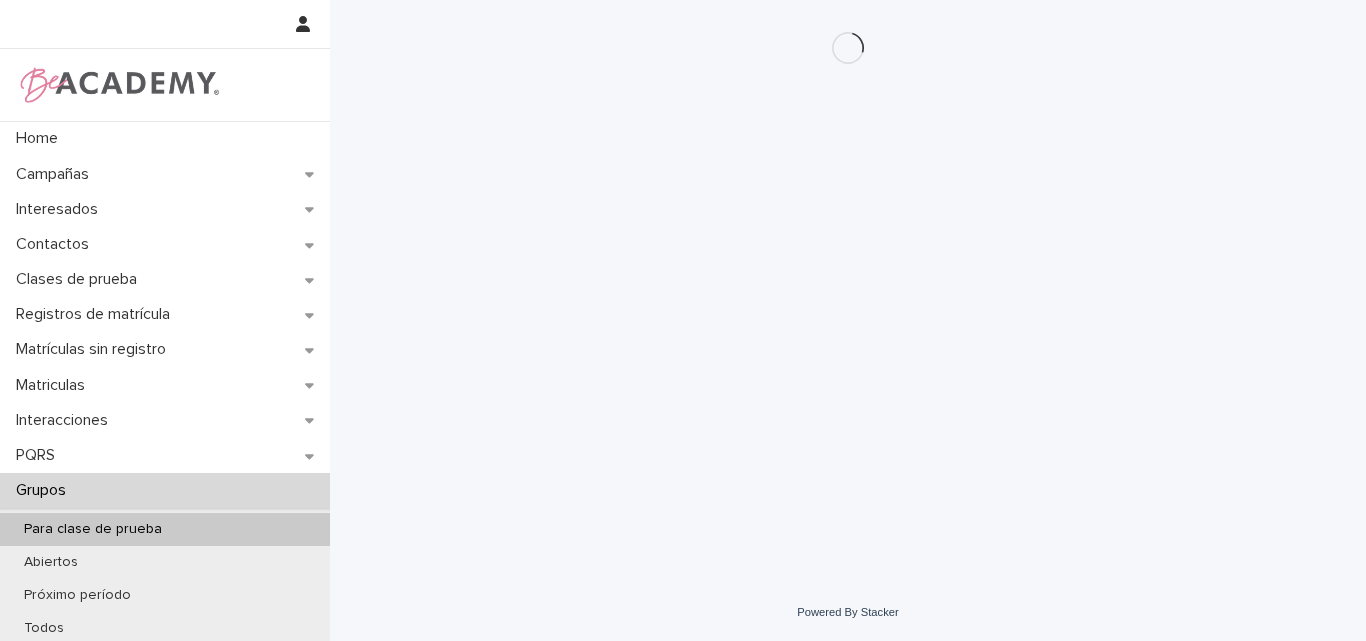 scroll, scrollTop: 0, scrollLeft: 0, axis: both 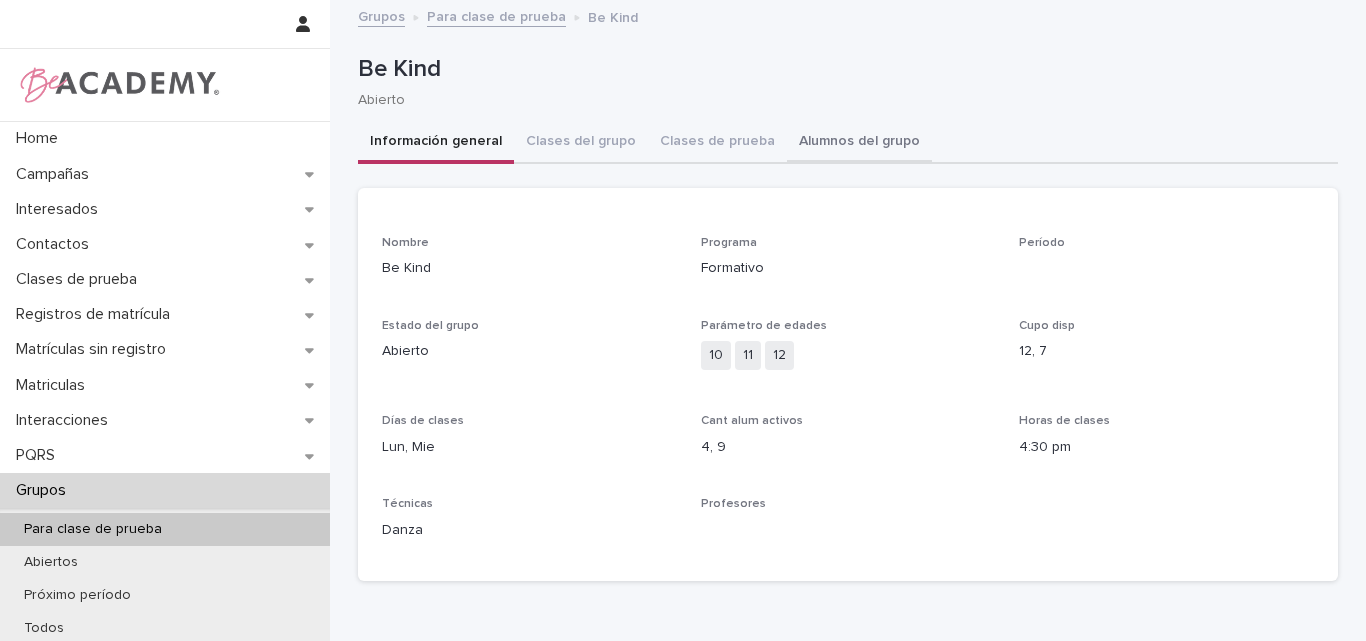 click on "Alumnos del grupo" at bounding box center [859, 143] 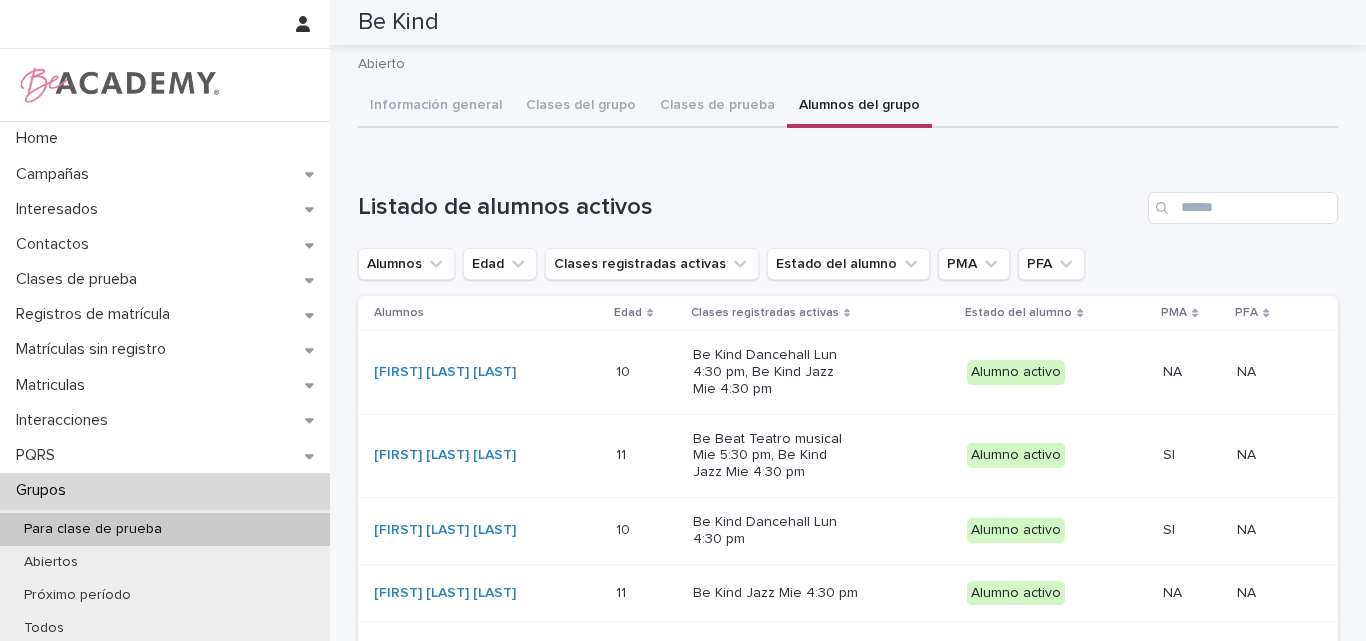 scroll, scrollTop: 0, scrollLeft: 0, axis: both 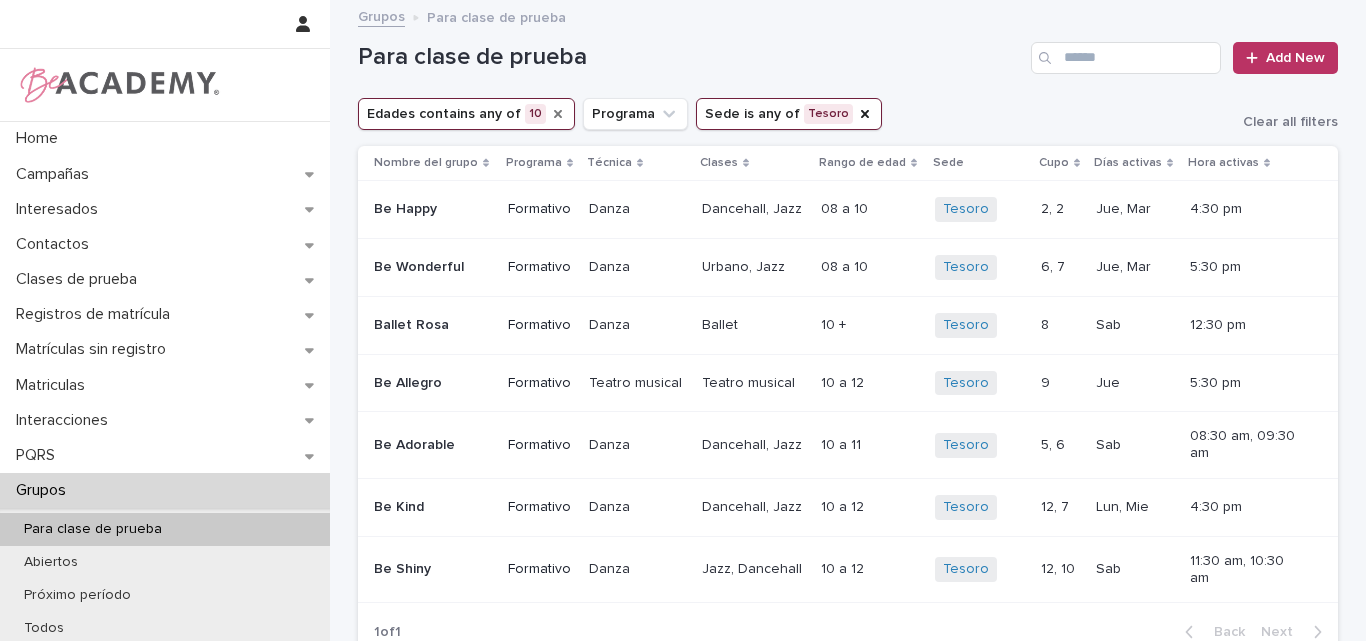 click 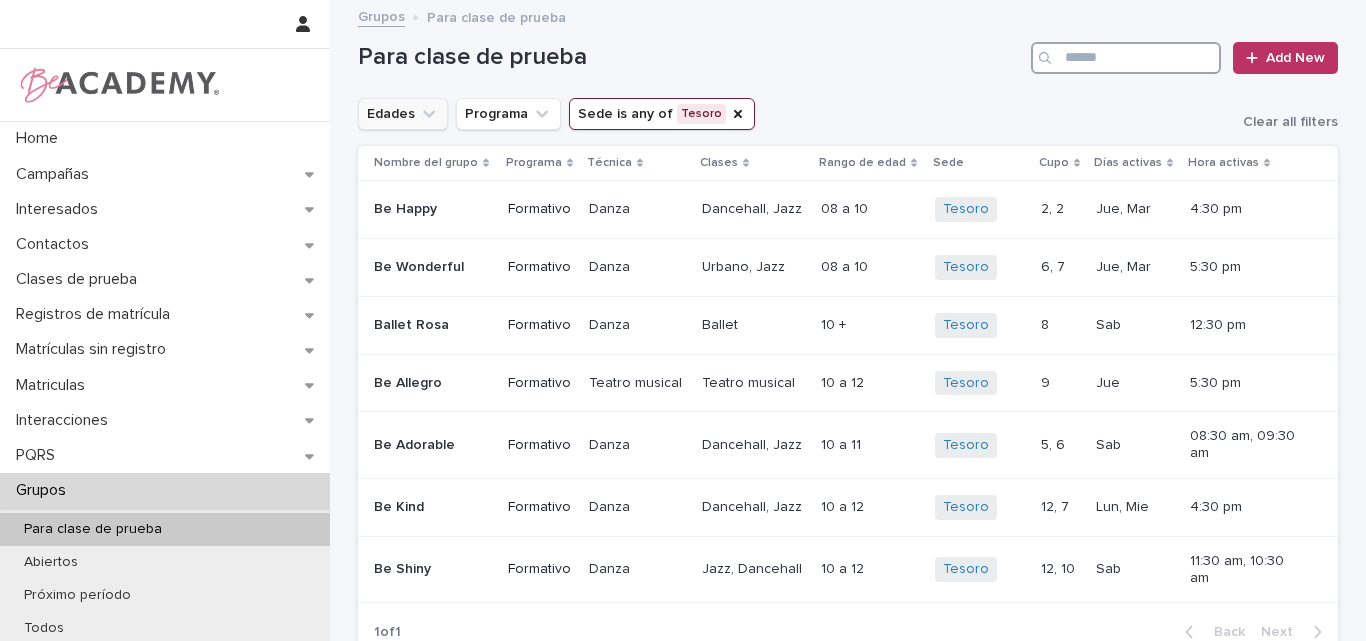 click at bounding box center (1126, 58) 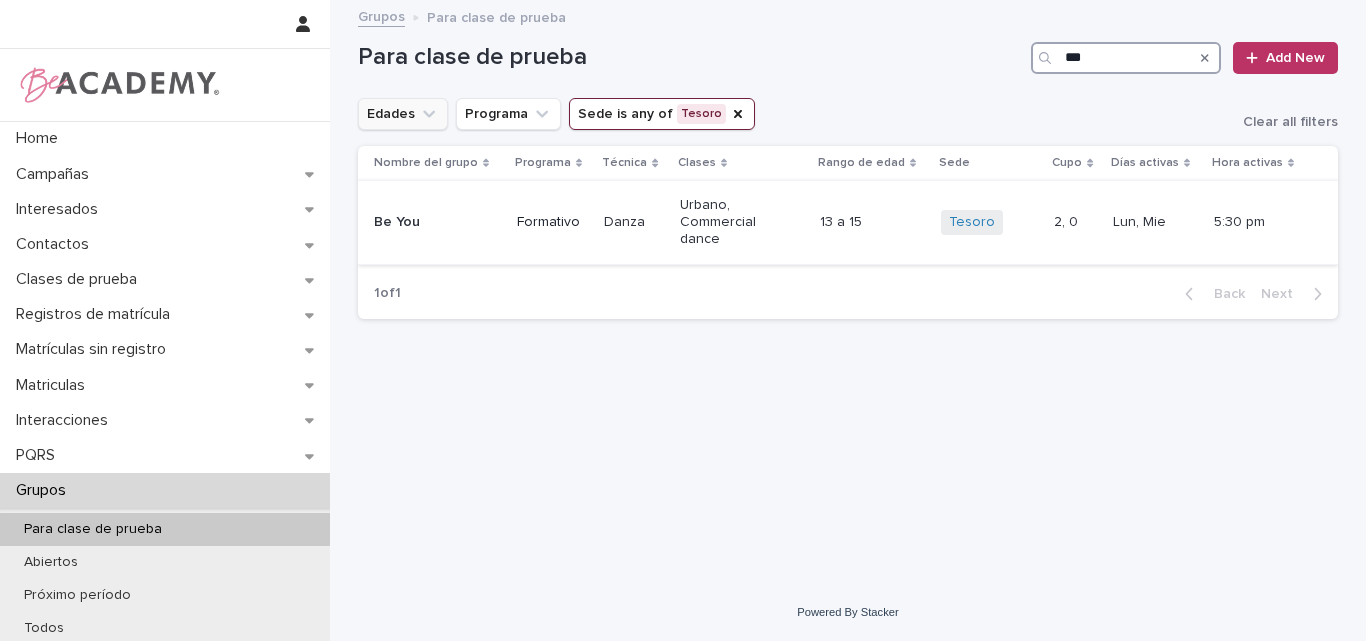 type on "***" 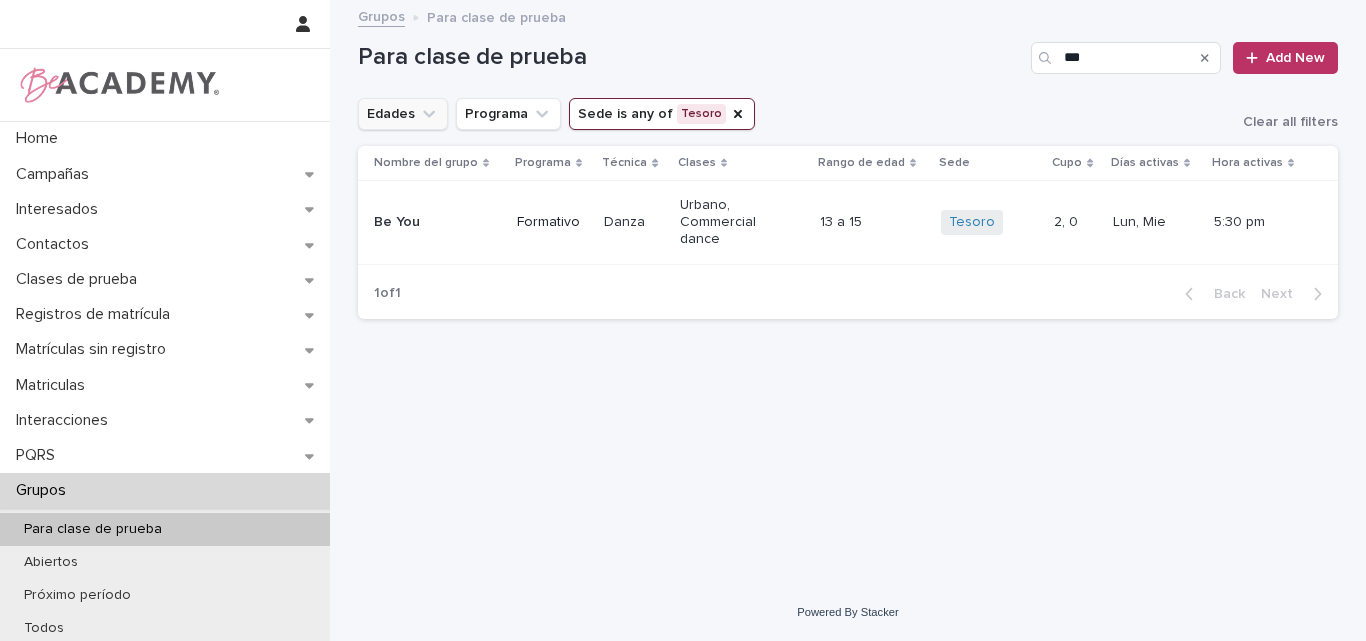 click on "Be You" at bounding box center [437, 222] 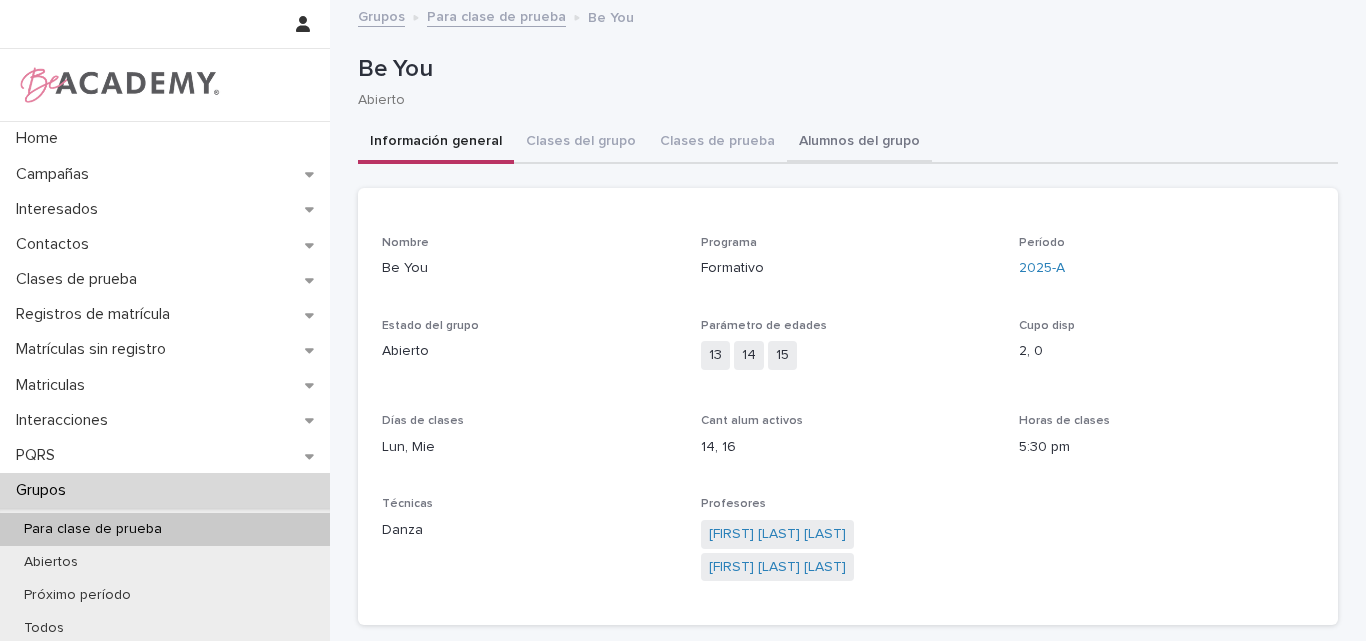 click on "Alumnos del grupo" at bounding box center [859, 143] 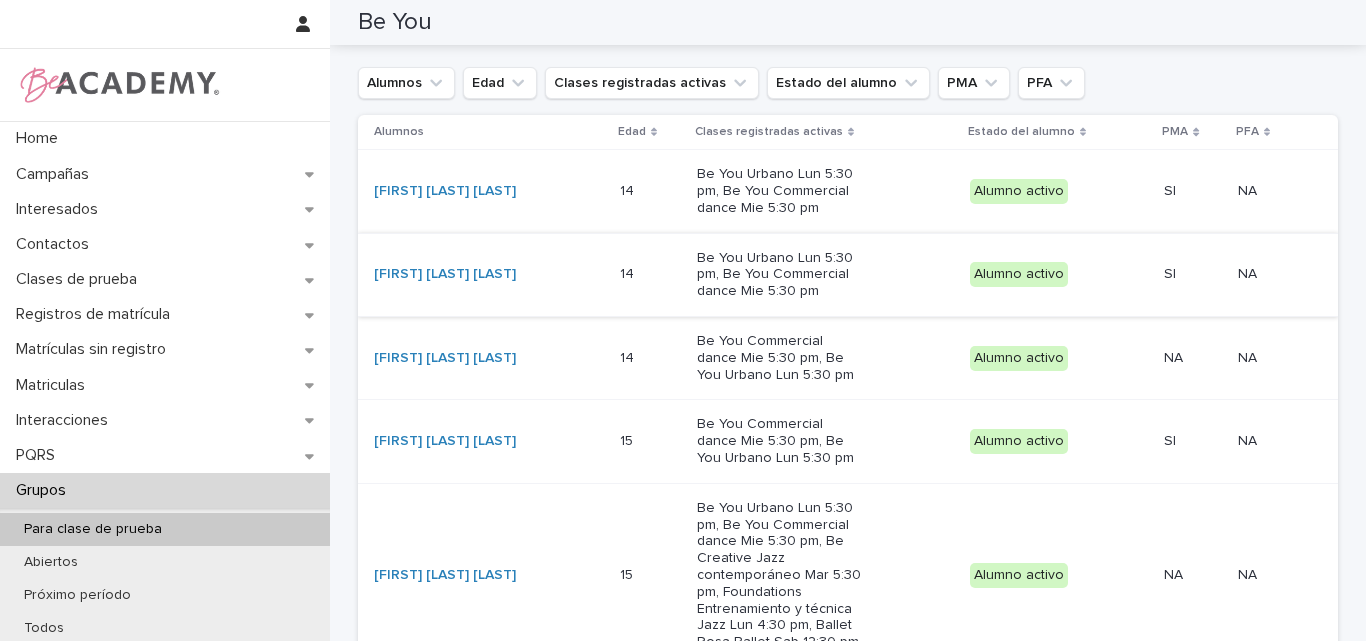 scroll, scrollTop: 200, scrollLeft: 0, axis: vertical 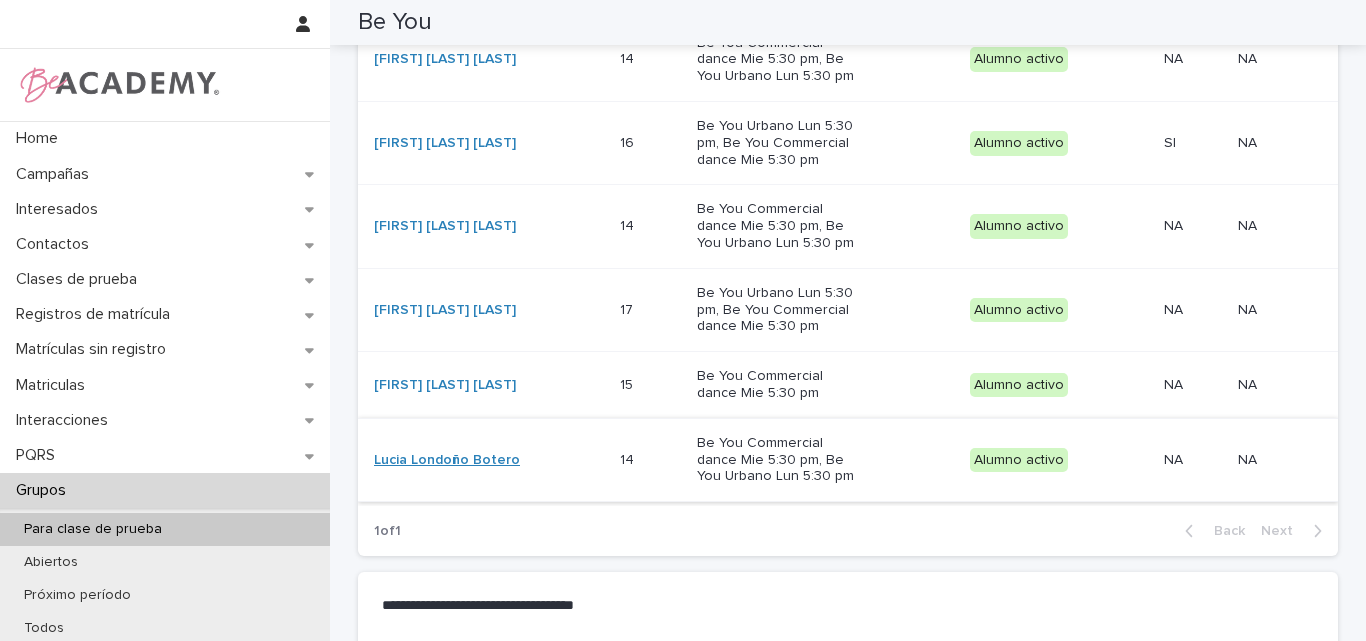 click on "Lucia Londoño Botero" at bounding box center [447, 460] 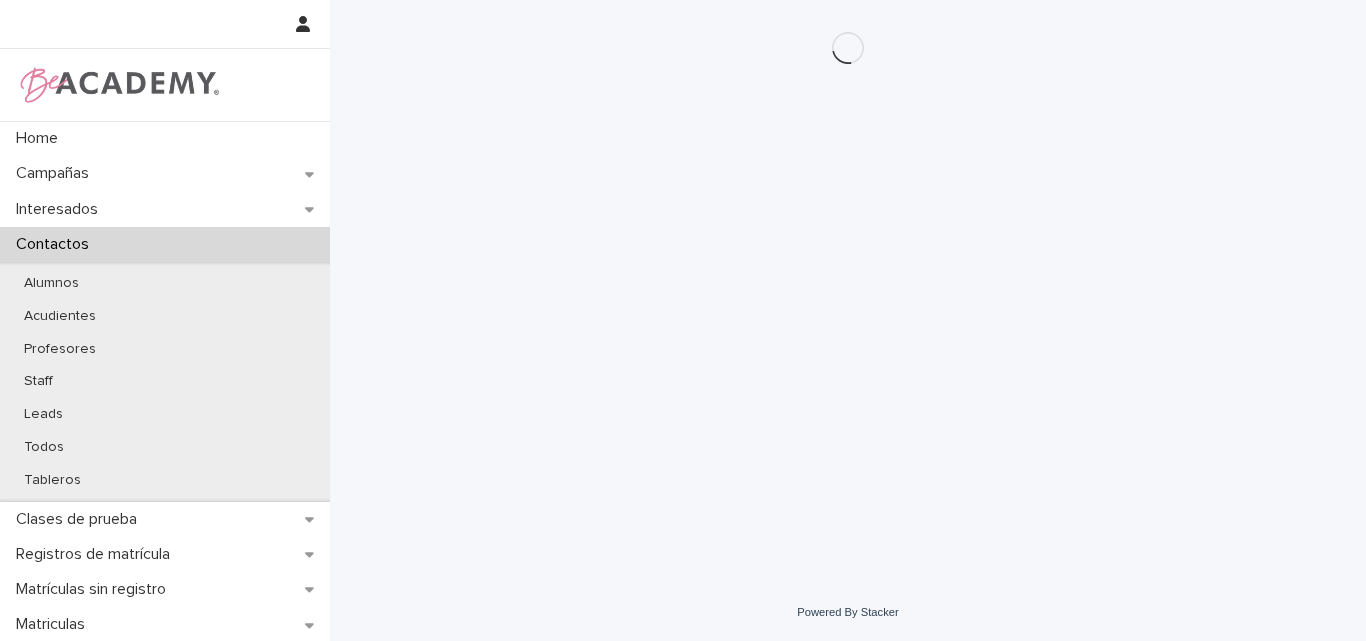 scroll, scrollTop: 0, scrollLeft: 0, axis: both 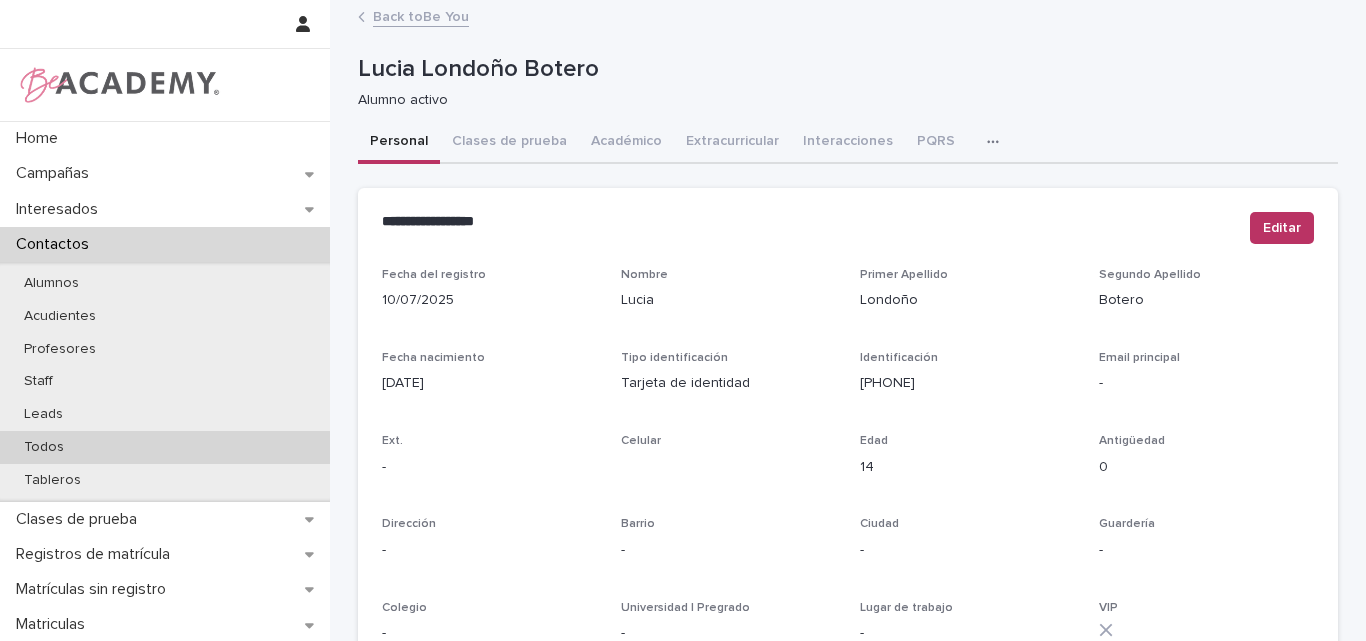 click on "Todos" at bounding box center [44, 447] 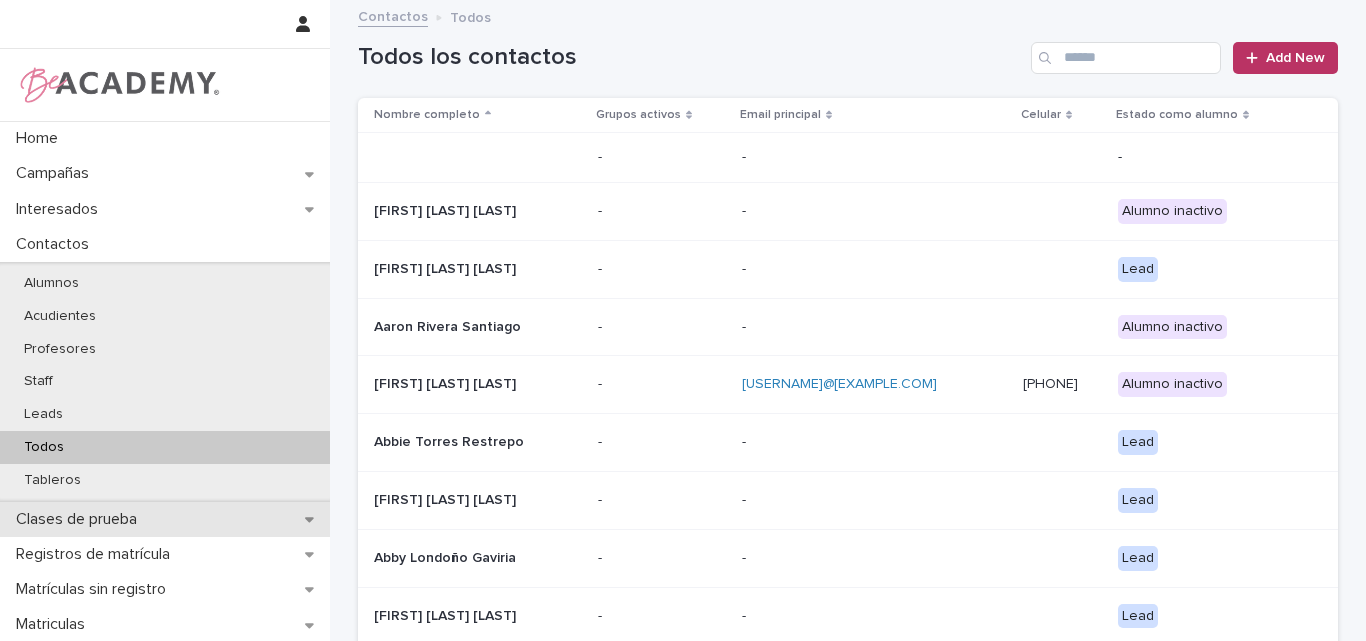 click on "Clases de prueba" at bounding box center (80, 519) 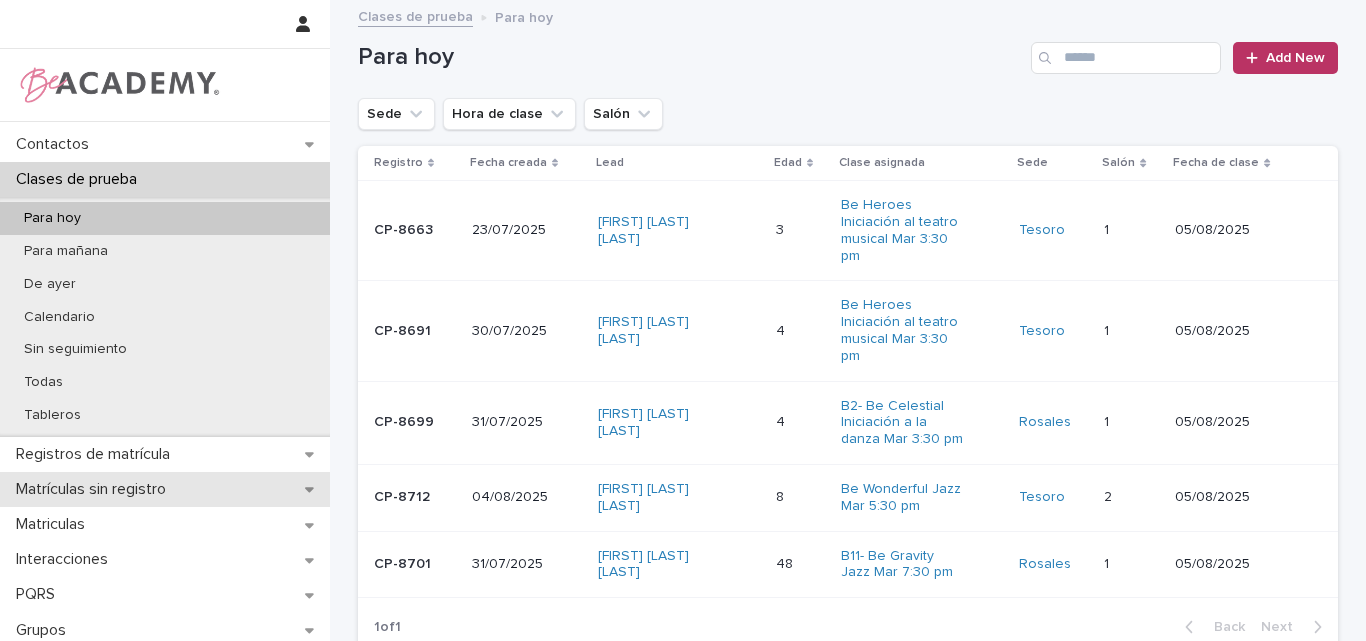 scroll, scrollTop: 200, scrollLeft: 0, axis: vertical 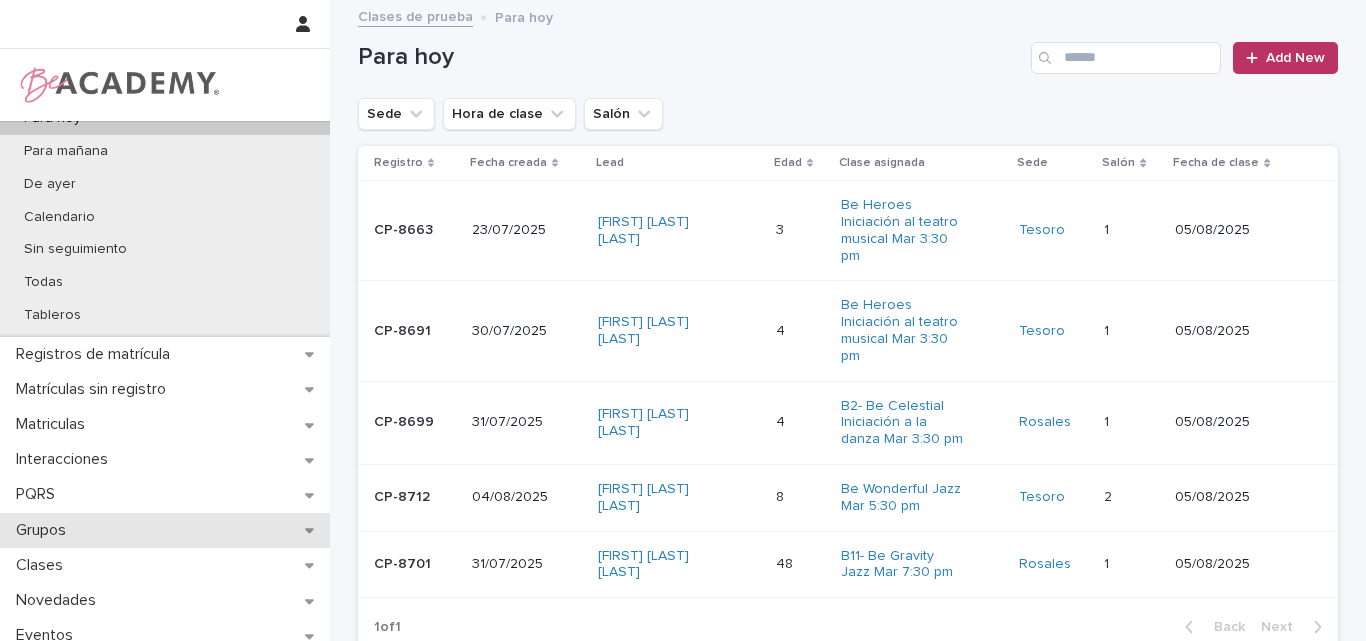 click on "Grupos" at bounding box center [45, 530] 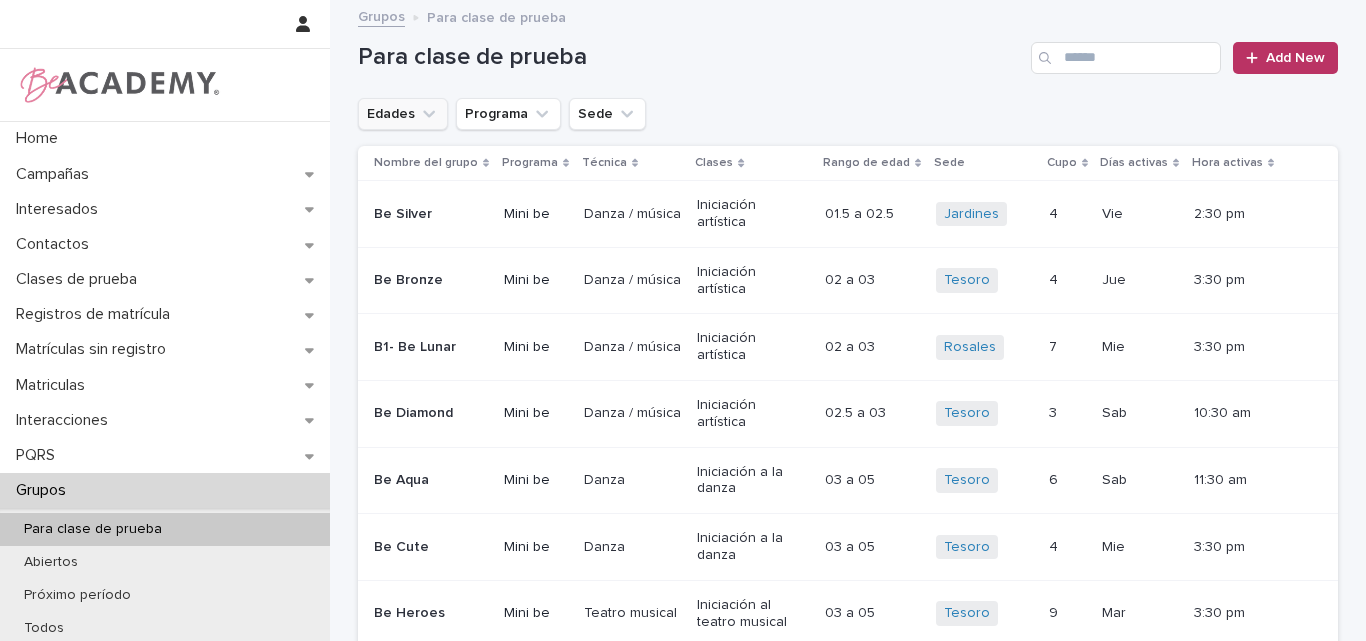 click 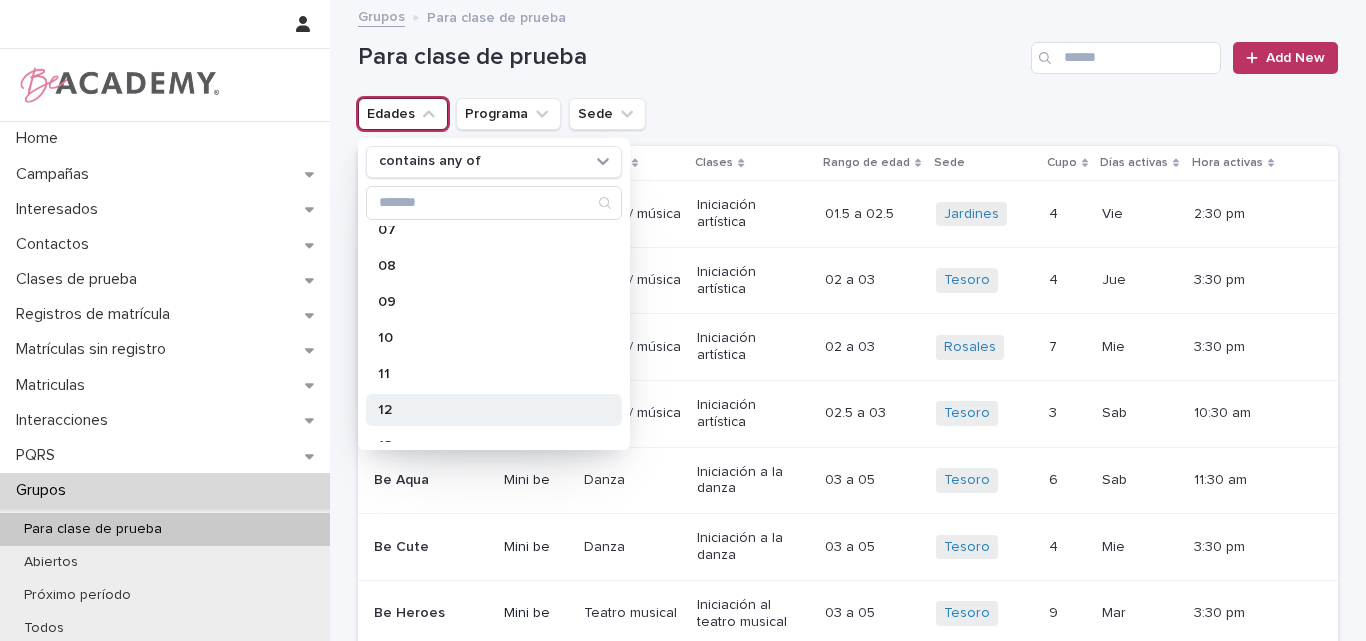 scroll, scrollTop: 400, scrollLeft: 0, axis: vertical 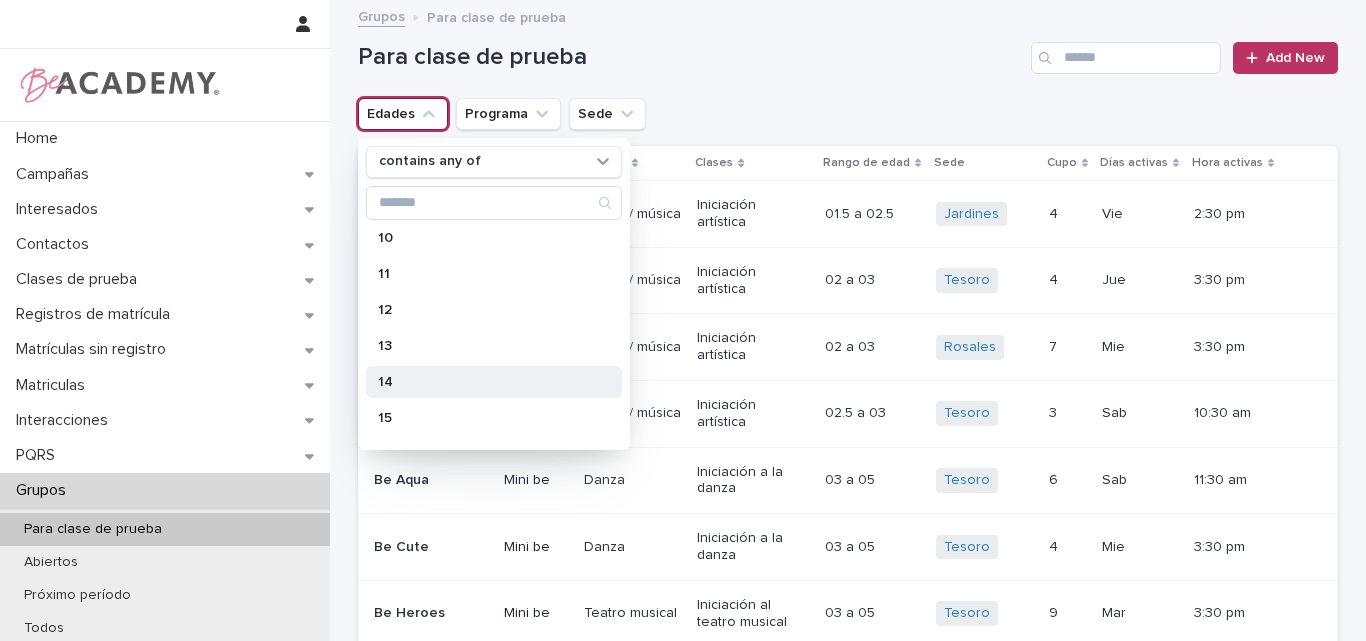 click on "14" at bounding box center (484, 382) 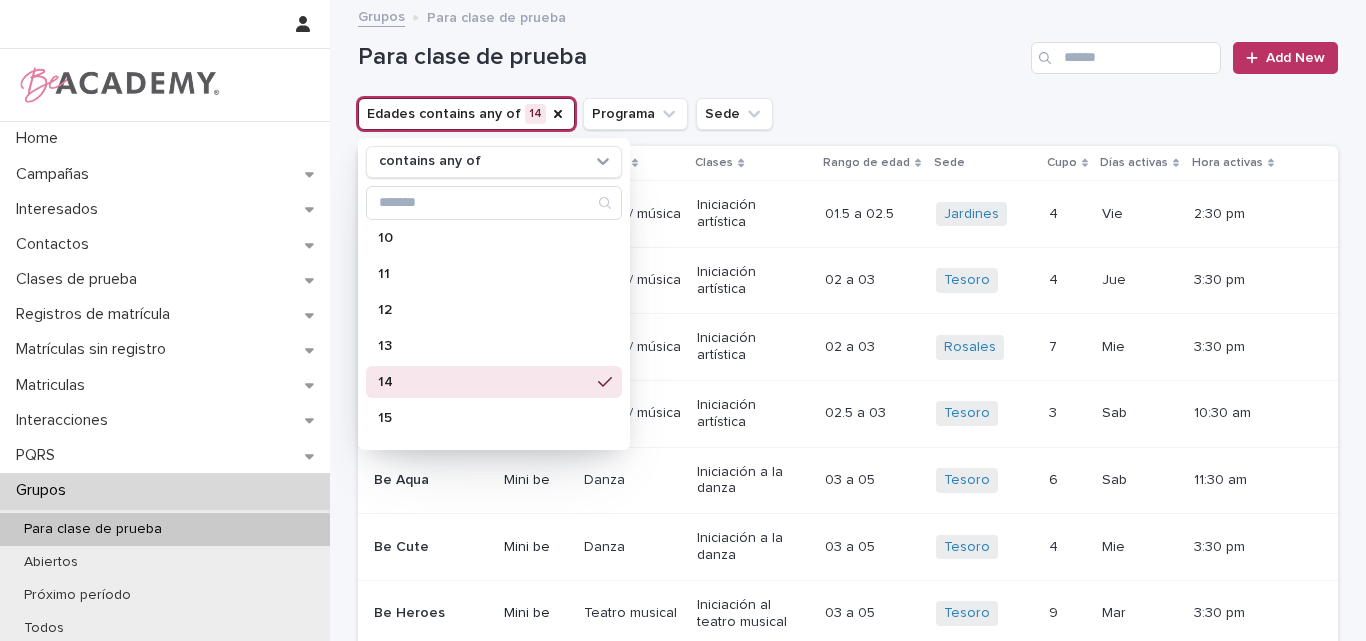 click on "Para clase de prueba" at bounding box center [690, 57] 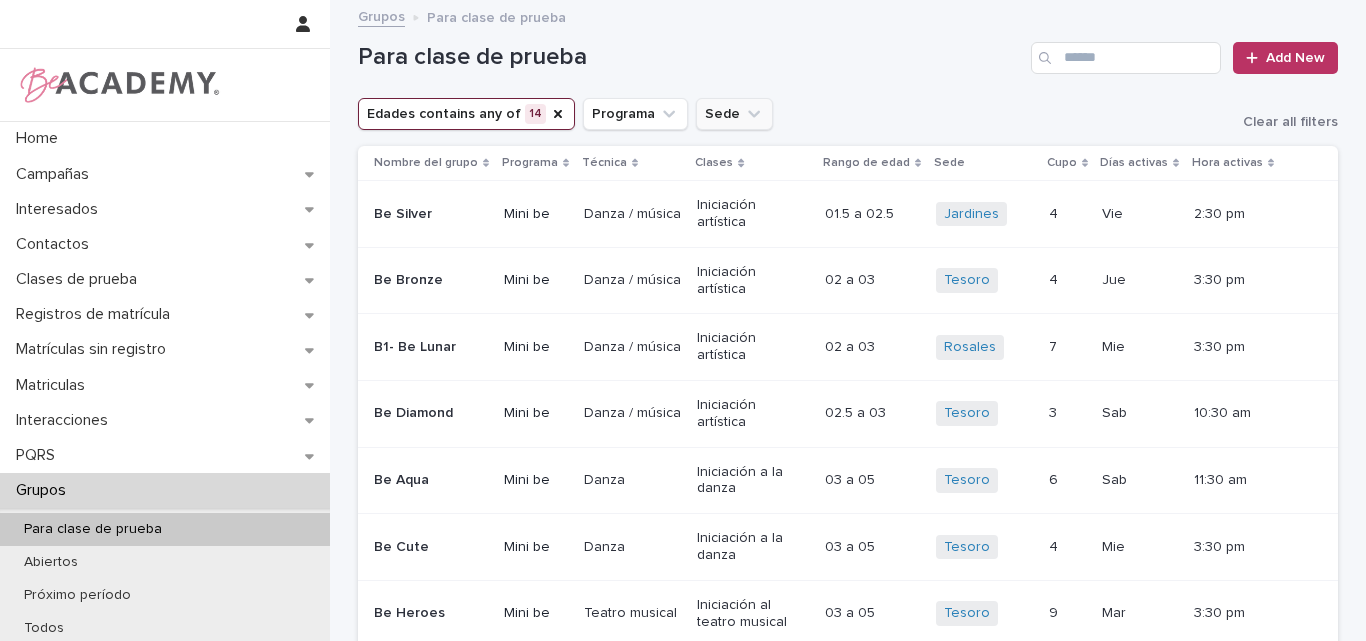 click 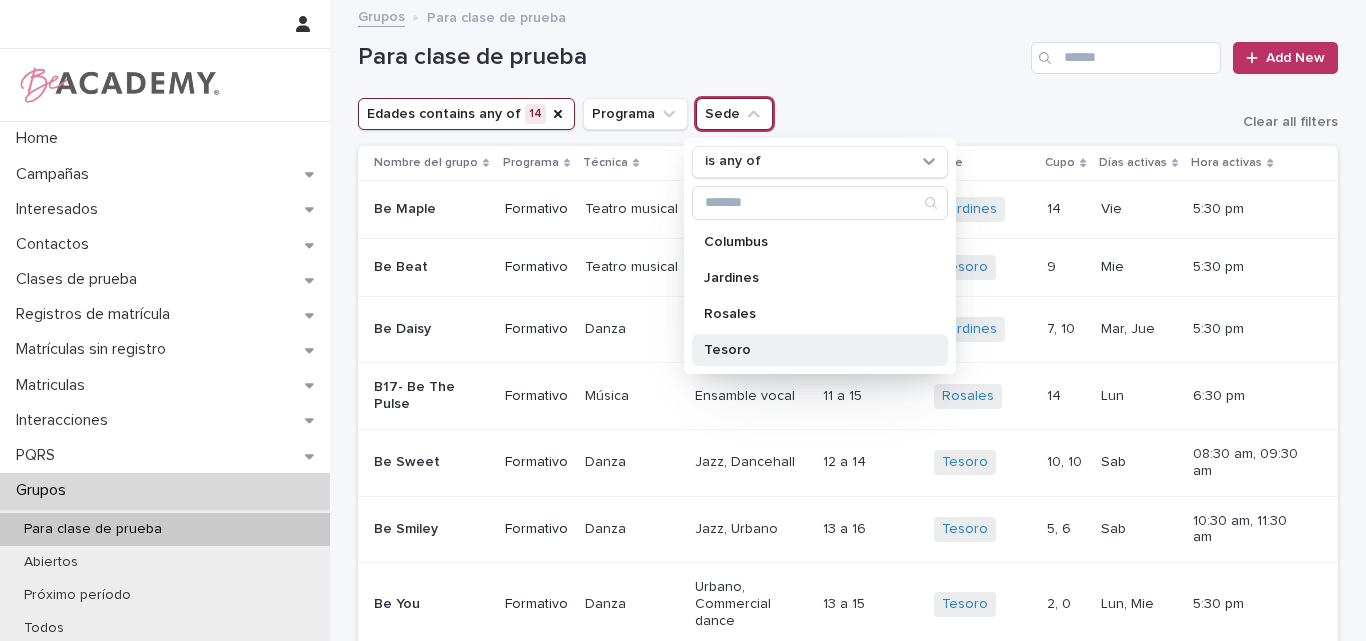click on "Tesoro" at bounding box center [810, 350] 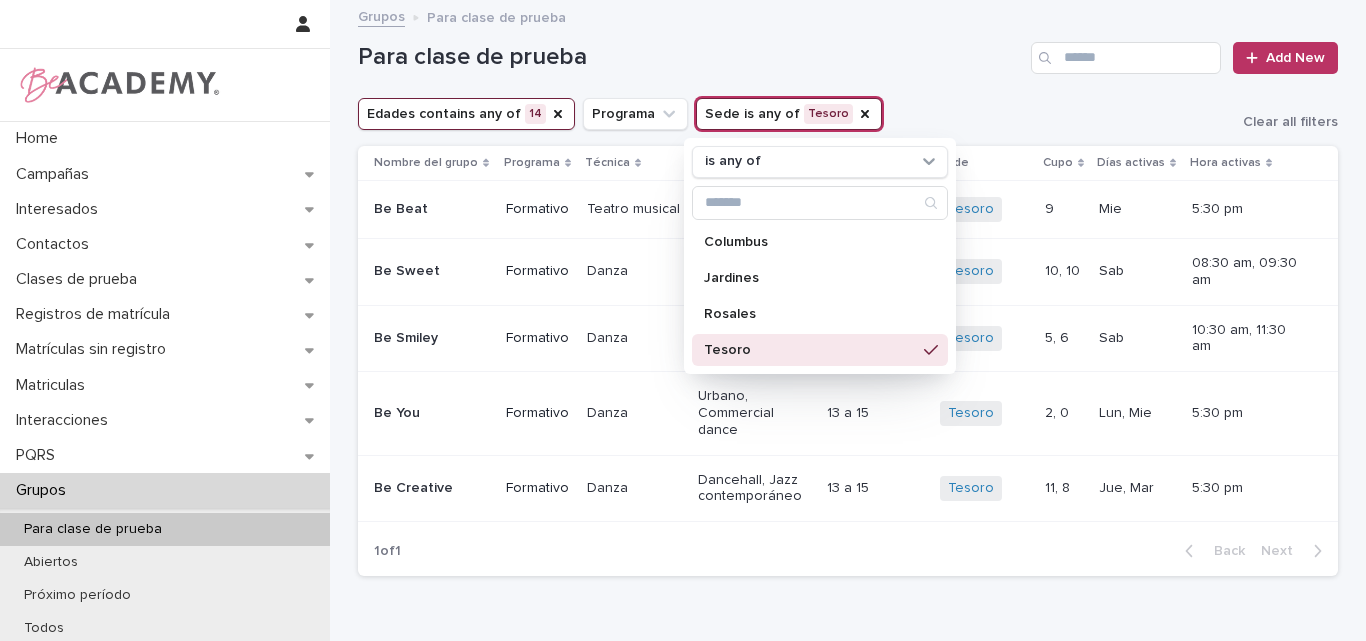 click on "Para clase de prueba" at bounding box center (690, 57) 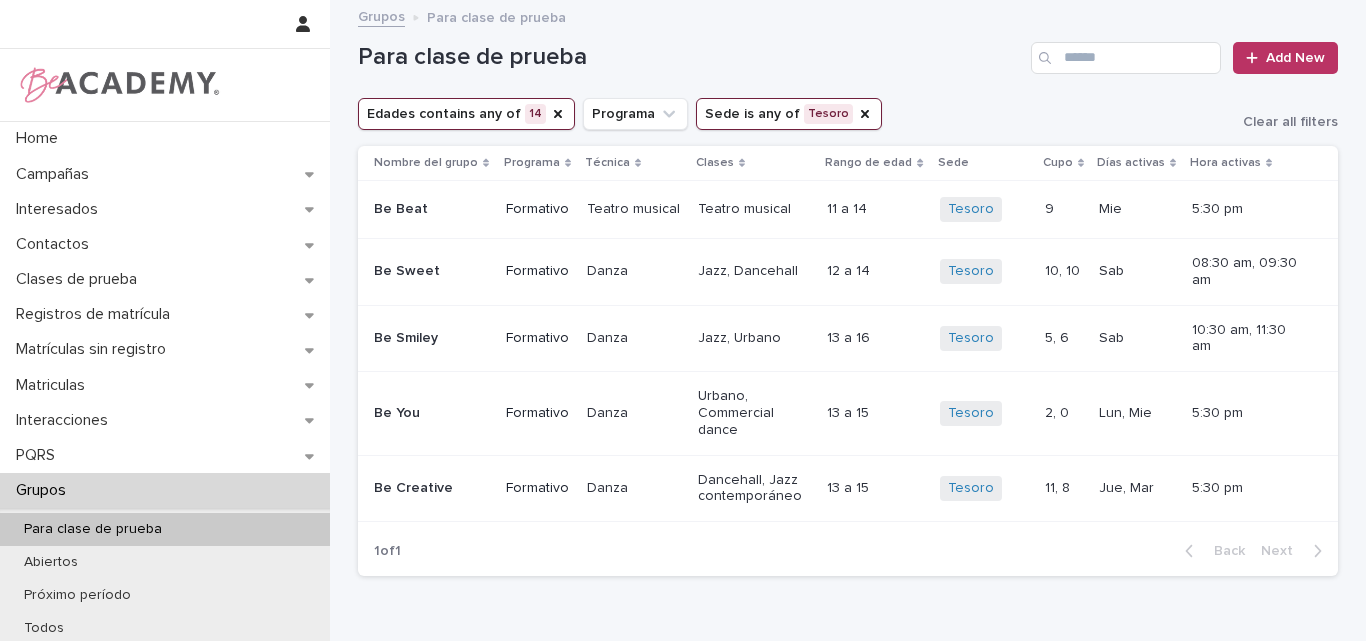 click on "Para clase de prueba Add New" at bounding box center [848, 50] 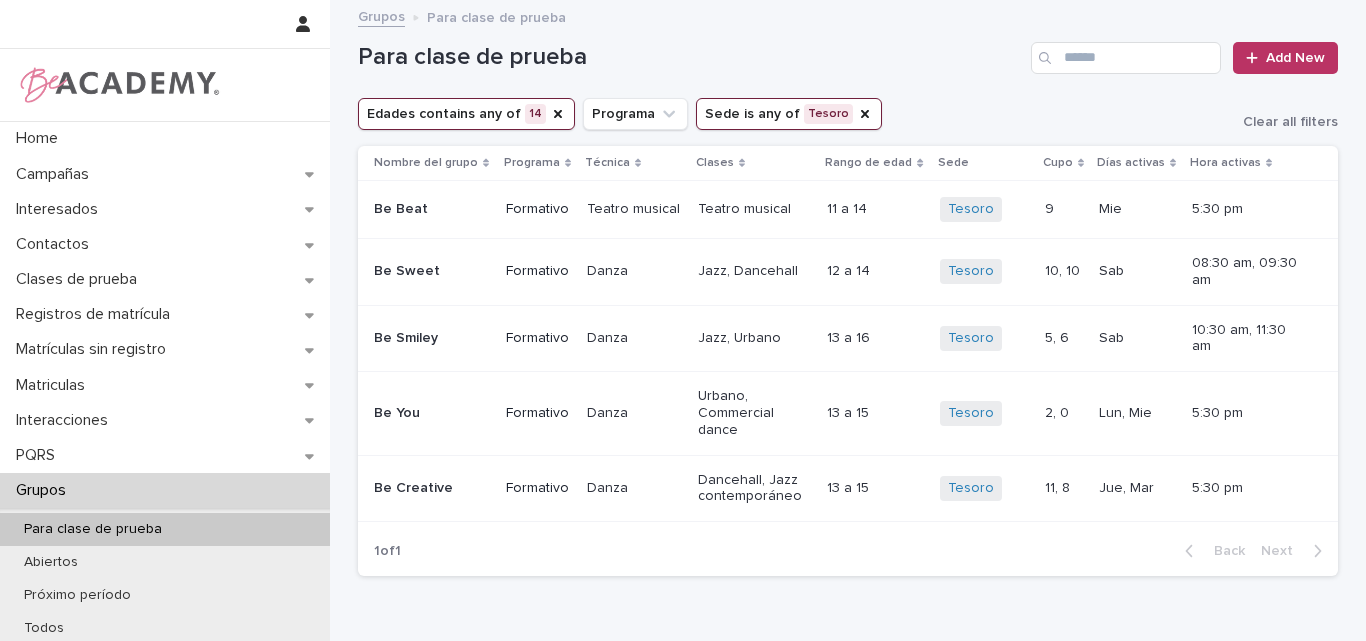 click on "Be You" at bounding box center (432, 413) 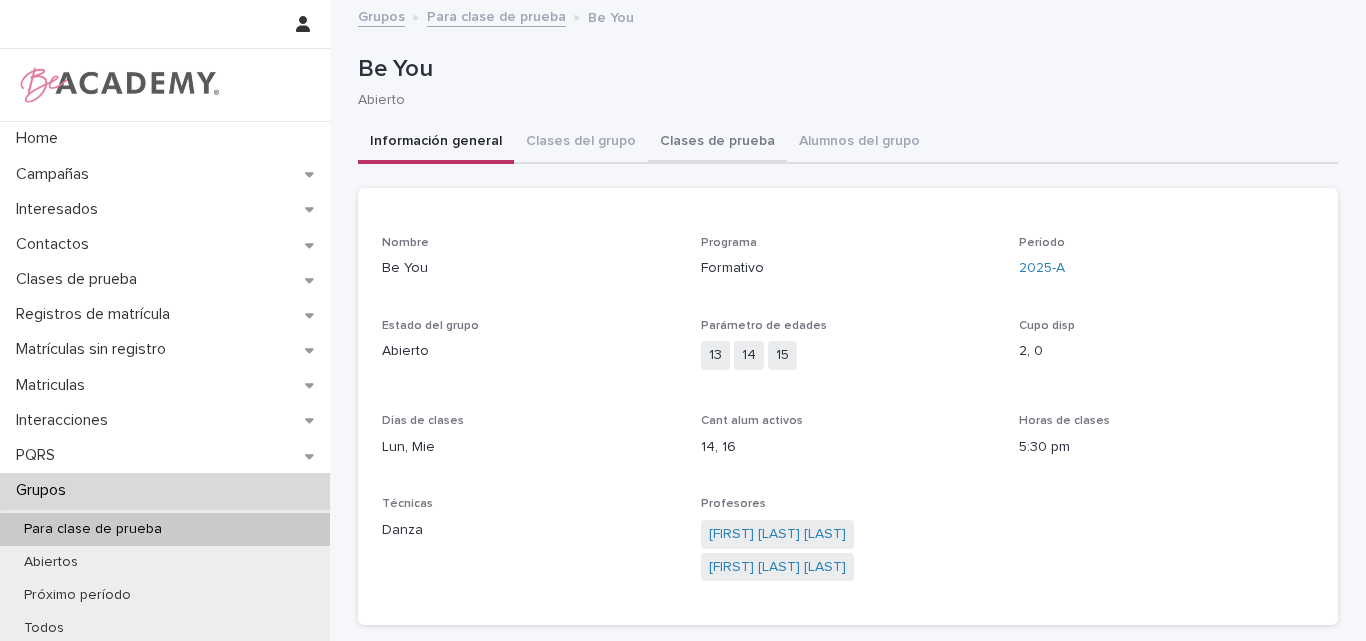 click on "Clases de prueba" at bounding box center (717, 143) 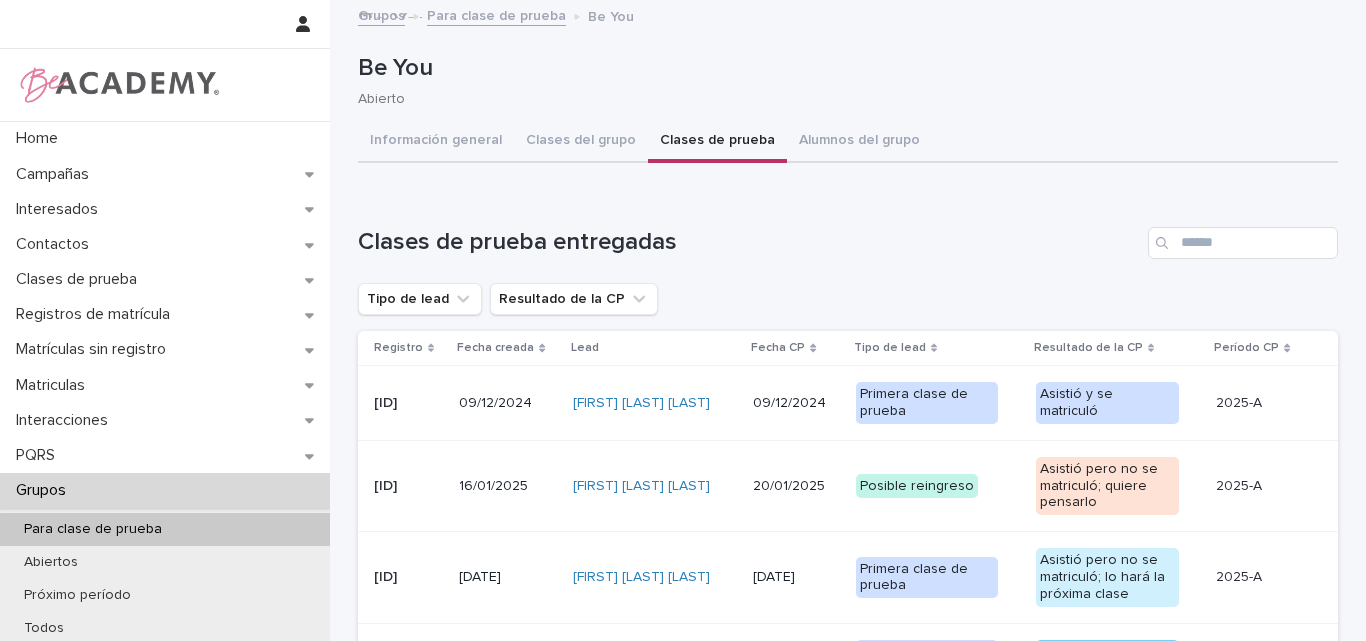 scroll, scrollTop: 0, scrollLeft: 0, axis: both 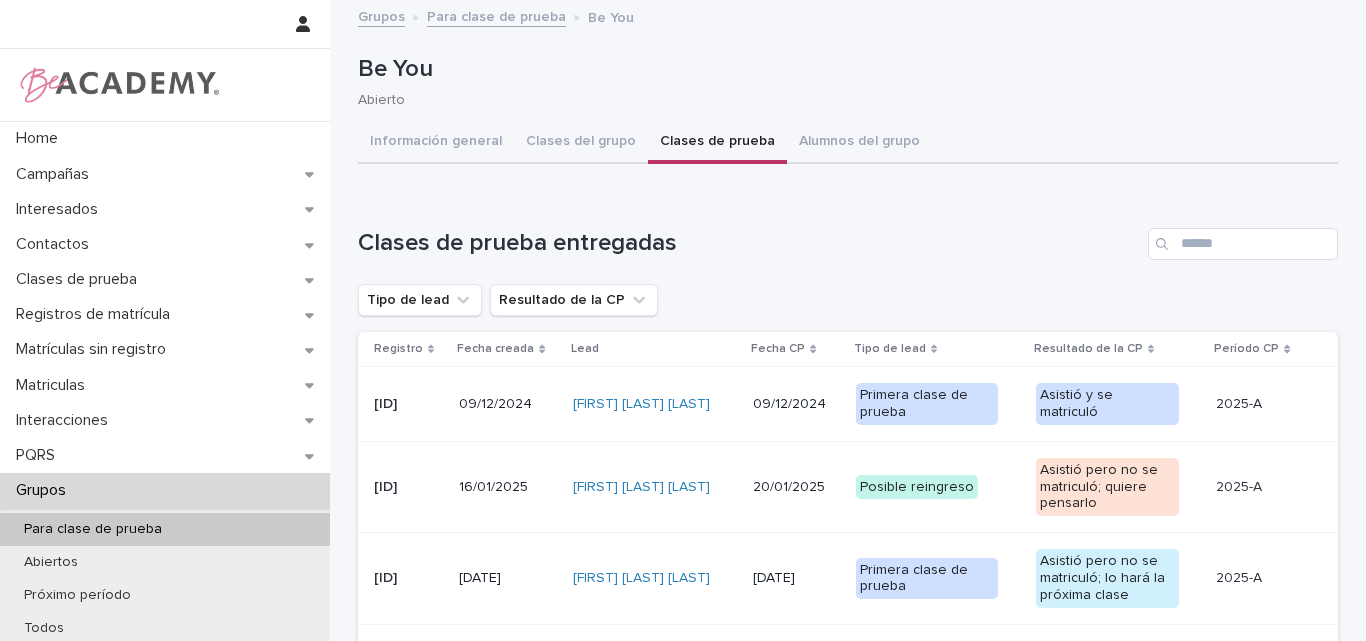 click on "Para clase de prueba" at bounding box center (496, 15) 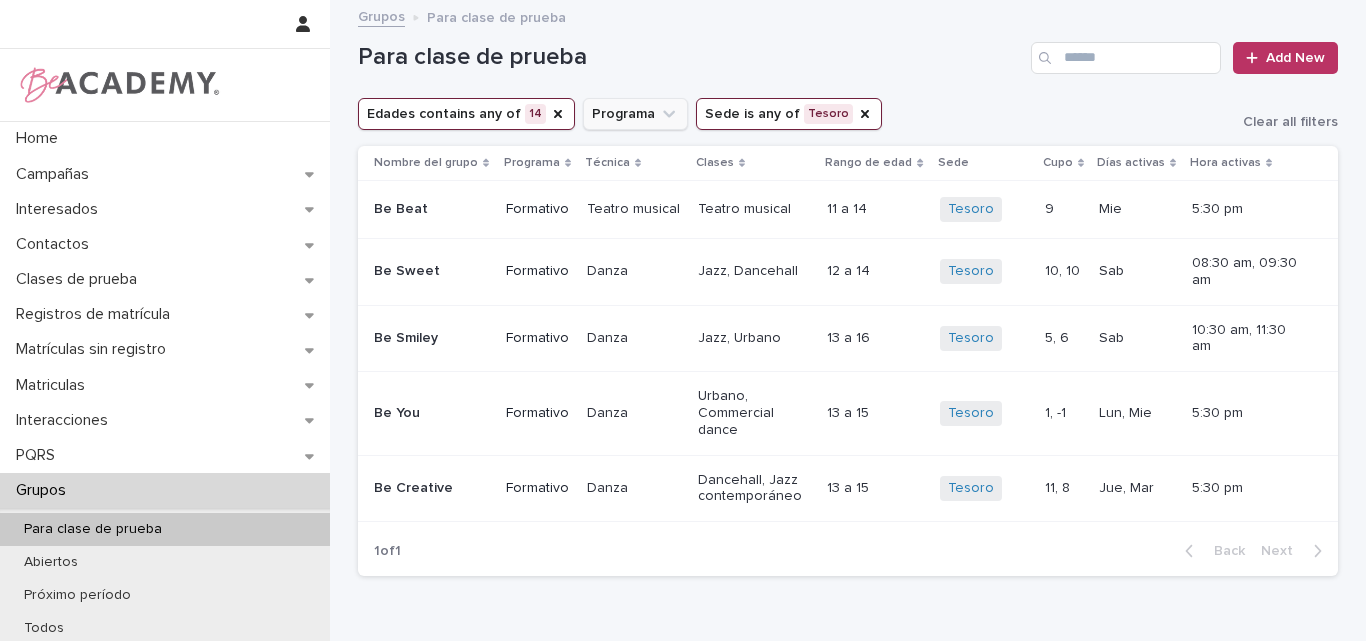 click 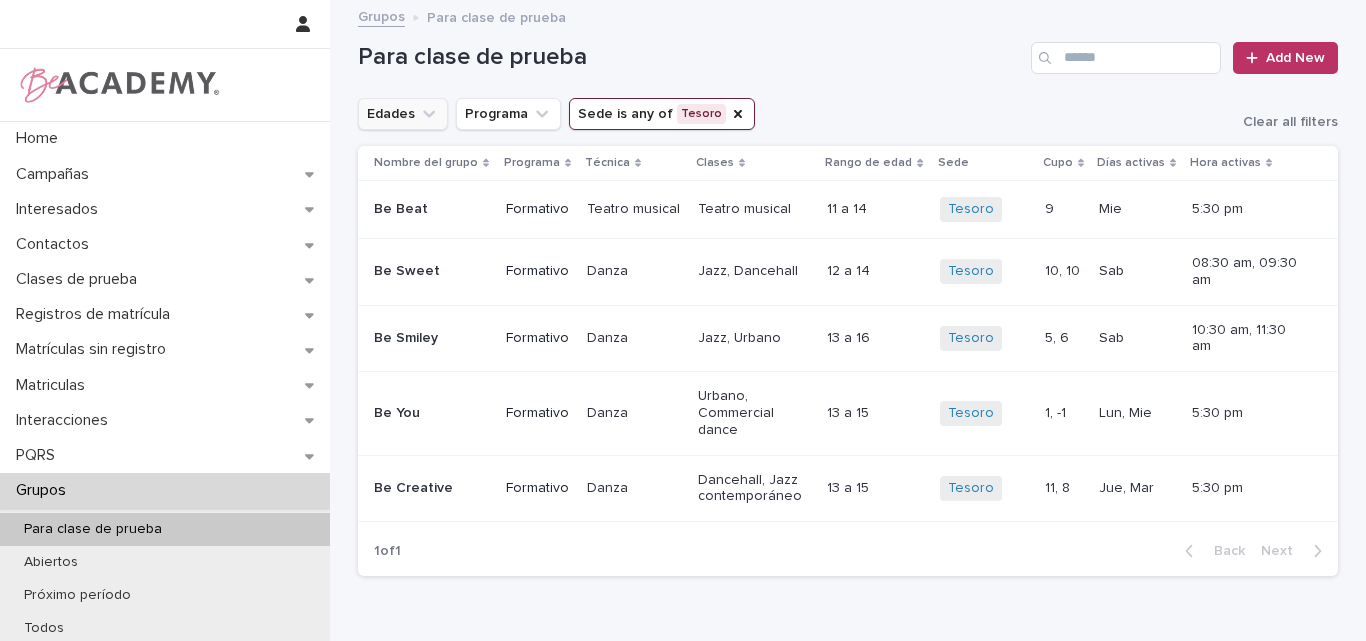 click 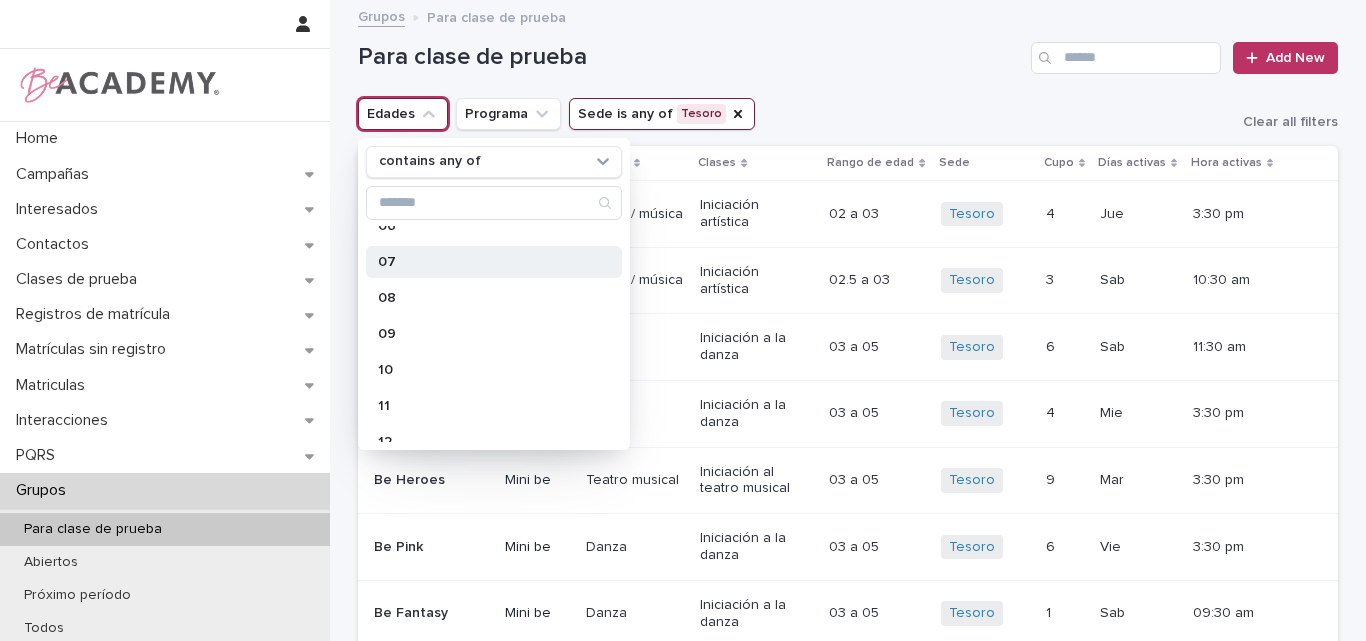 scroll, scrollTop: 400, scrollLeft: 0, axis: vertical 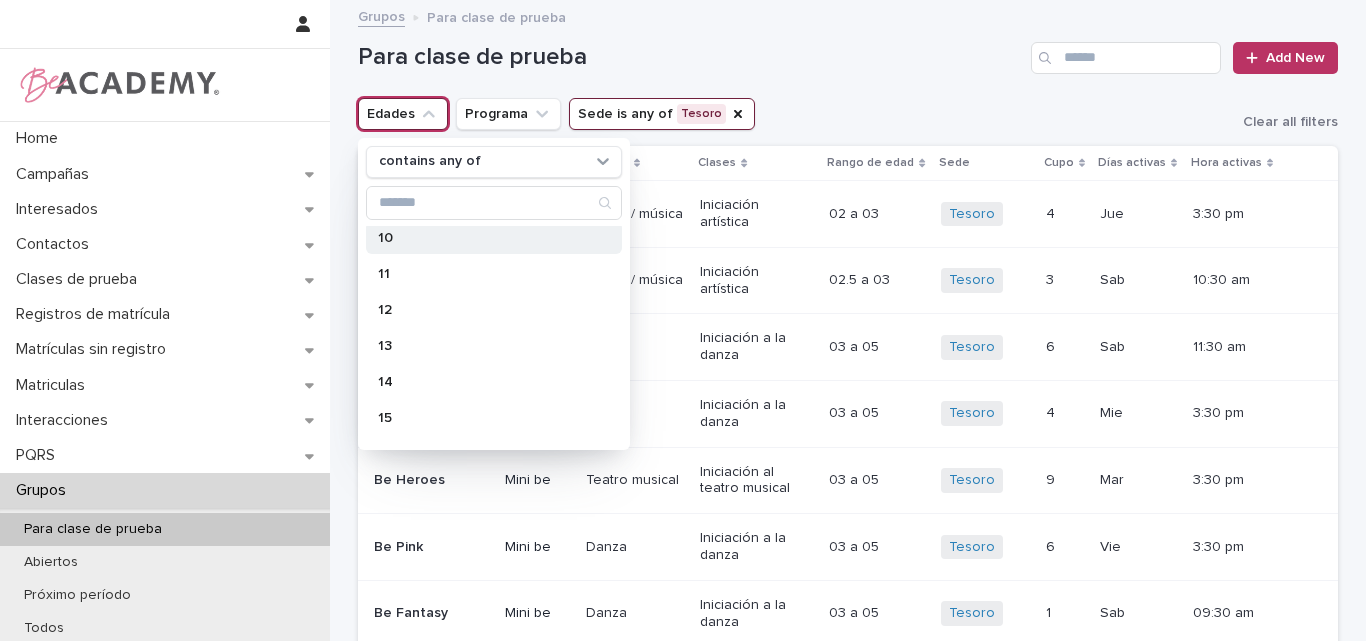 click on "10" at bounding box center [484, 238] 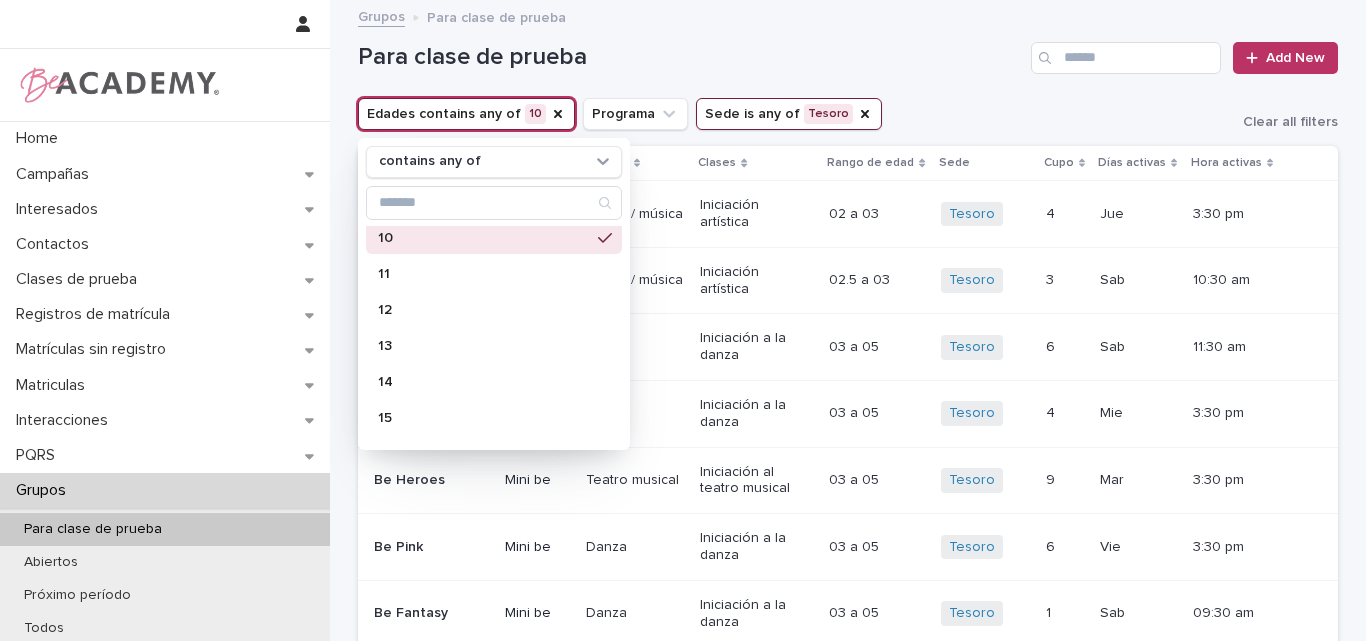 click on "Para clase de prueba Add New" at bounding box center [848, 50] 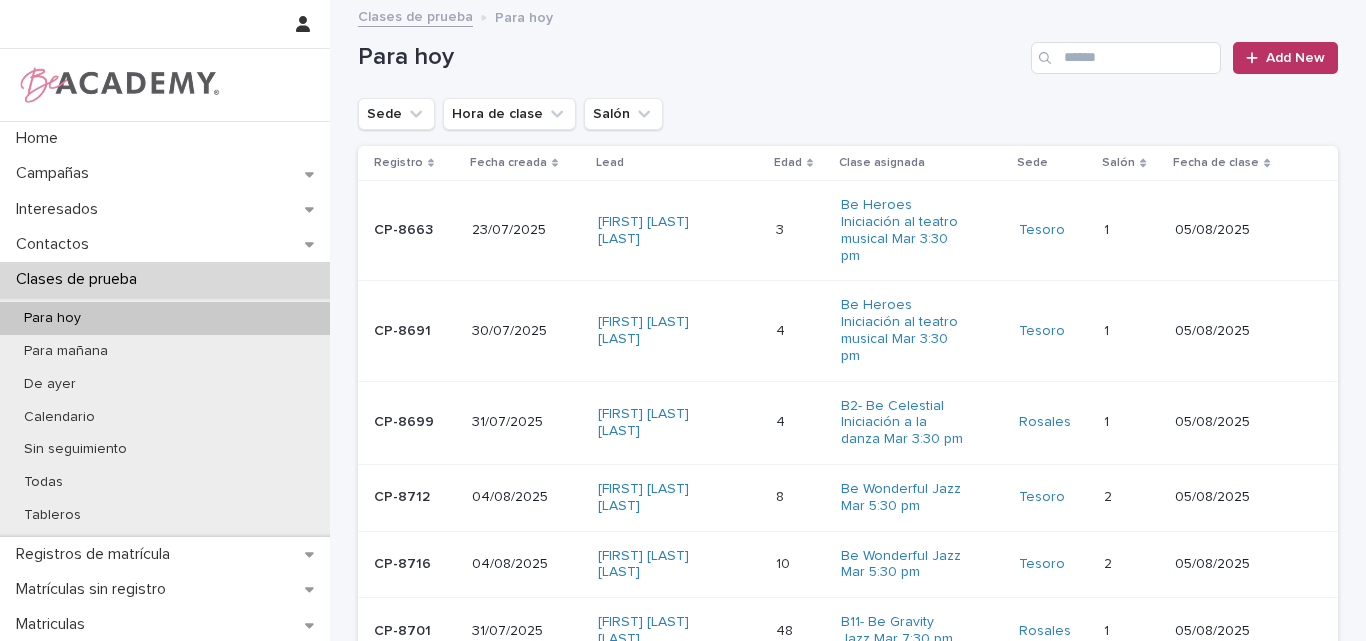 scroll, scrollTop: 0, scrollLeft: 0, axis: both 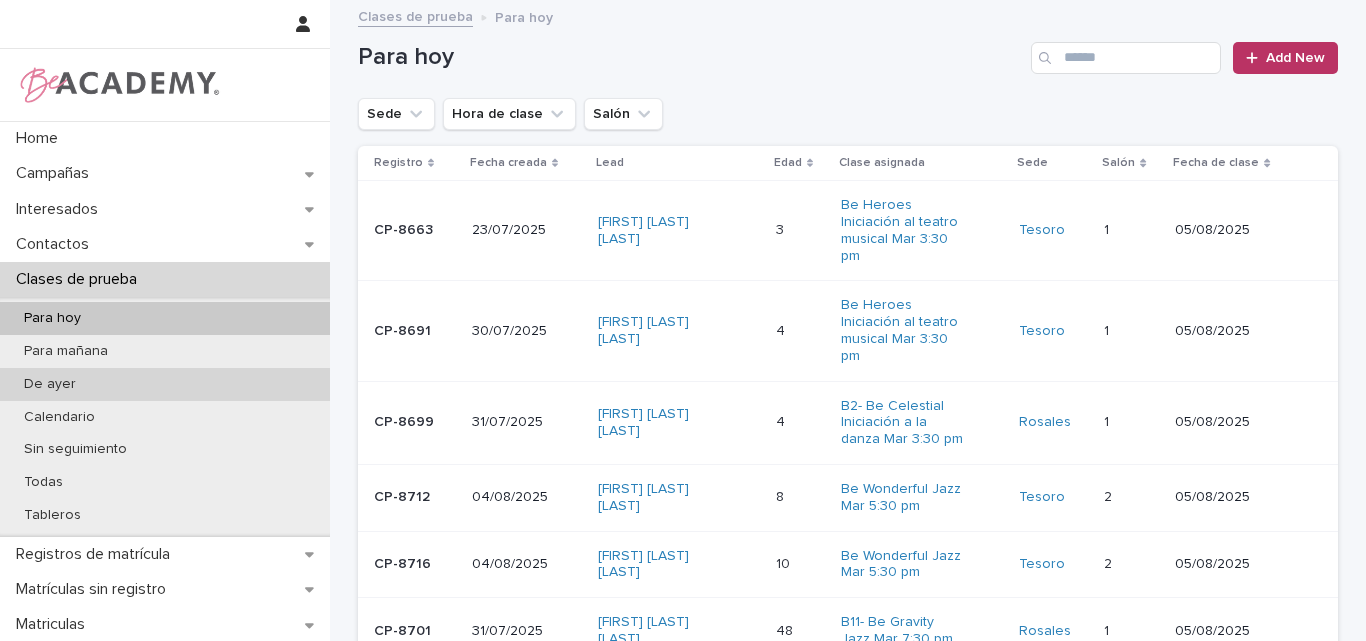 click on "De ayer" at bounding box center [50, 384] 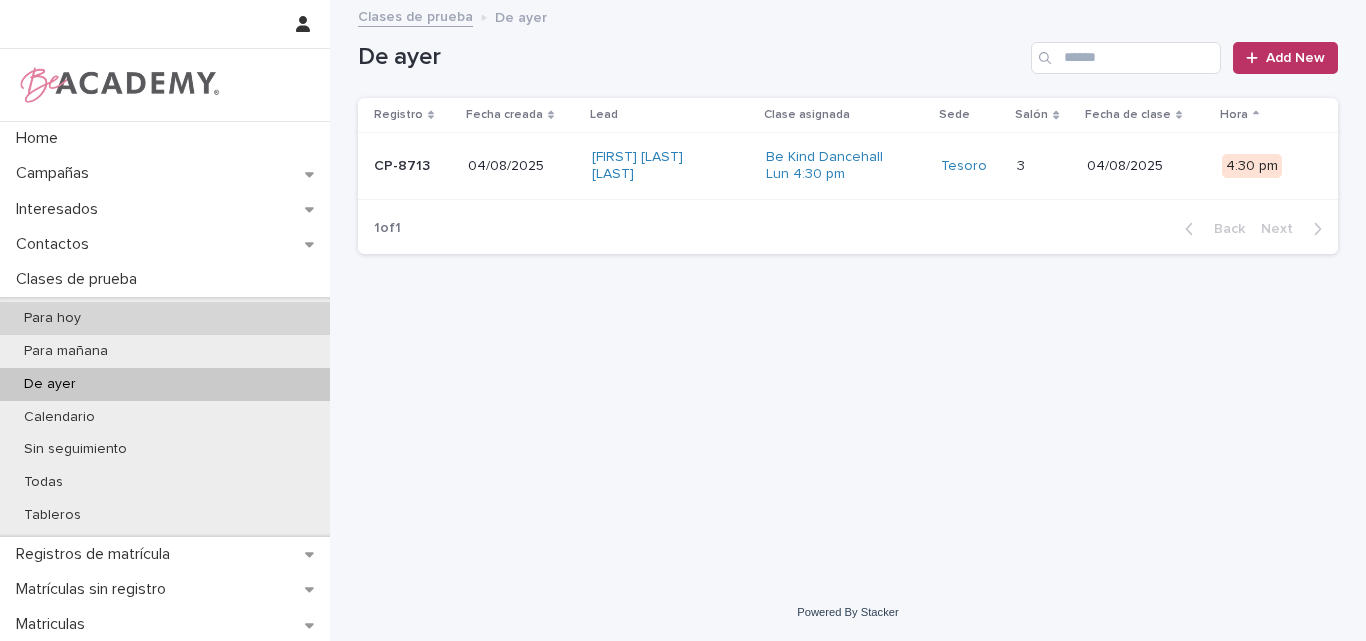 click on "Para hoy" at bounding box center (165, 318) 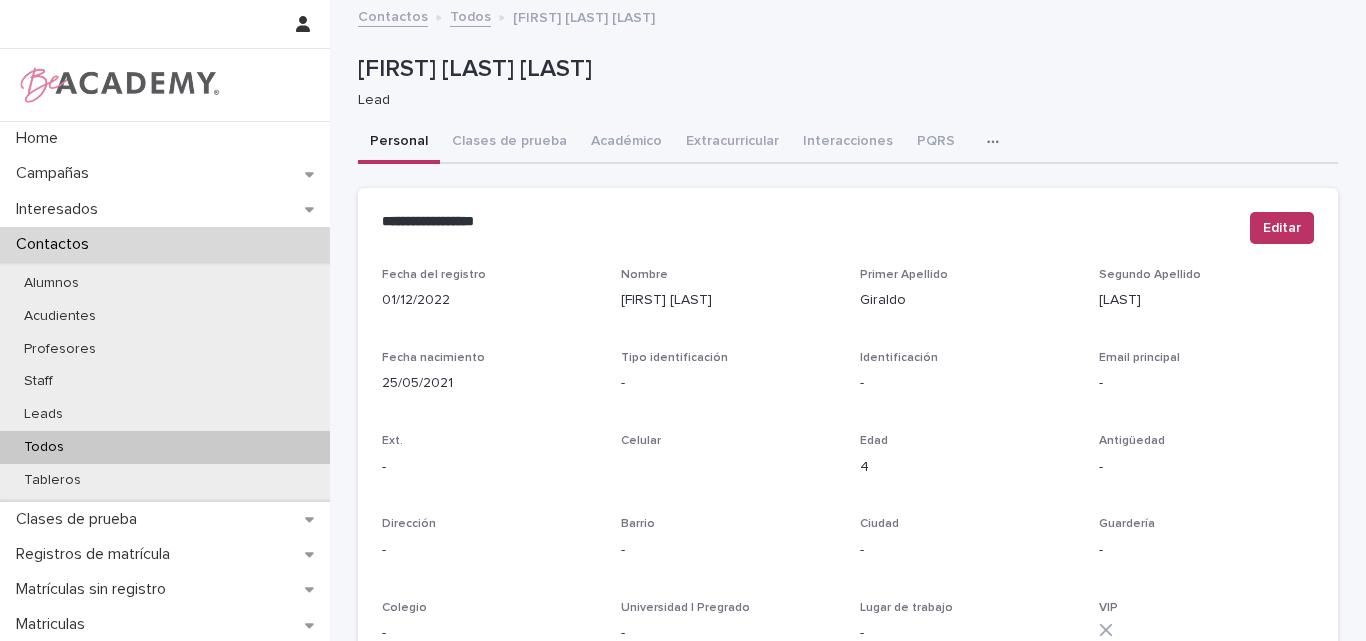 scroll, scrollTop: 0, scrollLeft: 0, axis: both 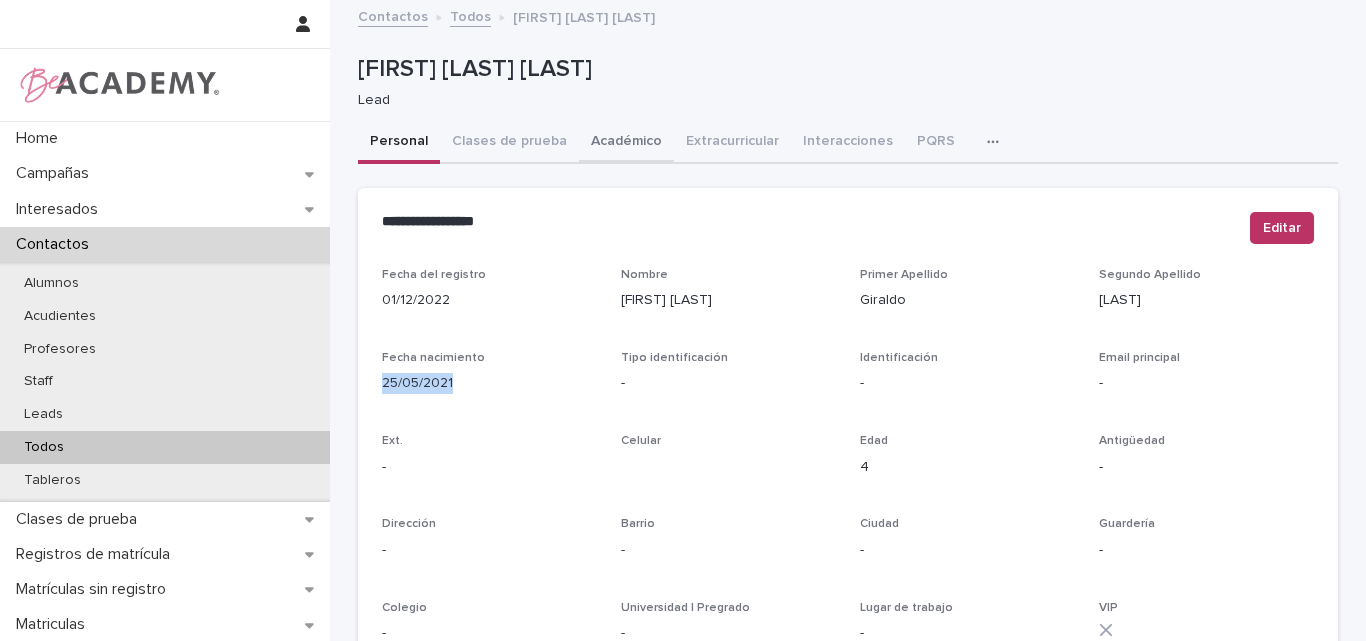 click on "Académico" at bounding box center (626, 143) 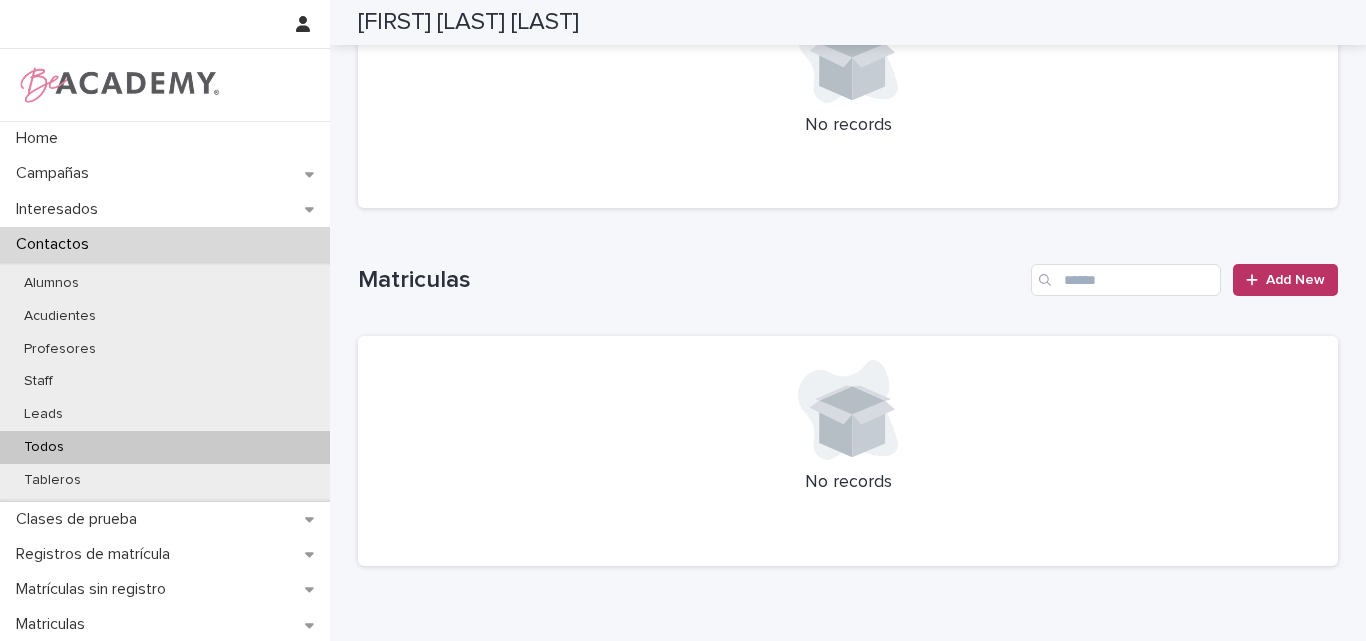 scroll, scrollTop: 400, scrollLeft: 0, axis: vertical 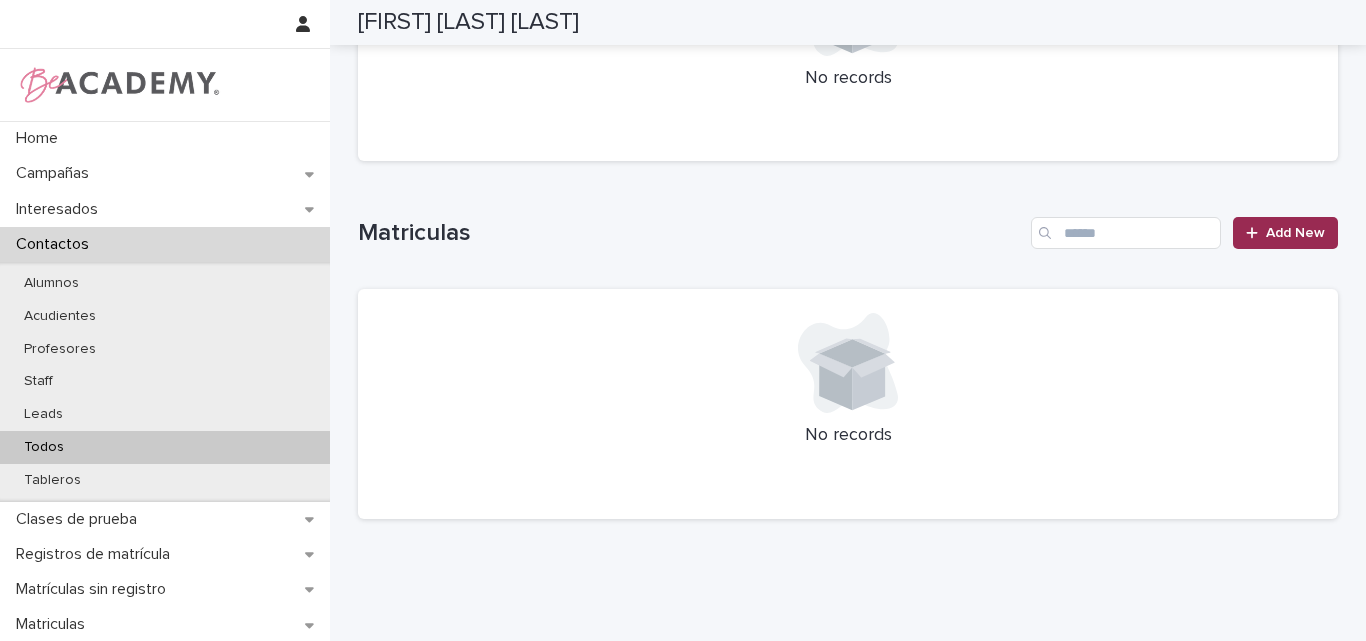 click on "Add New" at bounding box center (1295, 233) 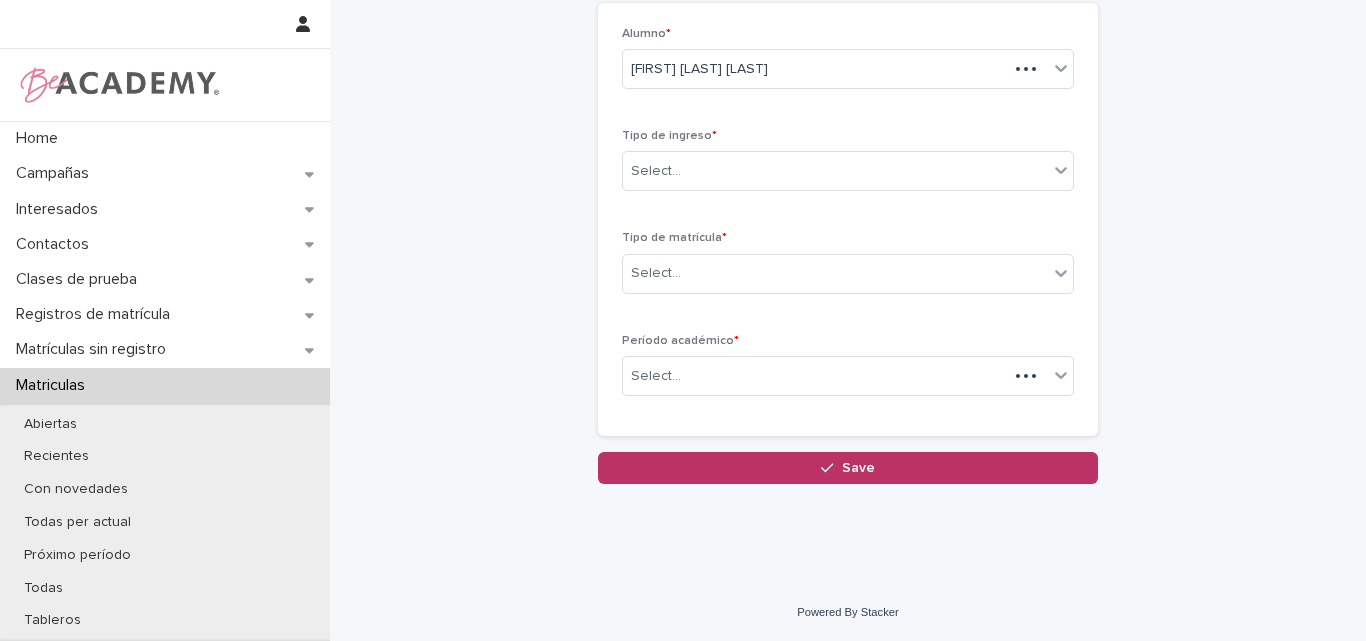 scroll, scrollTop: 112, scrollLeft: 0, axis: vertical 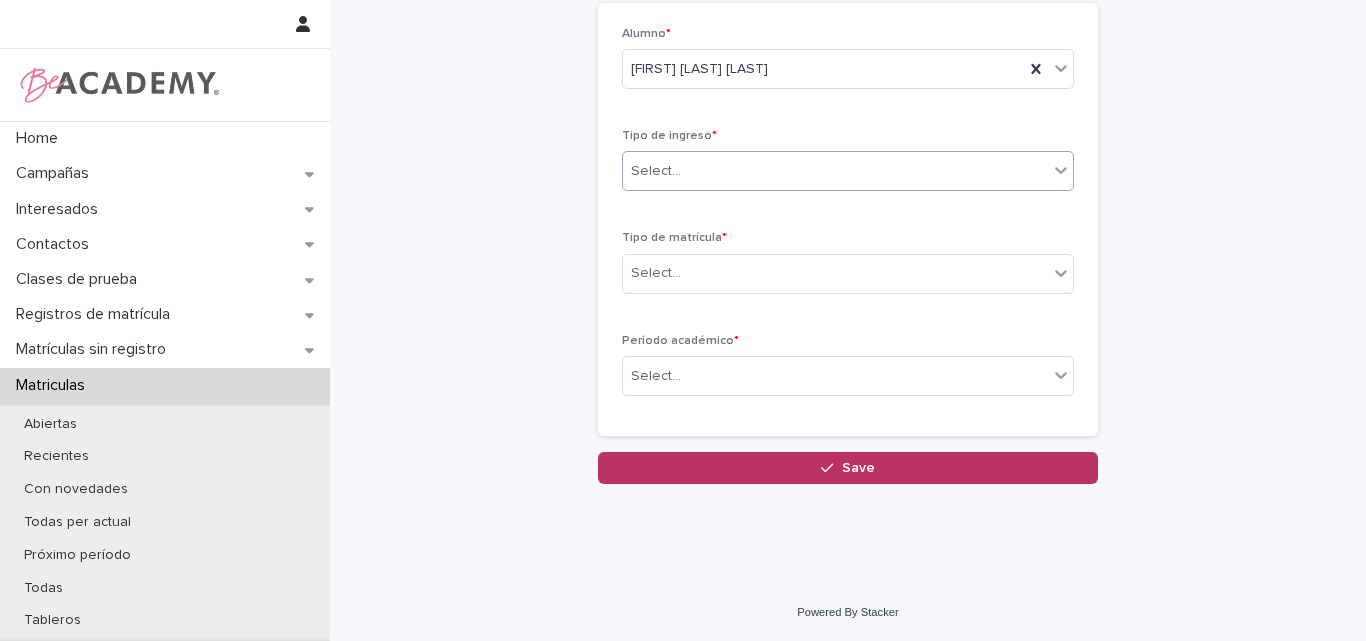 click on "Select..." at bounding box center [835, 171] 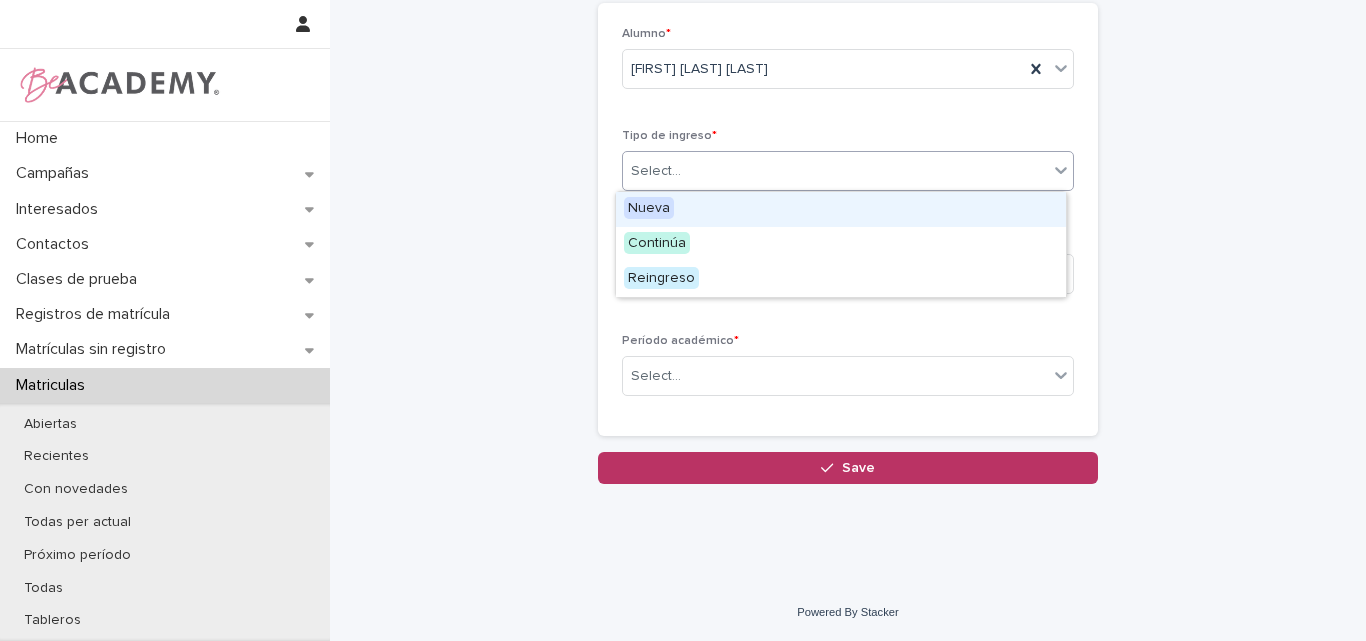 click on "Nueva" at bounding box center (841, 209) 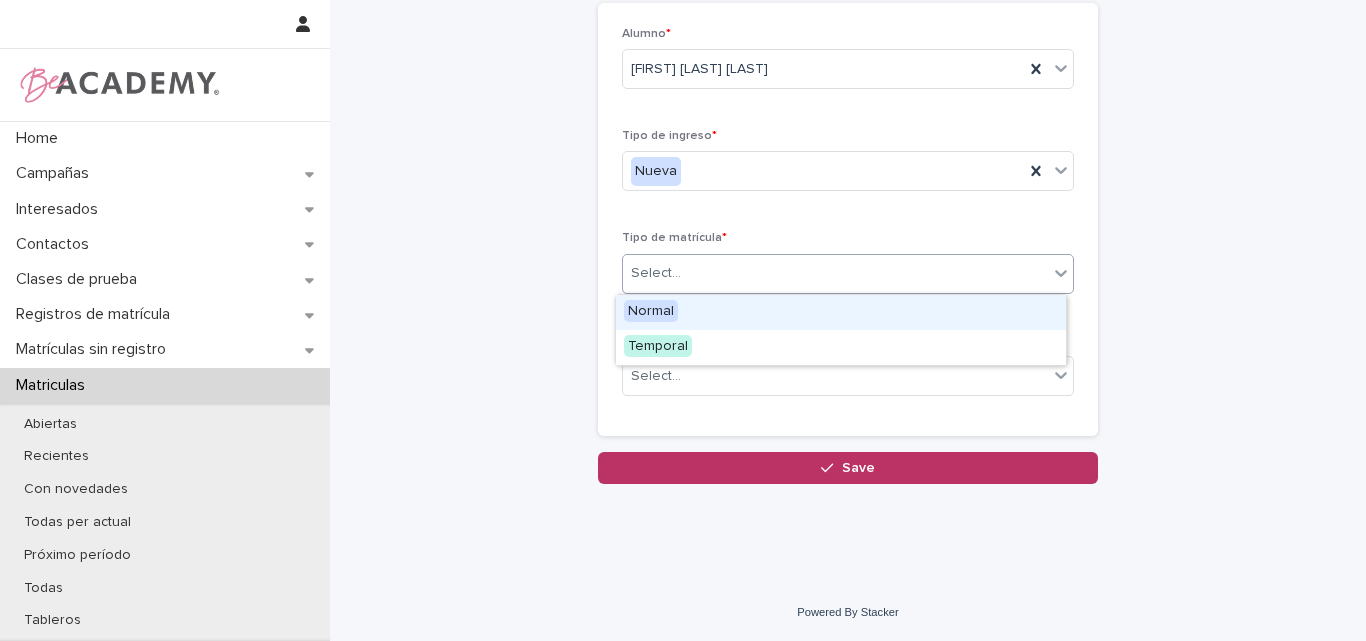 drag, startPoint x: 738, startPoint y: 270, endPoint x: 716, endPoint y: 297, distance: 34.828148 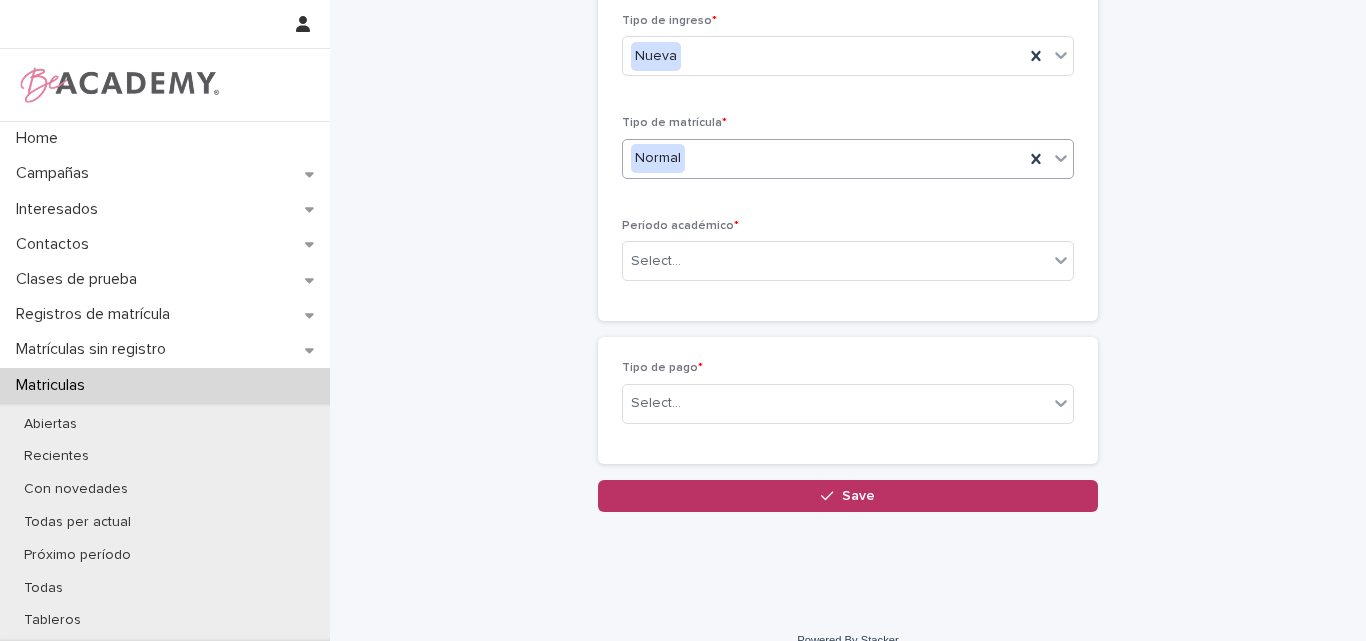 scroll, scrollTop: 246, scrollLeft: 0, axis: vertical 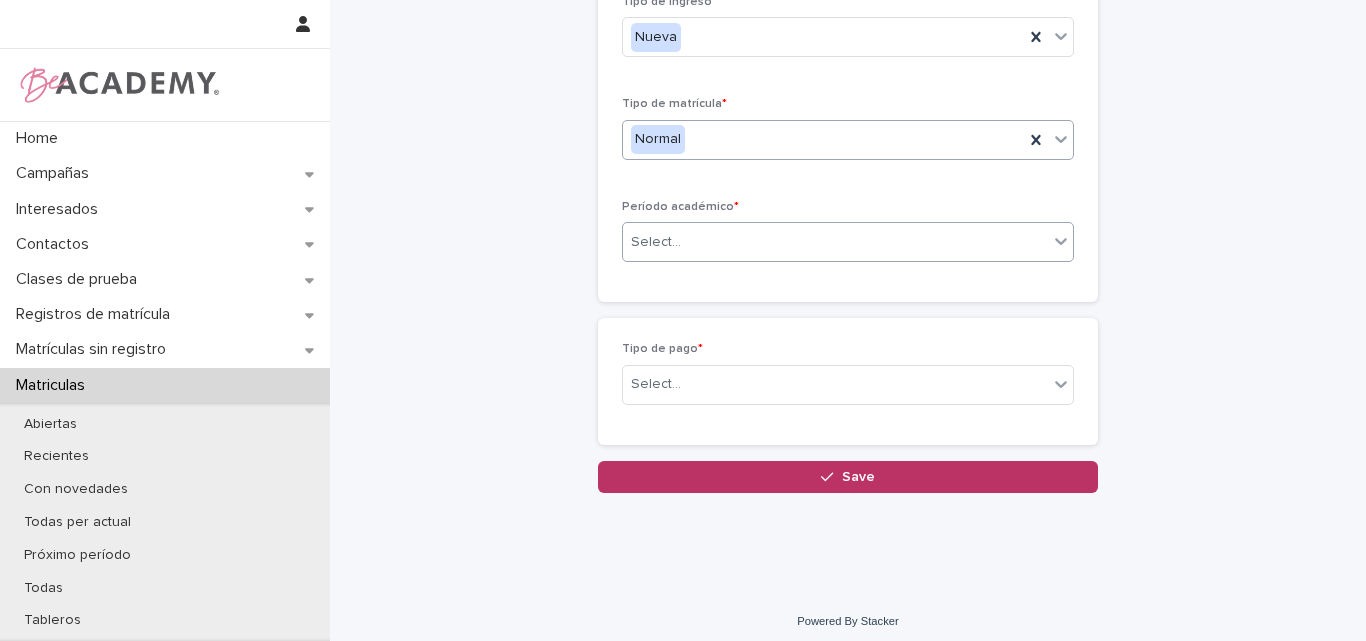 click on "Select..." at bounding box center (835, 242) 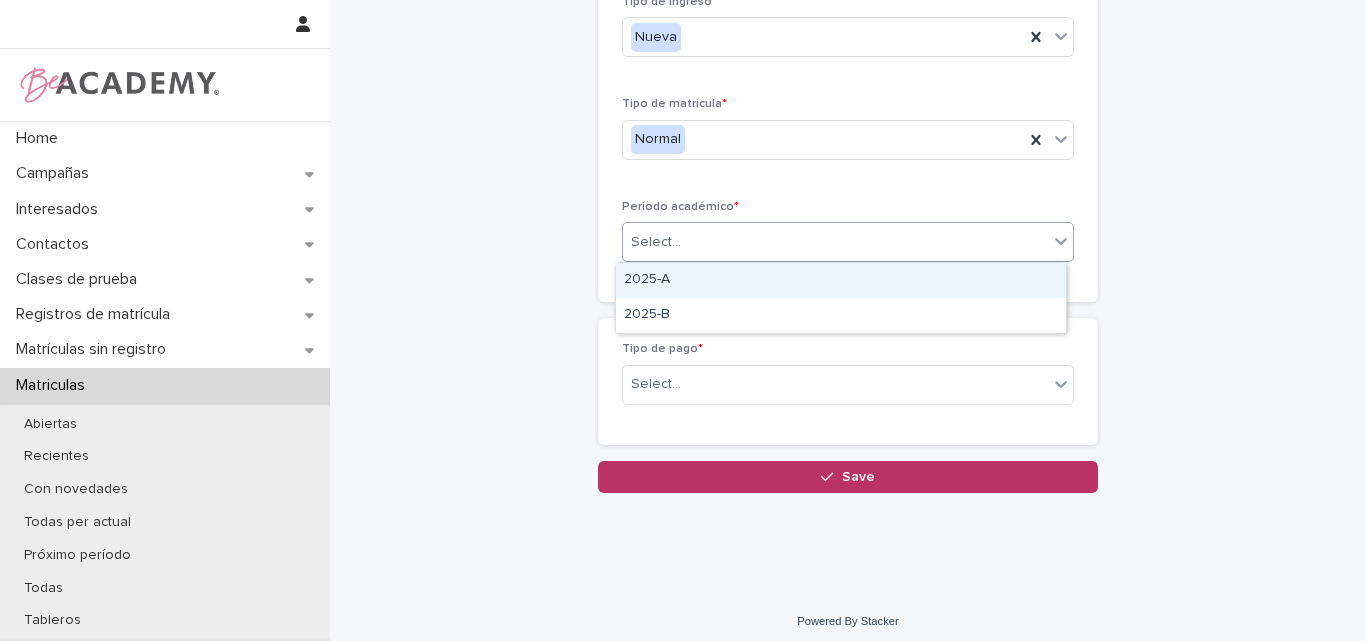 click on "2025-A" at bounding box center [841, 280] 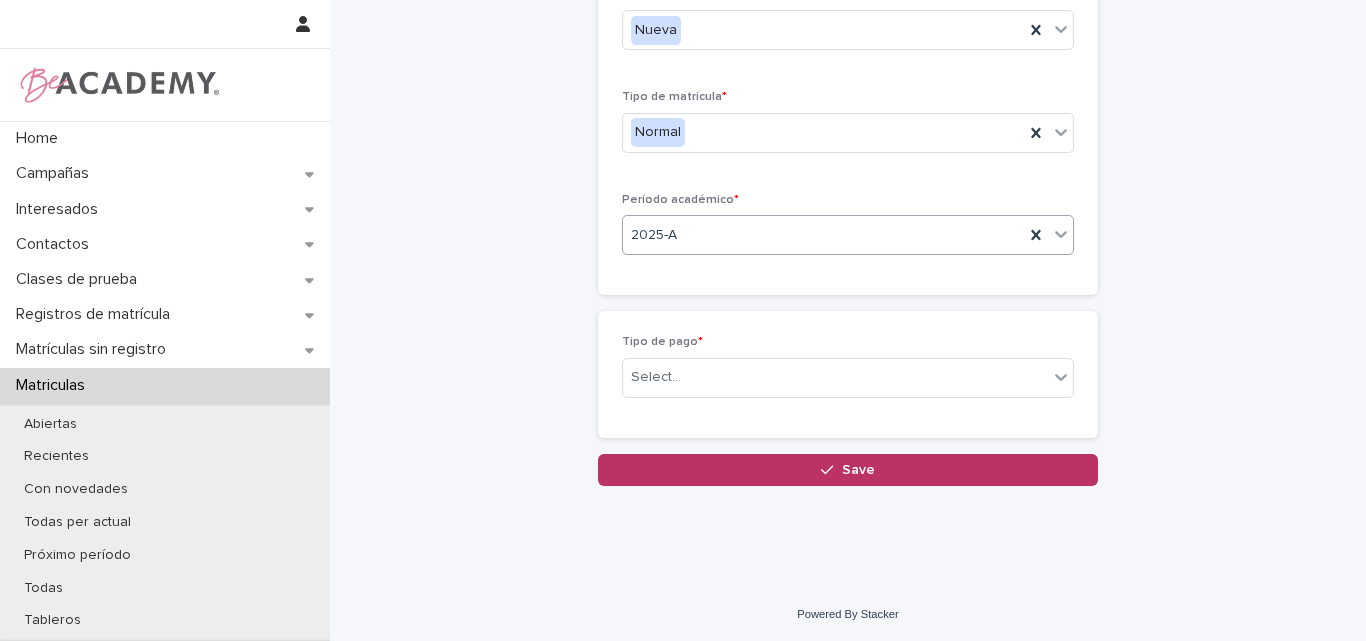 scroll, scrollTop: 254, scrollLeft: 0, axis: vertical 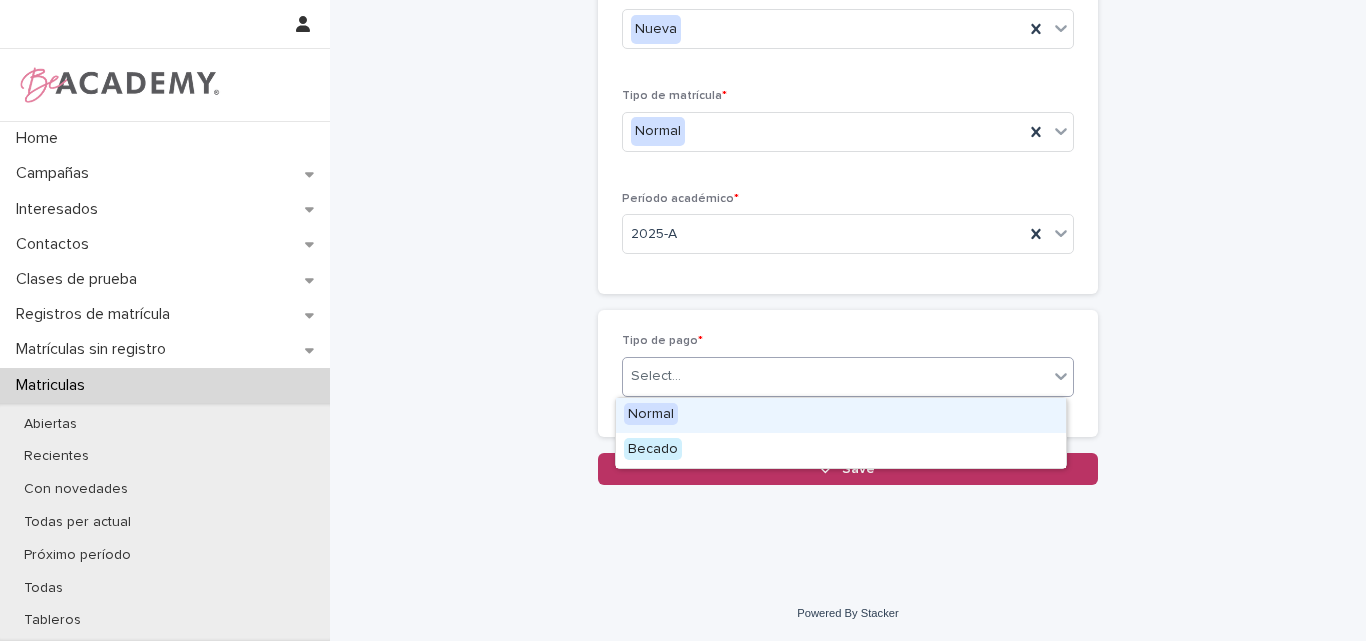 click on "Select..." at bounding box center (835, 376) 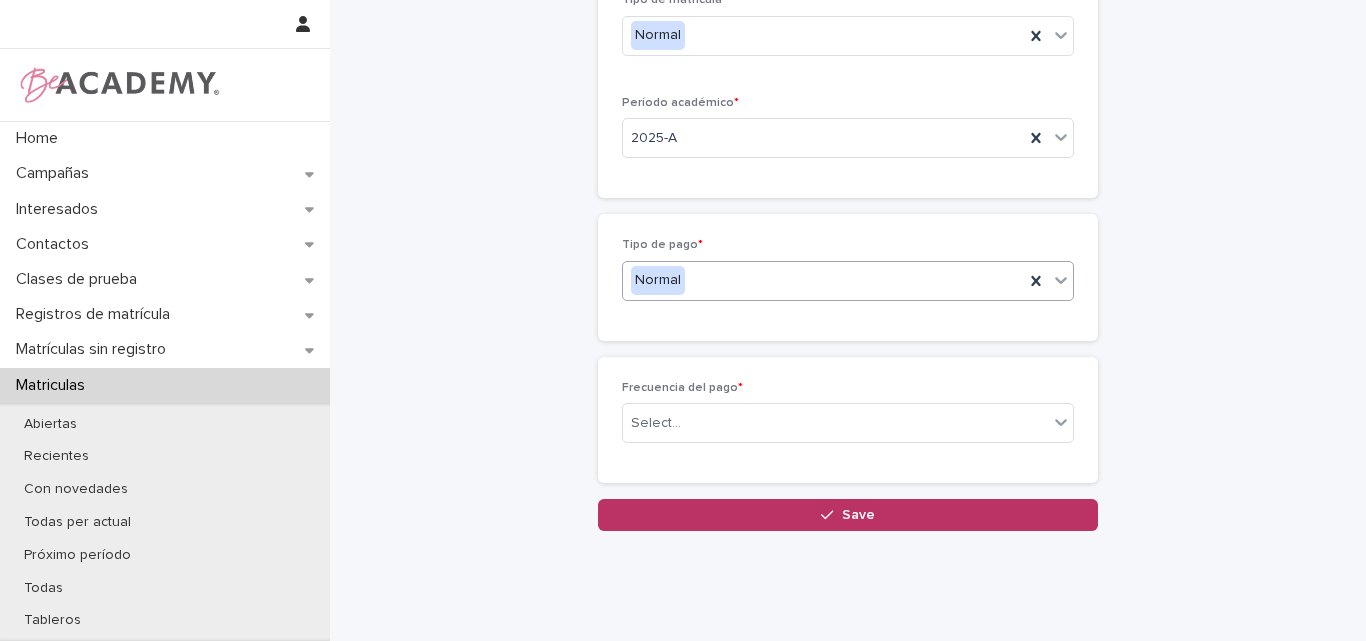 scroll, scrollTop: 389, scrollLeft: 0, axis: vertical 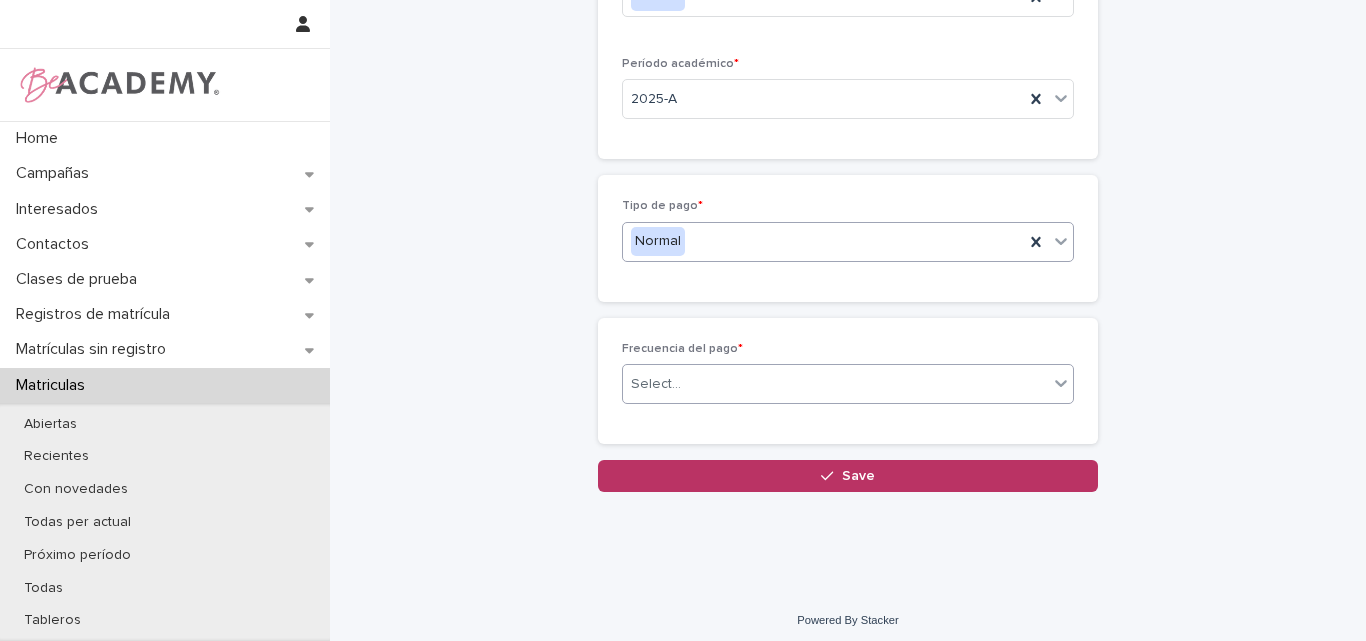 click on "Select..." at bounding box center [835, 384] 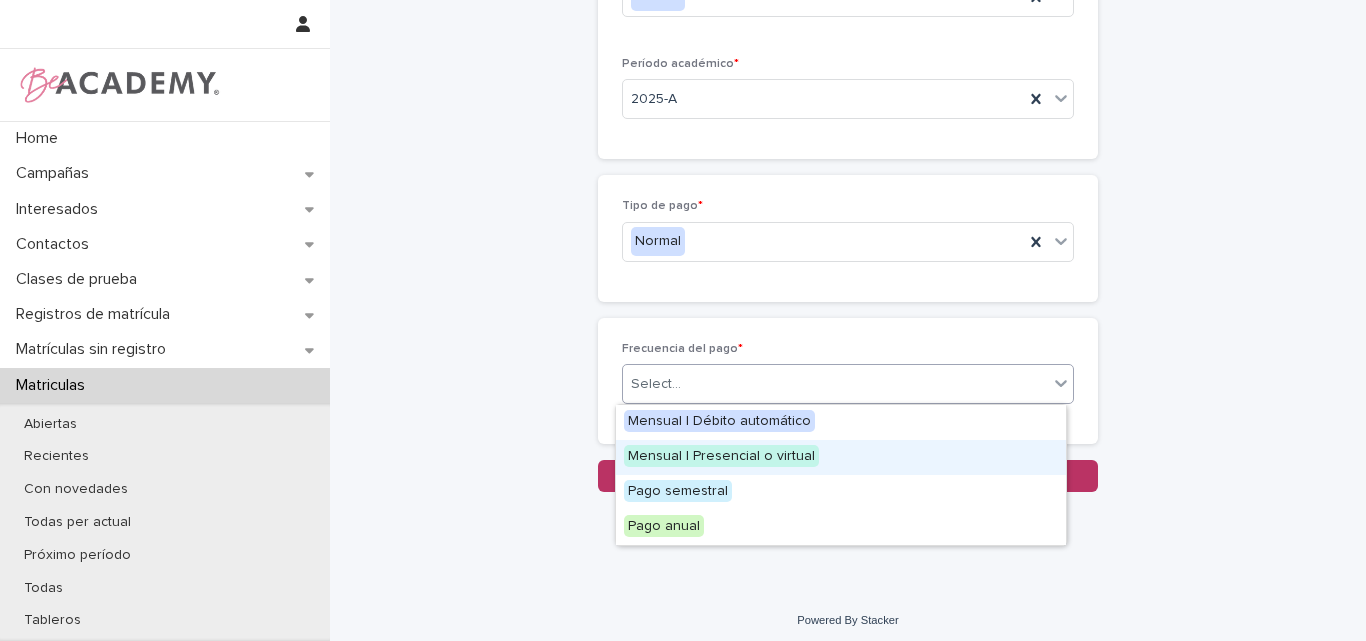 click on "Mensual | Presencial o virtual" at bounding box center (721, 456) 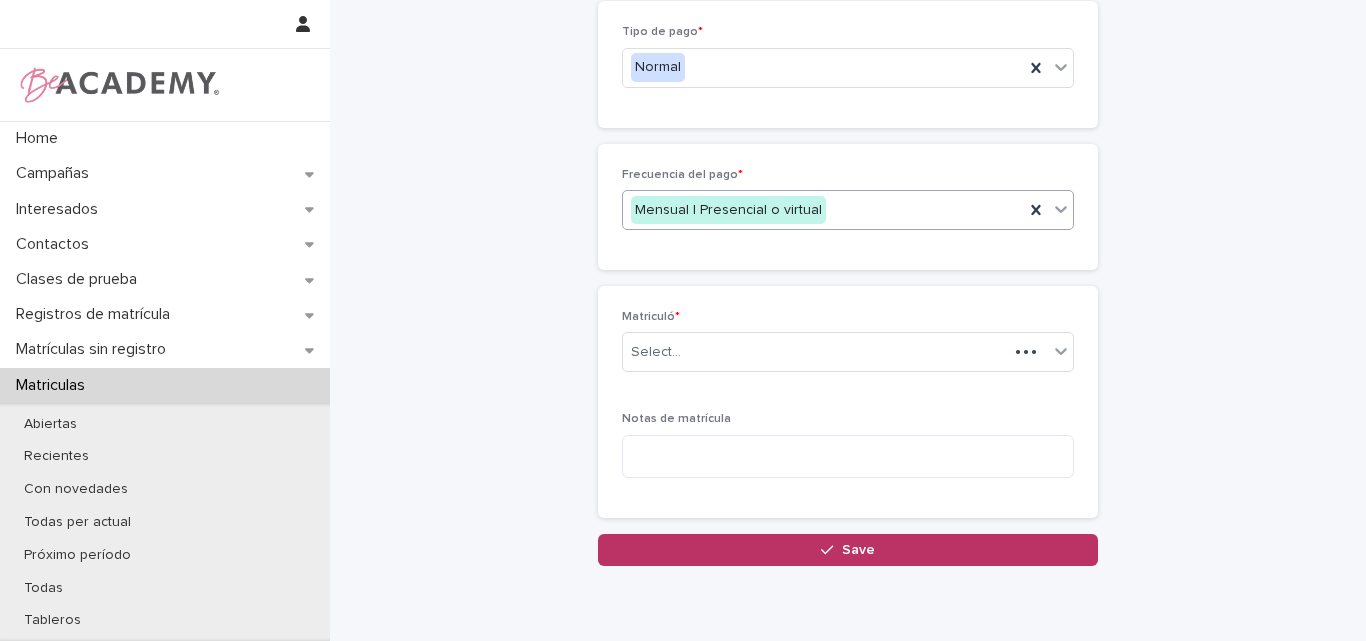 scroll, scrollTop: 613, scrollLeft: 0, axis: vertical 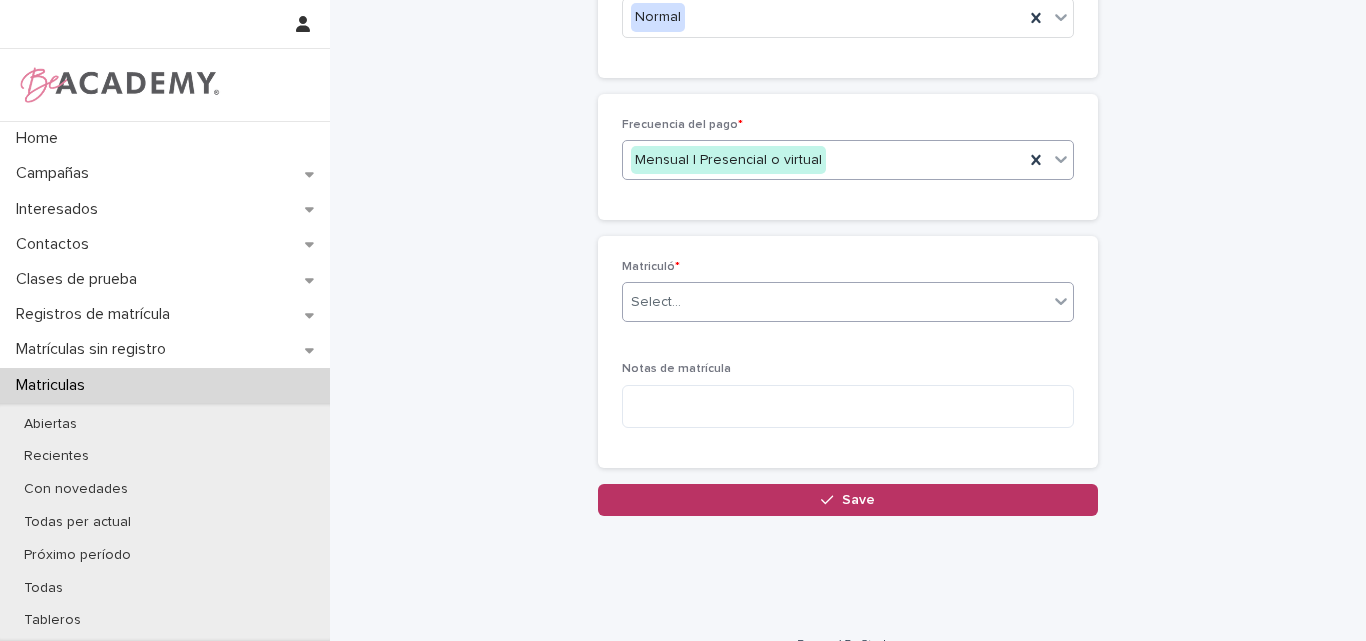 click on "Select..." at bounding box center (835, 302) 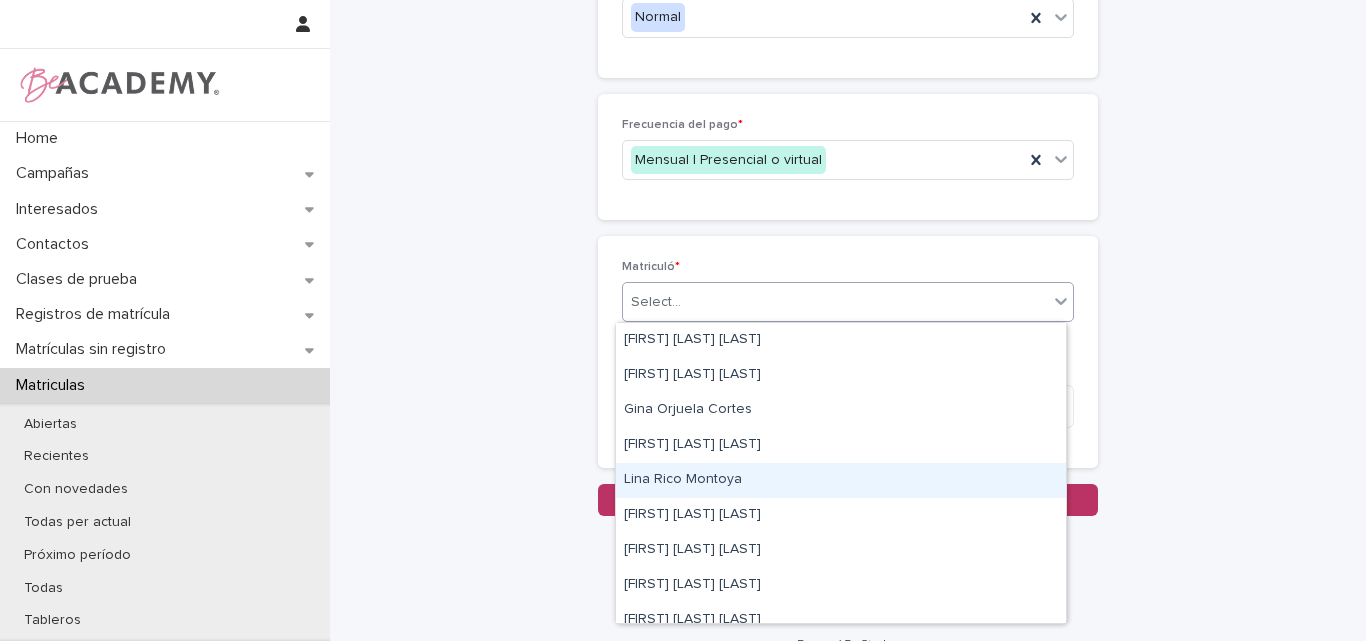 click on "Lina Rico Montoya" at bounding box center (841, 480) 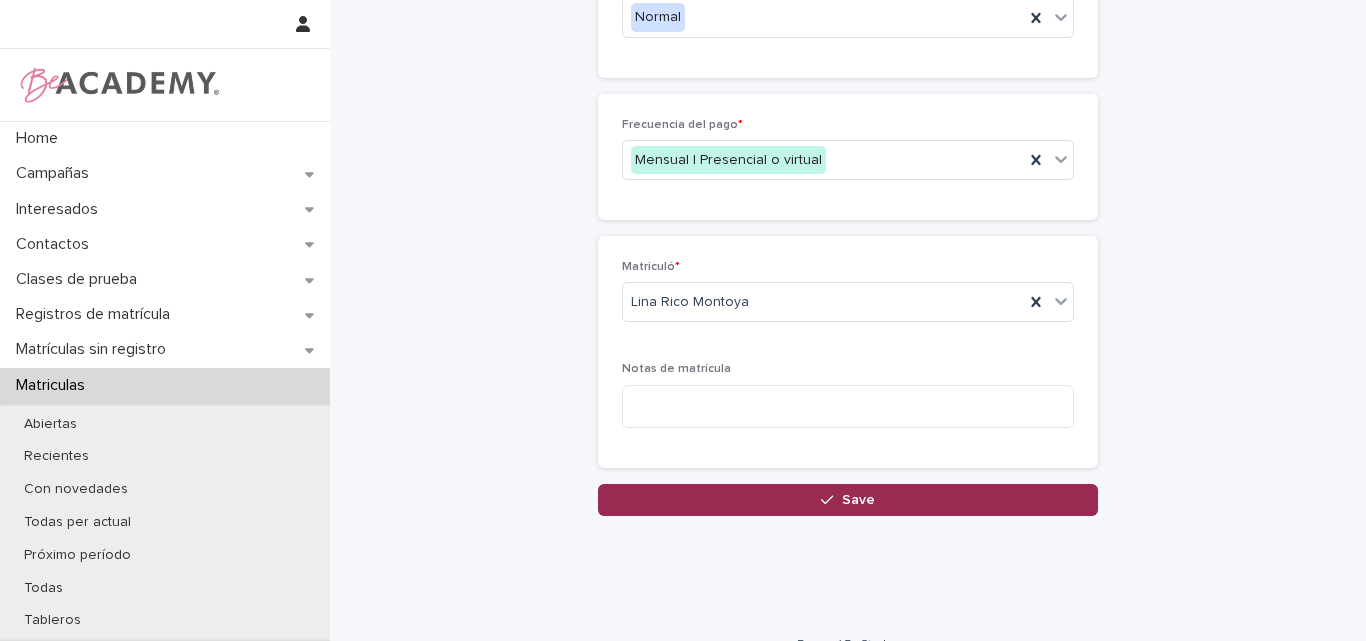 click on "Save" at bounding box center [848, 500] 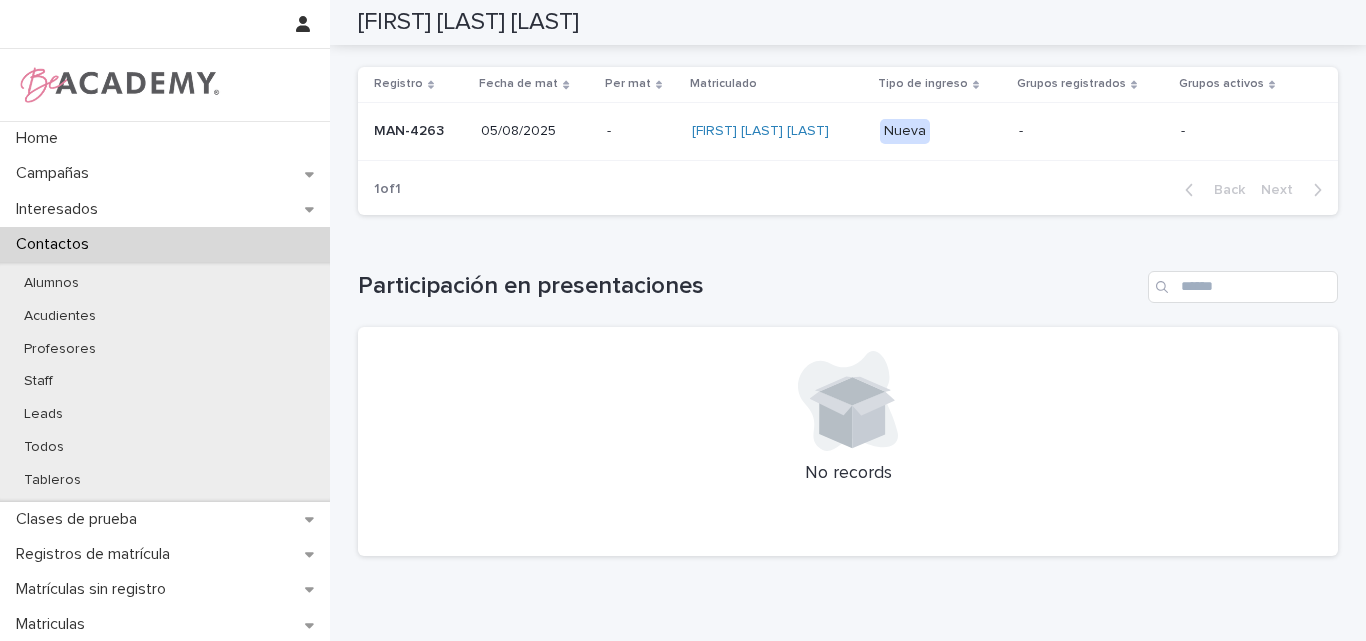 scroll, scrollTop: 585, scrollLeft: 0, axis: vertical 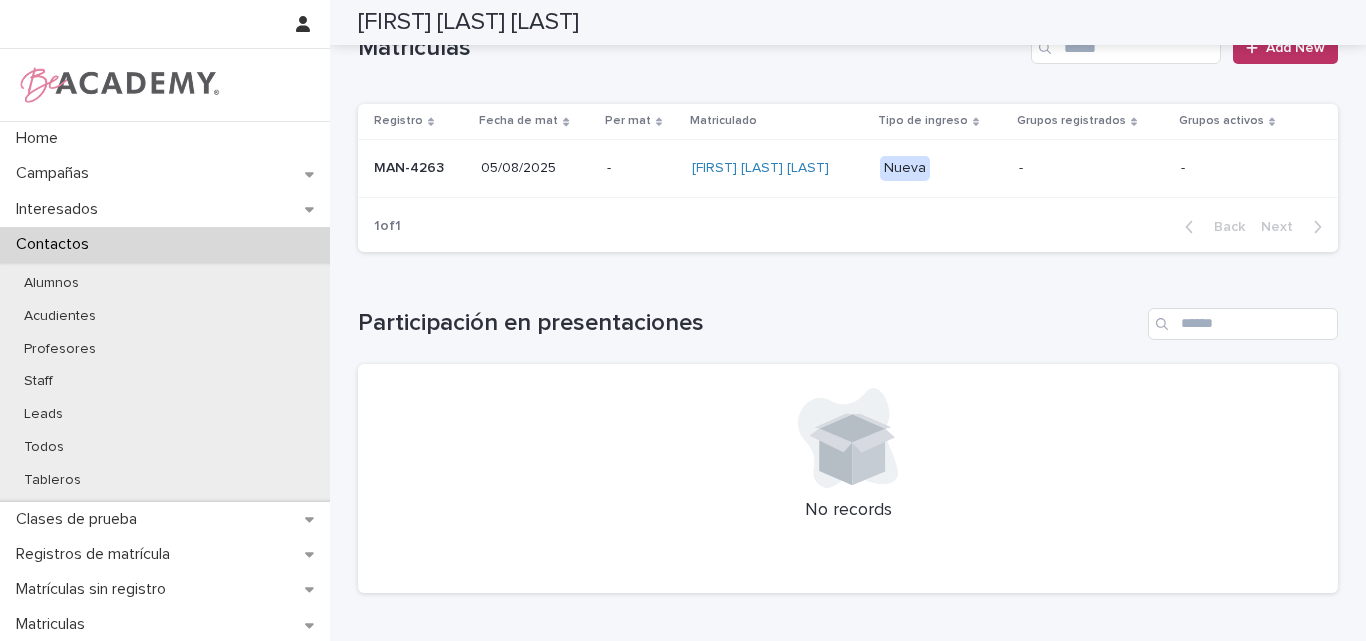click on "Participación en presentaciones" at bounding box center (848, 324) 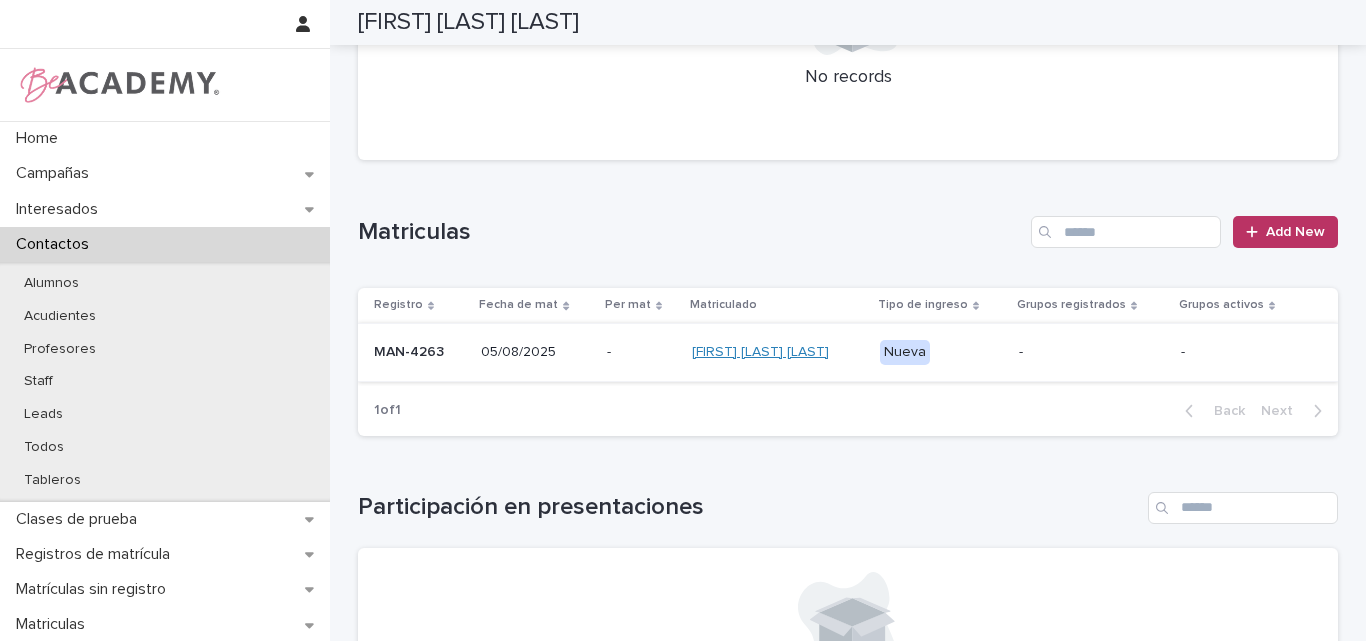 scroll, scrollTop: 385, scrollLeft: 0, axis: vertical 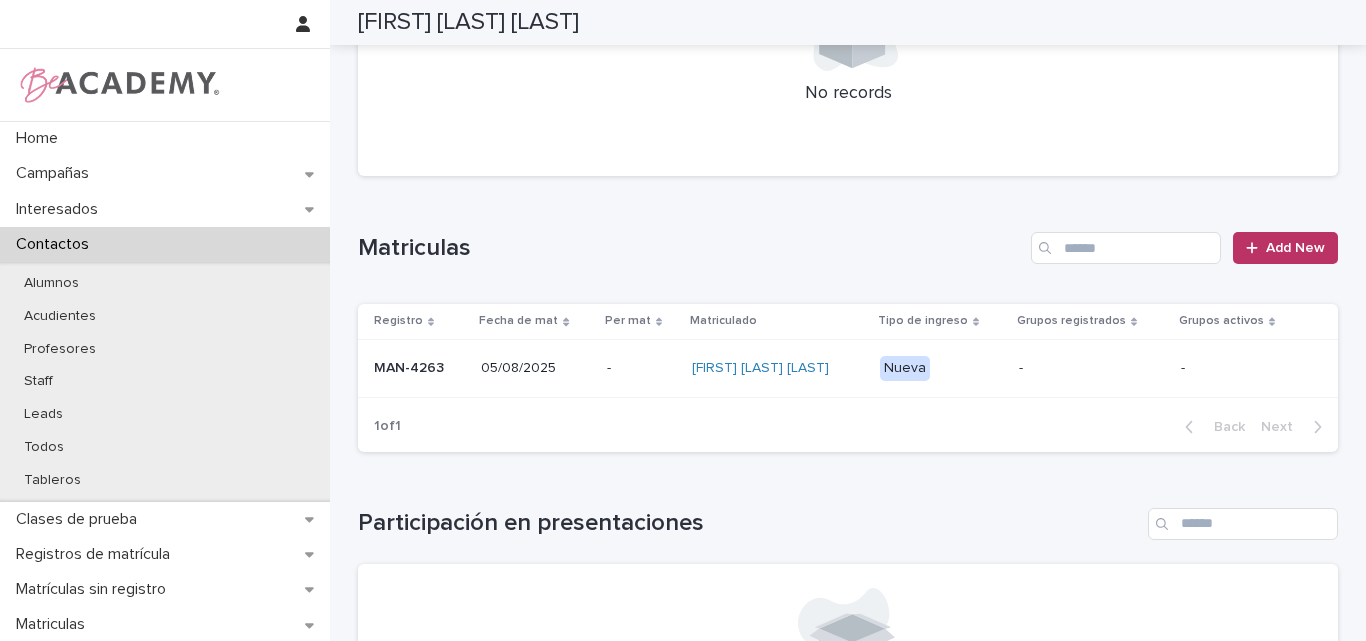 click on "MAN-4263" at bounding box center [419, 368] 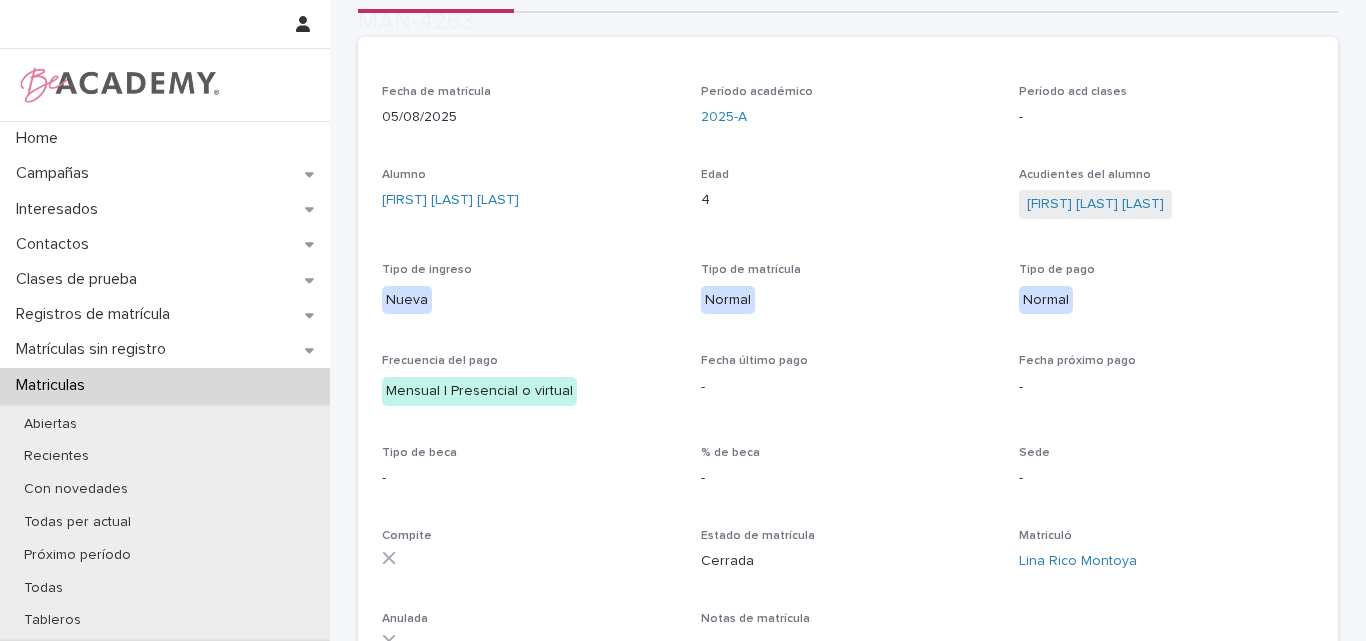 scroll, scrollTop: 400, scrollLeft: 0, axis: vertical 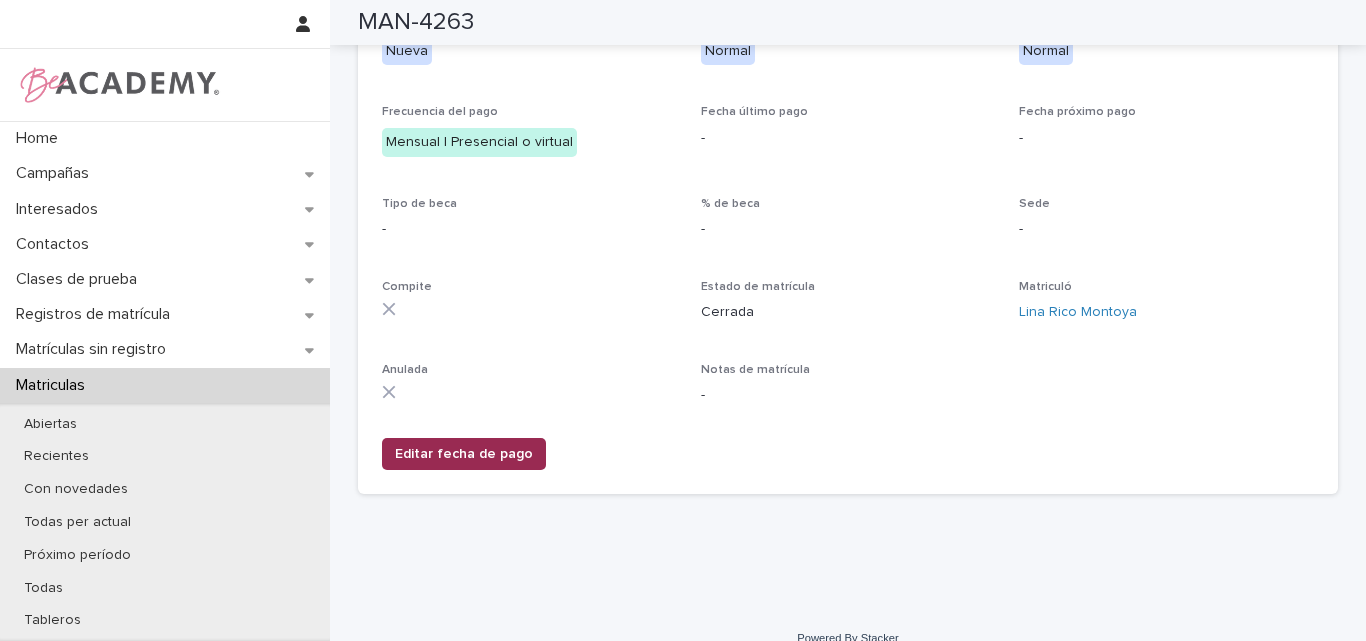 click on "Editar fecha de pago" at bounding box center (464, 454) 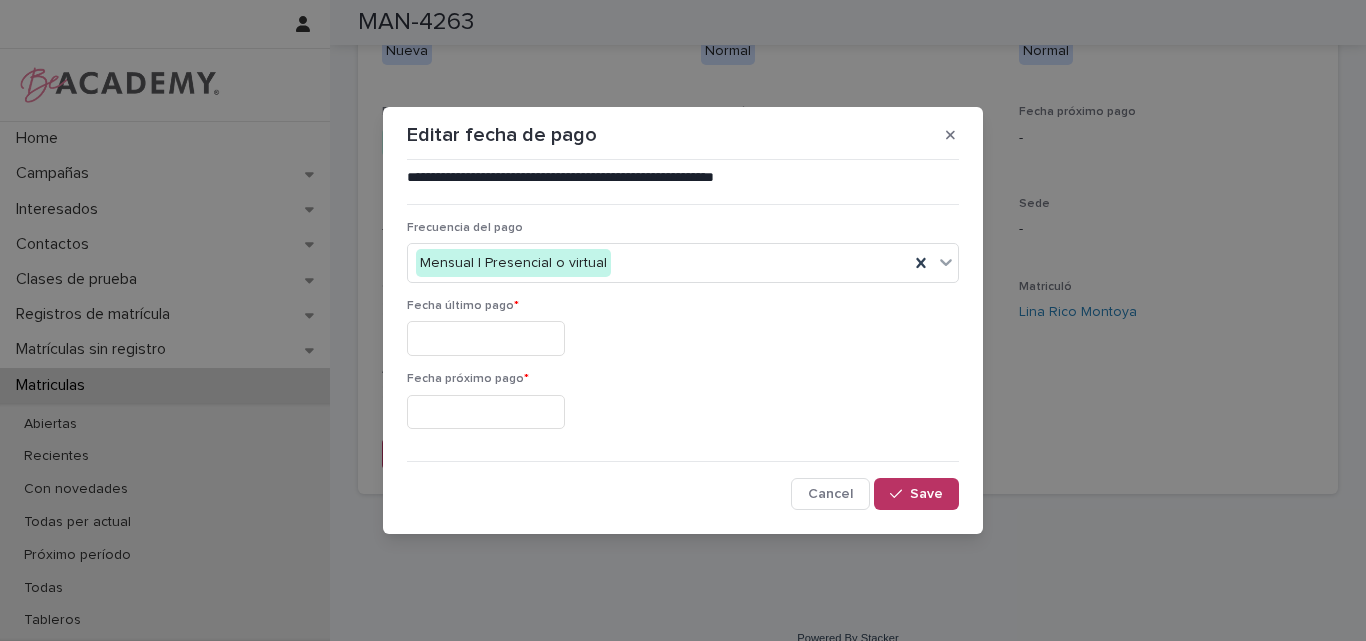 click at bounding box center [486, 338] 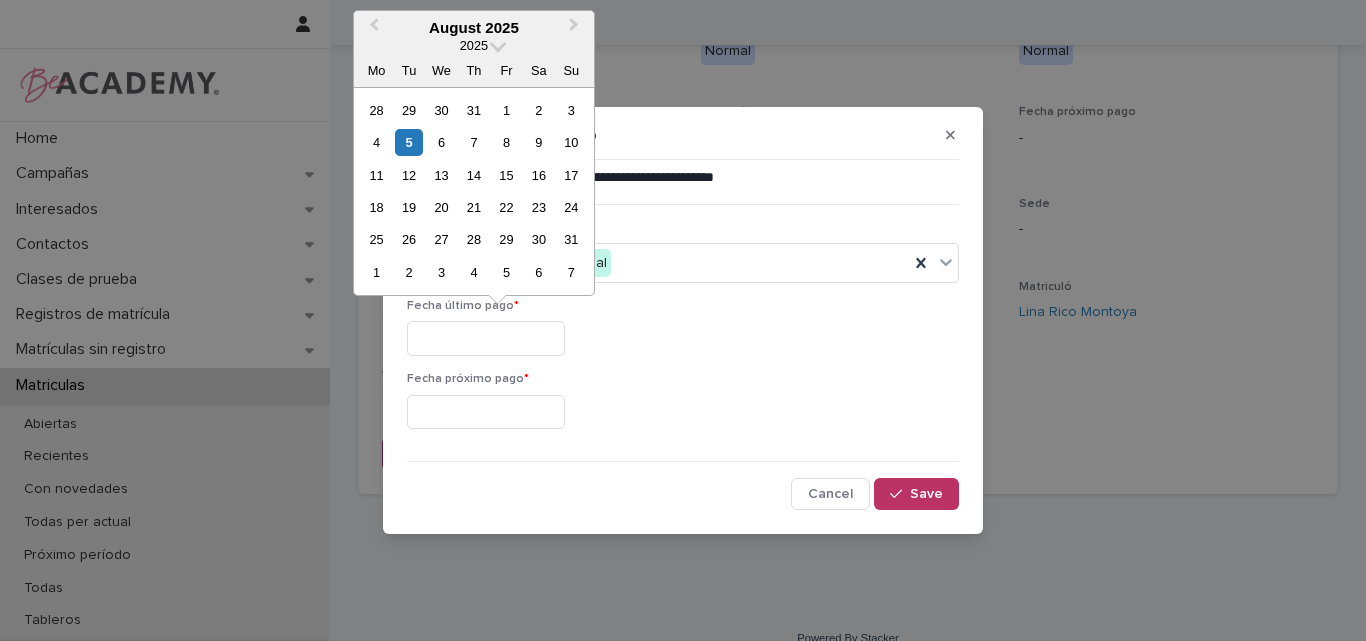 type on "**********" 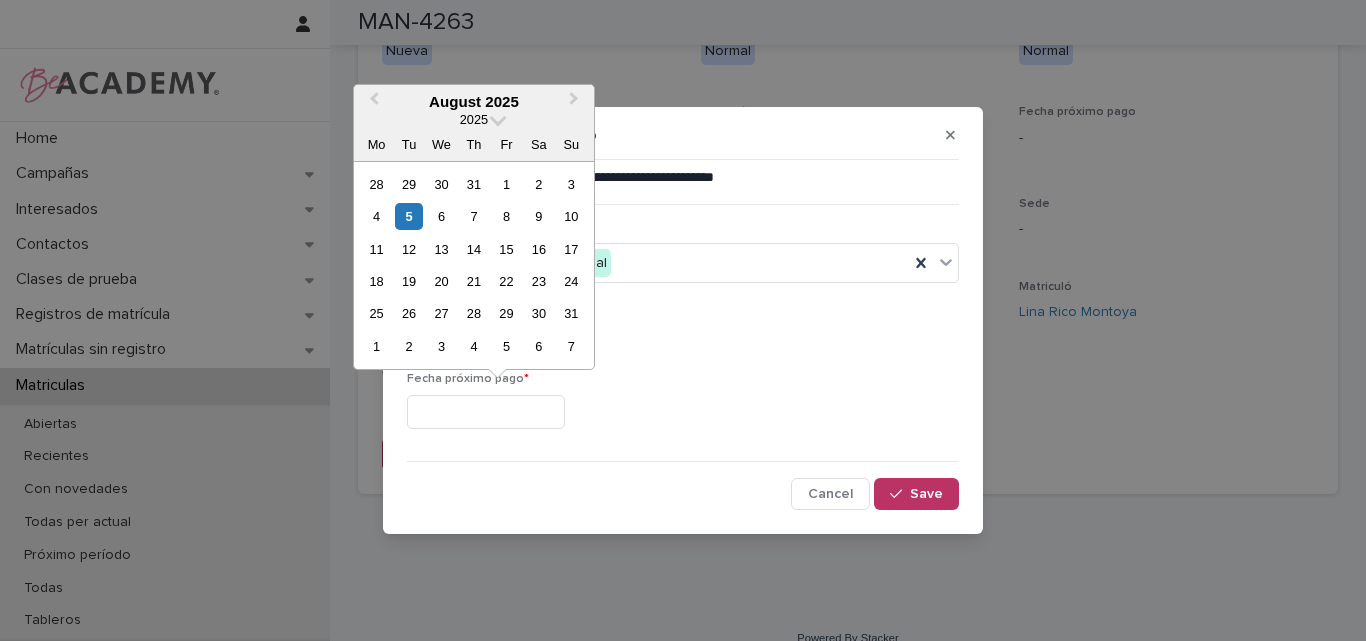 click at bounding box center (486, 412) 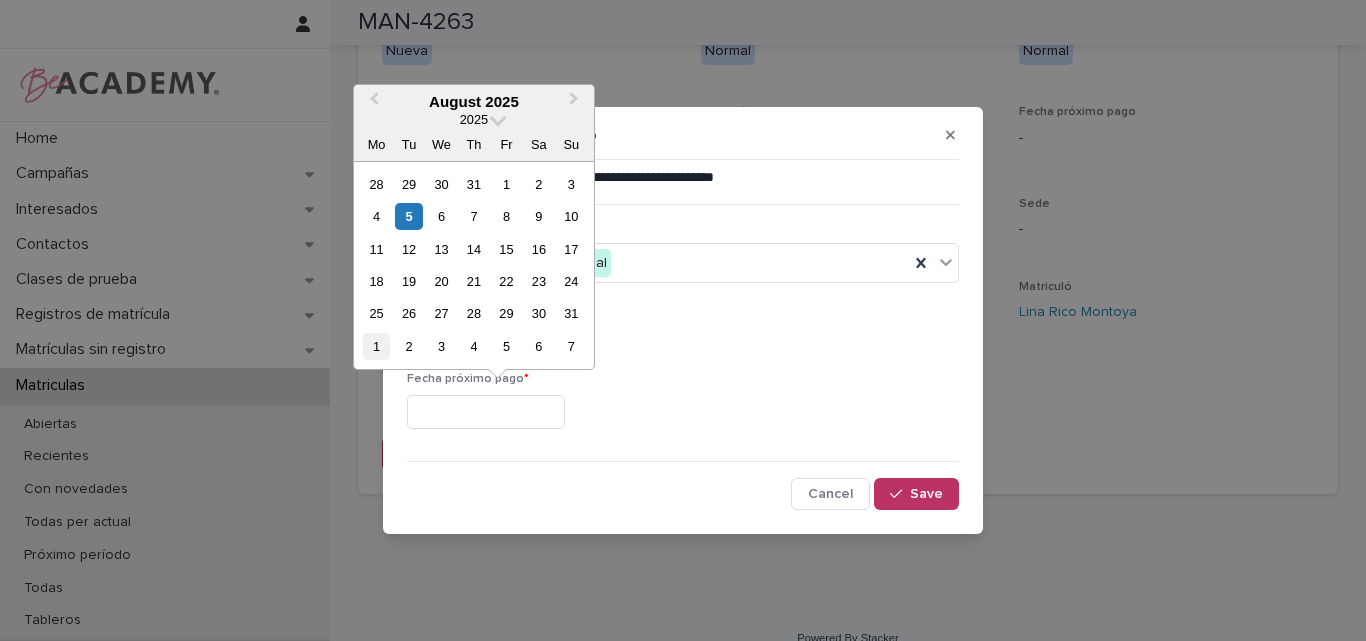 click on "1" at bounding box center (376, 346) 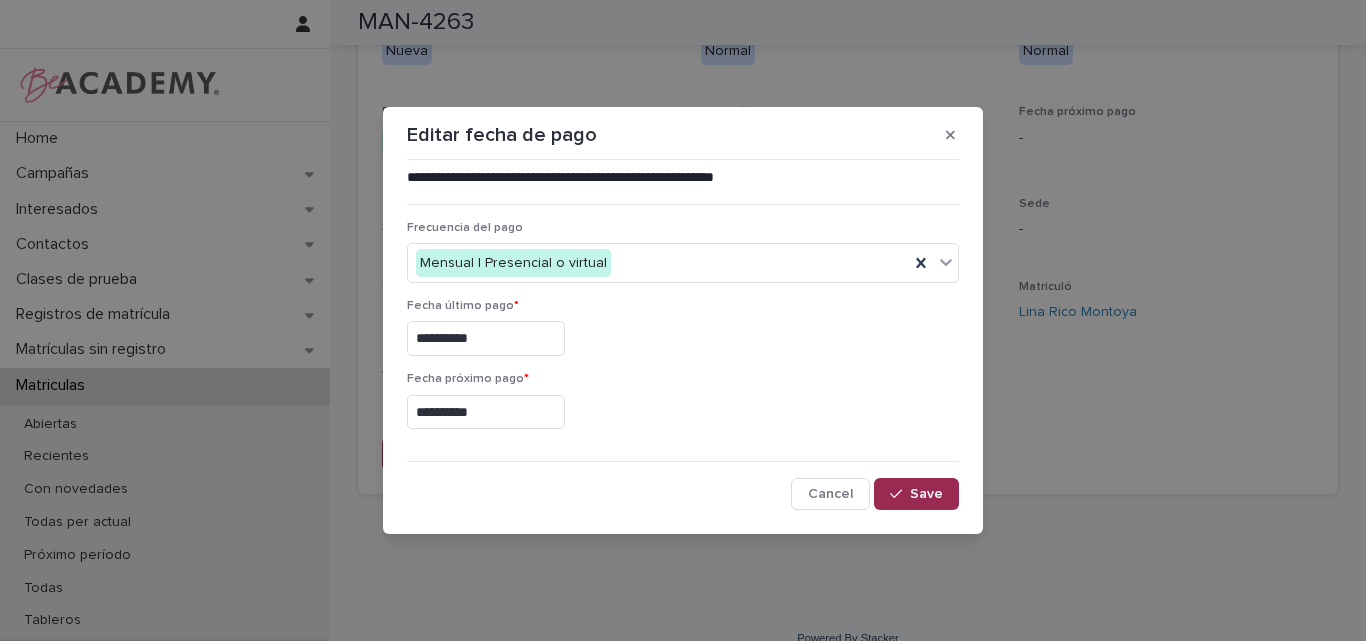 click on "Save" at bounding box center (926, 494) 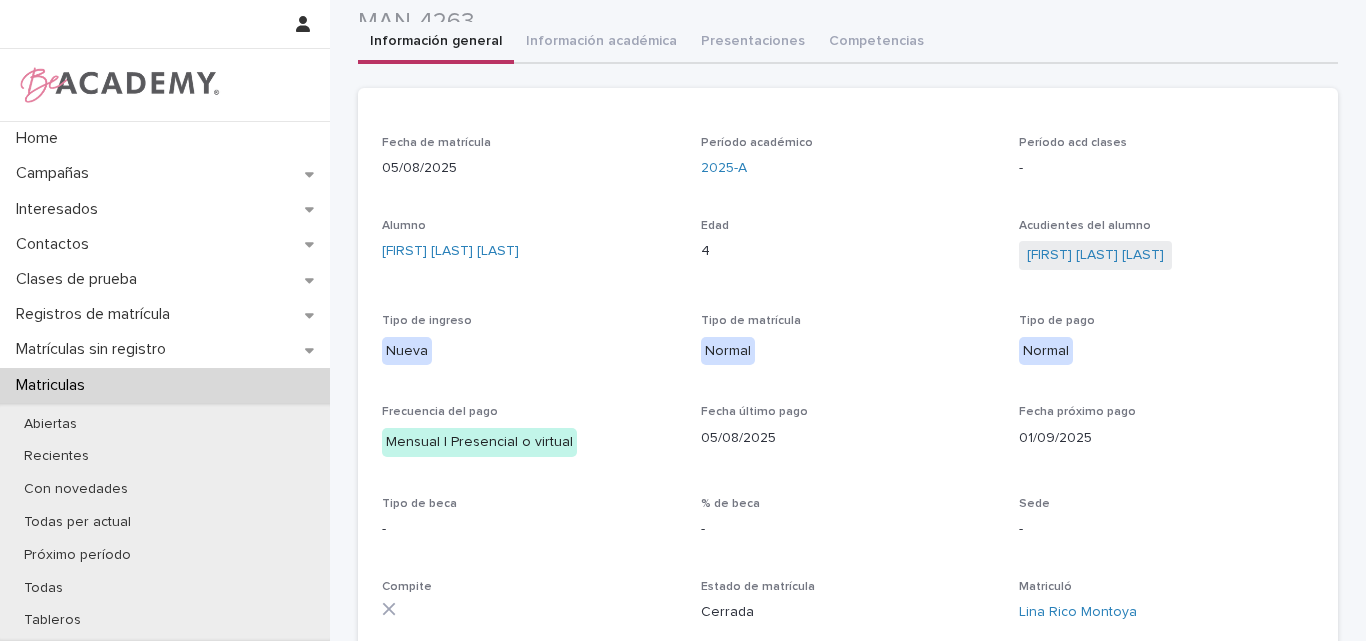 scroll, scrollTop: 0, scrollLeft: 0, axis: both 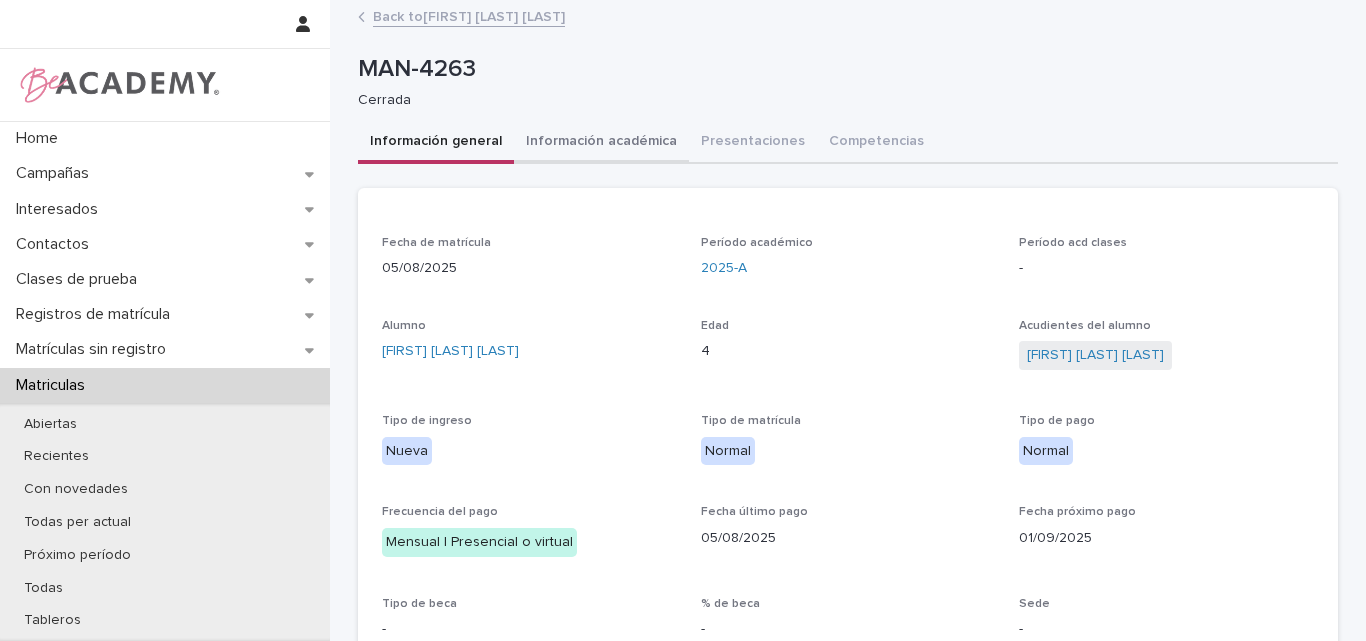 click on "Información académica" at bounding box center [601, 143] 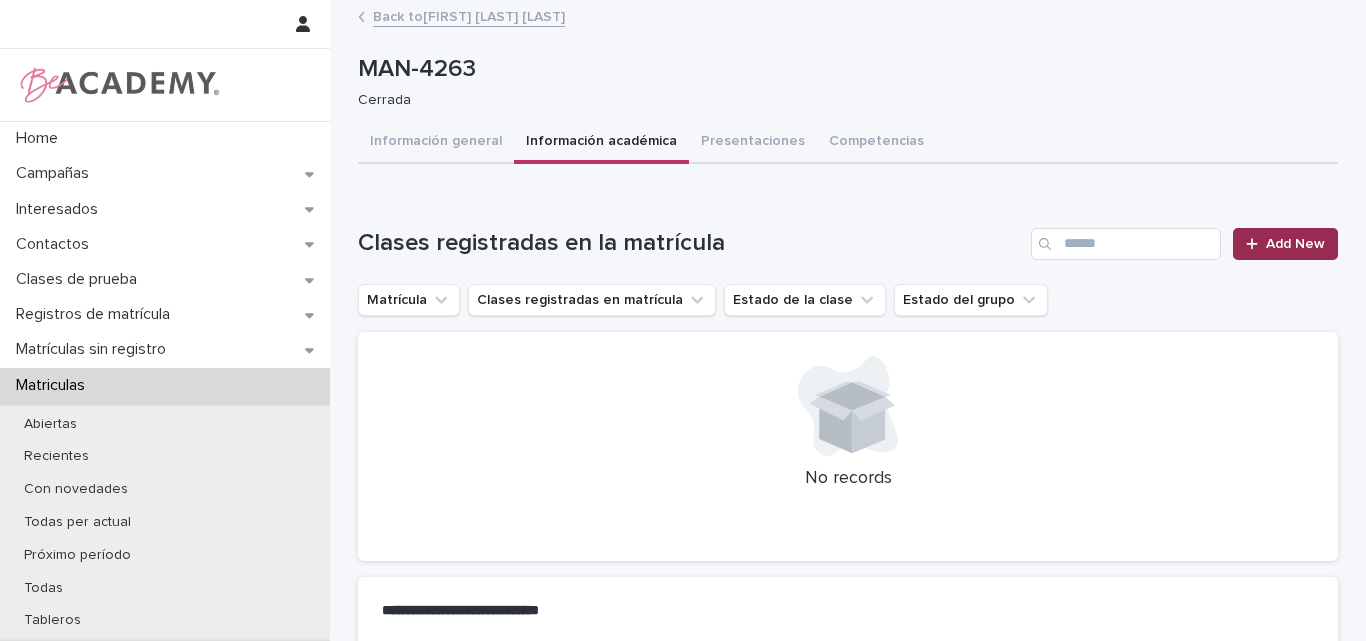 click on "Add New" at bounding box center (1285, 244) 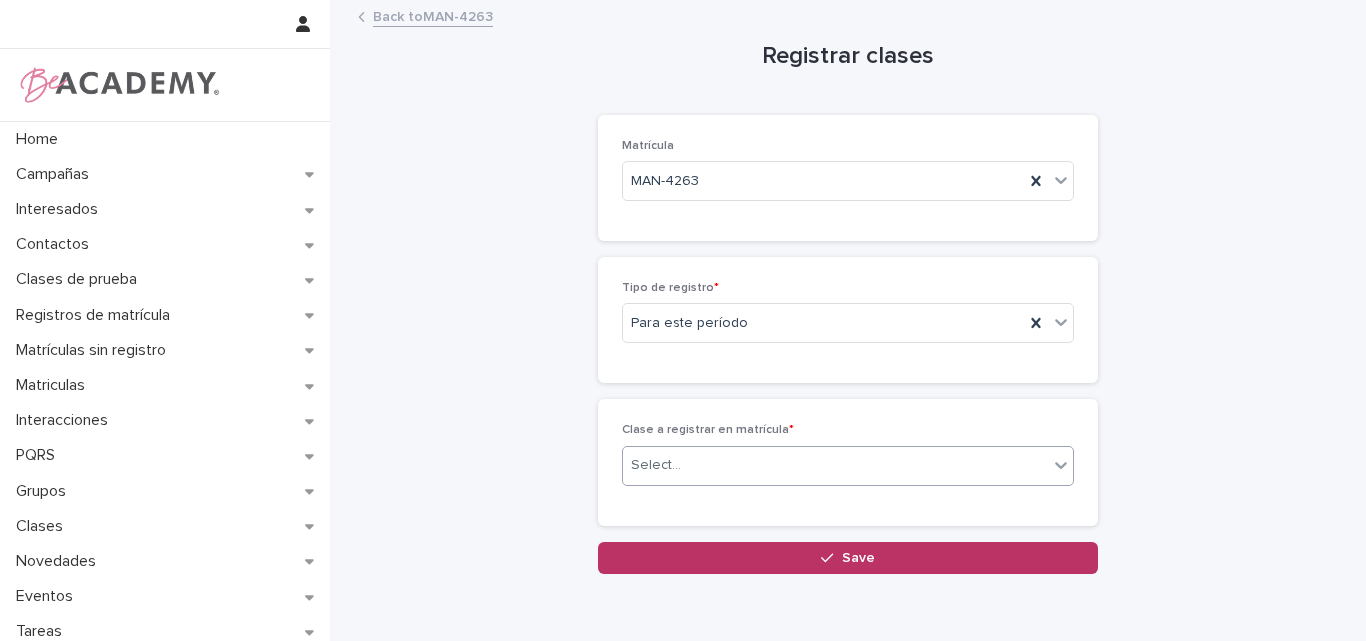 click on "Select..." at bounding box center (835, 465) 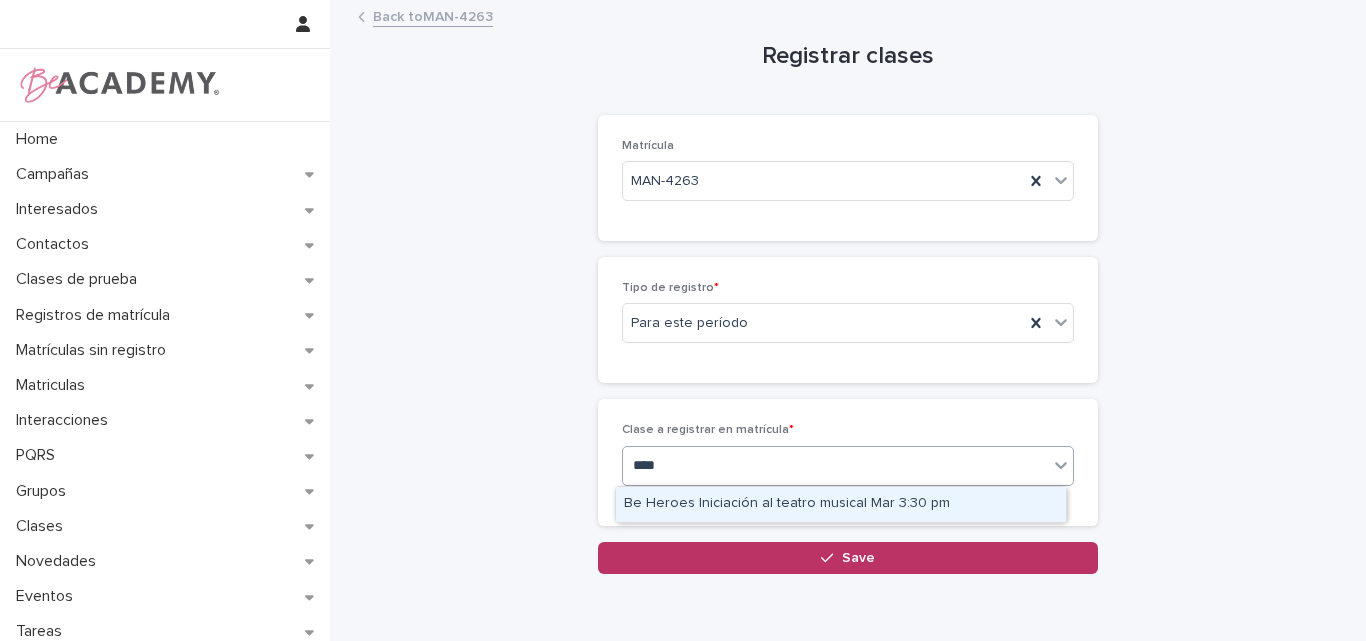 type on "*****" 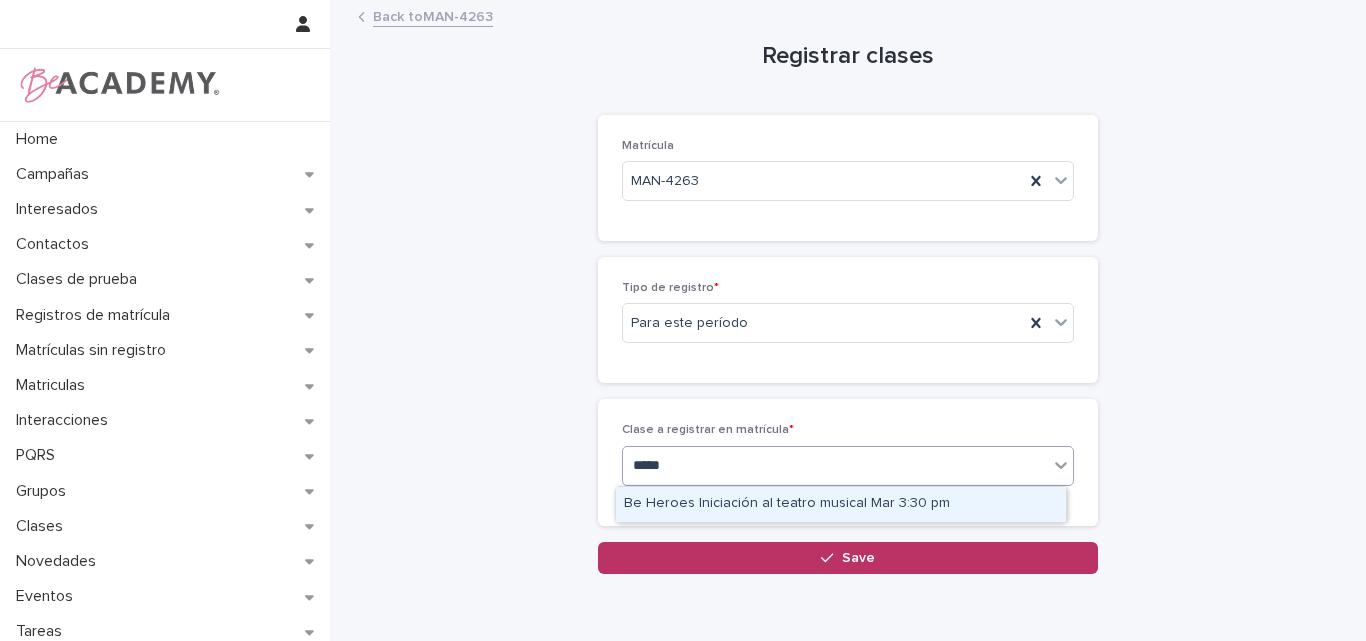 click on "Be Heroes Iniciación al teatro musical Mar 3:30 pm" at bounding box center [841, 504] 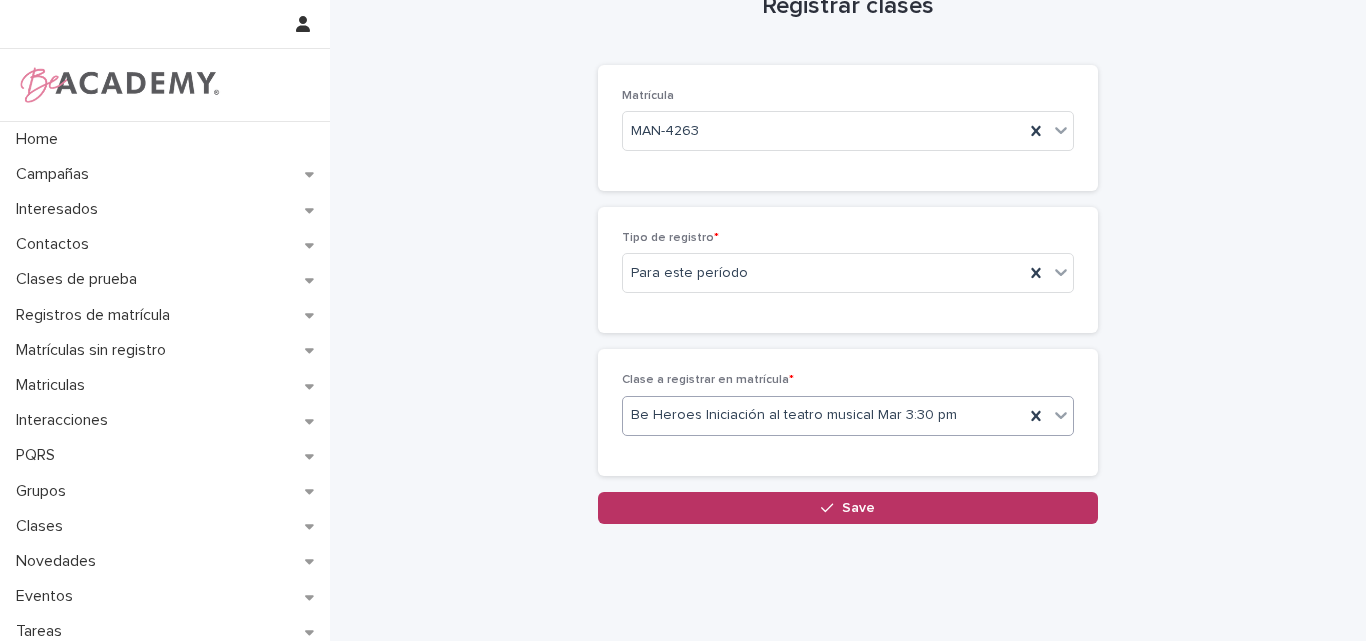 scroll, scrollTop: 90, scrollLeft: 0, axis: vertical 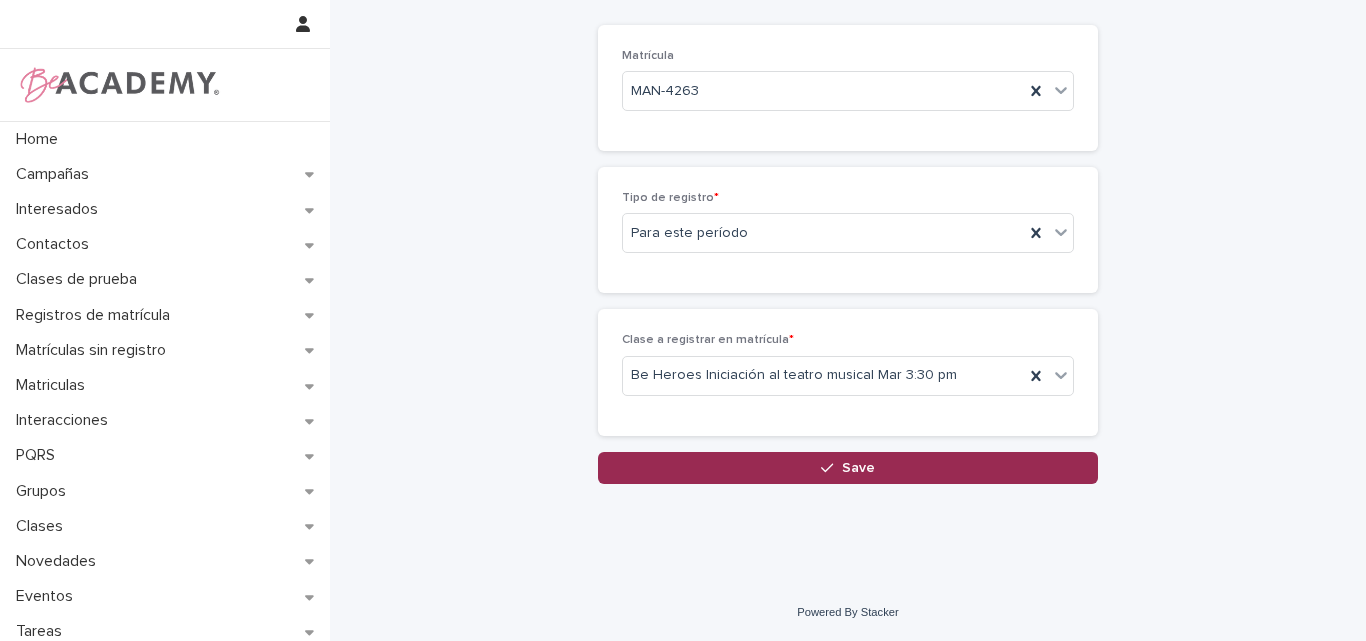 click on "Save" at bounding box center (858, 468) 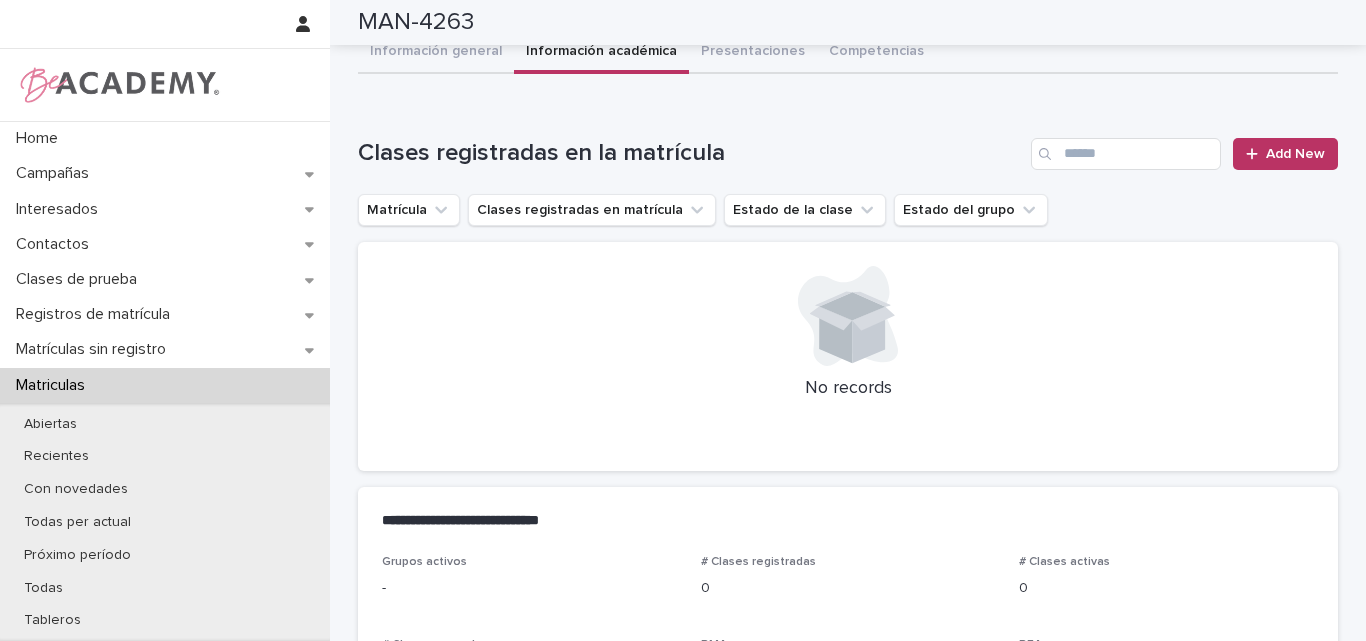 scroll, scrollTop: 92, scrollLeft: 0, axis: vertical 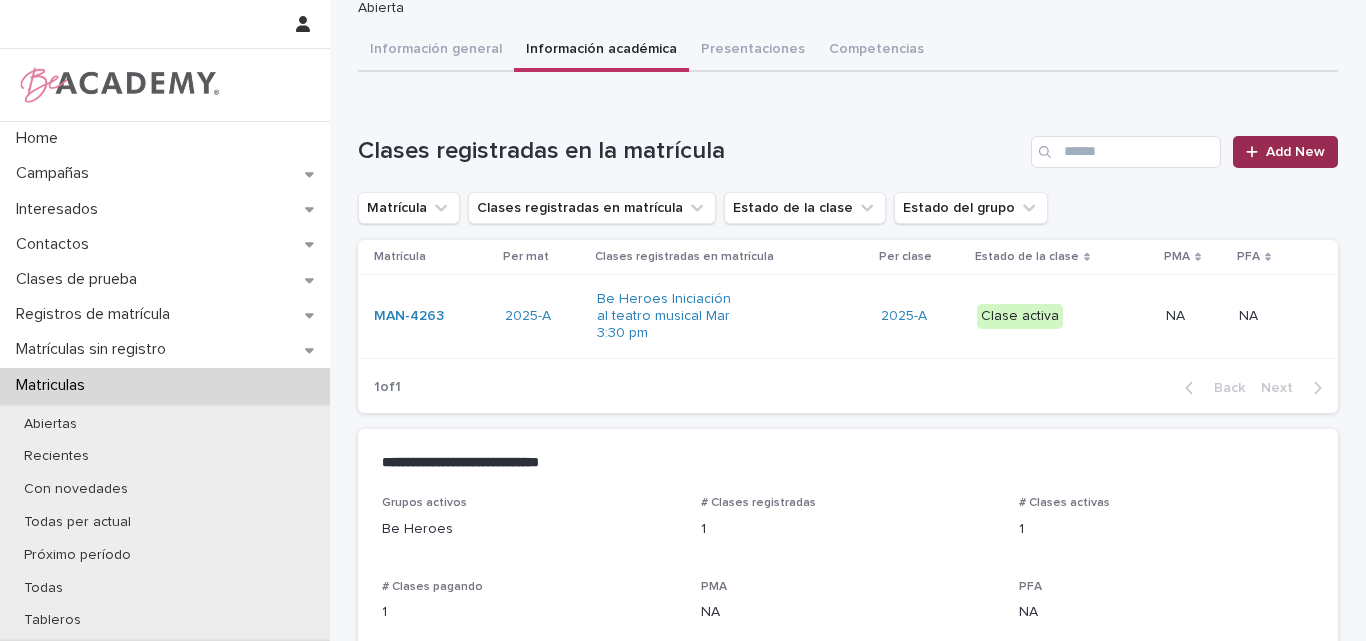 click on "Add New" at bounding box center (1295, 152) 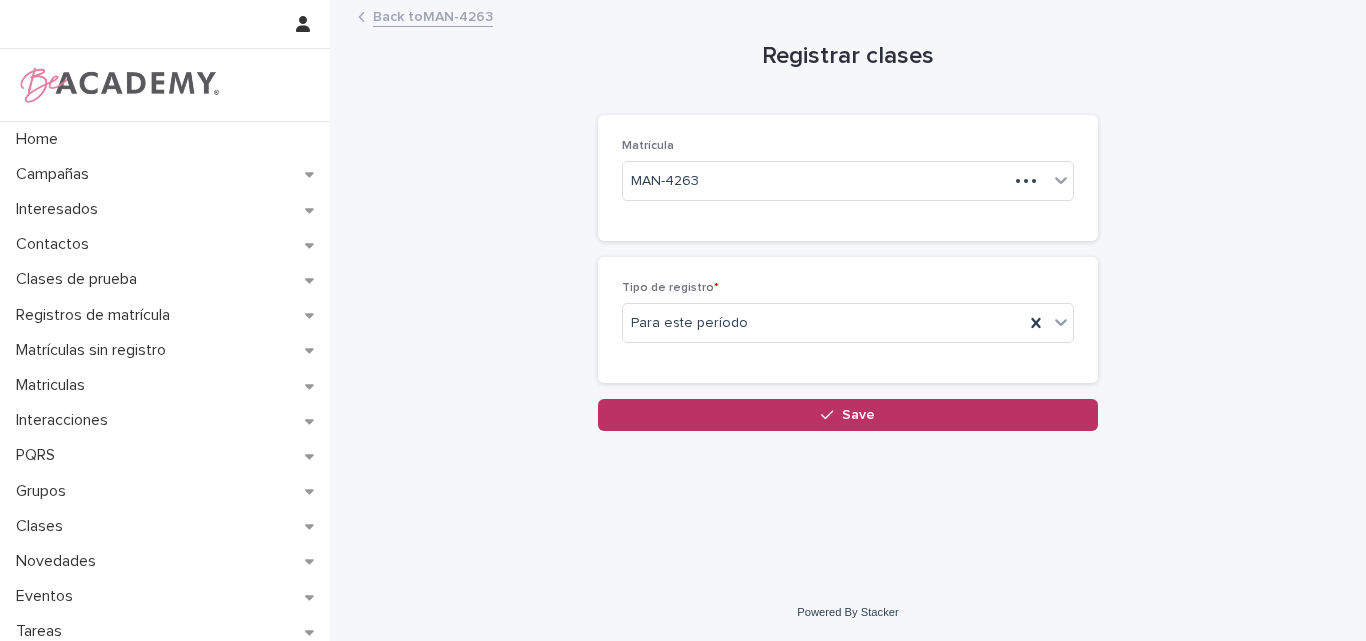 scroll, scrollTop: 0, scrollLeft: 0, axis: both 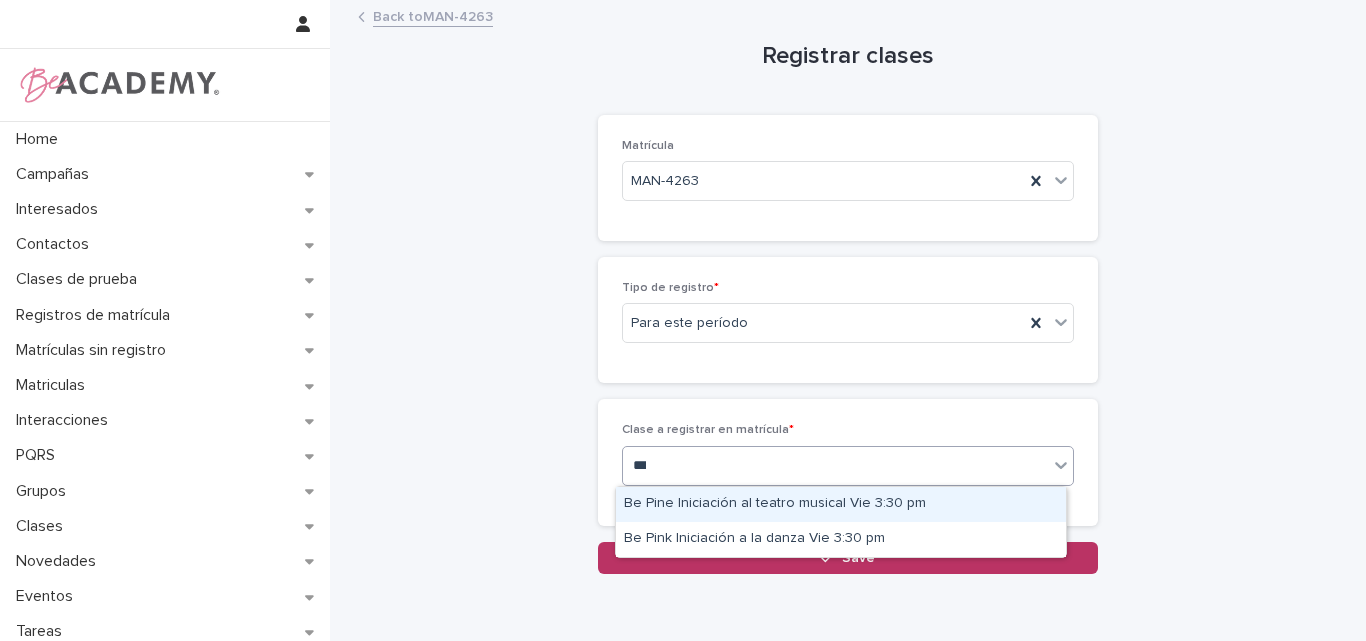 type on "****" 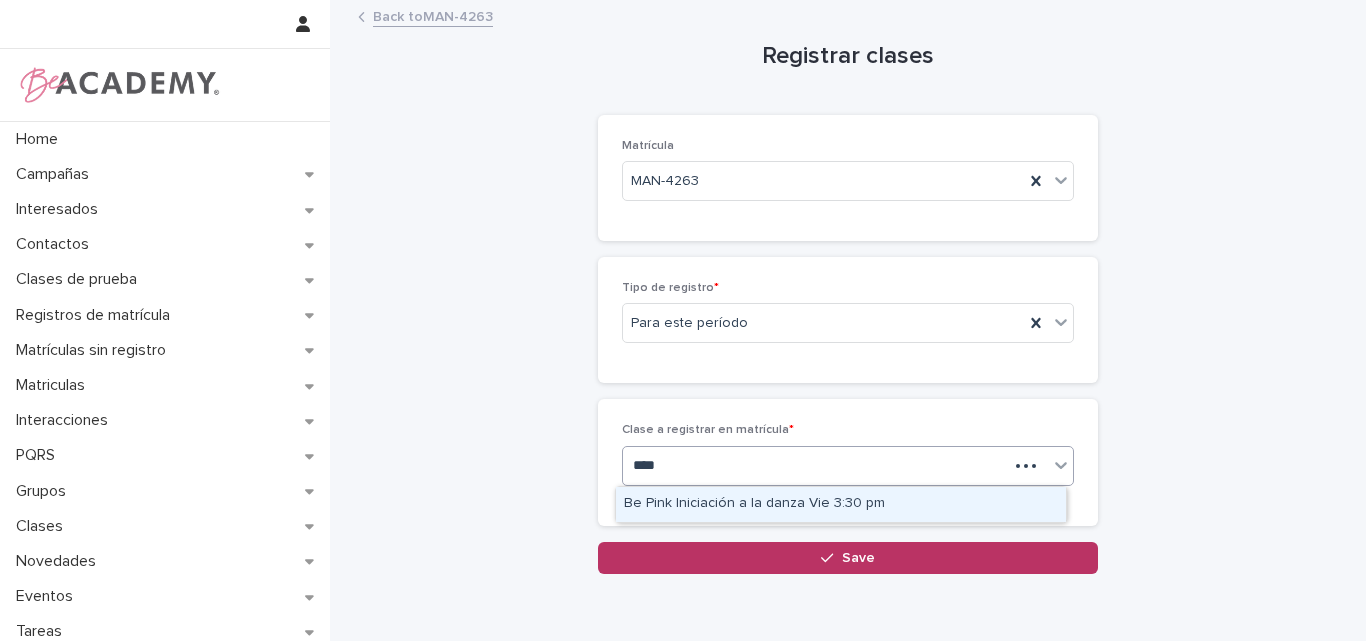 click on "**** pink" at bounding box center (815, 465) 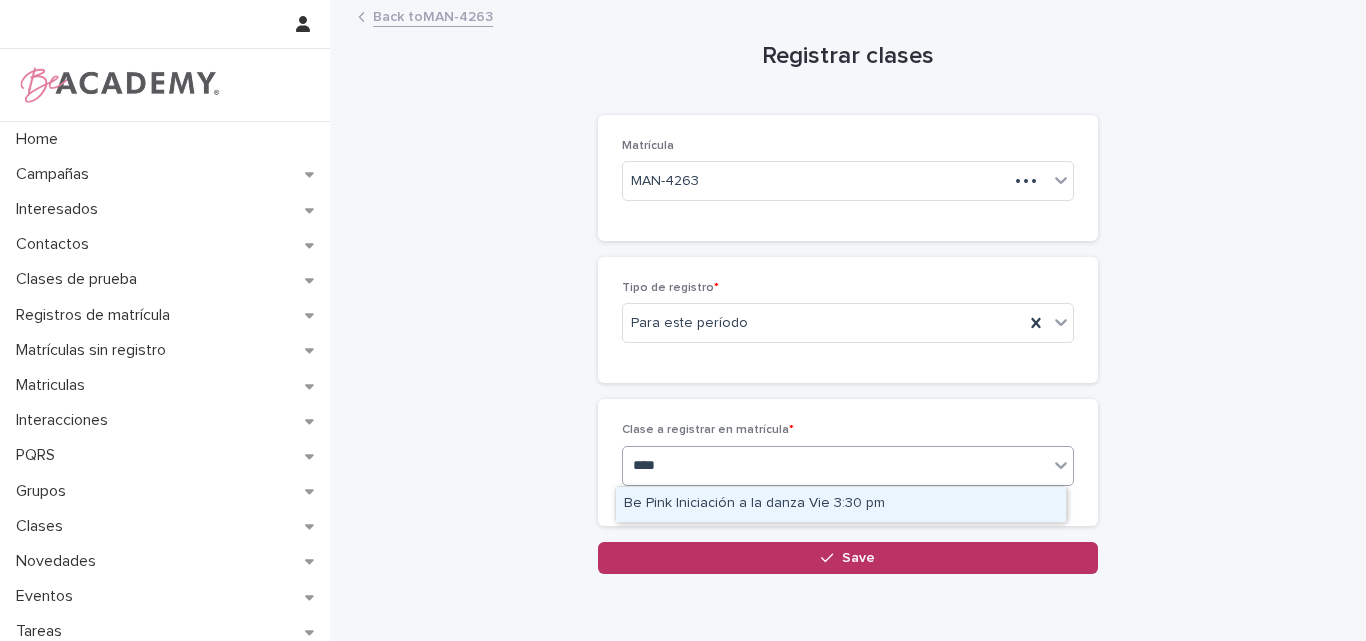 click on "Be Pink Iniciación a la danza Vie 3:30 pm" at bounding box center (841, 504) 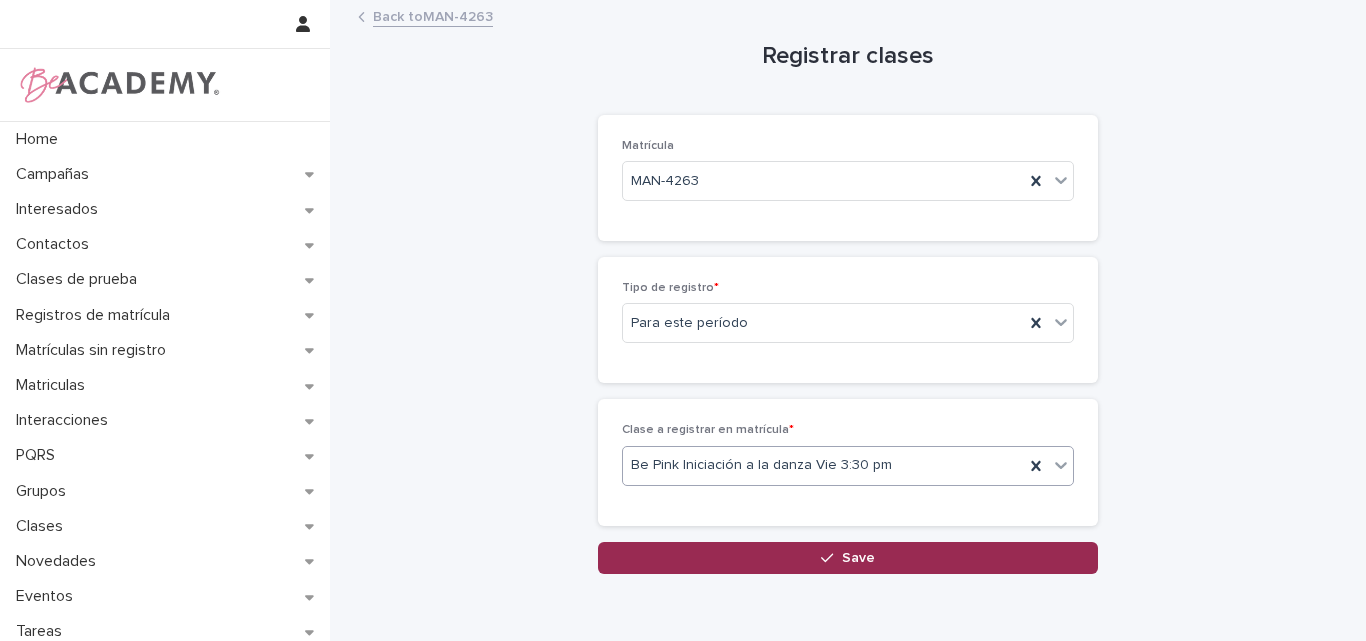 click on "Save" at bounding box center [858, 558] 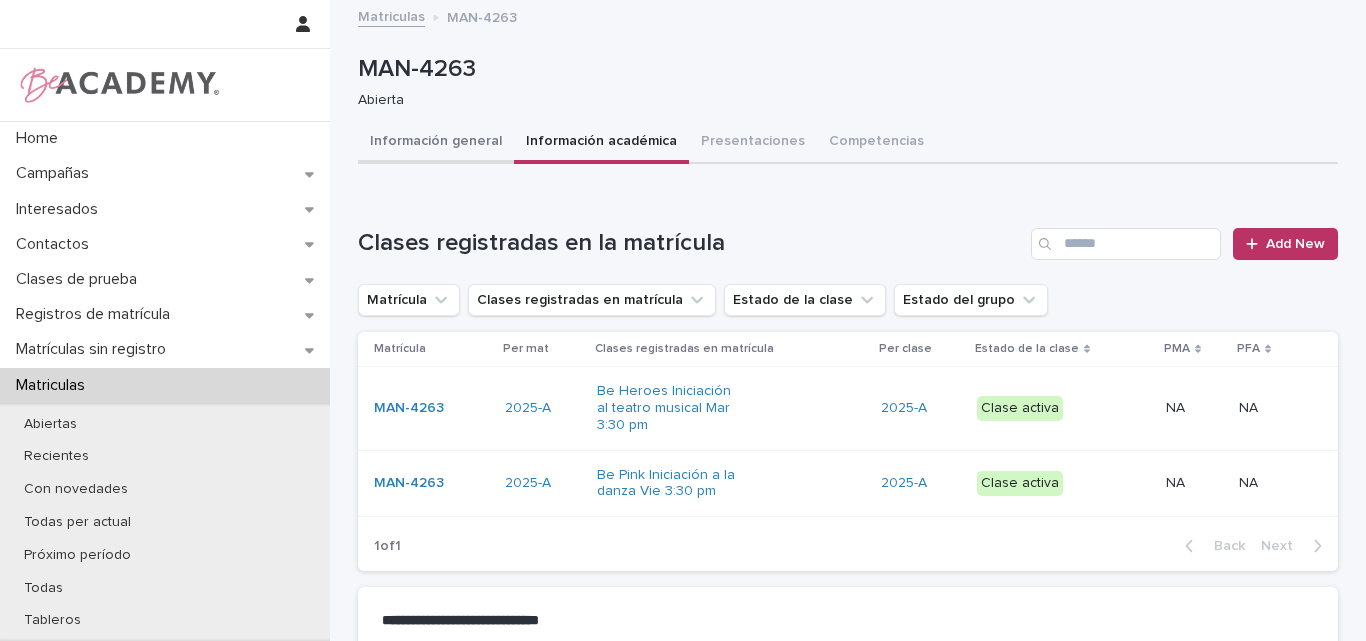 click on "Información general" at bounding box center [436, 143] 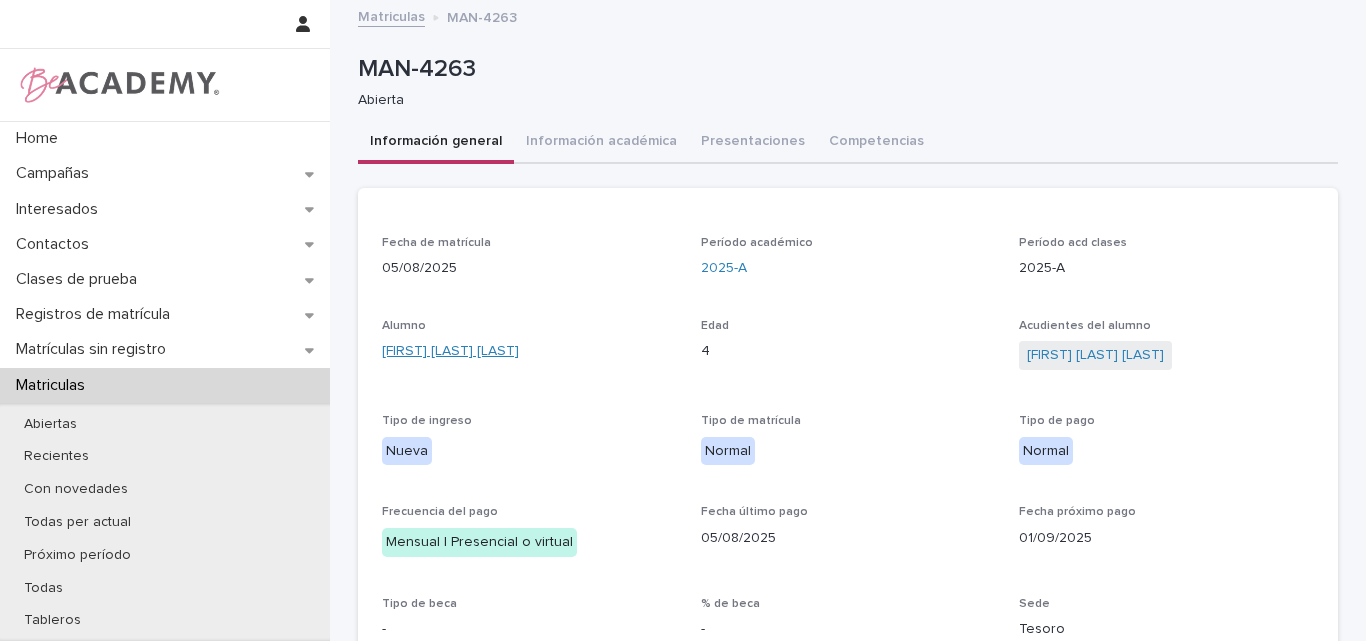 click on "Vienna Rose Giraldo Jaramillo" at bounding box center (450, 351) 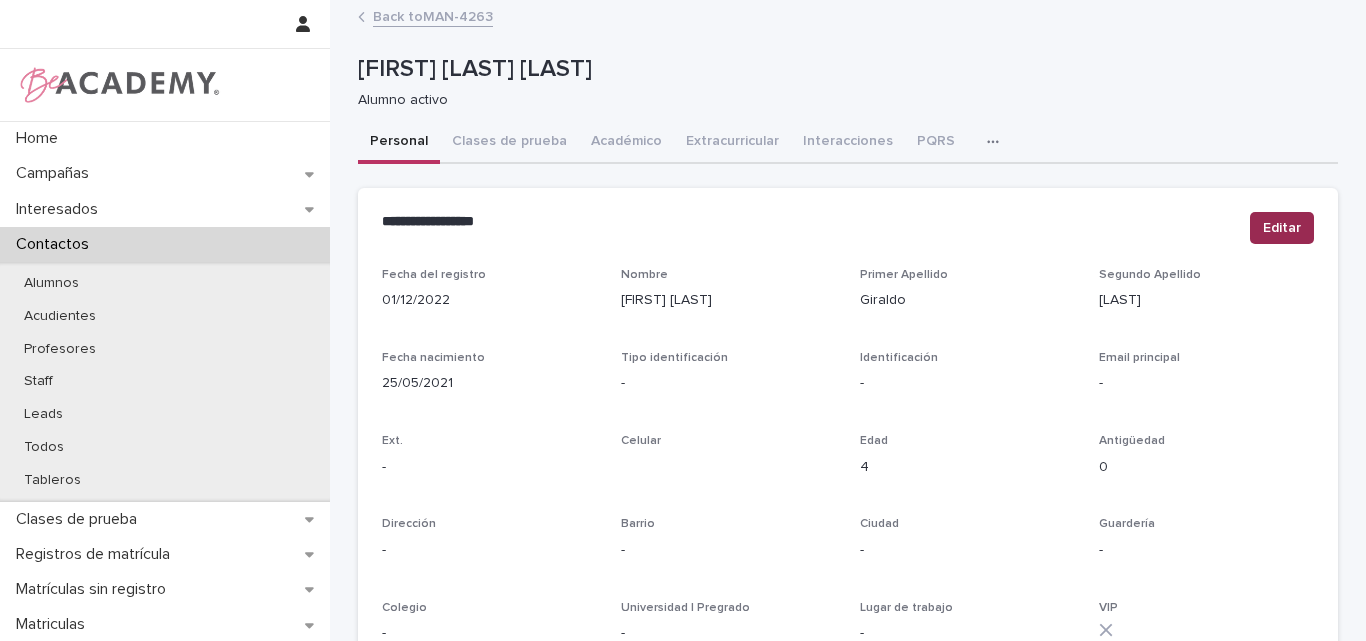 click on "Editar" at bounding box center (1282, 228) 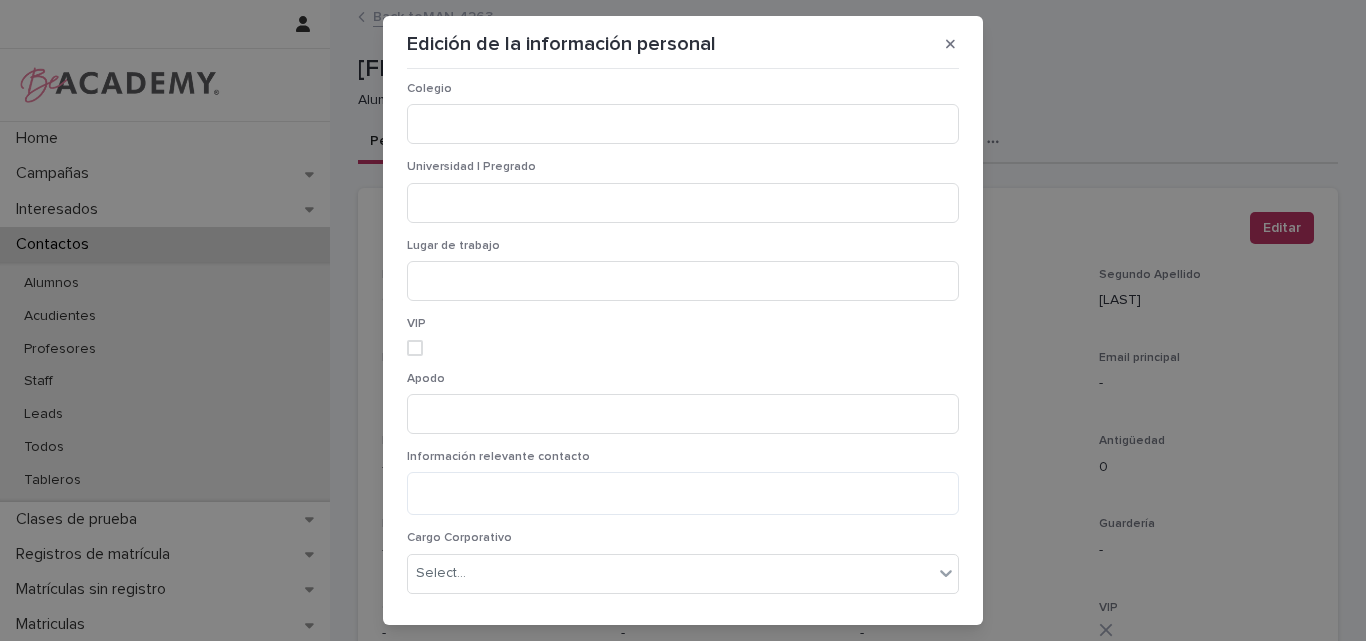 scroll, scrollTop: 1474, scrollLeft: 0, axis: vertical 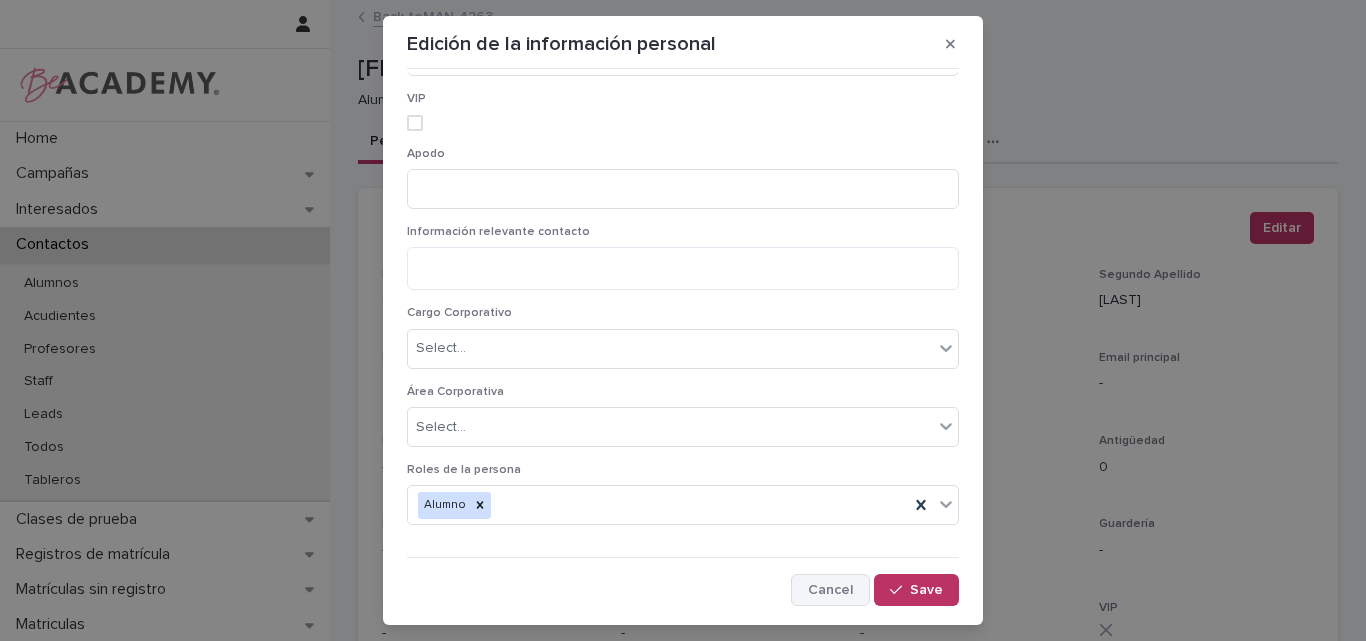 click on "Cancel" at bounding box center (830, 590) 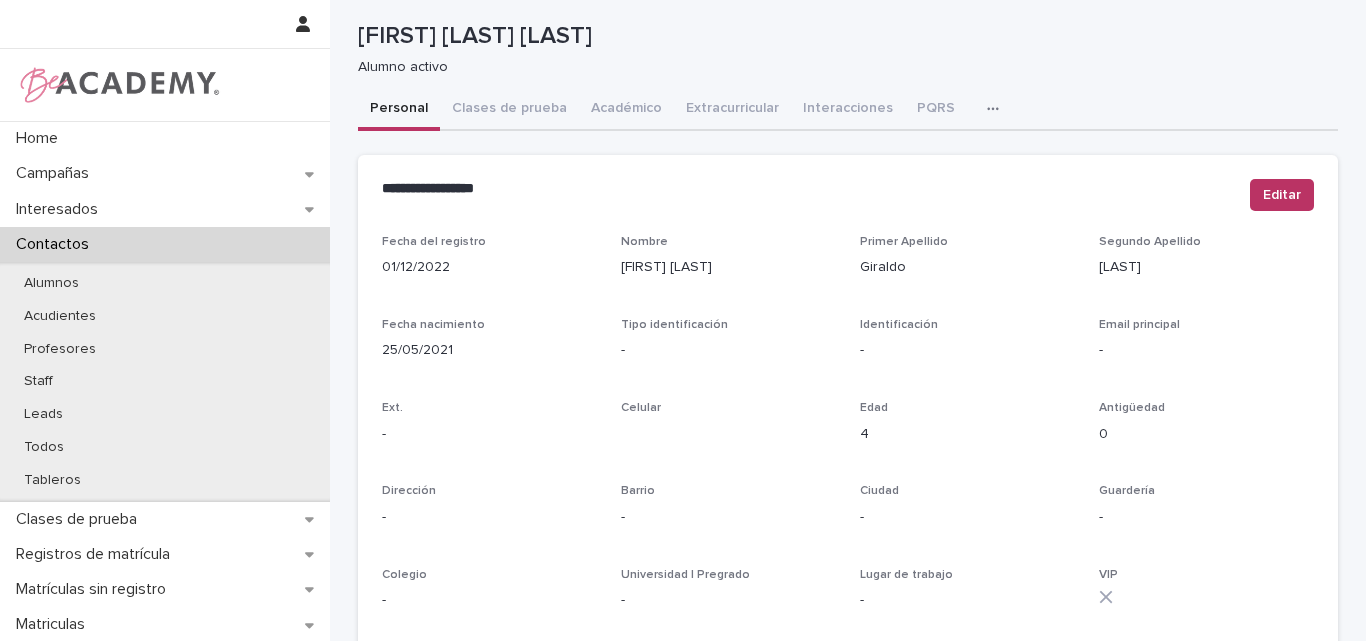scroll, scrollTop: 0, scrollLeft: 0, axis: both 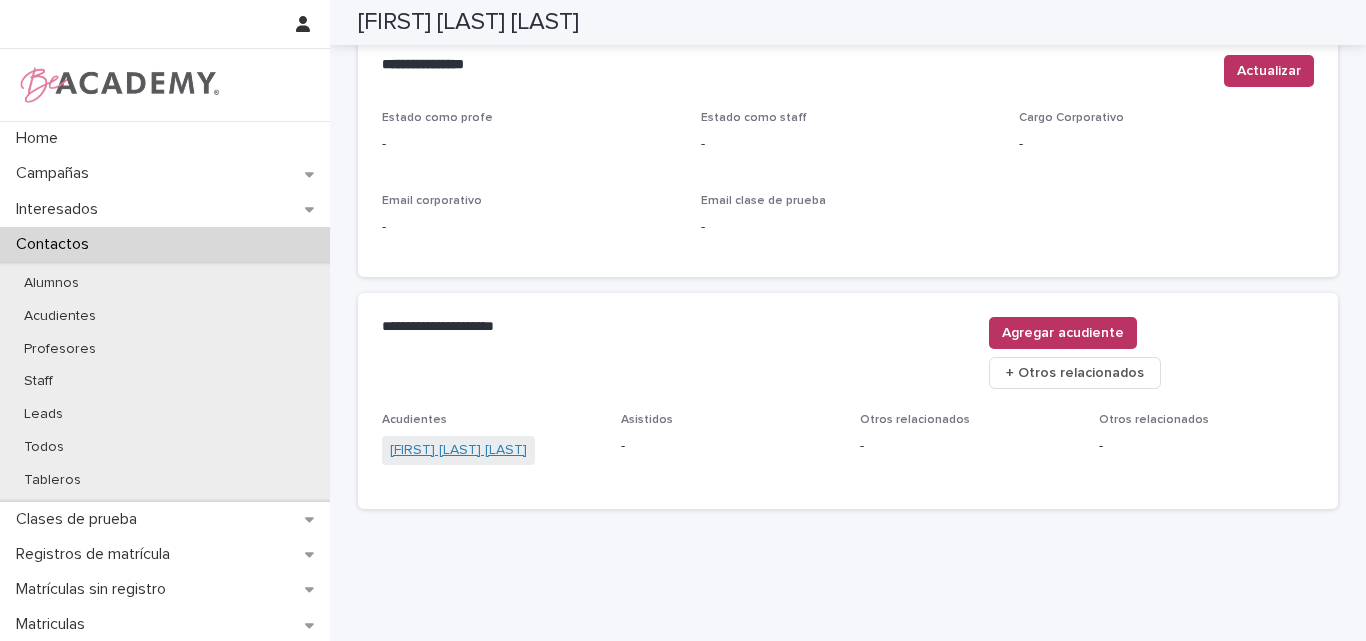 click on "Mariana Giraldo Jaramillo" at bounding box center (458, 450) 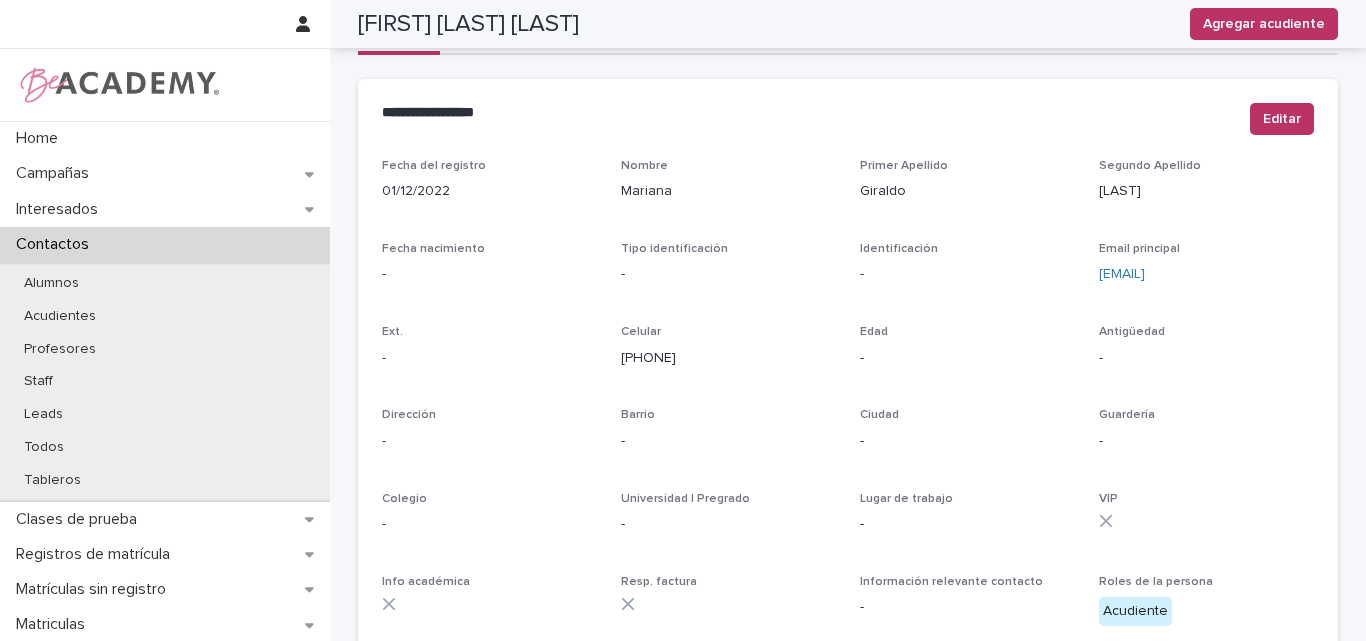 scroll, scrollTop: 6, scrollLeft: 0, axis: vertical 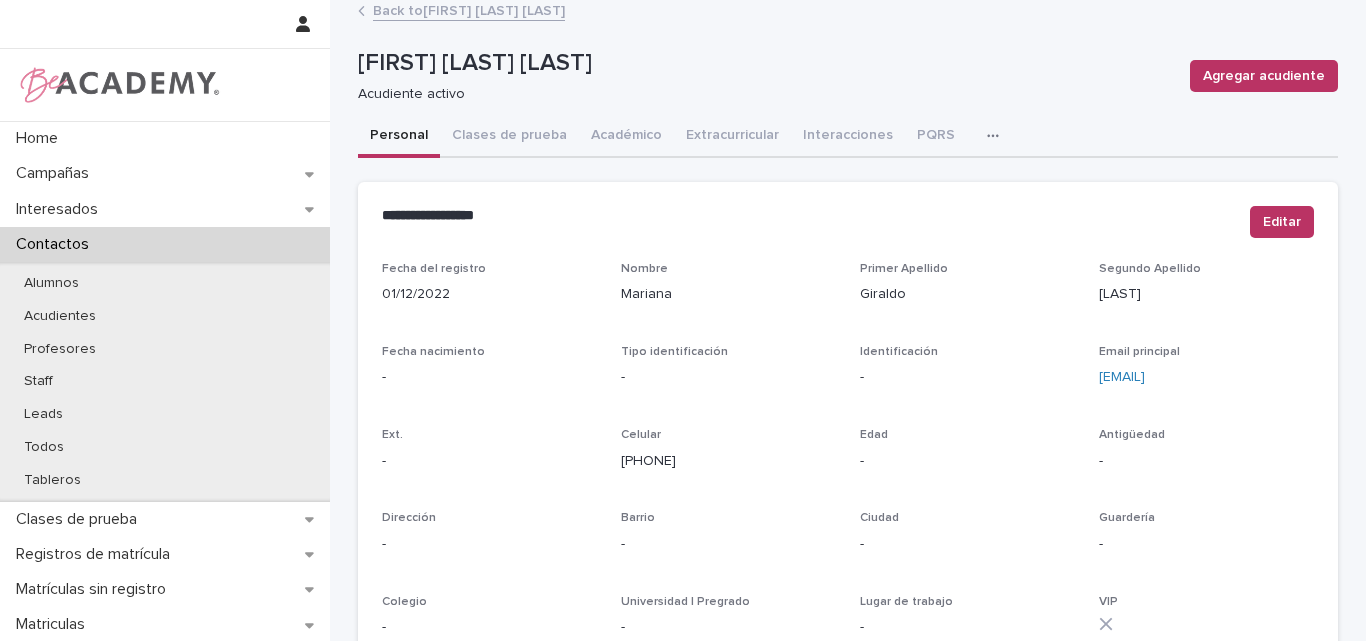click on "Mariana Giraldo Jaramillo Acudiente activo Agregar acudiente" at bounding box center (848, 76) 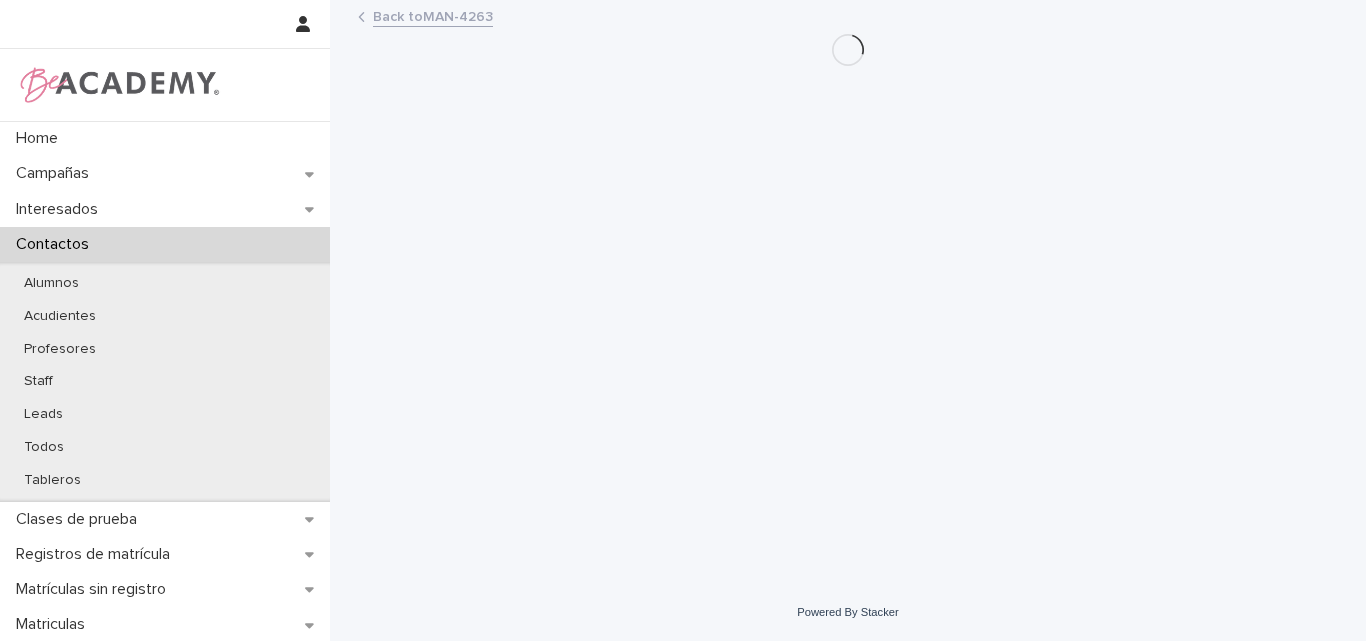 scroll, scrollTop: 0, scrollLeft: 0, axis: both 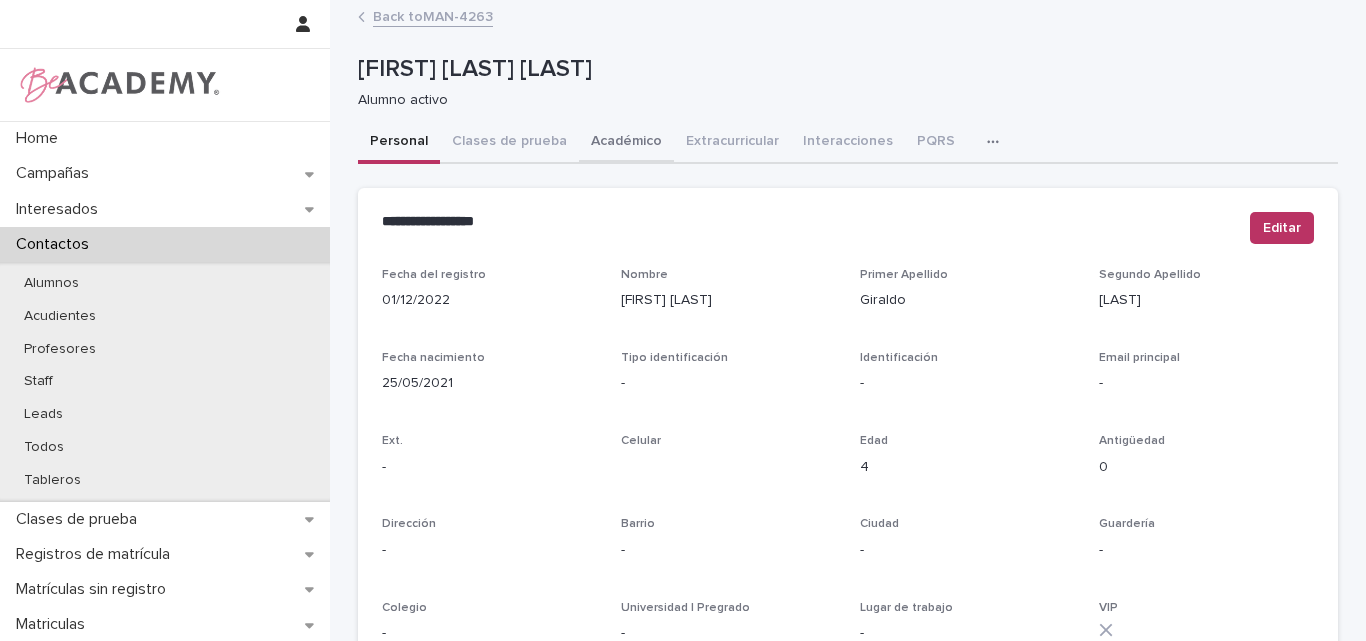 click on "Académico" at bounding box center [626, 143] 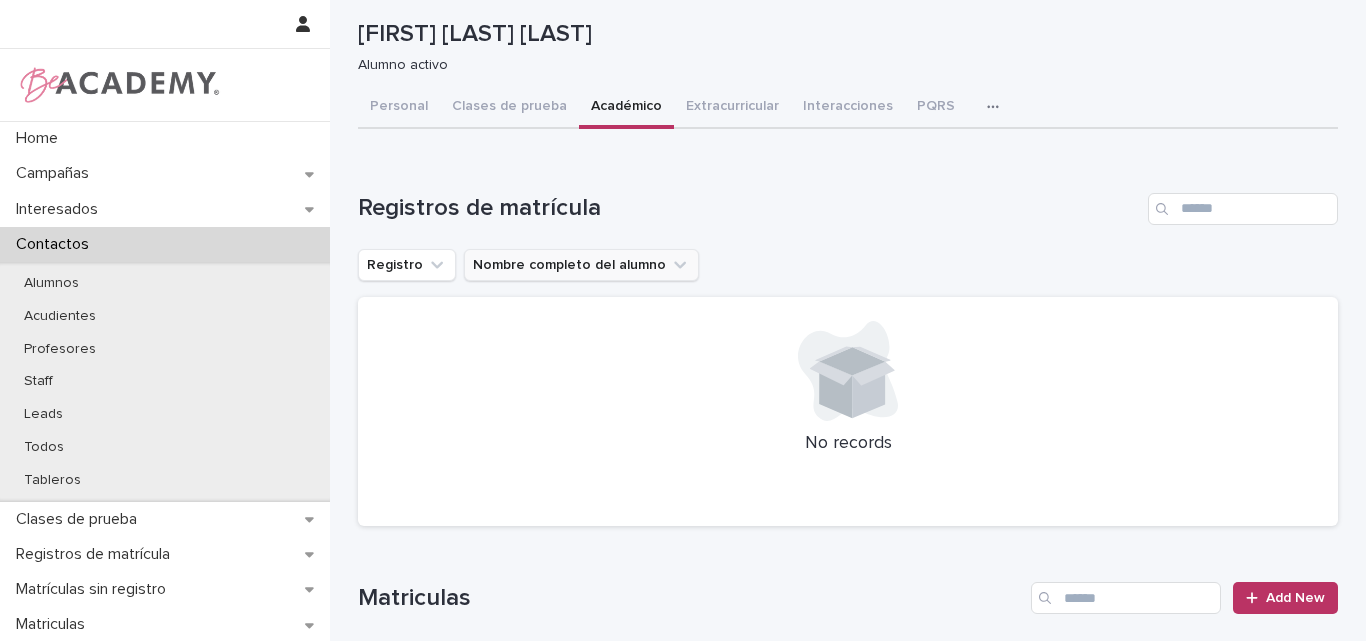 scroll, scrollTop: 0, scrollLeft: 0, axis: both 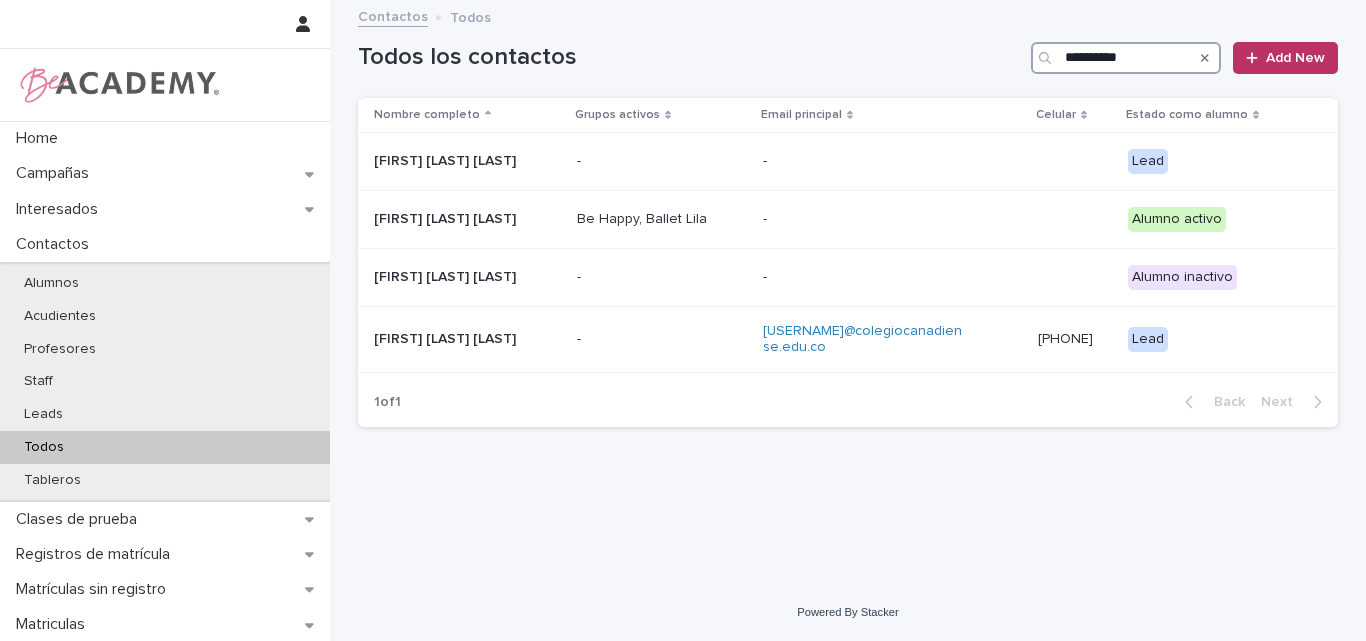 drag, startPoint x: 1147, startPoint y: 59, endPoint x: 943, endPoint y: 58, distance: 204.00246 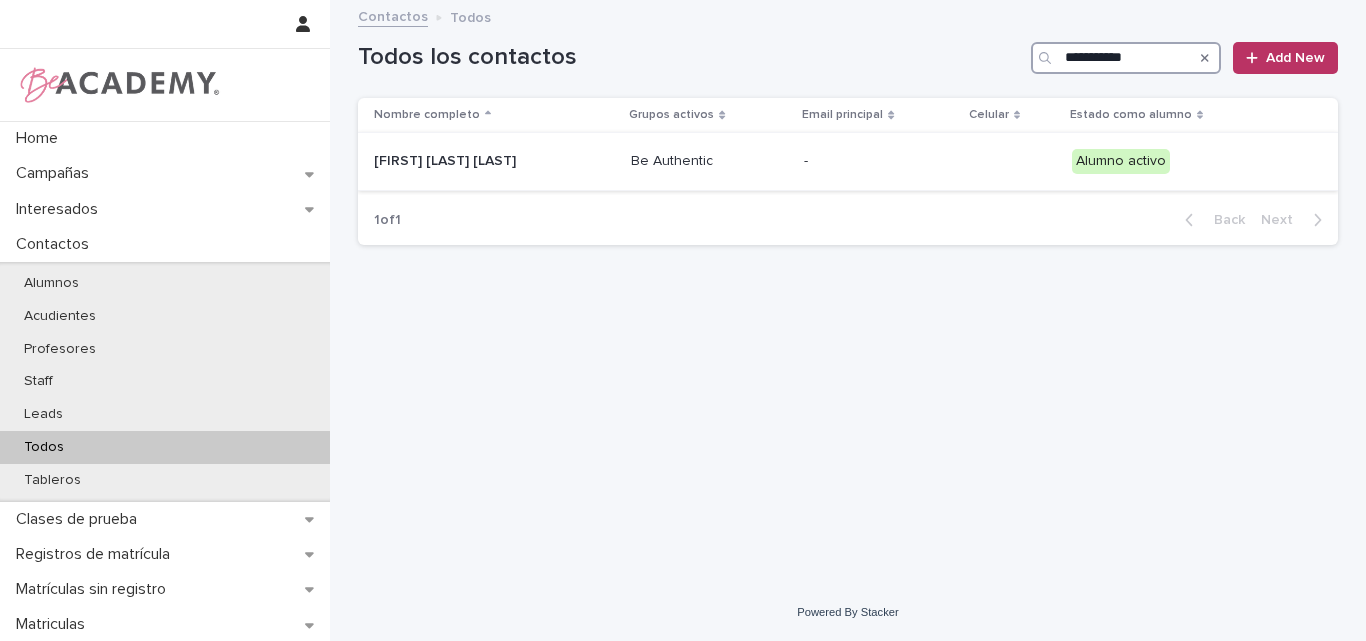 type on "**********" 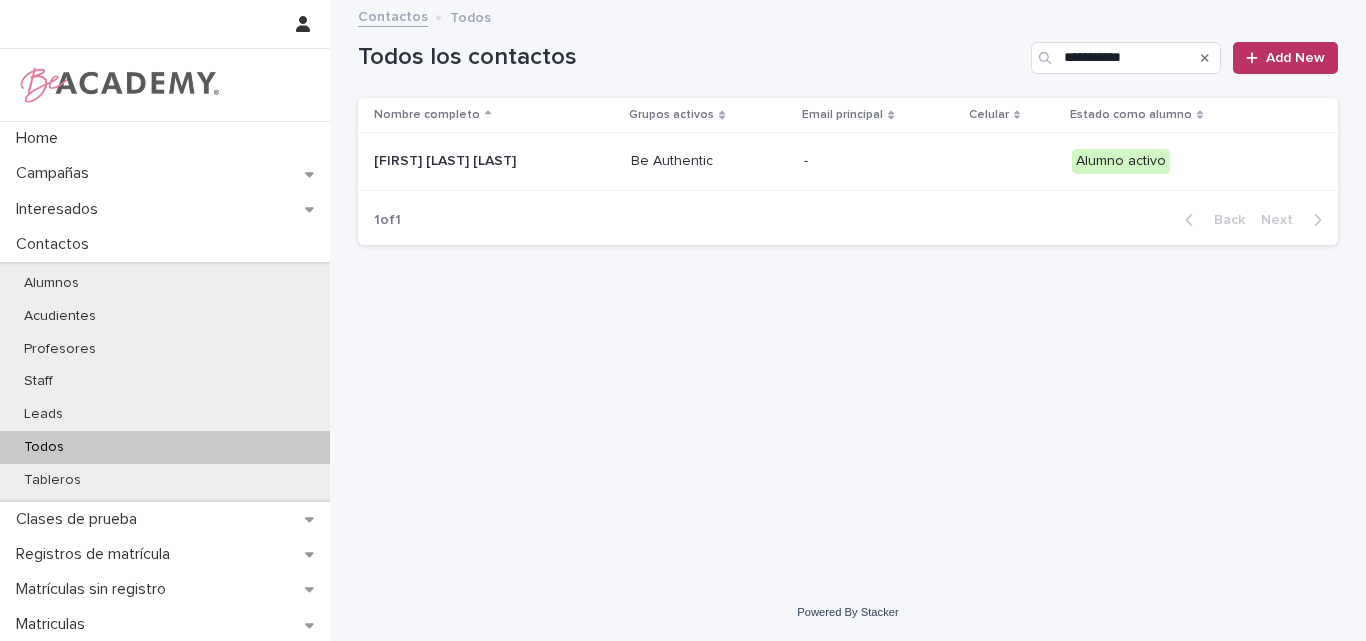 click on "[FIRST] [LAST] [LAST]" at bounding box center (474, 161) 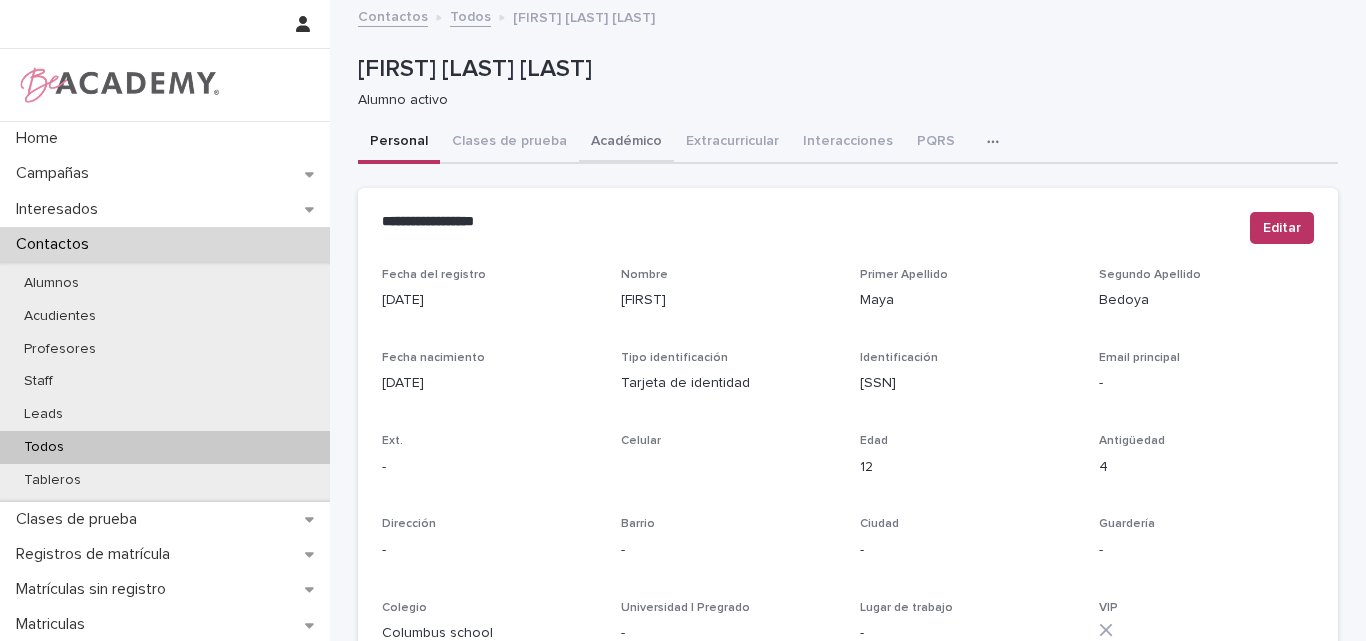 click on "Académico" at bounding box center (626, 143) 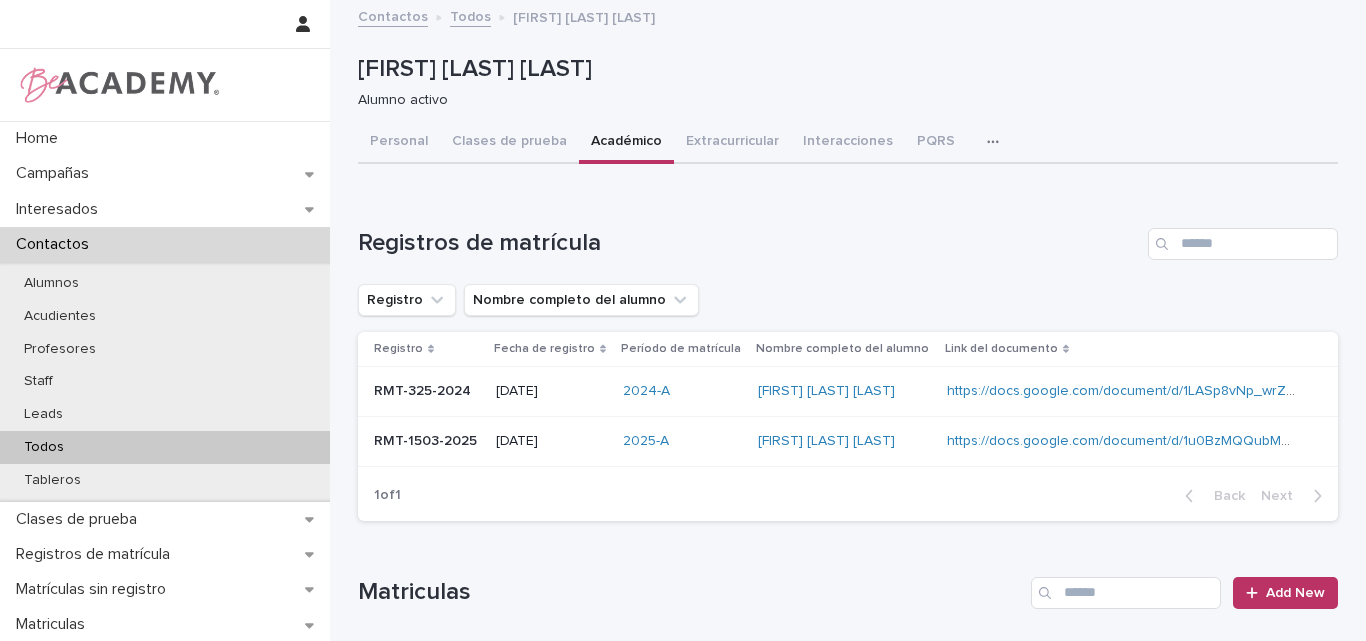 click on "https://docs.google.com/document/d/1u0BzMQQubMP8kRRiI1twYnlVbeSN5GCeVbH3dqUqIg4" at bounding box center (1126, 441) 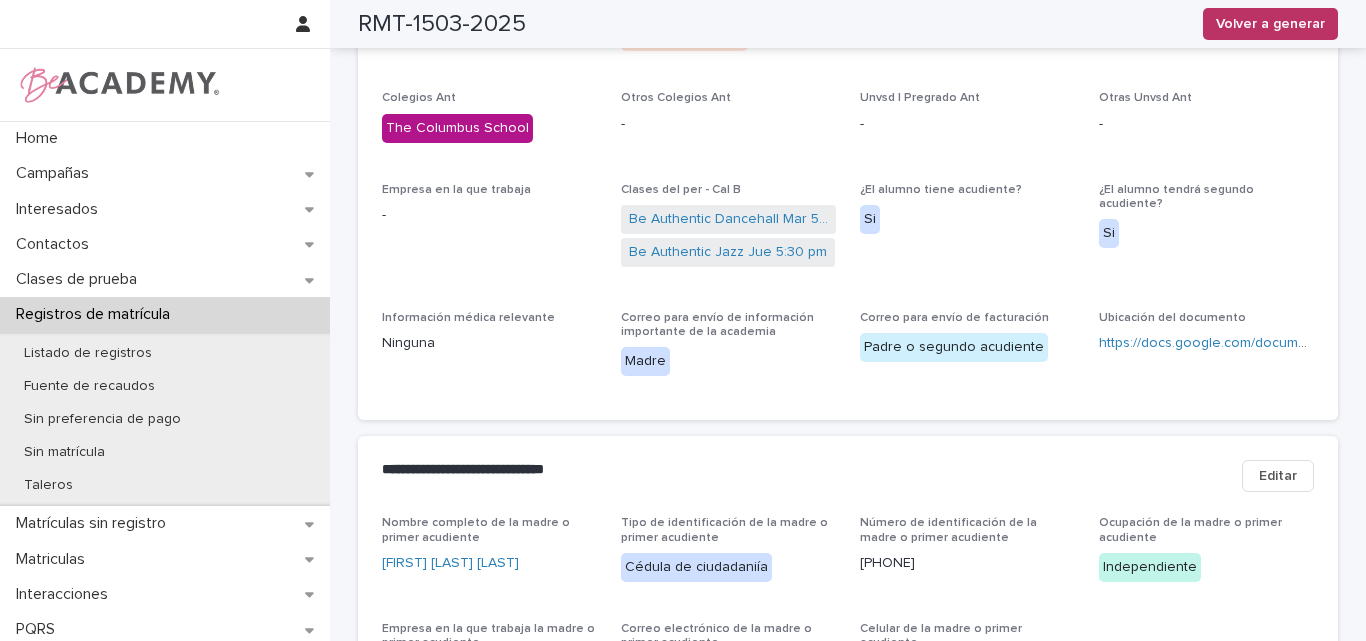 scroll, scrollTop: 0, scrollLeft: 0, axis: both 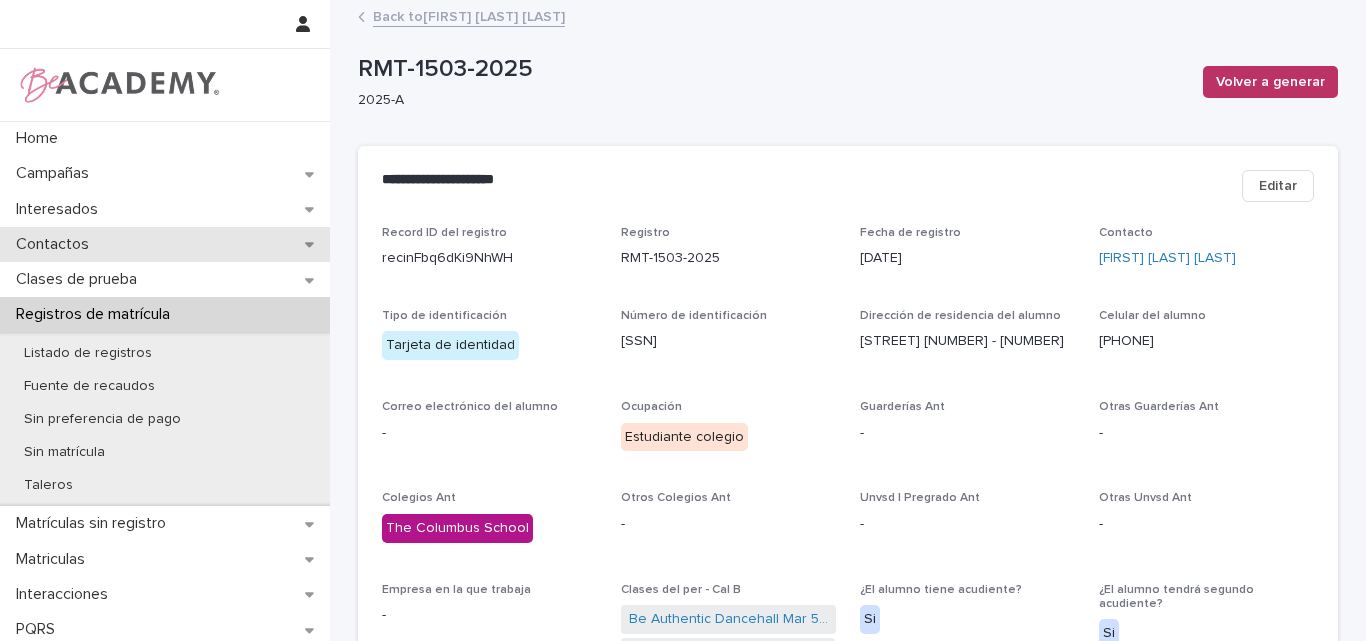click on "Contactos" at bounding box center (56, 244) 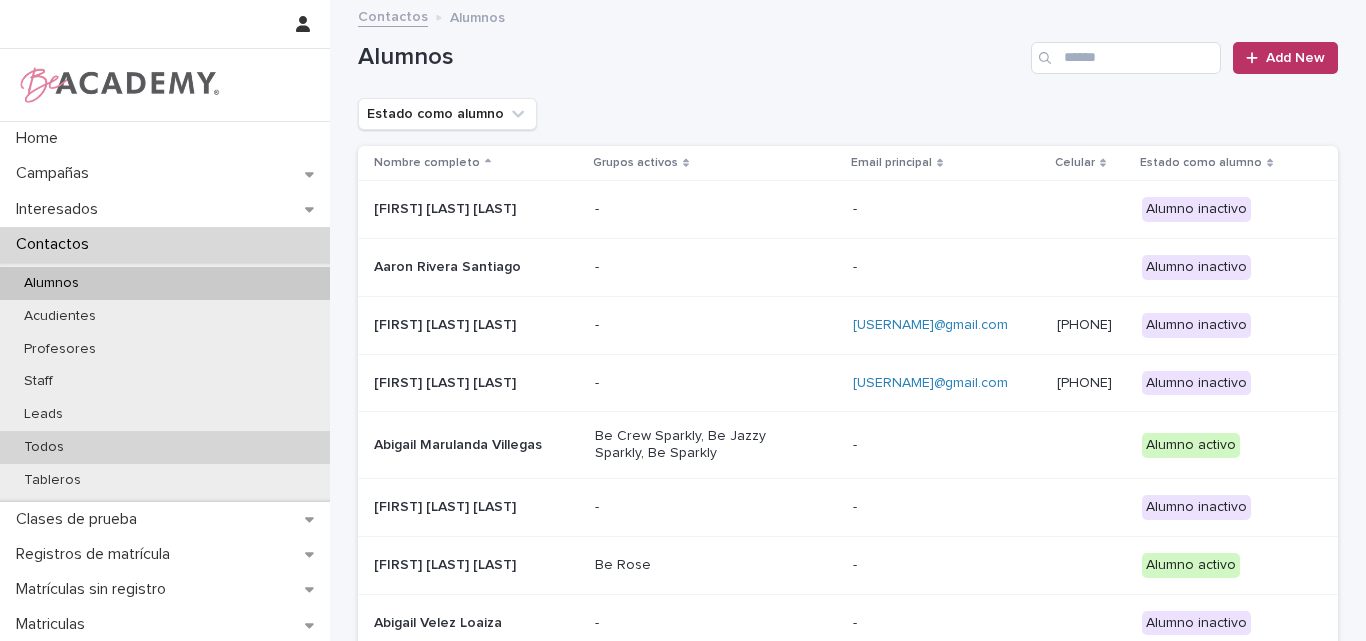 click on "Todos" at bounding box center (44, 447) 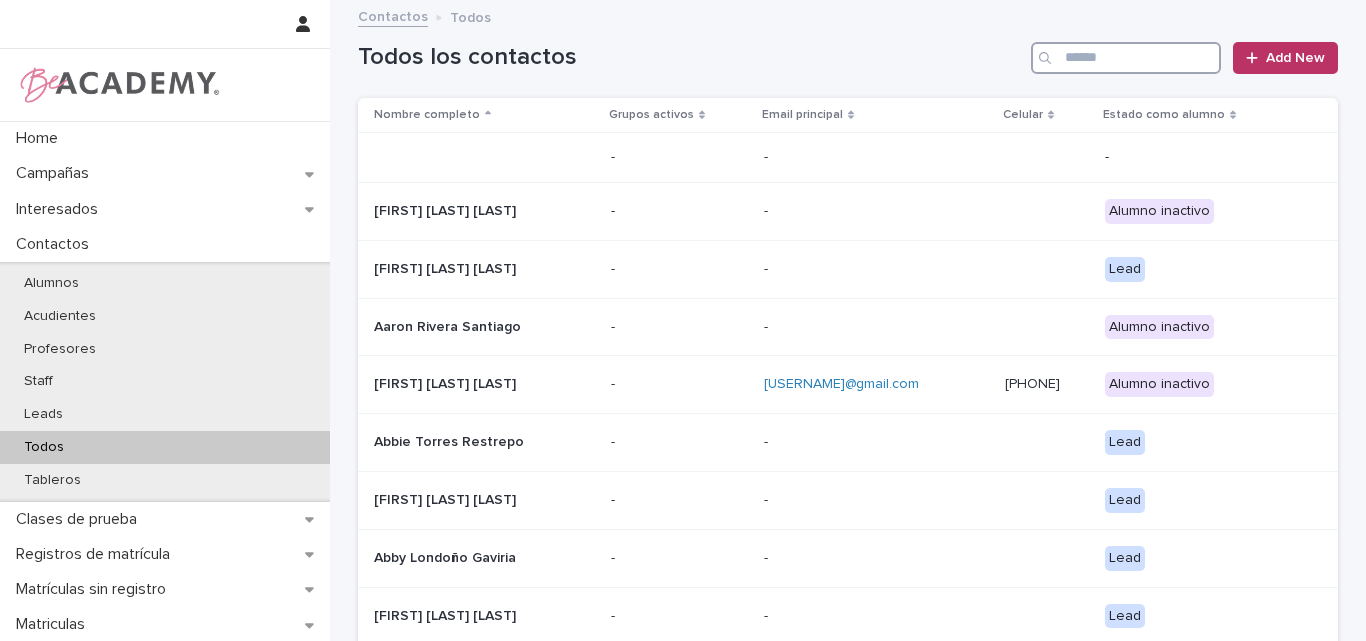 click at bounding box center (1126, 58) 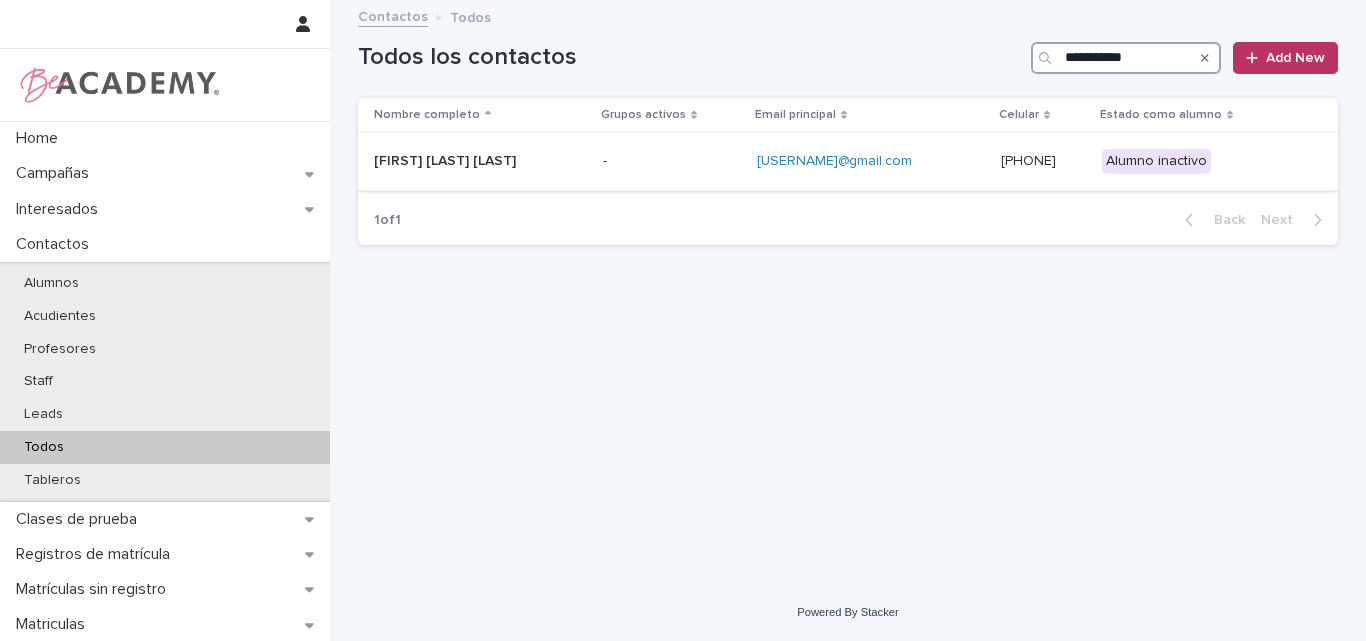 type on "**********" 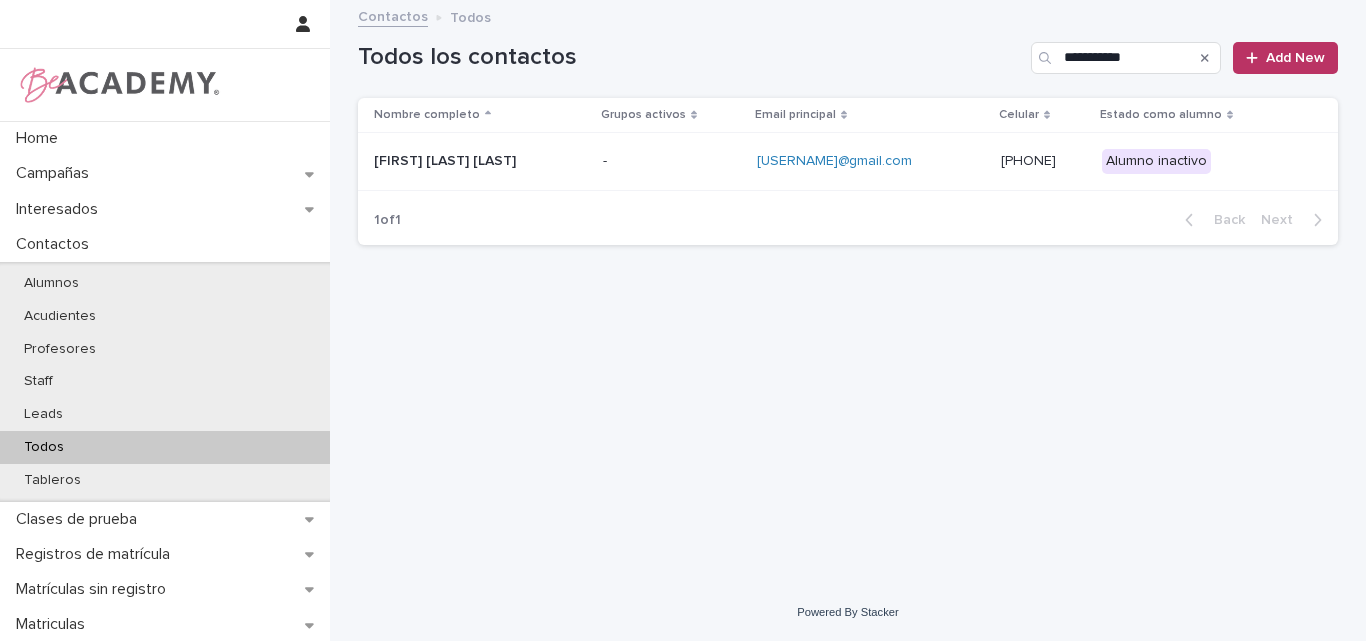 click on "[FIRST] [LAST] [LAST]" at bounding box center (474, 161) 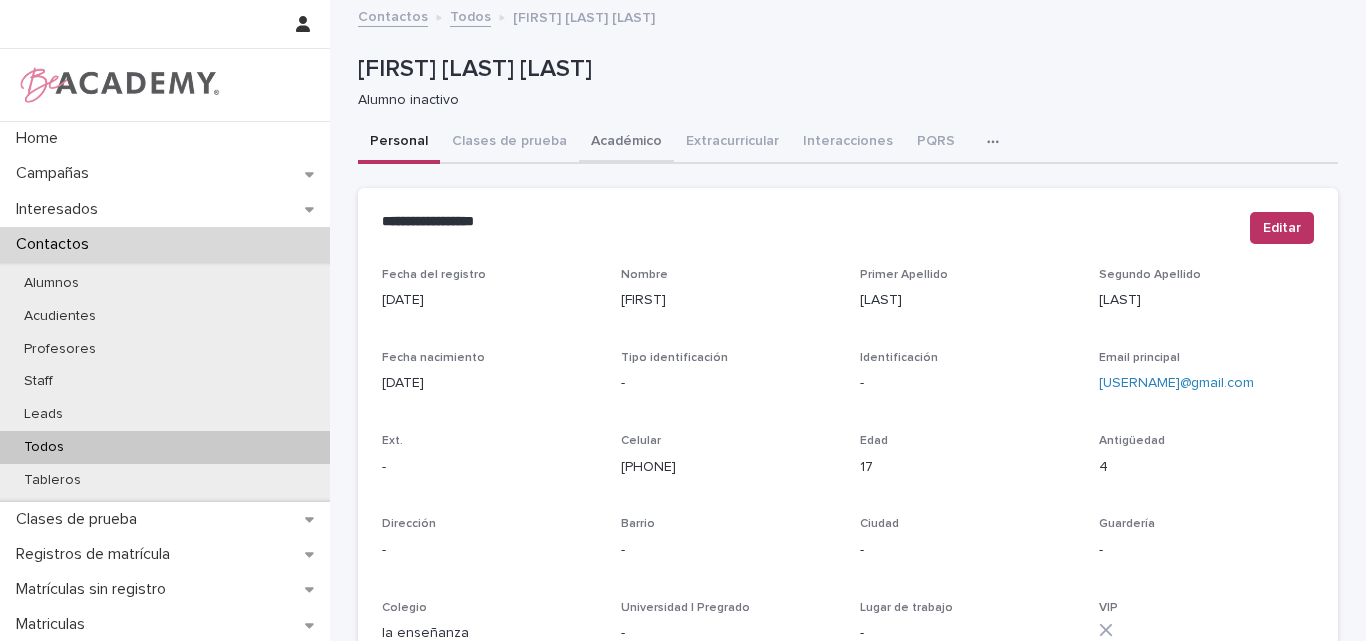 click on "Académico" at bounding box center (626, 143) 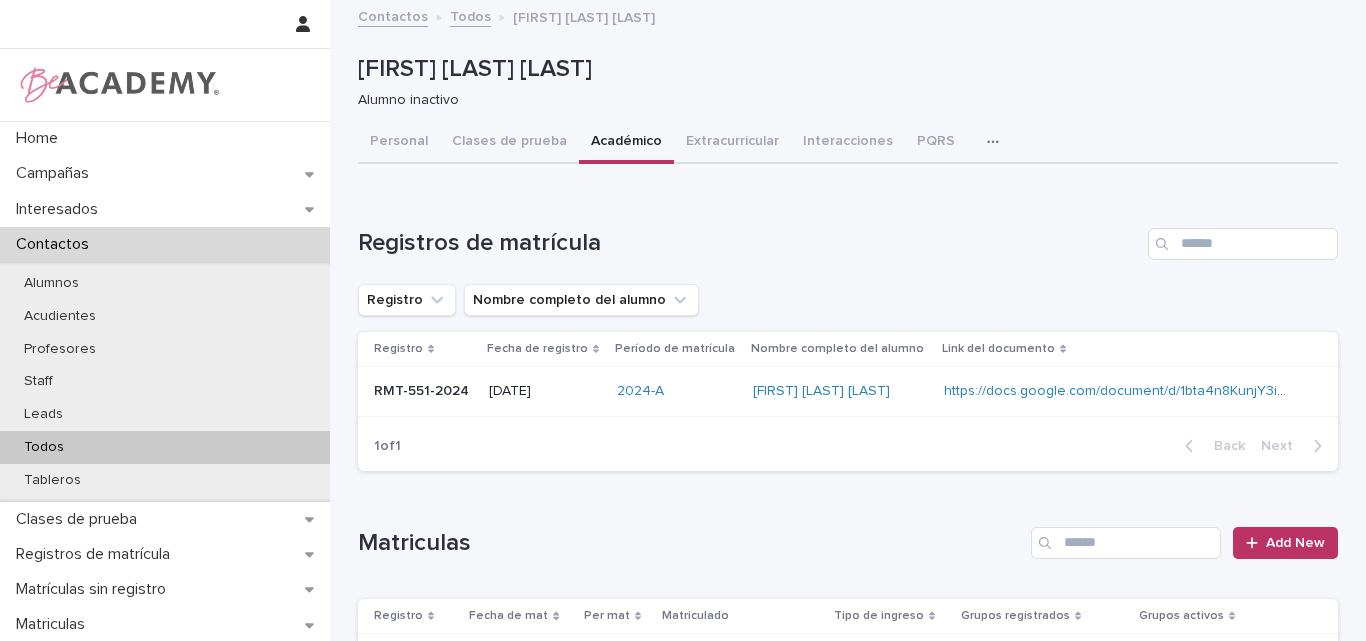 scroll, scrollTop: 100, scrollLeft: 0, axis: vertical 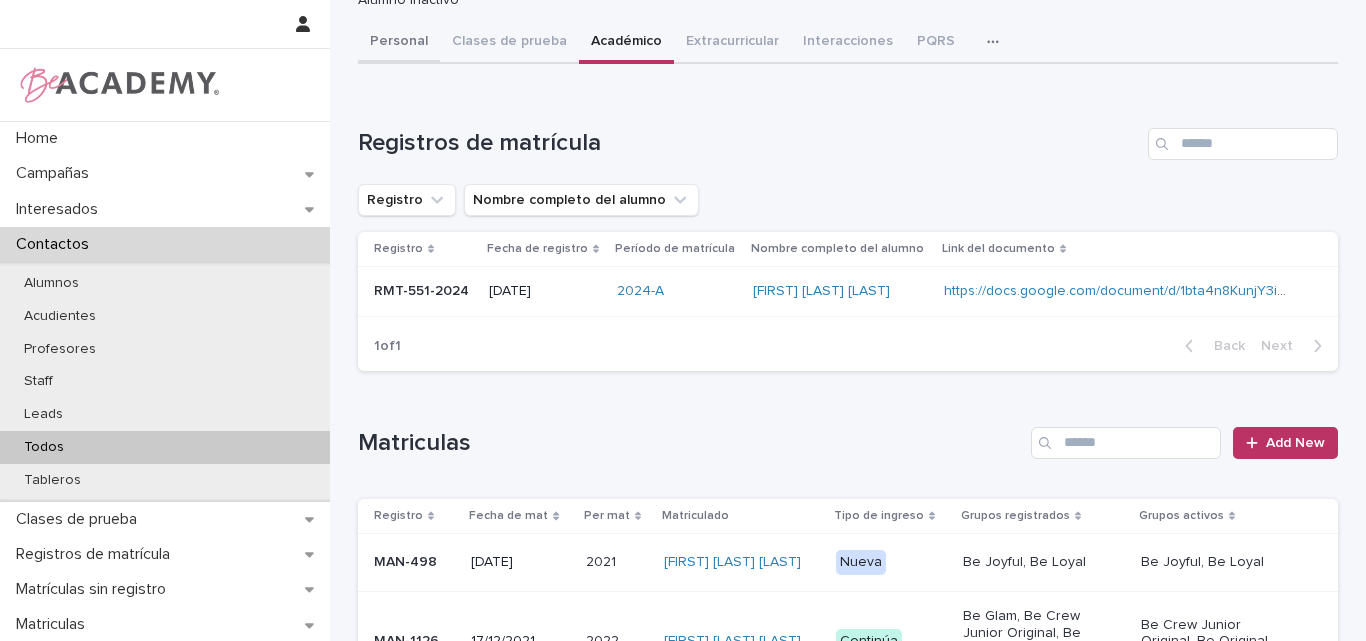 click on "Personal" at bounding box center [399, 43] 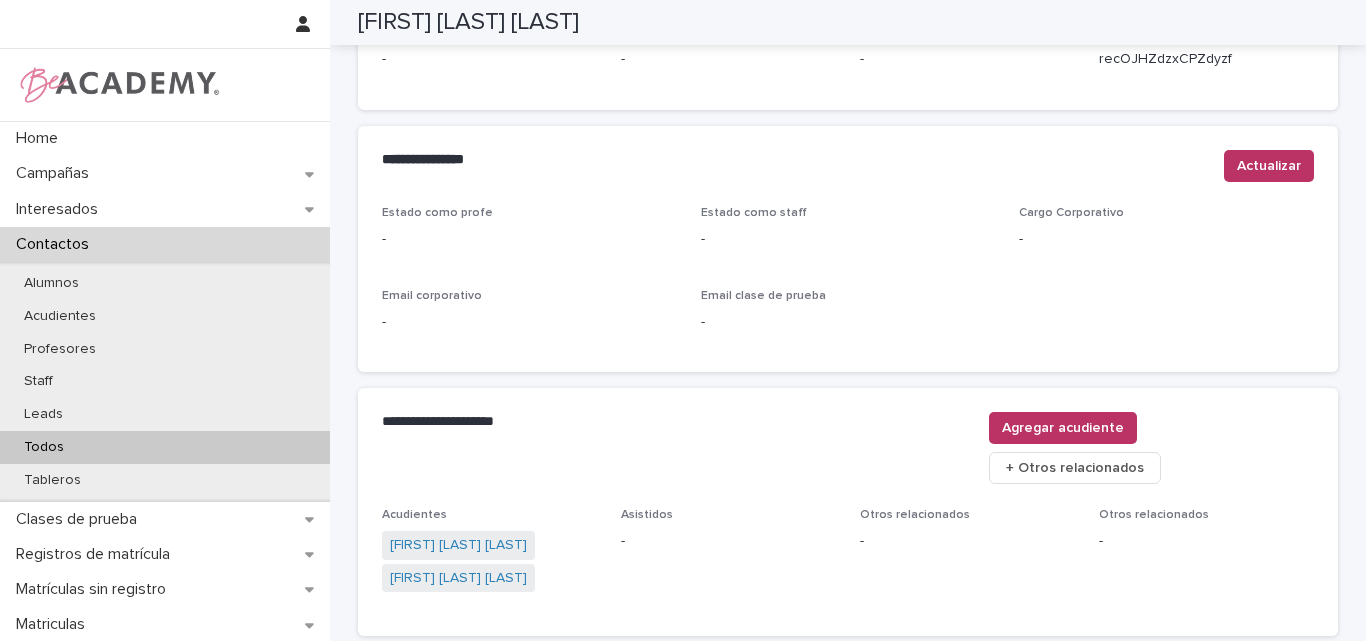 scroll, scrollTop: 880, scrollLeft: 0, axis: vertical 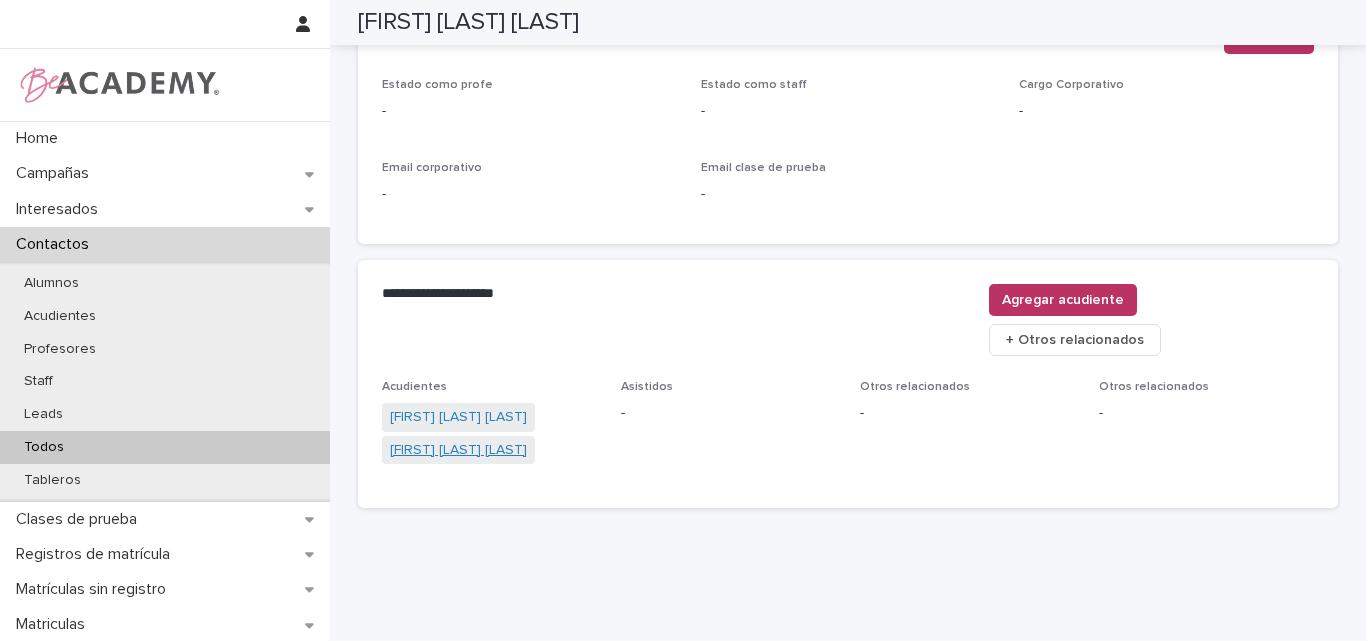 click on "[FIRST] [LAST] [LAST]" at bounding box center [458, 450] 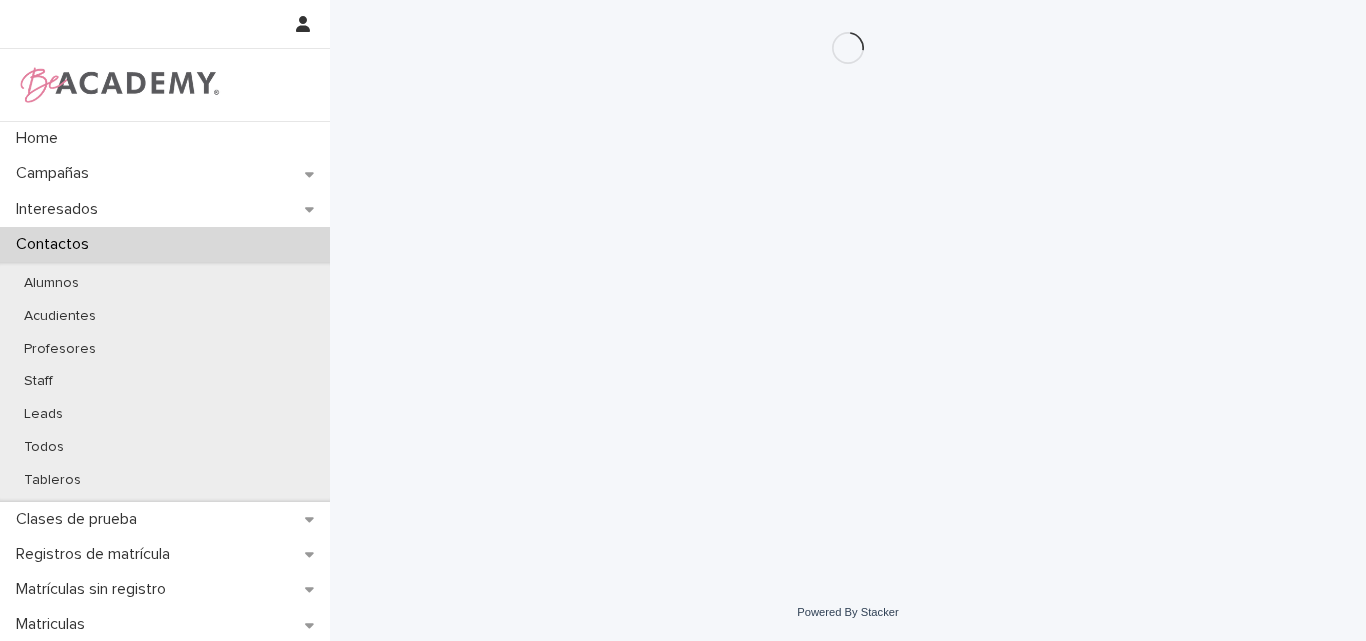 scroll, scrollTop: 0, scrollLeft: 0, axis: both 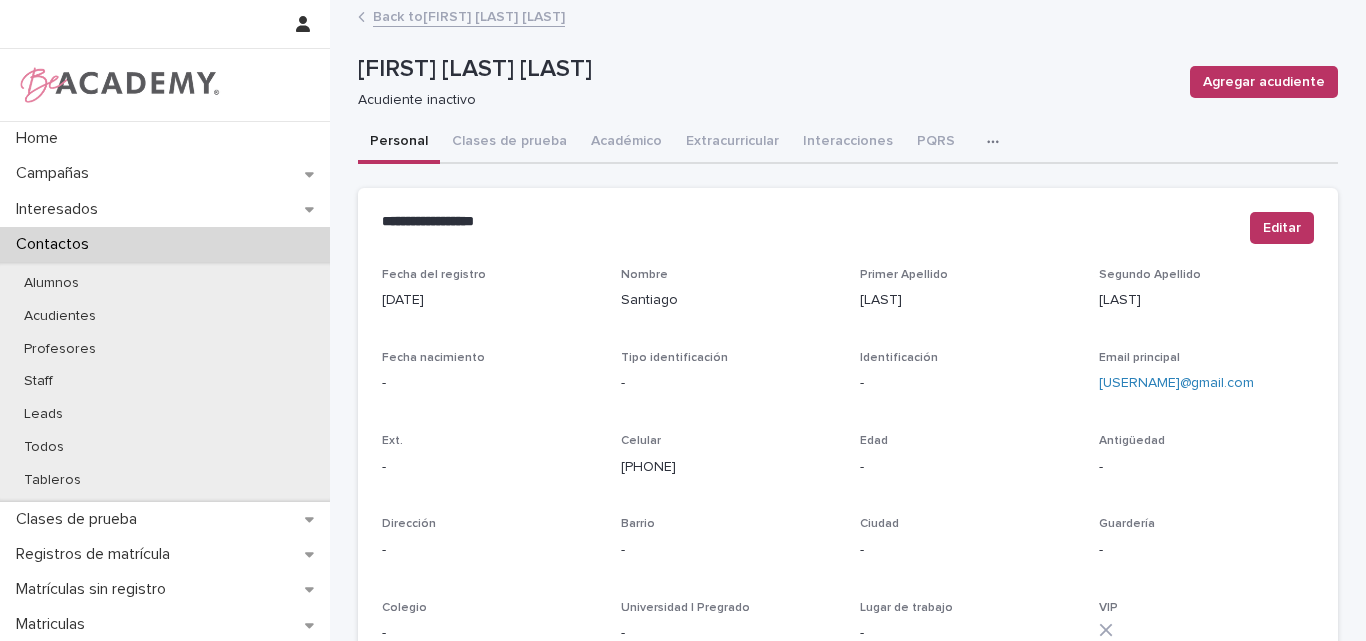 drag, startPoint x: 694, startPoint y: 471, endPoint x: 614, endPoint y: 479, distance: 80.399 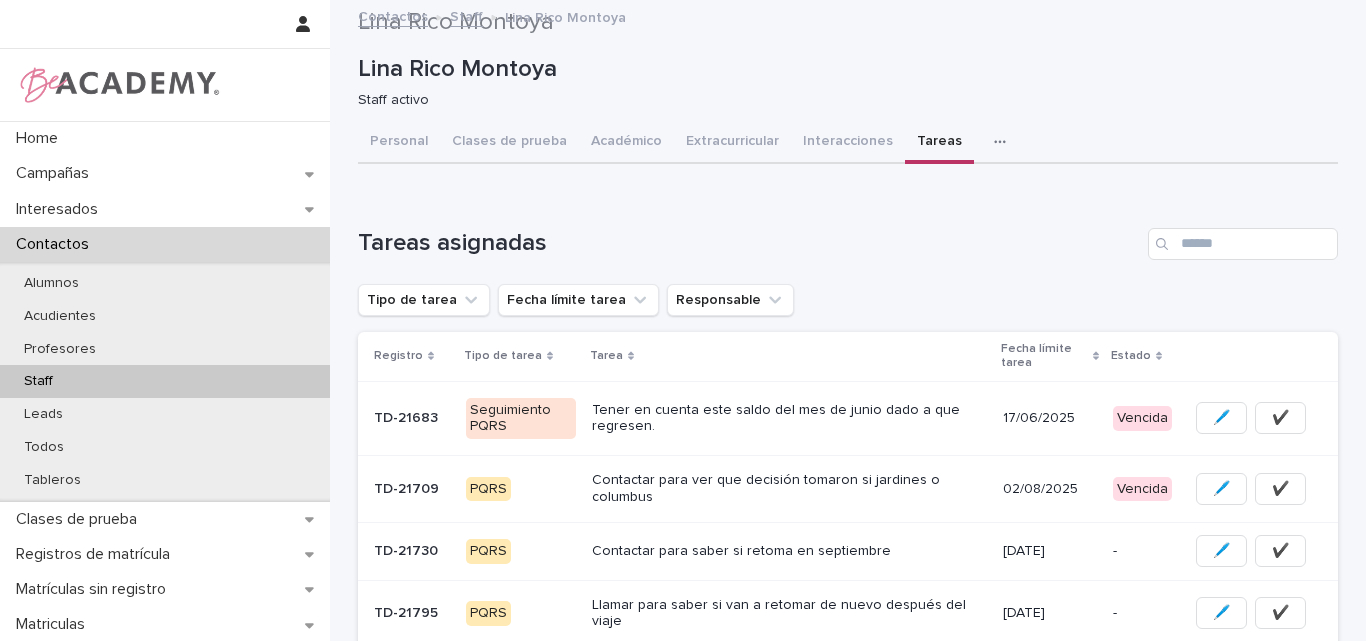 scroll, scrollTop: 0, scrollLeft: 0, axis: both 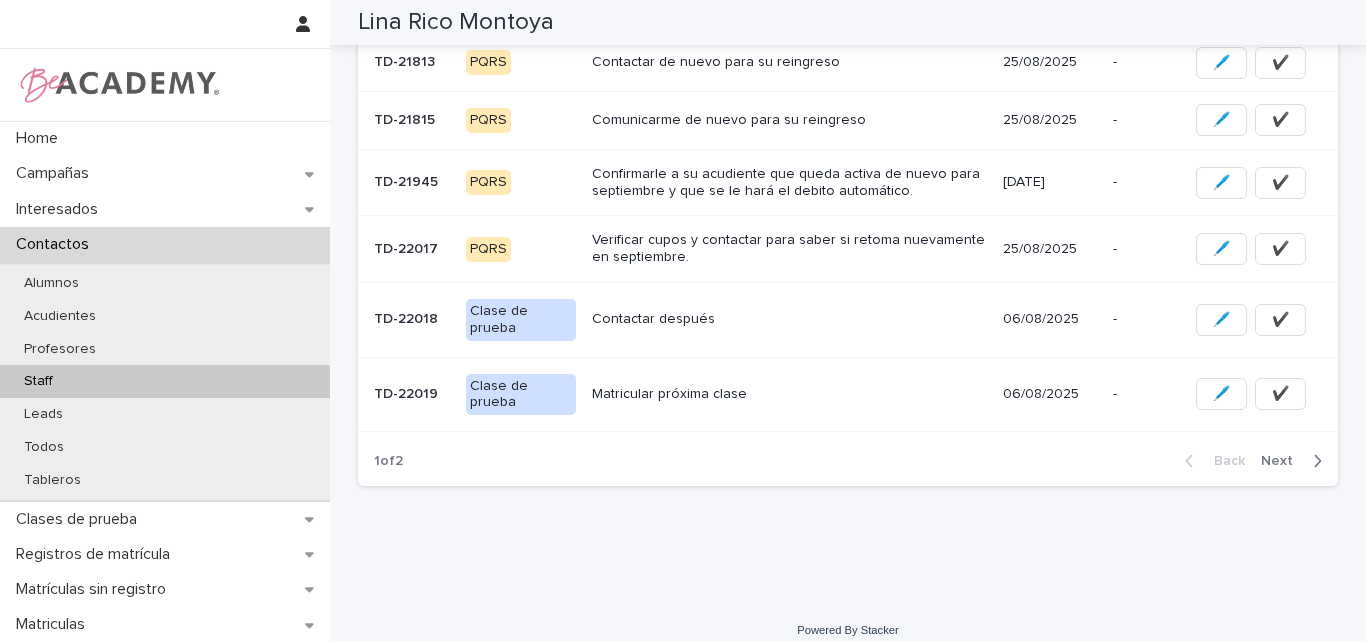 click on "Next" at bounding box center (1283, 461) 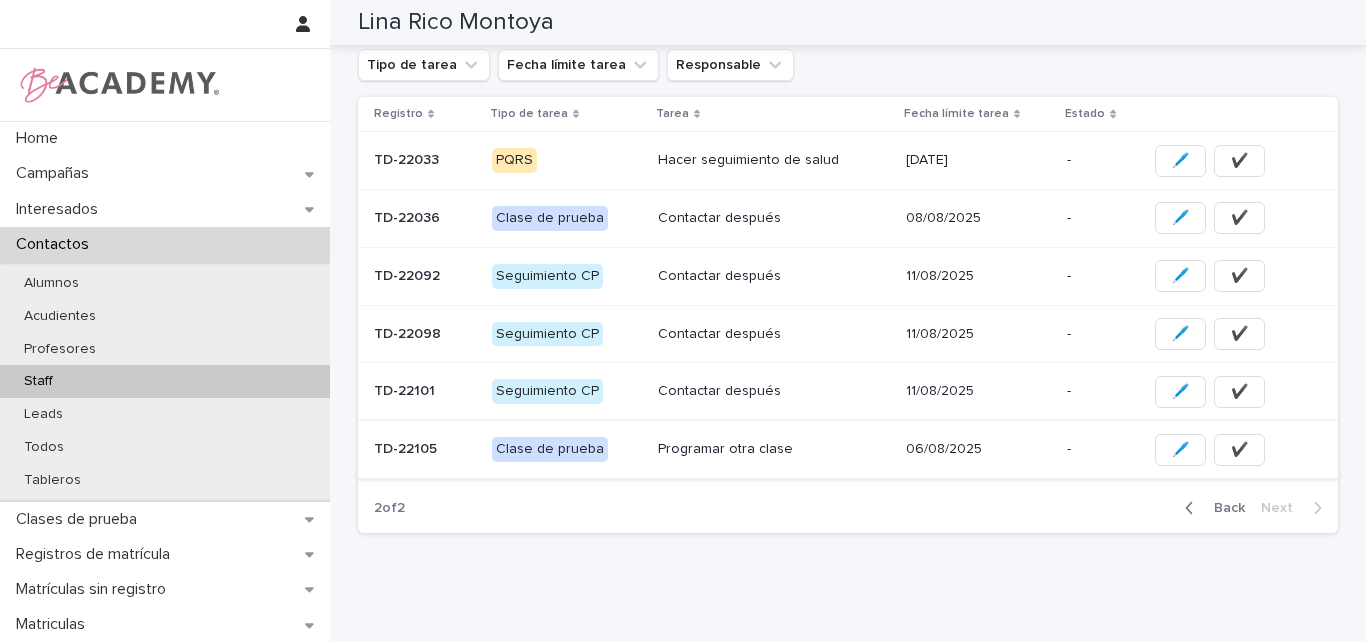 scroll, scrollTop: 200, scrollLeft: 0, axis: vertical 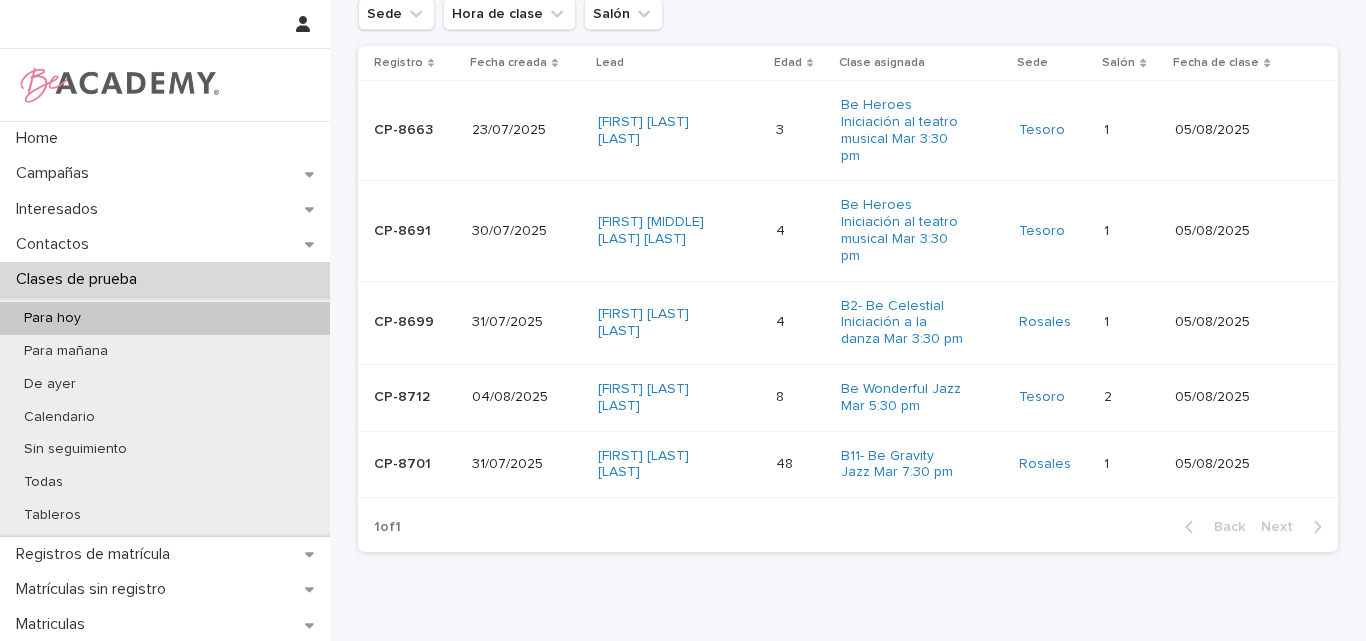 click on "CP-8691" at bounding box center [415, 231] 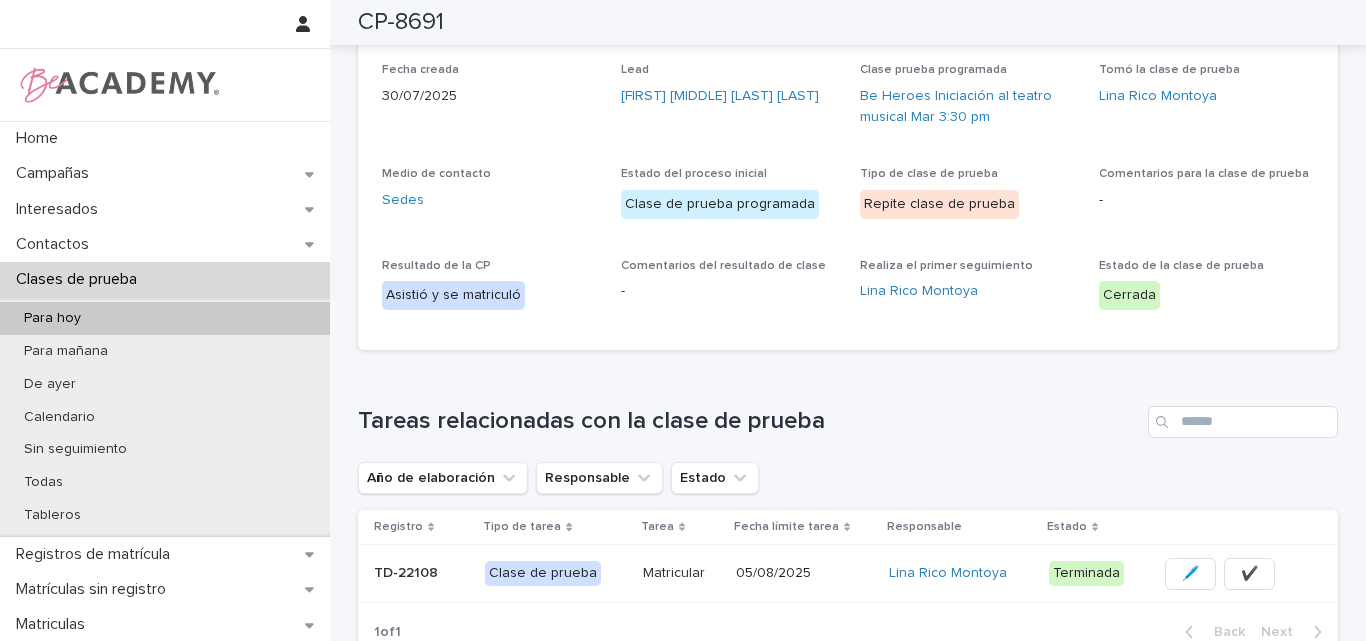 scroll, scrollTop: 100, scrollLeft: 0, axis: vertical 